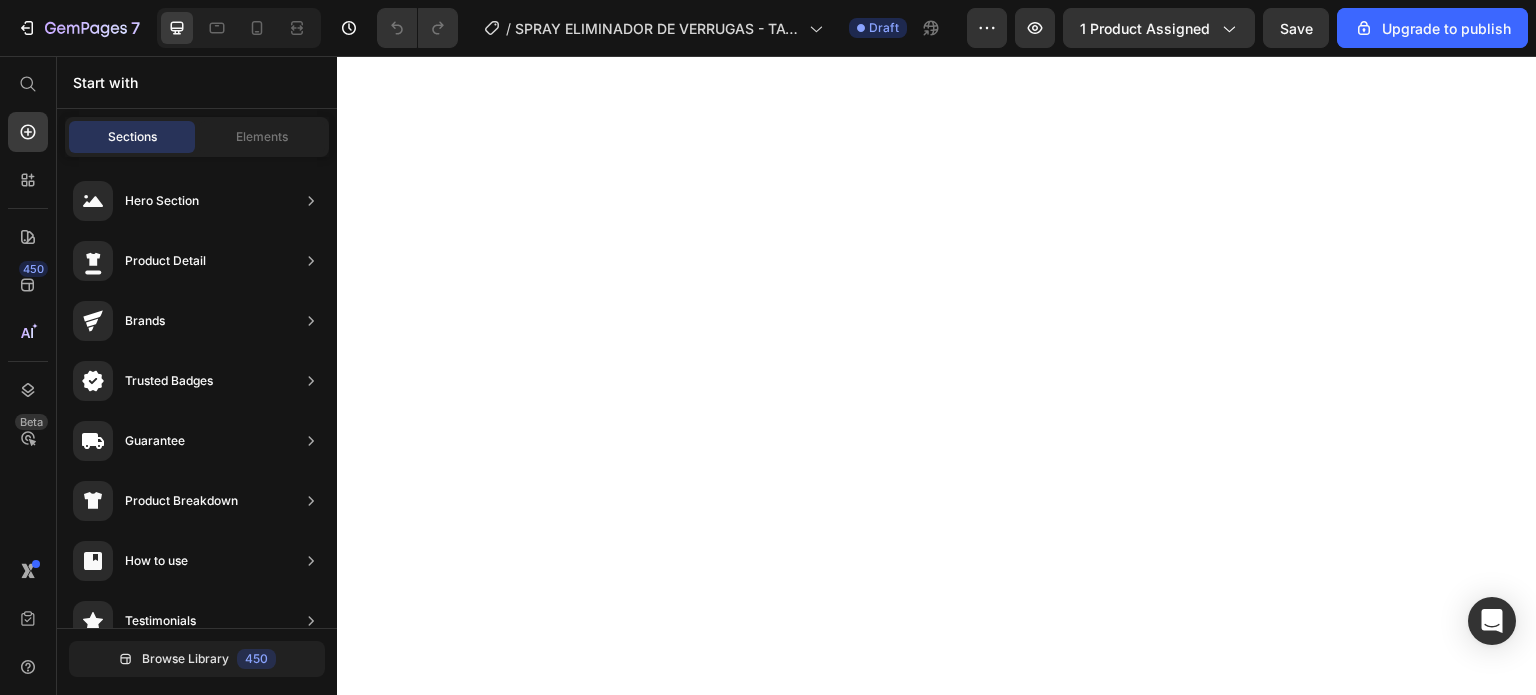scroll, scrollTop: 0, scrollLeft: 0, axis: both 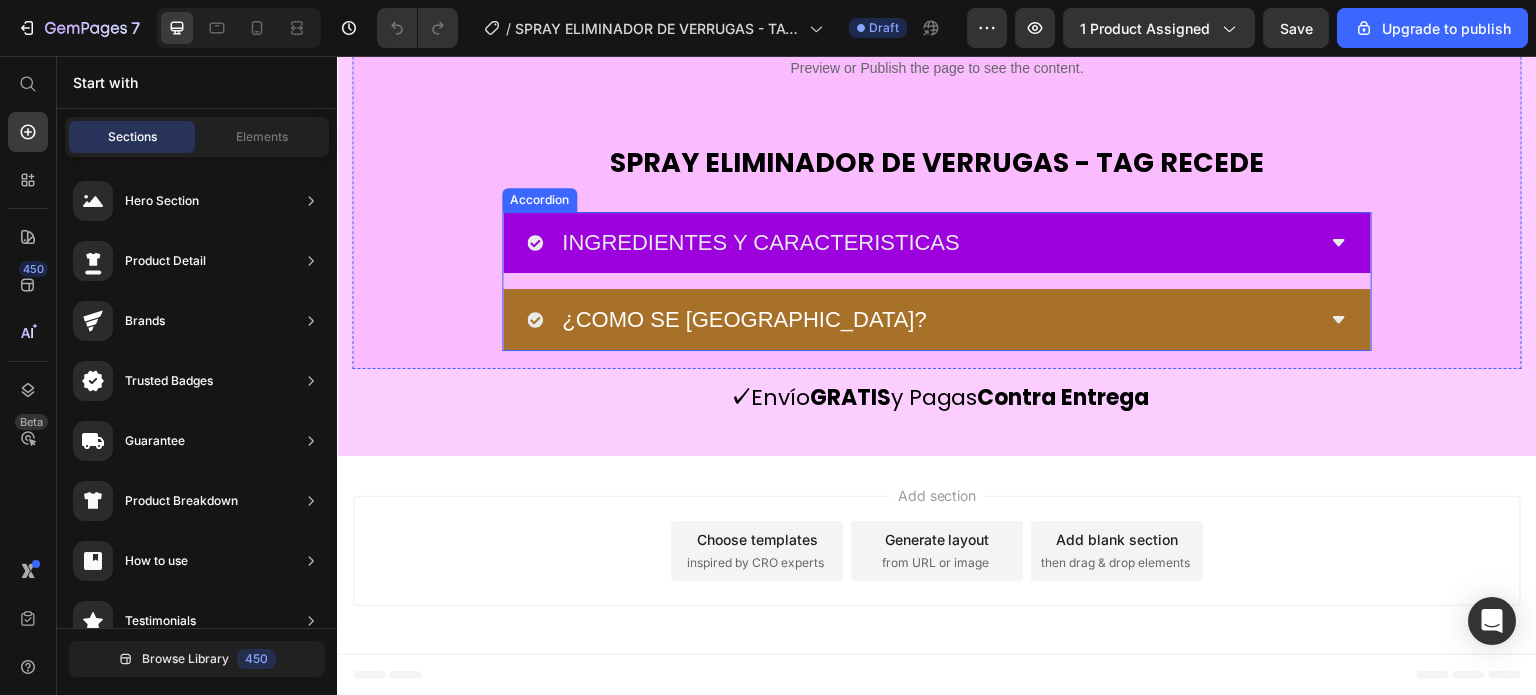 click on "¿COMO SE [GEOGRAPHIC_DATA]?" at bounding box center (744, 319) 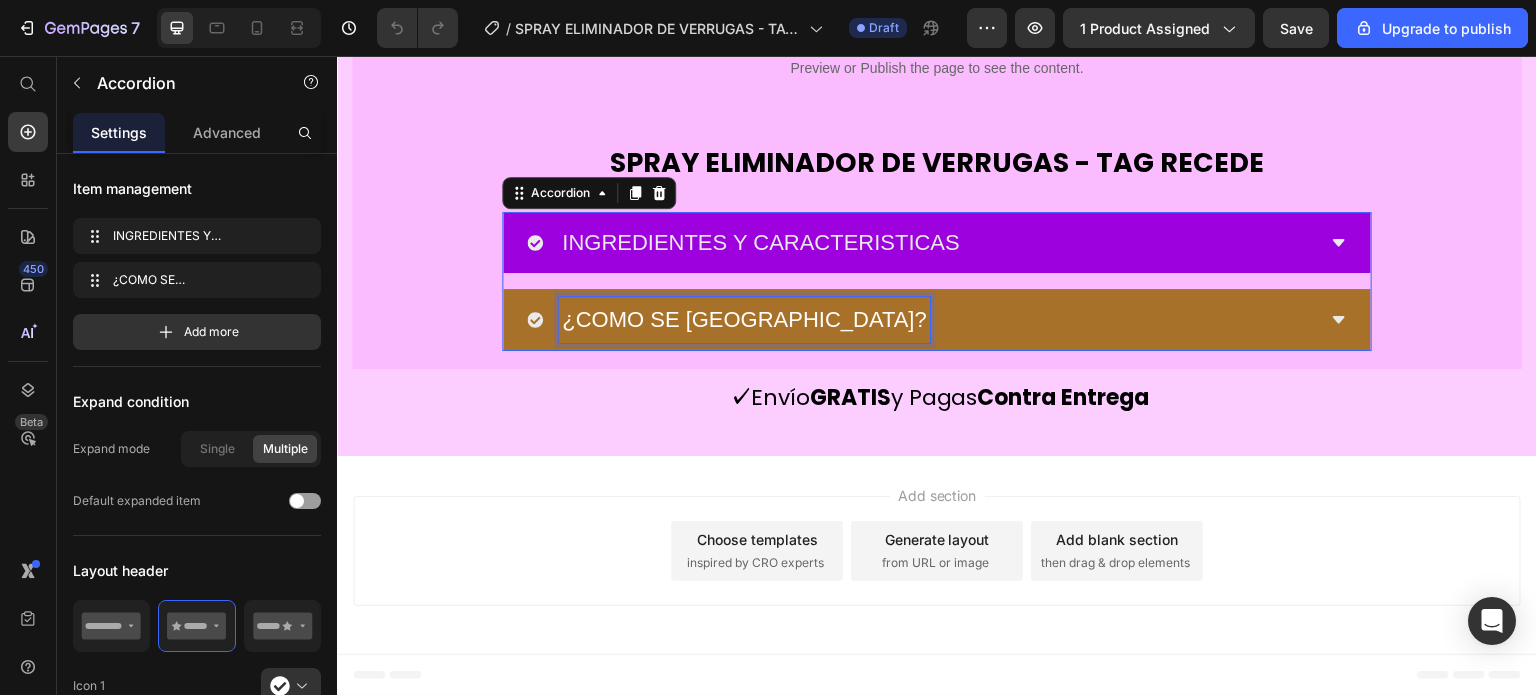 click on "¿COMO SE [GEOGRAPHIC_DATA]?" at bounding box center [744, 319] 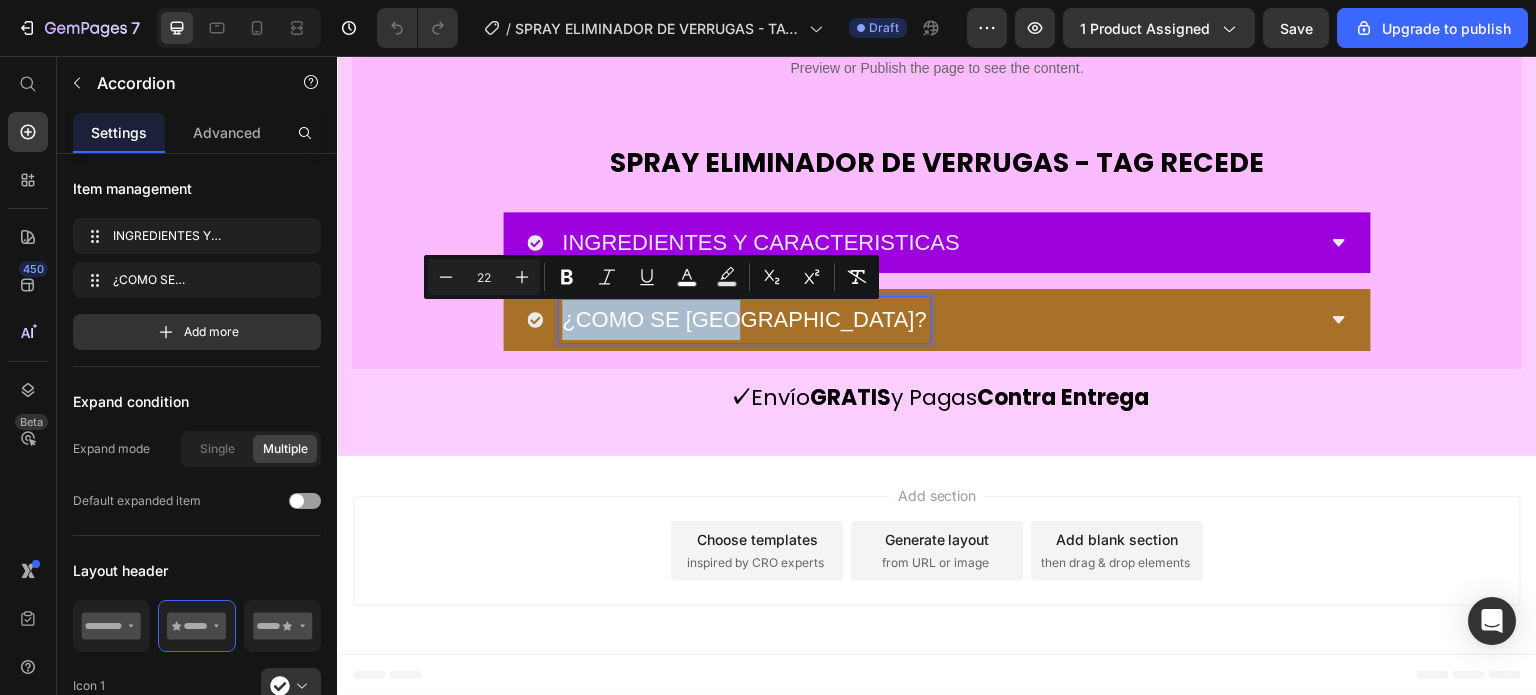 click on "¿COMO SE [GEOGRAPHIC_DATA]?" at bounding box center (744, 319) 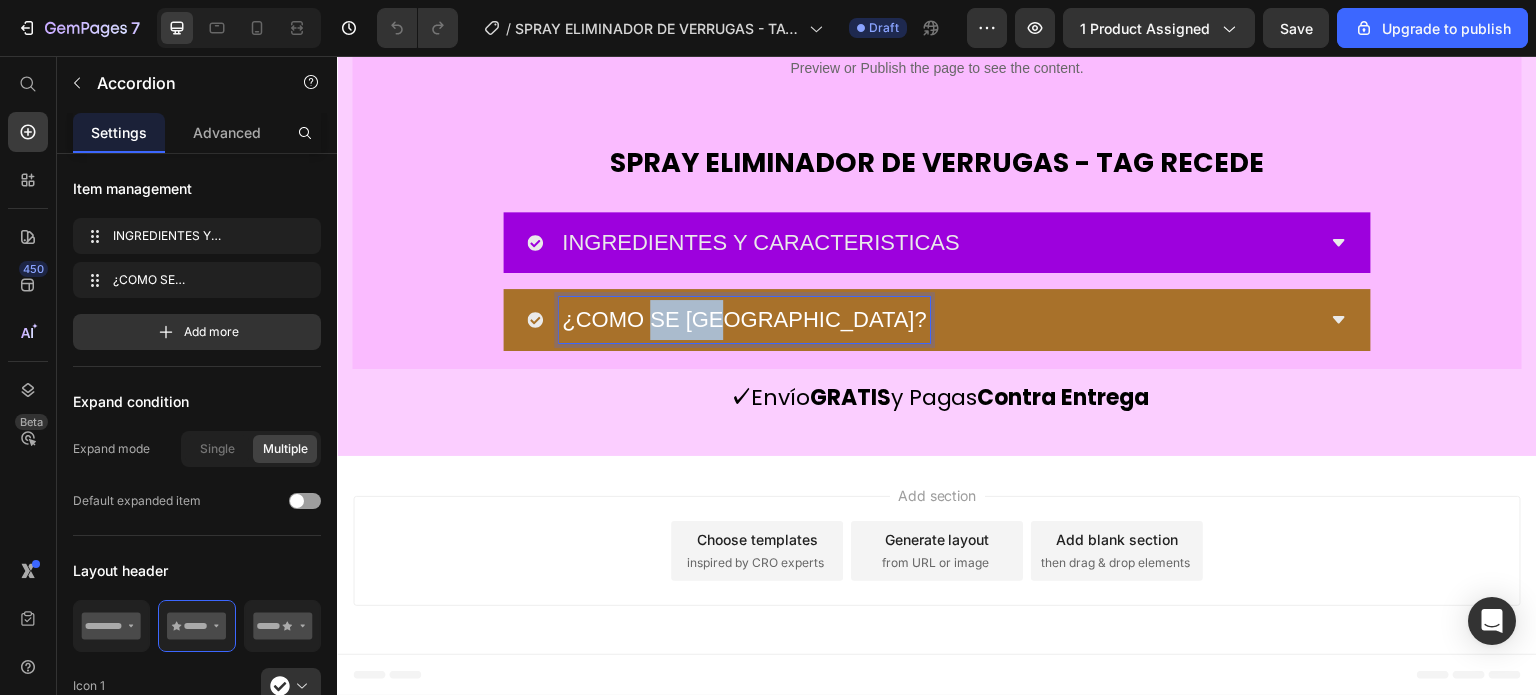click on "¿COMO SE [GEOGRAPHIC_DATA]?" at bounding box center (744, 319) 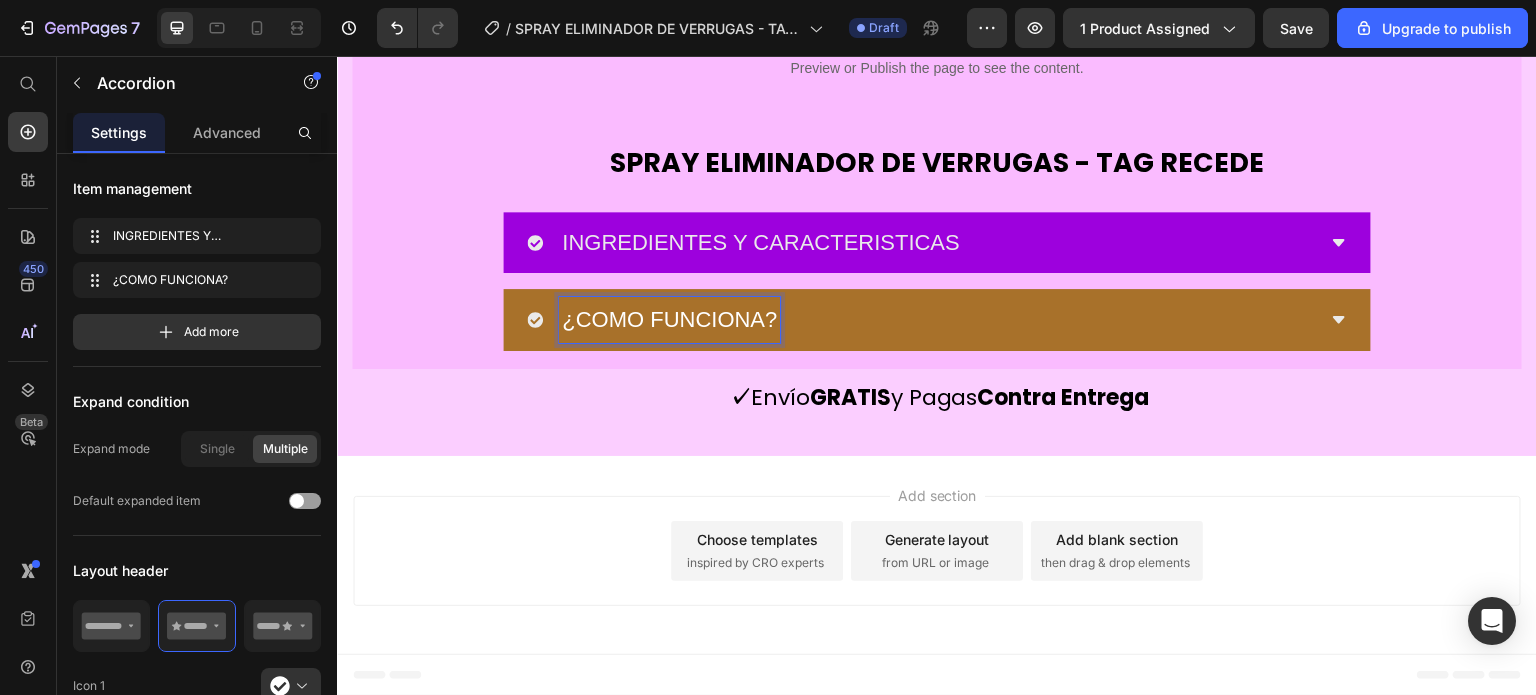 click on "¿COMO FUNCIONA?" at bounding box center (921, 320) 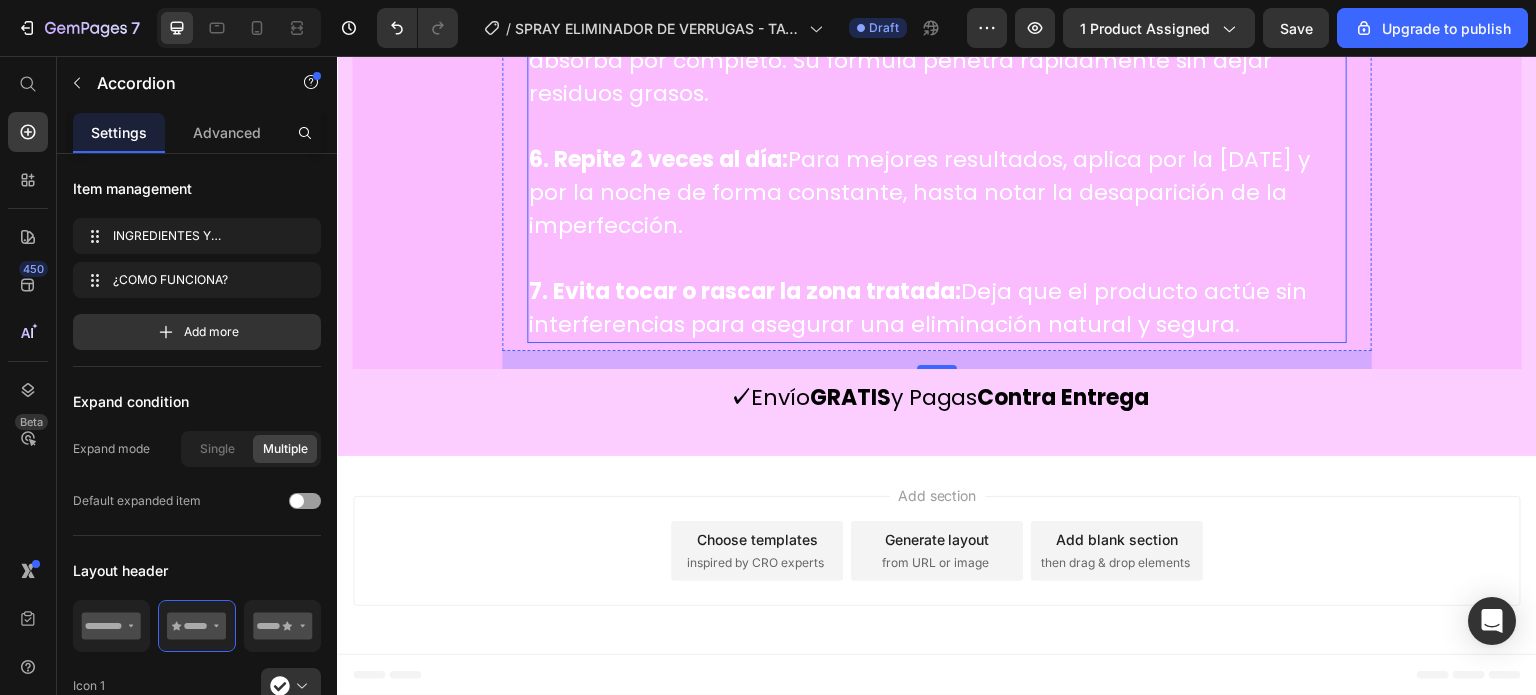 click on "1. Limpia la zona:" at bounding box center (621, -303) 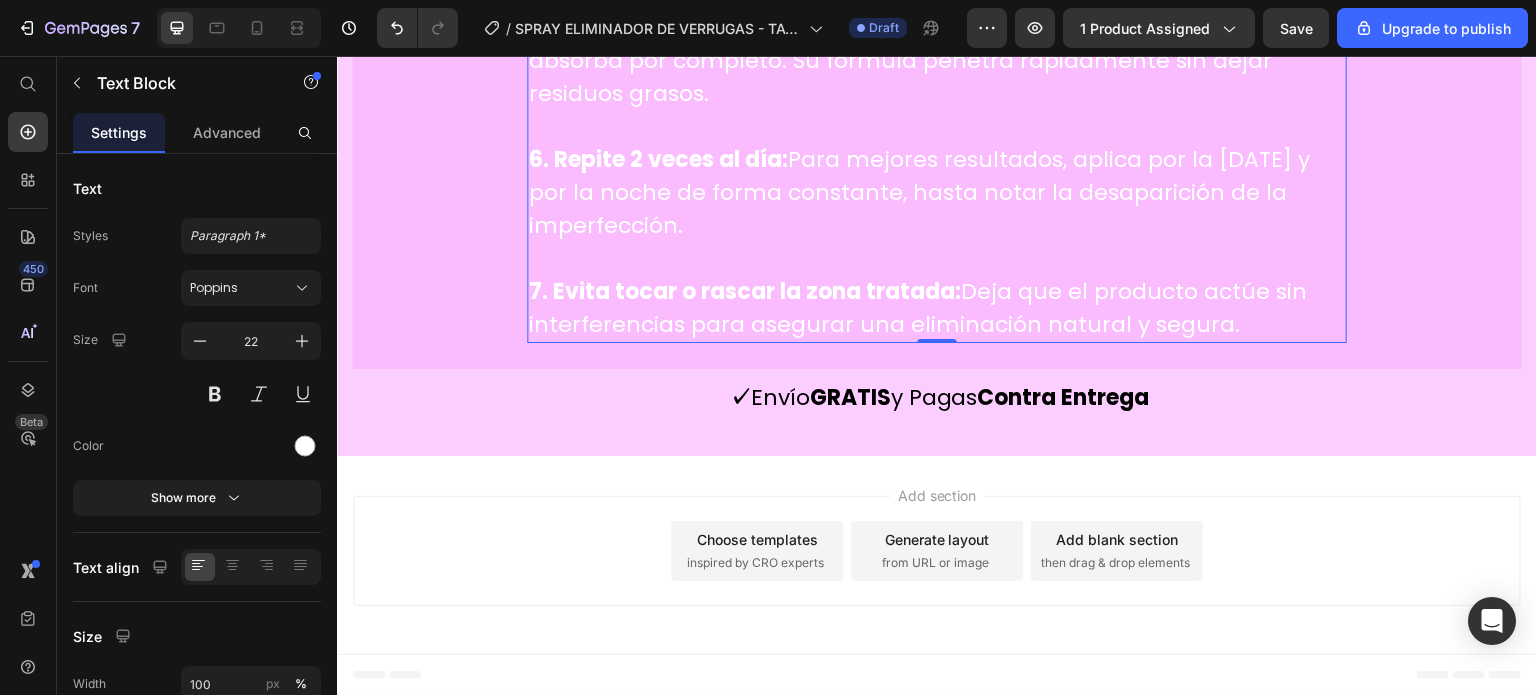 click at bounding box center [937, -237] 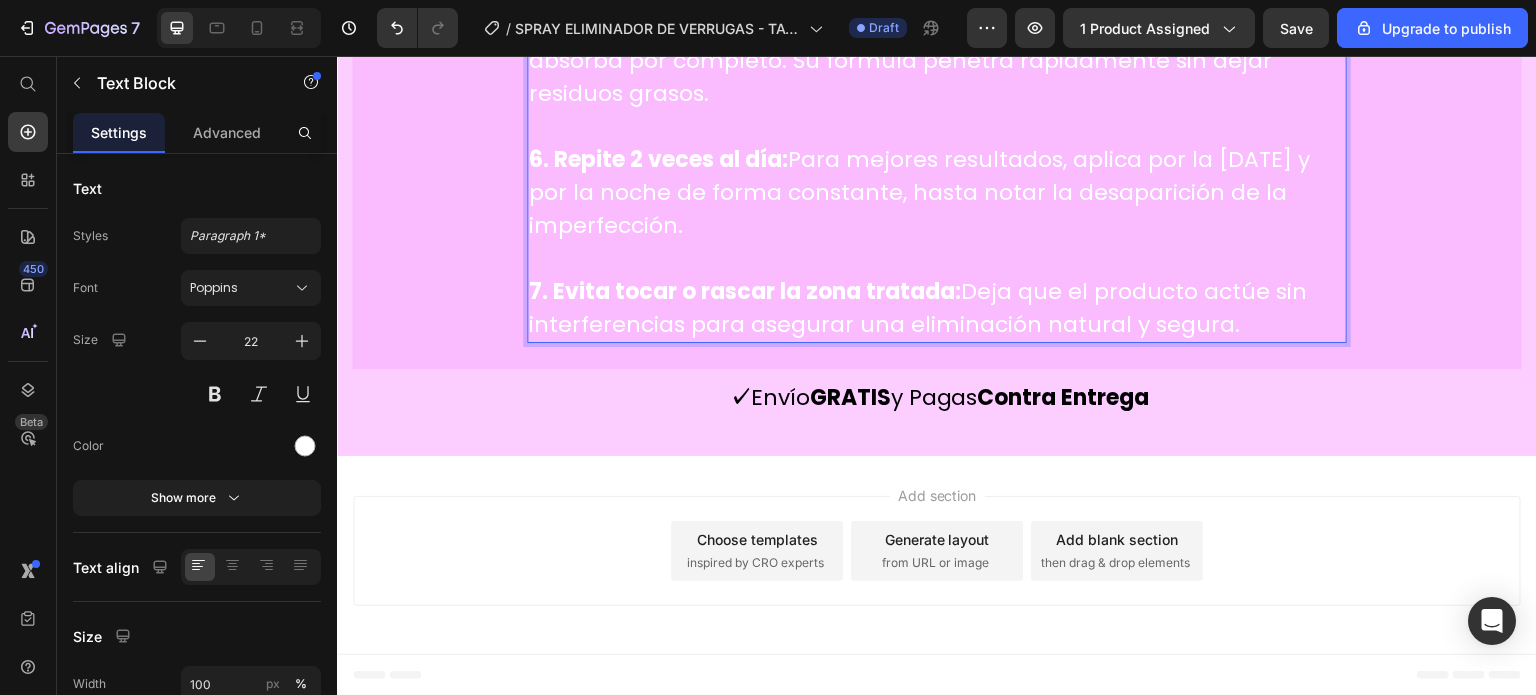 click at bounding box center [937, -237] 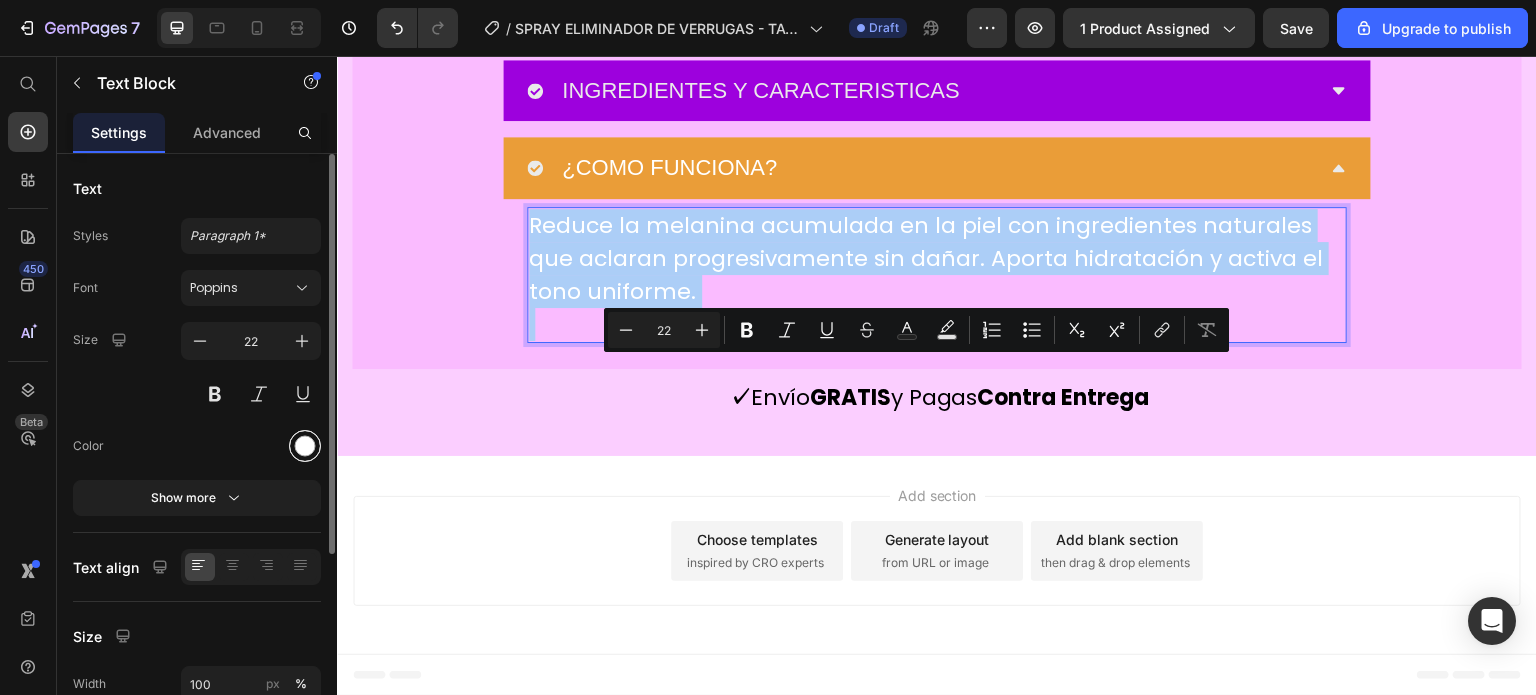 click at bounding box center [305, 446] 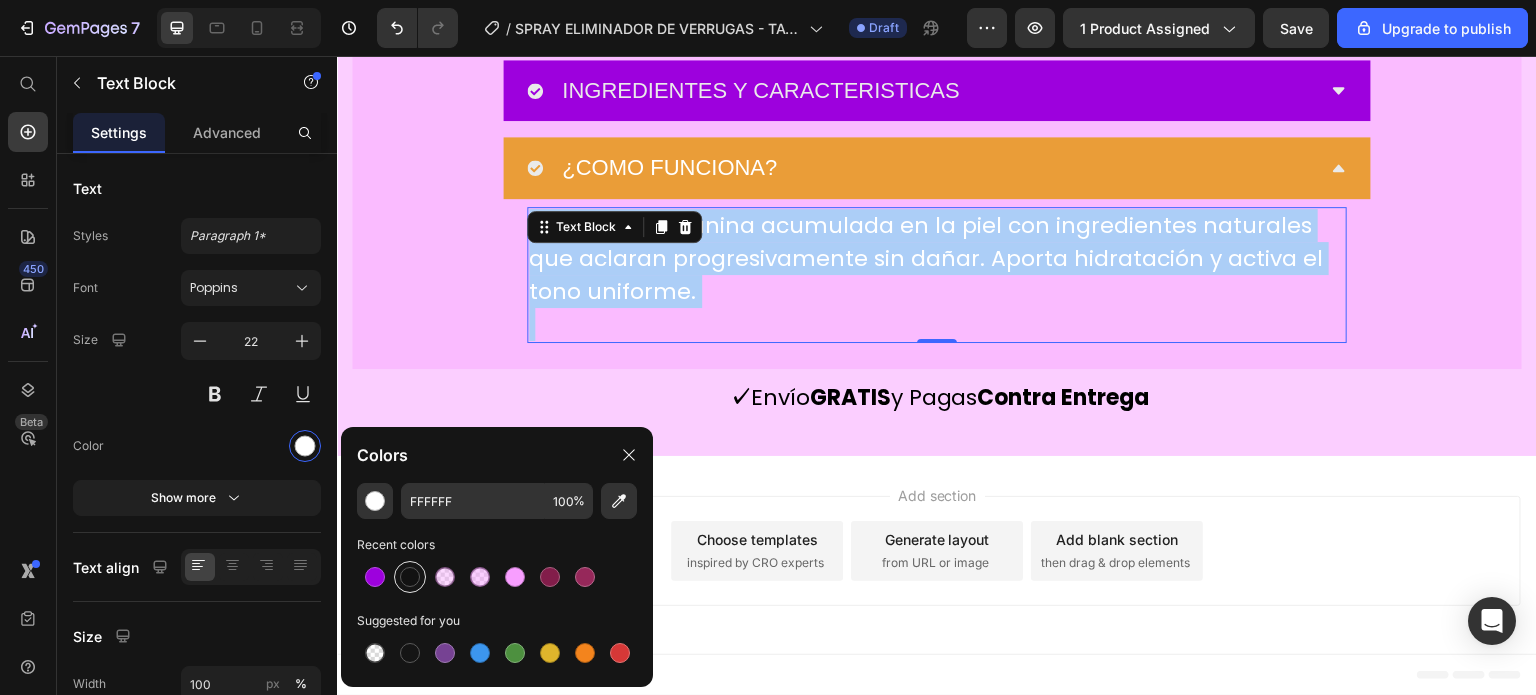 click at bounding box center (410, 577) 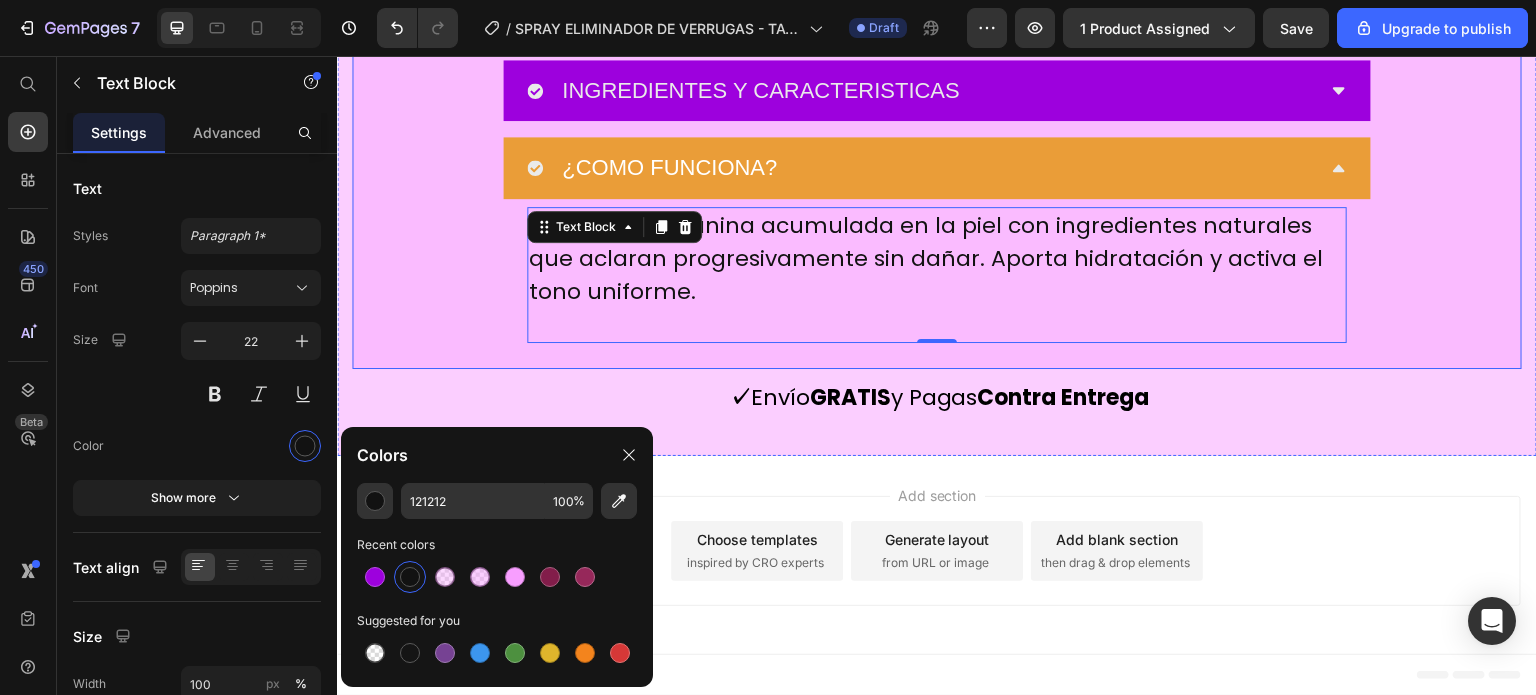 click on "Image Potente fórmula con veneno [PERSON_NAME] Heading Su ingrediente estrella, el veneno [PERSON_NAME], ayuda a eliminar verrugas, lunares y manchas mientras estimula la regeneración celular. Actúa profundamente sin dañar la piel, ofreciendo resultados visibles en poco tiempo. Text block Row Image Seguro para todo tipo [PERSON_NAME] Heading Tag Recede™ ha sido desarrollado para brindar un tratamiento eficaz sin causar irritación. Es apto para pieles sensibles y no deja marcas ni cicatrices, garantizando un uso suave y confiable. Text block
Custom Code
Preview or Publish the page to see the content. Custom Code Image Image
Custom Code
Preview or Publish the page to see the content. Custom Code egenera y protege la piel Heading Además de eliminar imperfecciones, su fórmula activa promueve la cicatrización natural, acelera la curación y protege la zona tratada contra posibles infecciones, dejando una piel más saludable y uniforme. Text block Row Image Image
Custom Code
Heading" at bounding box center [937, -988] 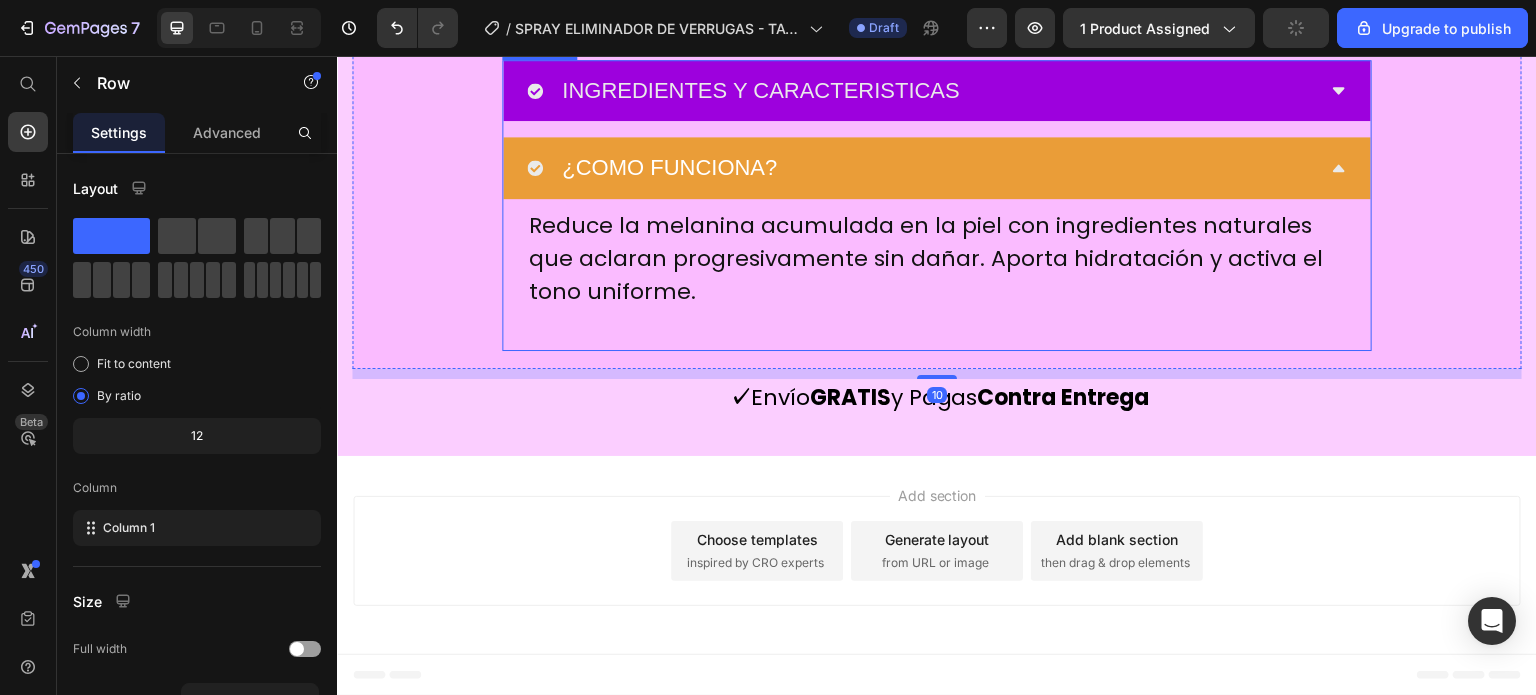 click on "¿COMO FUNCIONA?" at bounding box center [669, 168] 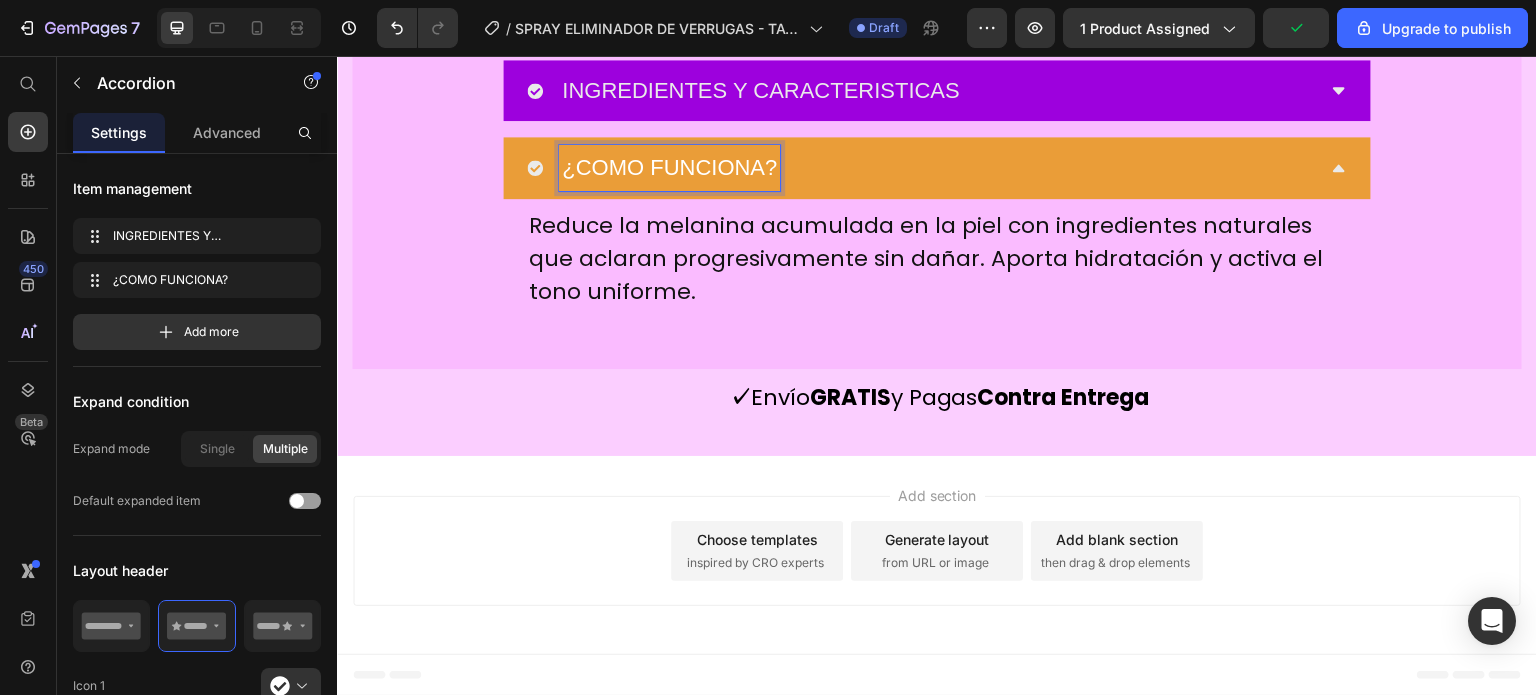 click on "¿COMO FUNCIONA?" at bounding box center [921, 168] 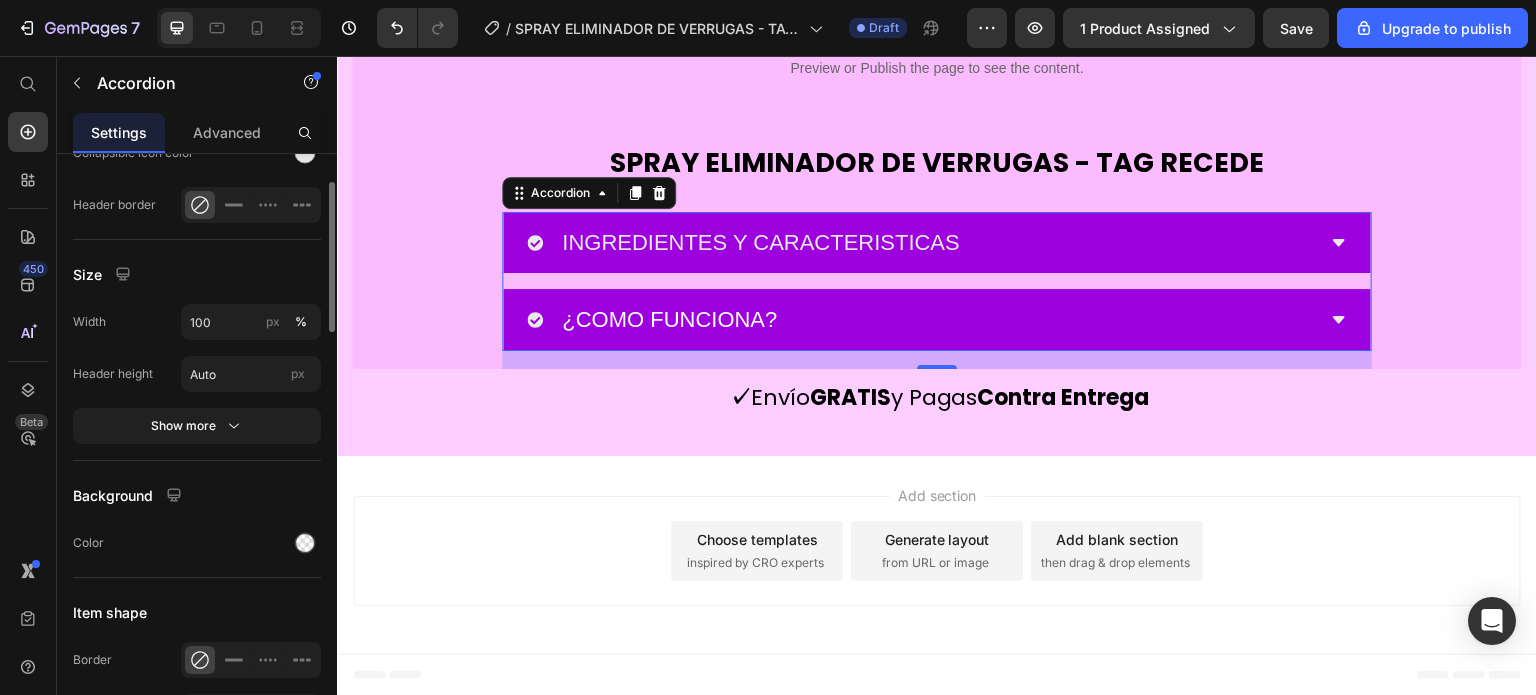 scroll, scrollTop: 1300, scrollLeft: 0, axis: vertical 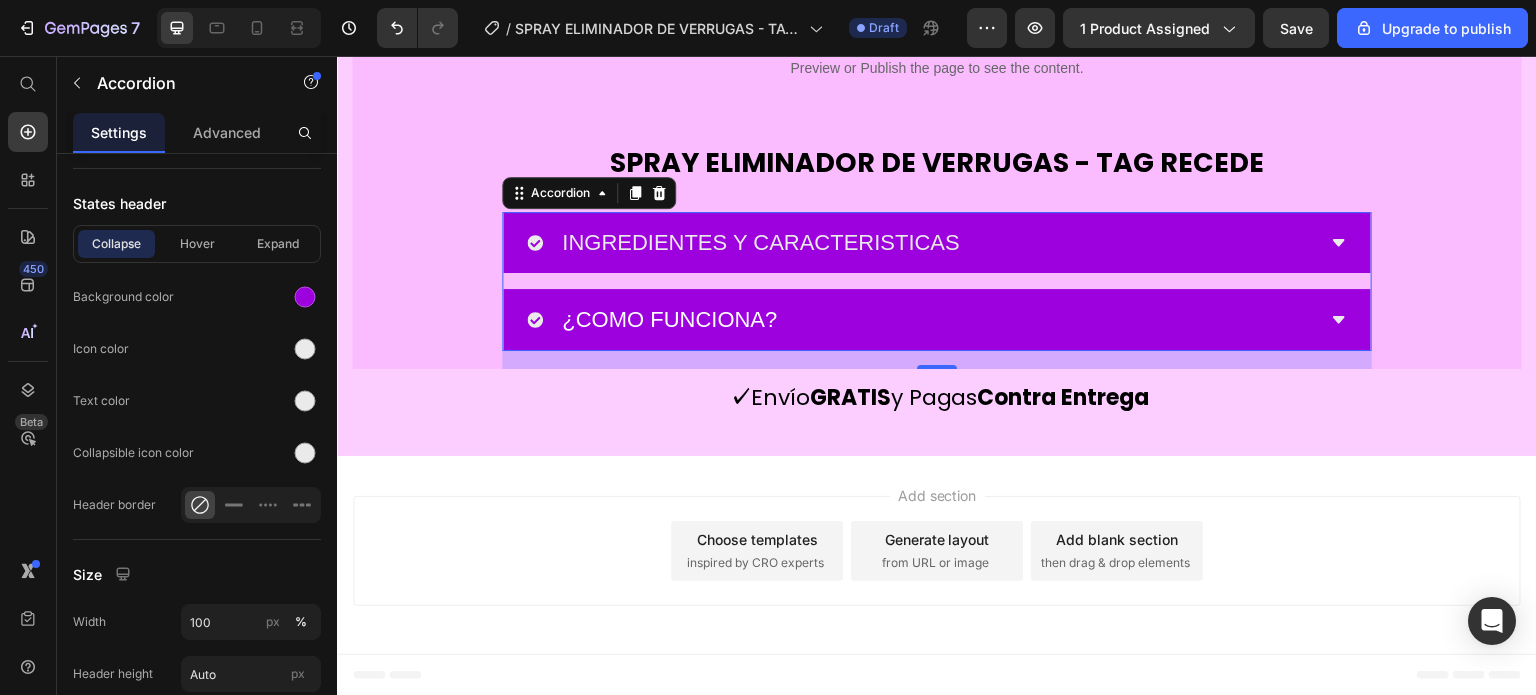 click on "¿COMO FUNCIONA?" at bounding box center (669, 319) 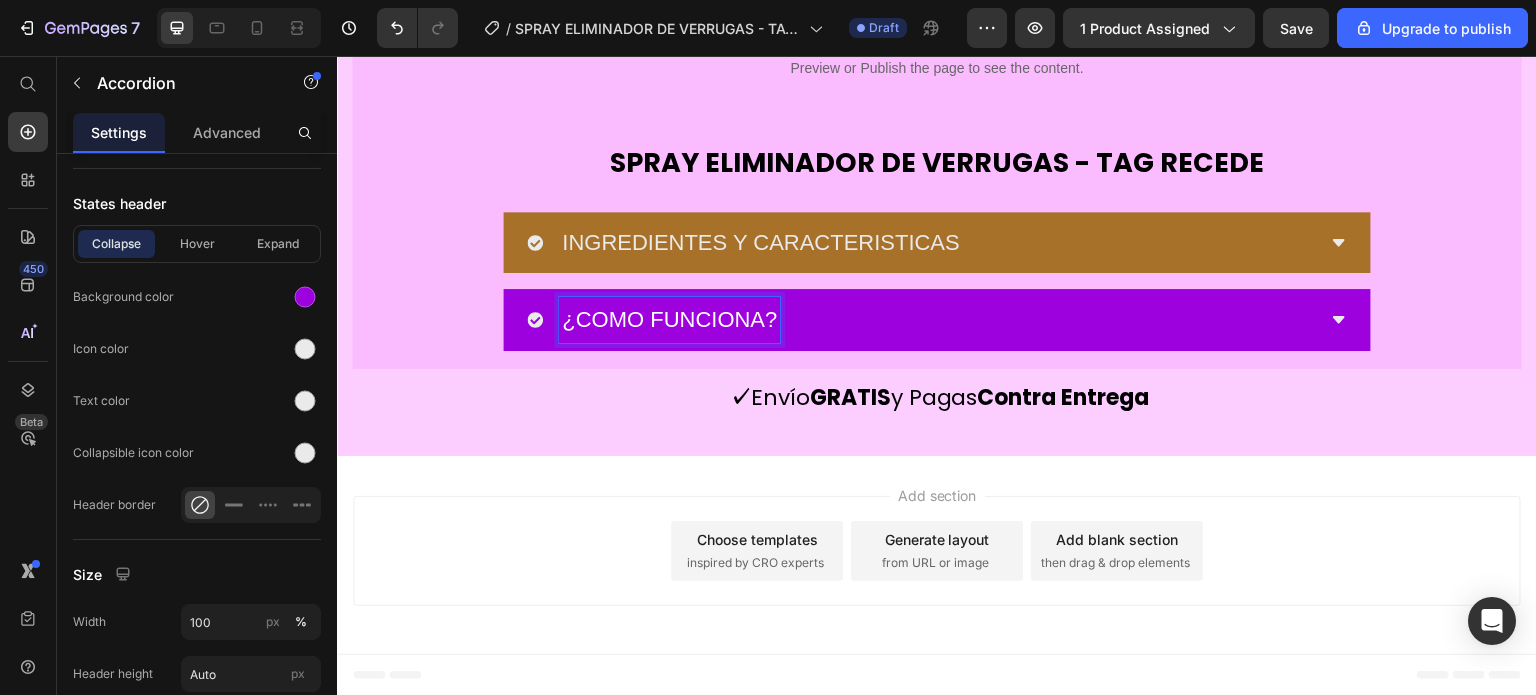 click on "INGREDIENTES Y CARACTERISTICAS" at bounding box center [937, 243] 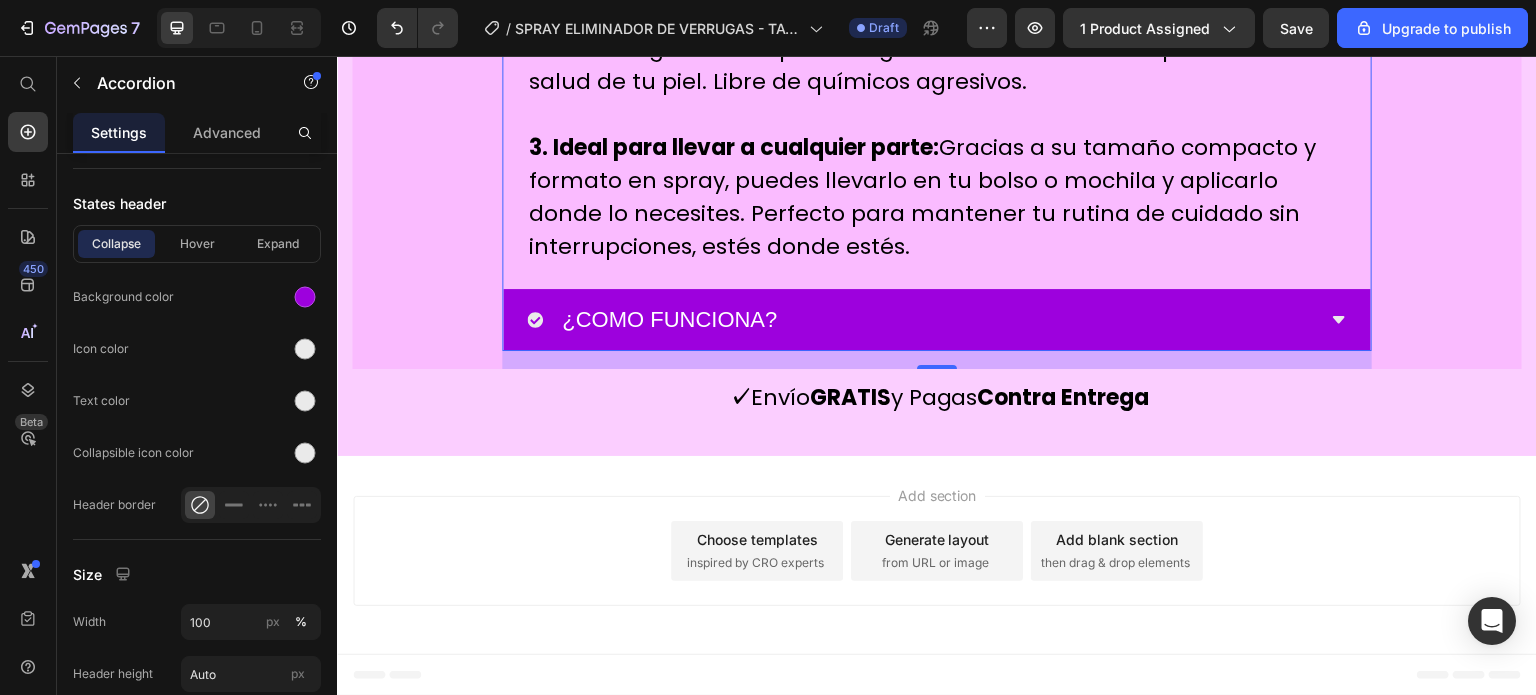 click on "INGREDIENTES Y CARACTERISTICAS" at bounding box center (937, -305) 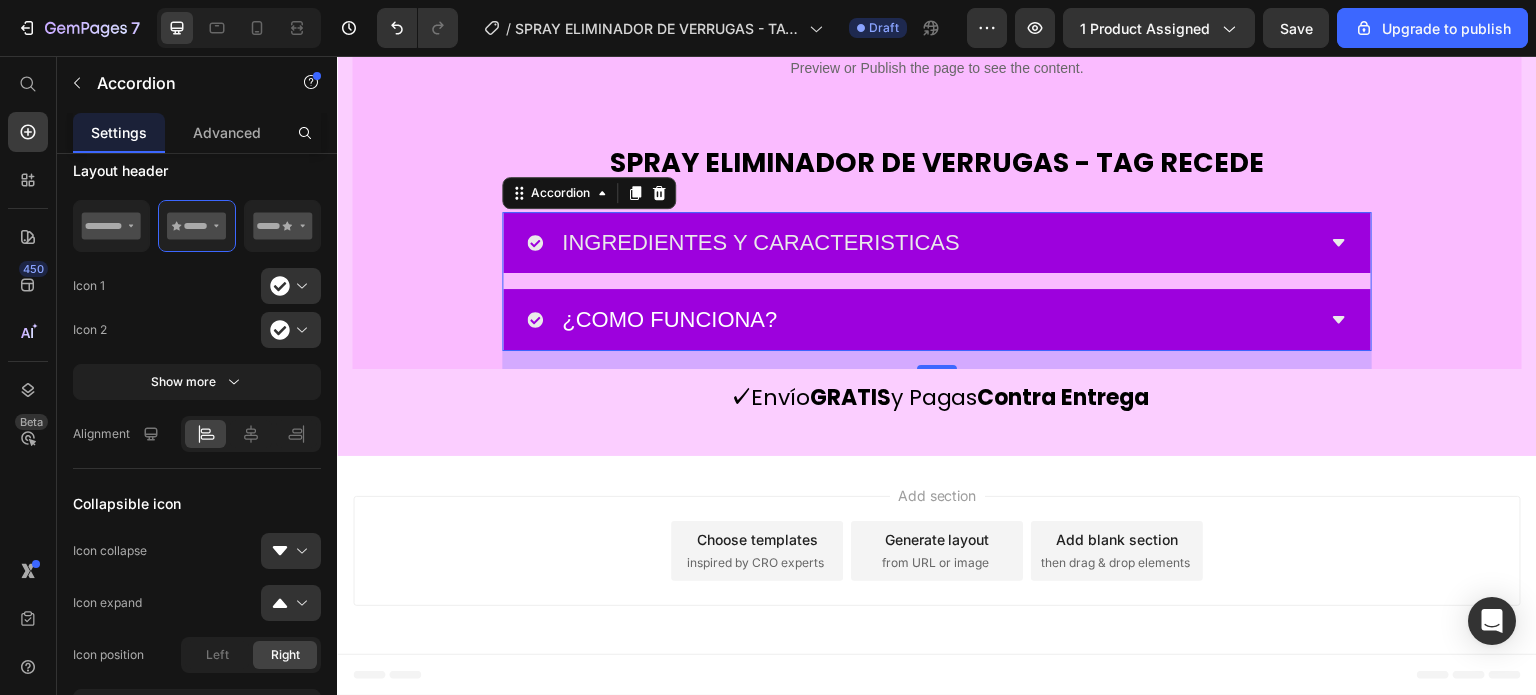 scroll, scrollTop: 0, scrollLeft: 0, axis: both 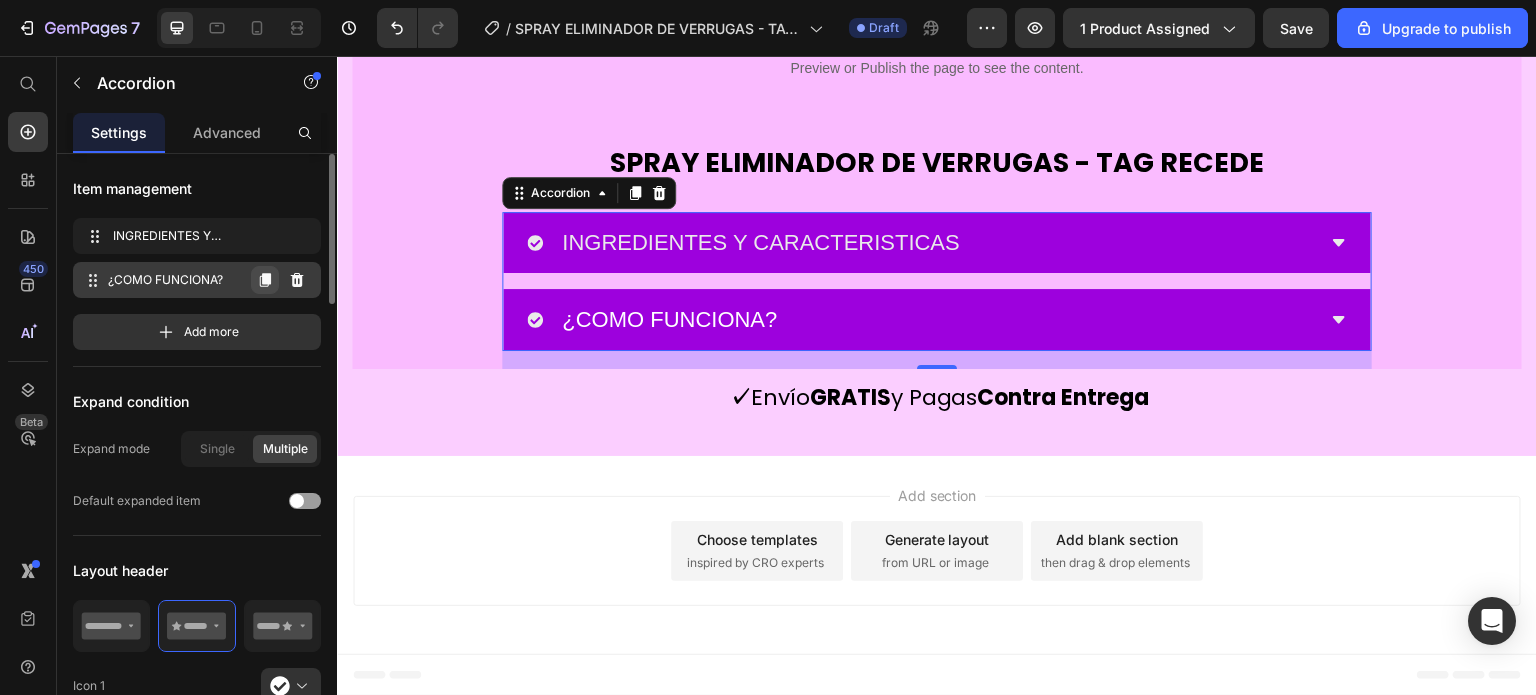 click 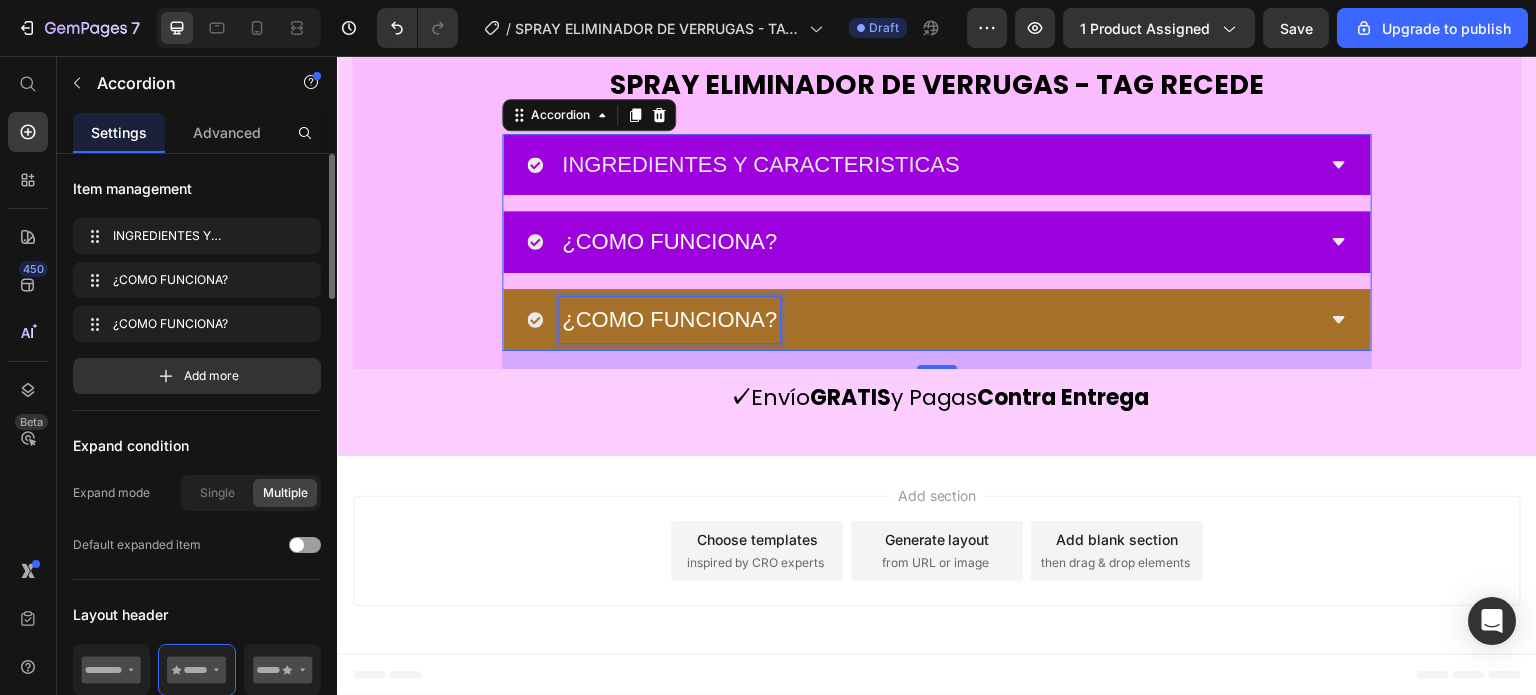 click on "¿COMO FUNCIONA?" at bounding box center (669, 319) 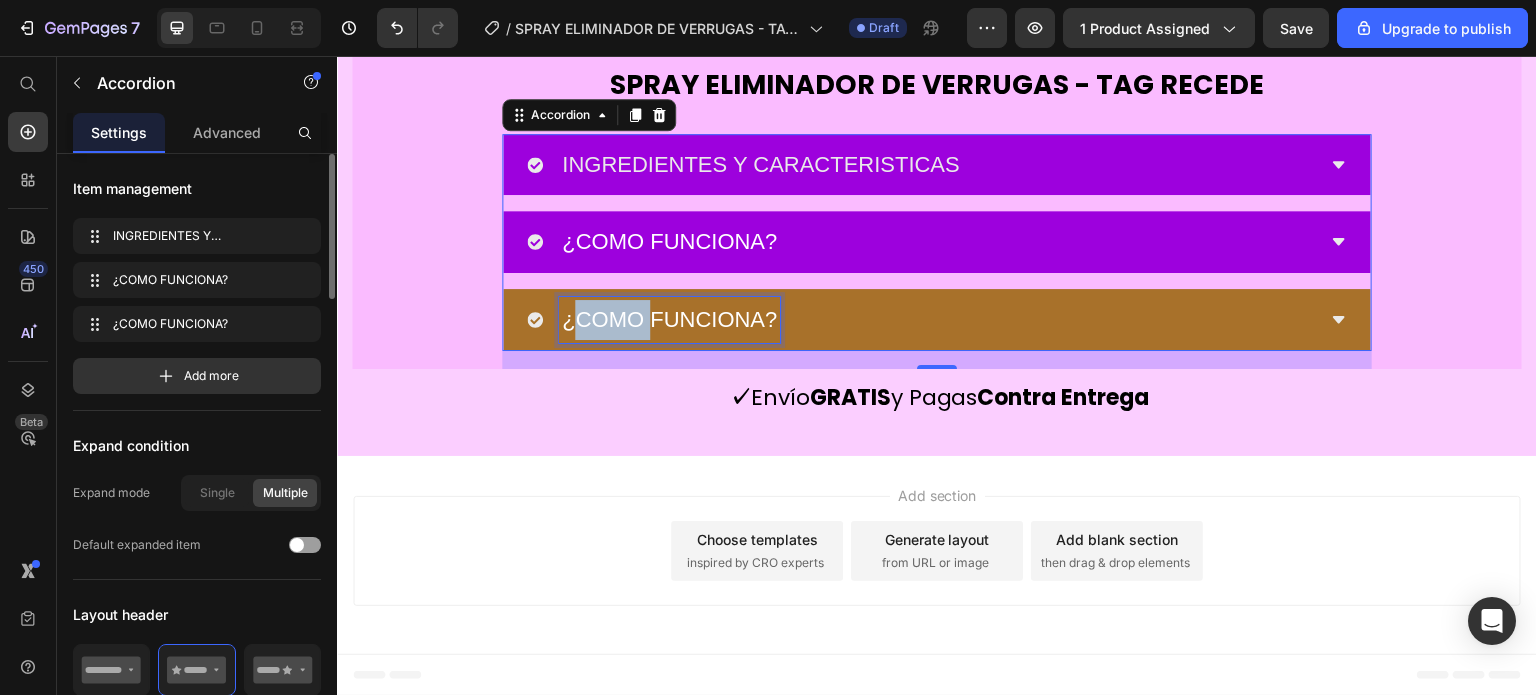click on "¿COMO FUNCIONA?" at bounding box center (669, 319) 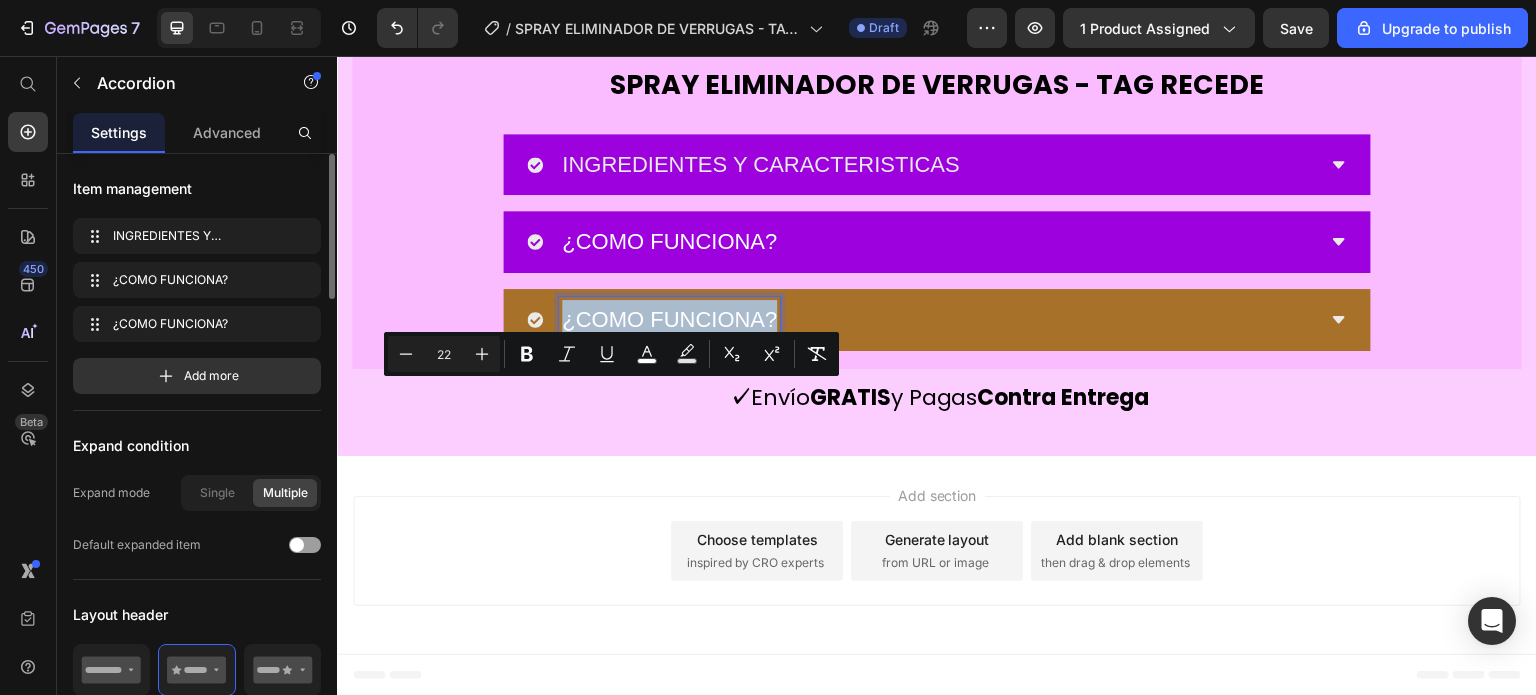 click on "¿COMO FUNCIONA?" at bounding box center [669, 319] 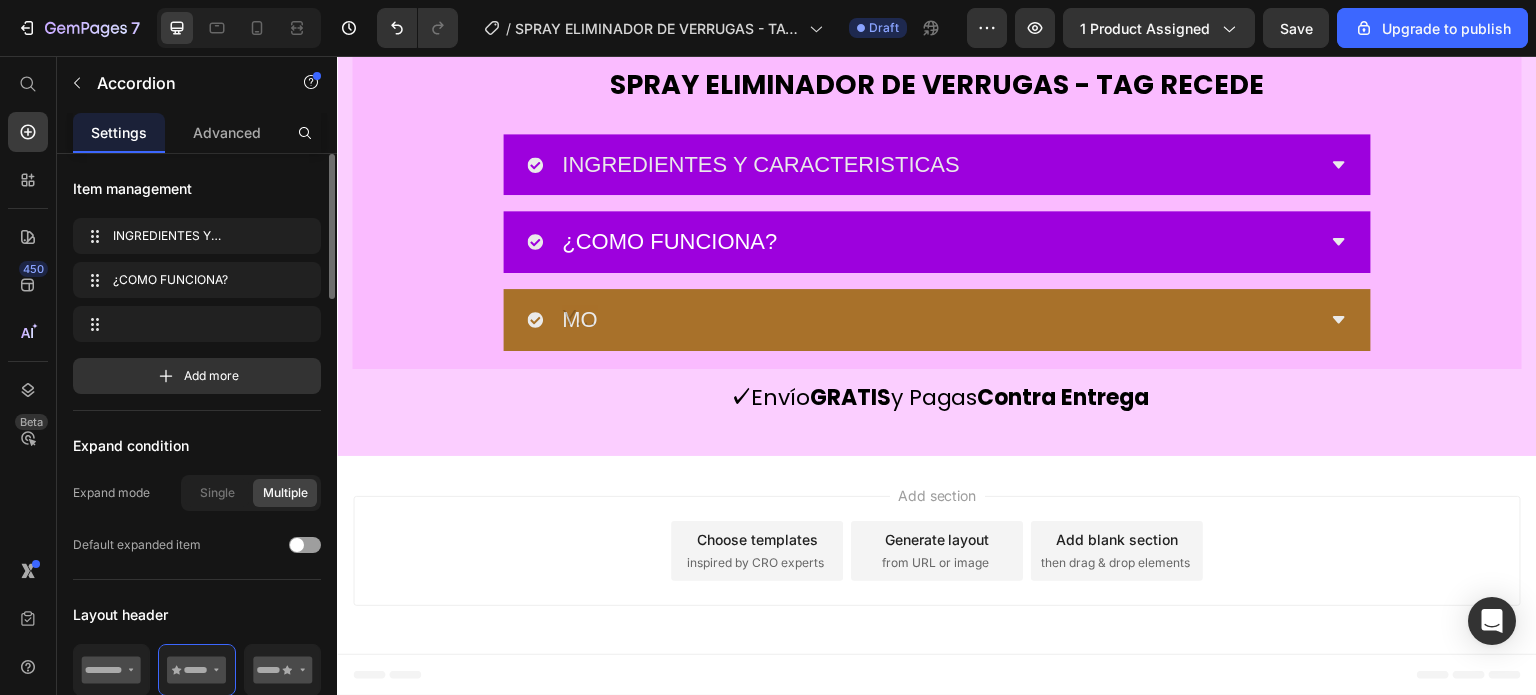 scroll, scrollTop: 10508, scrollLeft: 0, axis: vertical 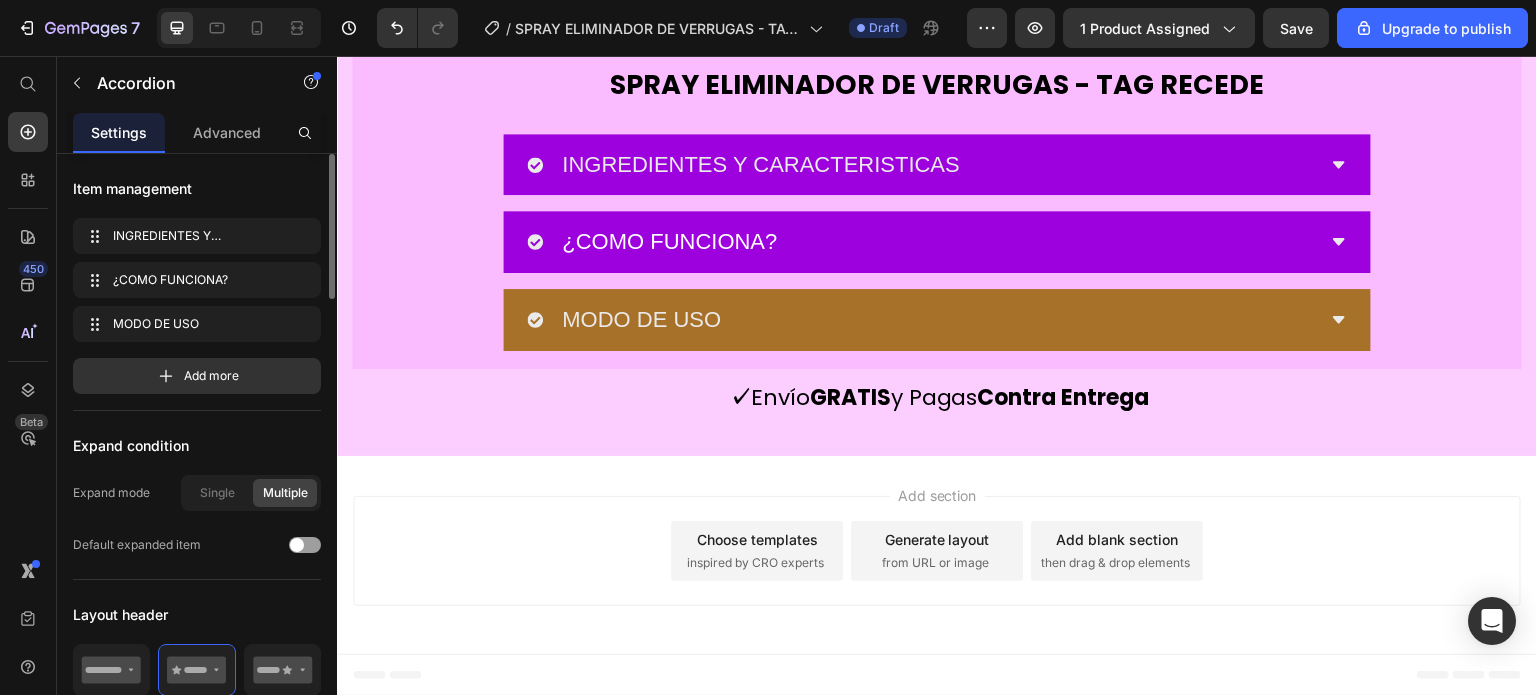 click on "MODO DE USO" at bounding box center [937, 320] 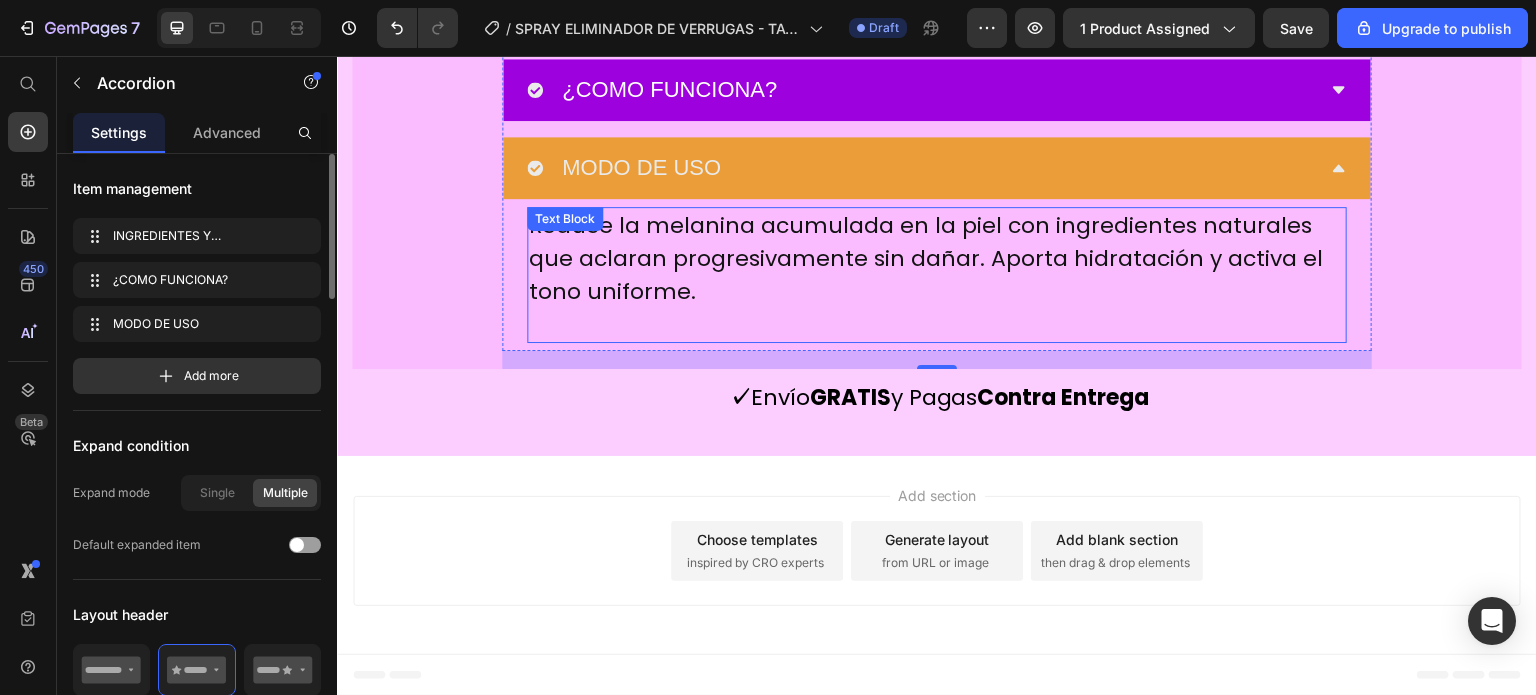 click on "Reduce la melanina acumulada en la piel con ingredientes naturales que aclaran progresivamente sin dañar. Aporta hidratación y activa el tono uniforme." at bounding box center (937, 258) 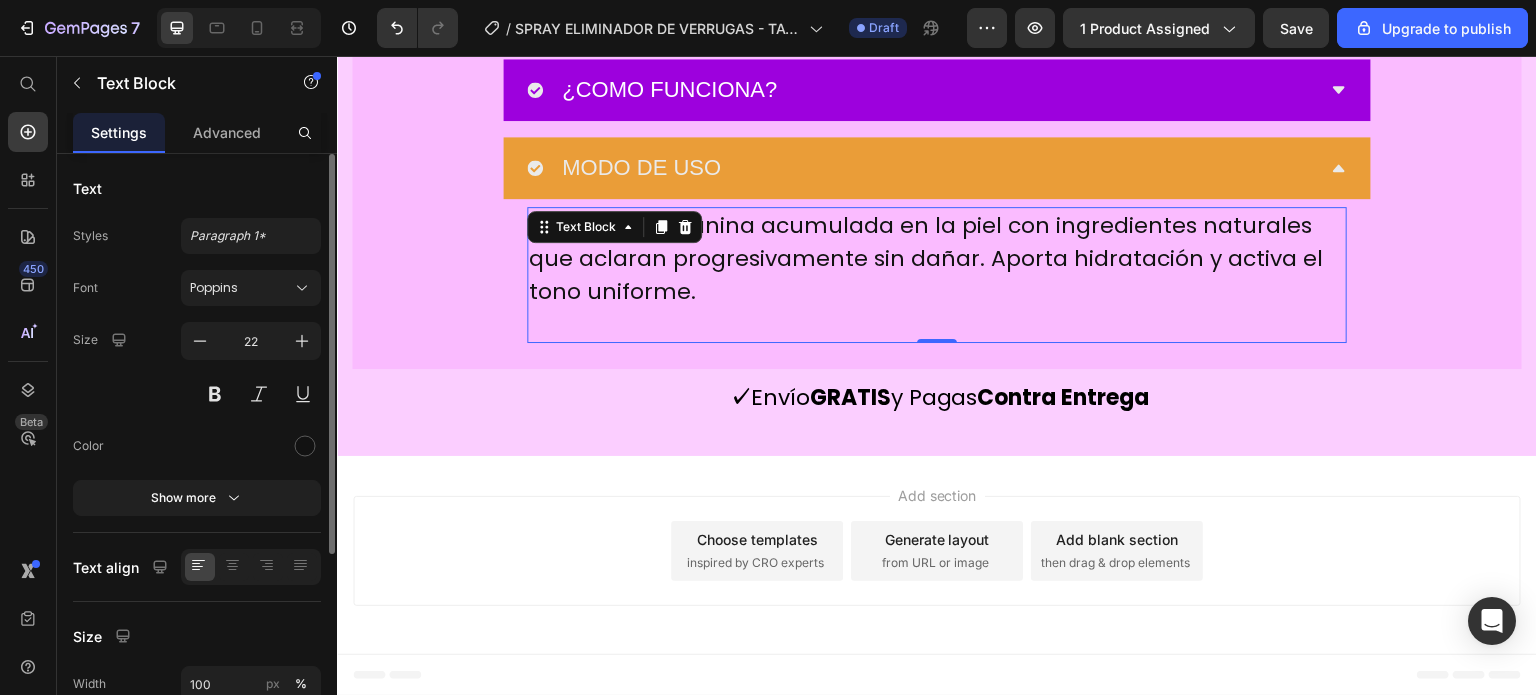 click on "Reduce la melanina acumulada en la piel con ingredientes naturales que aclaran progresivamente sin dañar. Aporta hidratación y activa el tono uniforme." at bounding box center [937, 258] 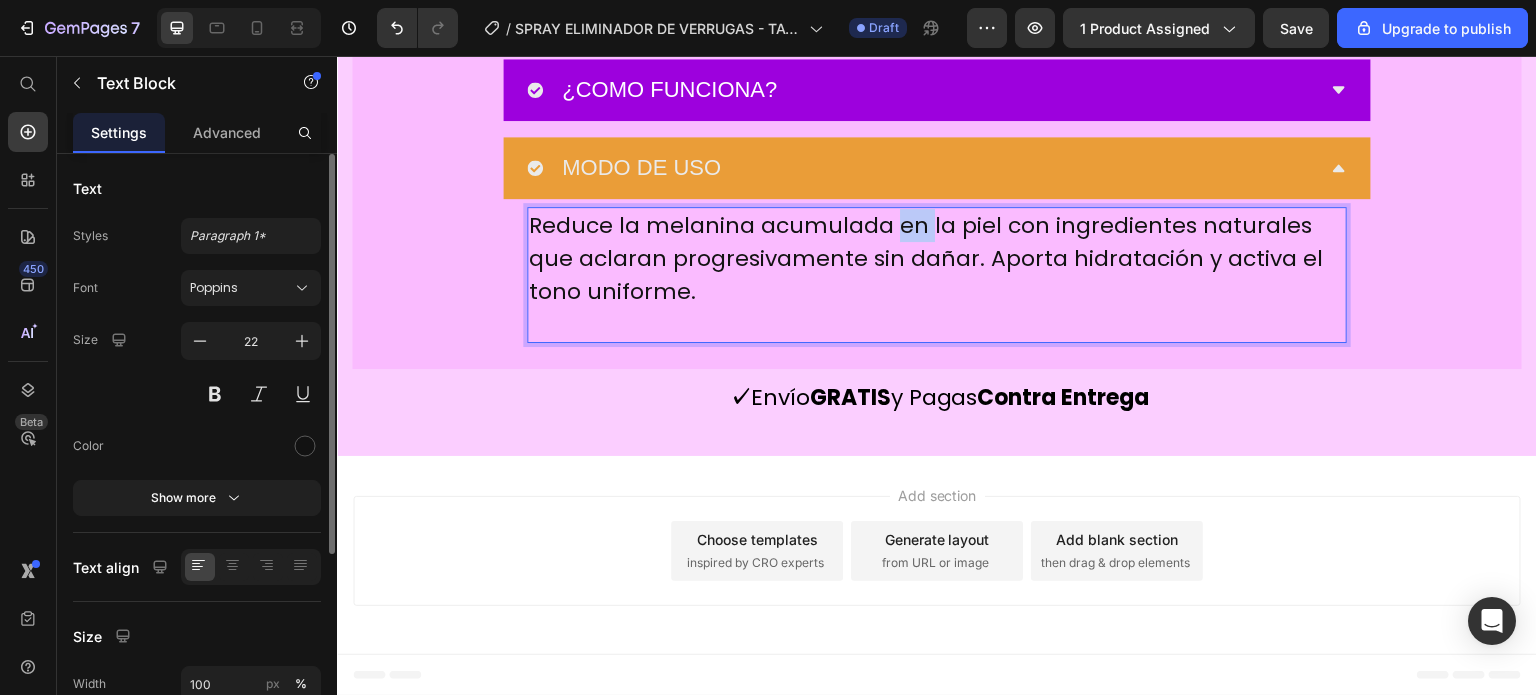 click on "Reduce la melanina acumulada en la piel con ingredientes naturales que aclaran progresivamente sin dañar. Aporta hidratación y activa el tono uniforme." at bounding box center (937, 258) 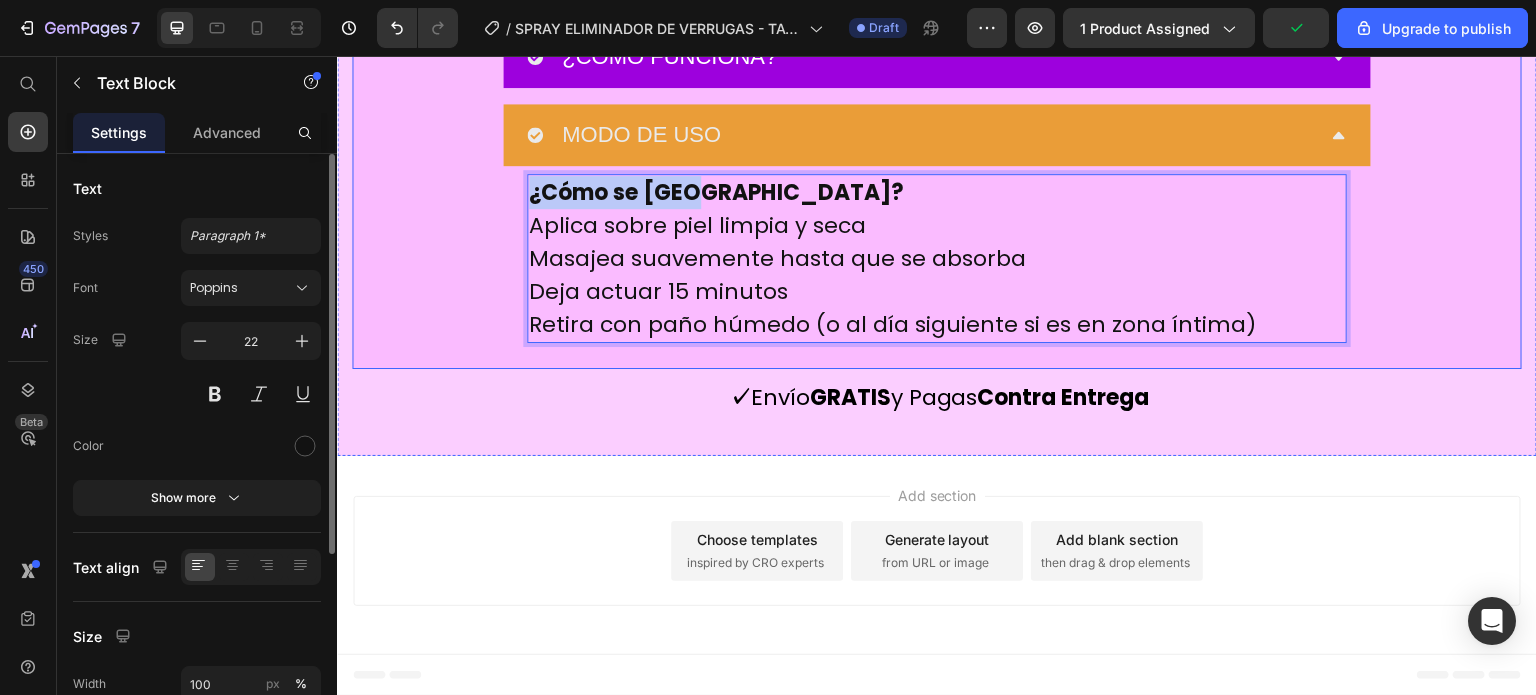 drag, startPoint x: 701, startPoint y: 458, endPoint x: 464, endPoint y: 454, distance: 237.03375 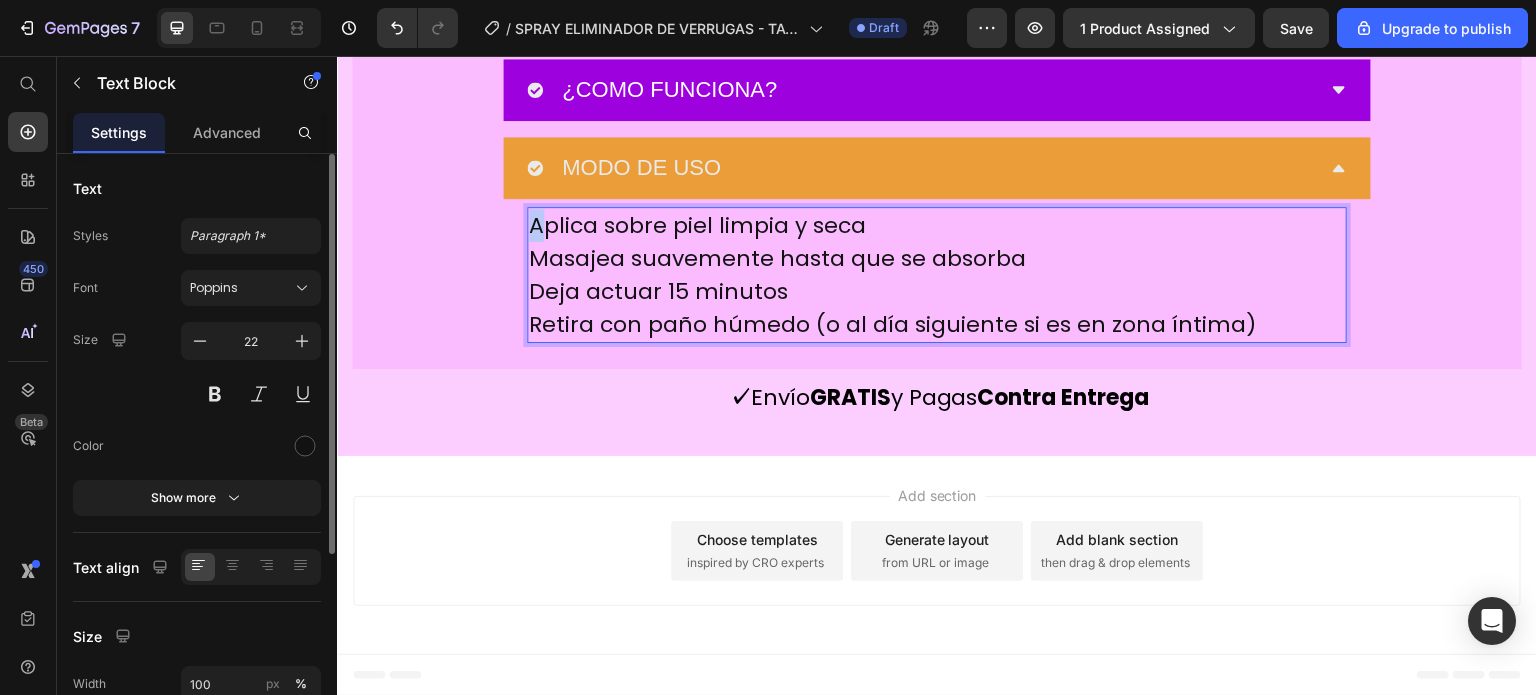 click on "Aplica sobre piel limpia y seca" at bounding box center [937, 225] 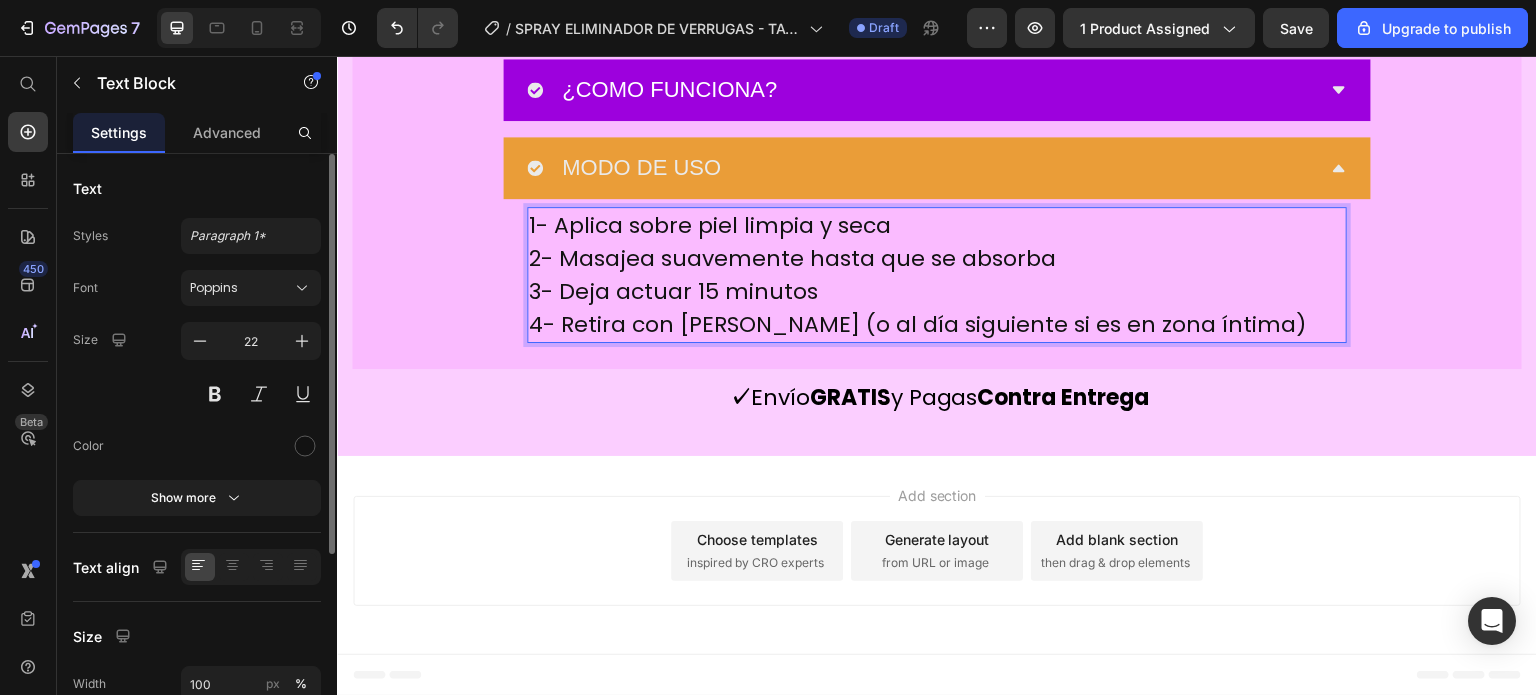 click on "1- Aplica sobre piel limpia y seca" at bounding box center (937, 225) 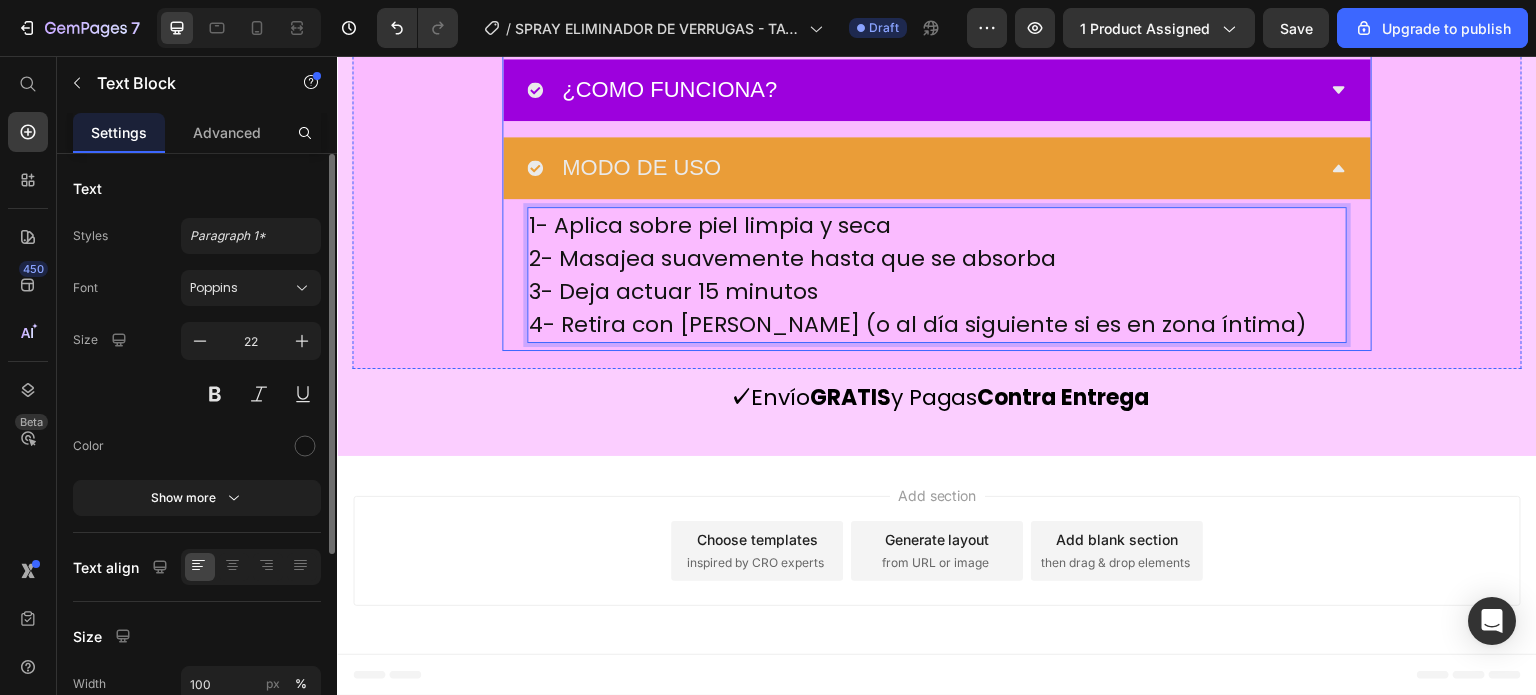 click on "INGREDIENTES Y CARACTERISTICAS" at bounding box center [761, 13] 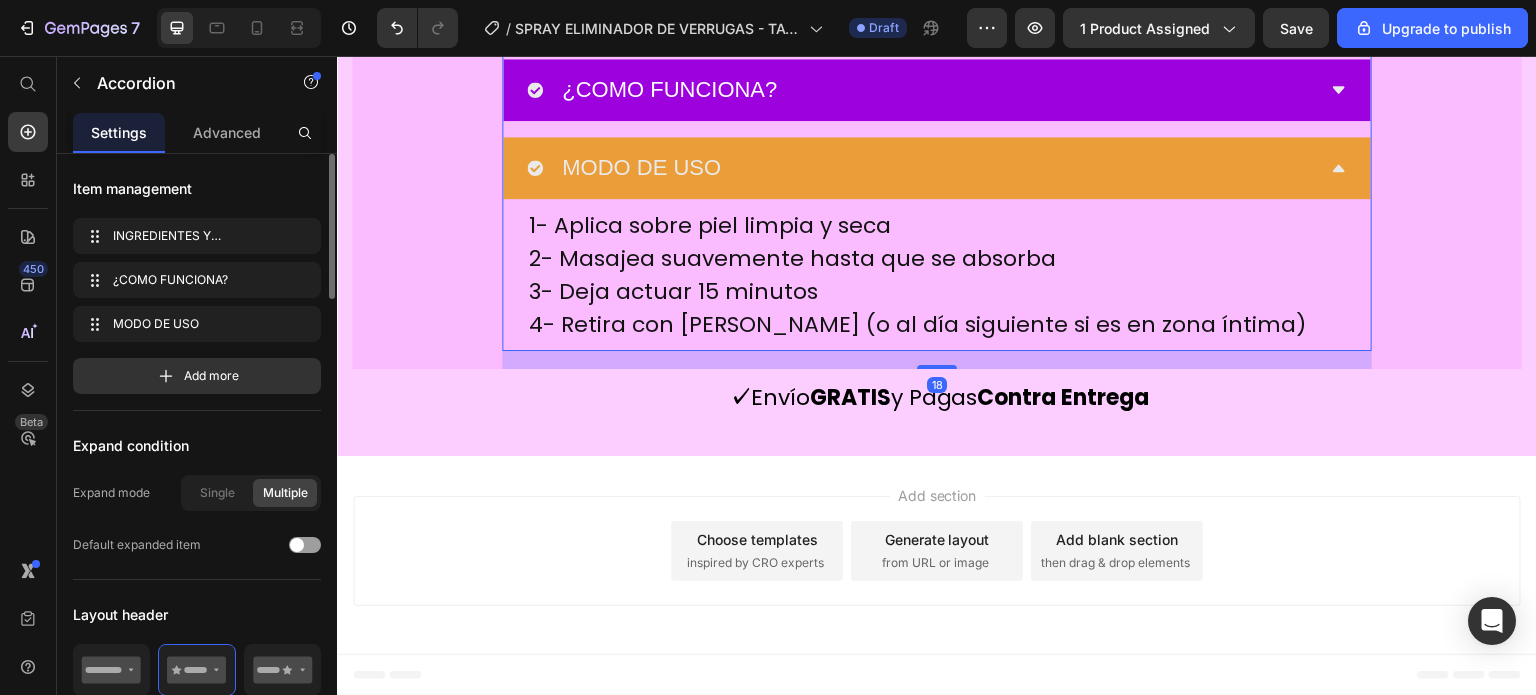 click on "MODO DE USO" at bounding box center (921, 168) 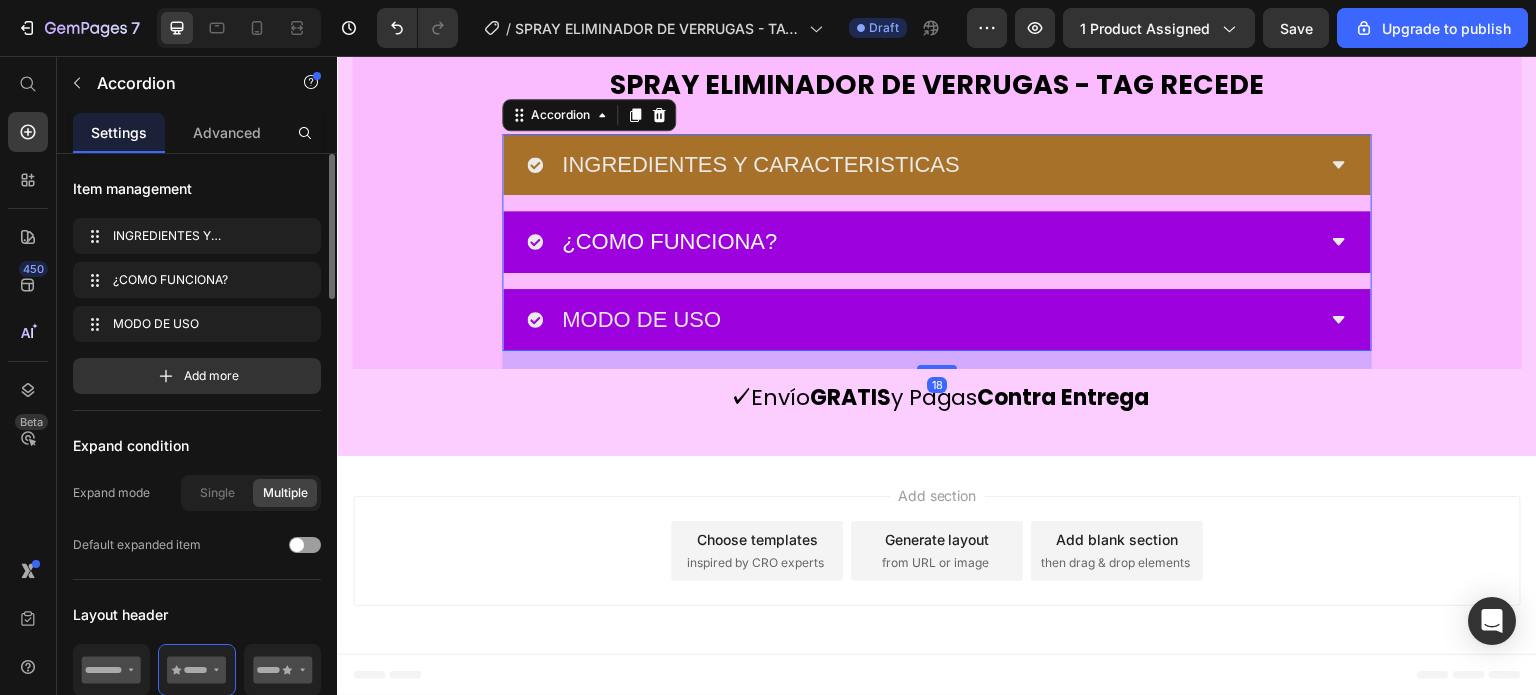 click on "INGREDIENTES Y CARACTERISTICAS" at bounding box center [921, 165] 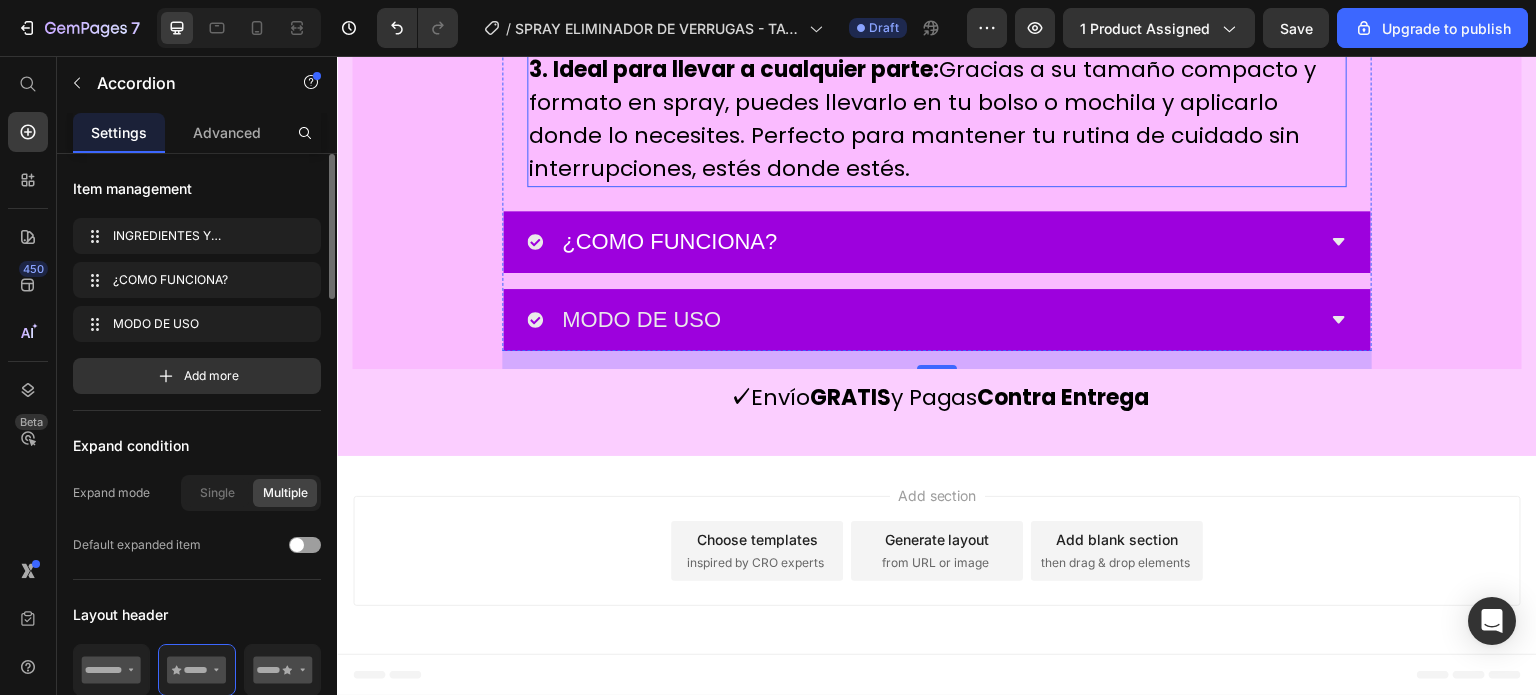 click on "Vitaminas C y E" at bounding box center (937, -294) 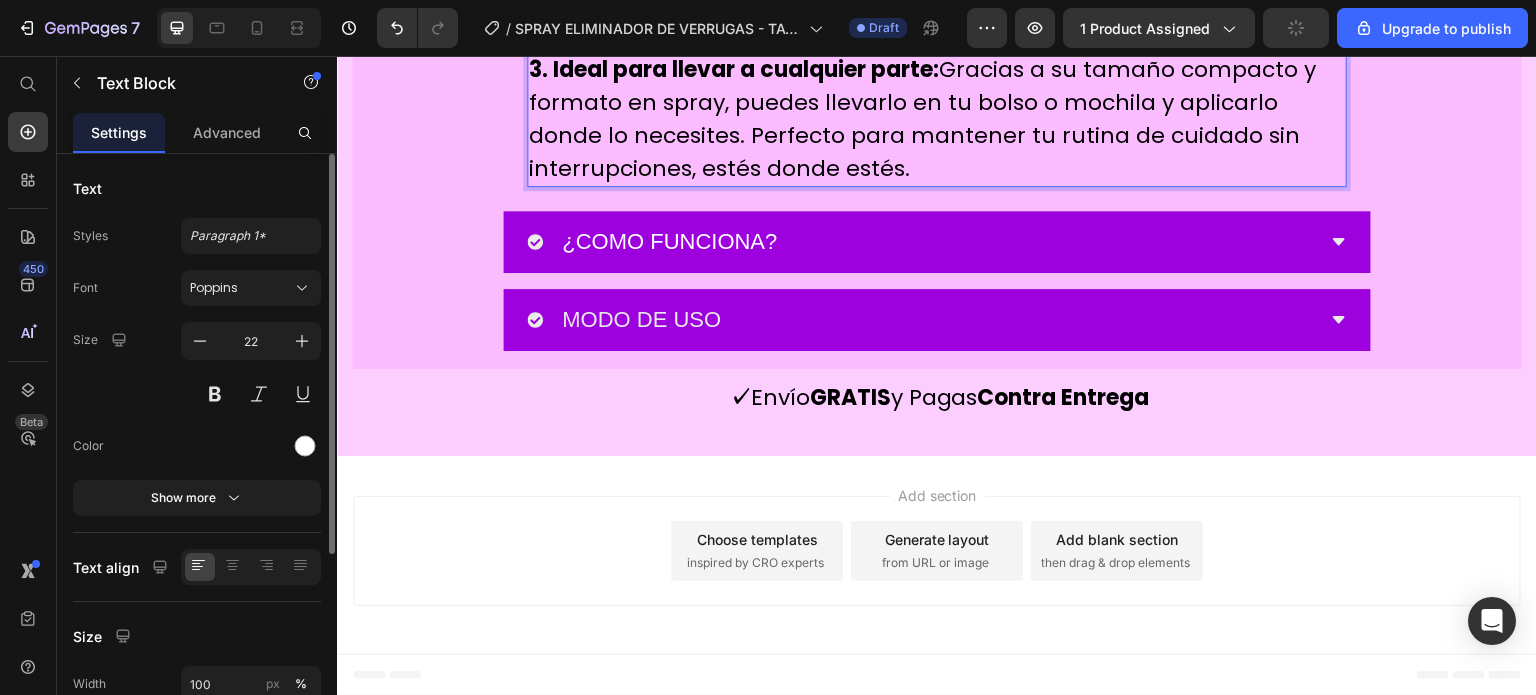 click on "Extracto de cereza y fruta de la pasión" at bounding box center (744, -327) 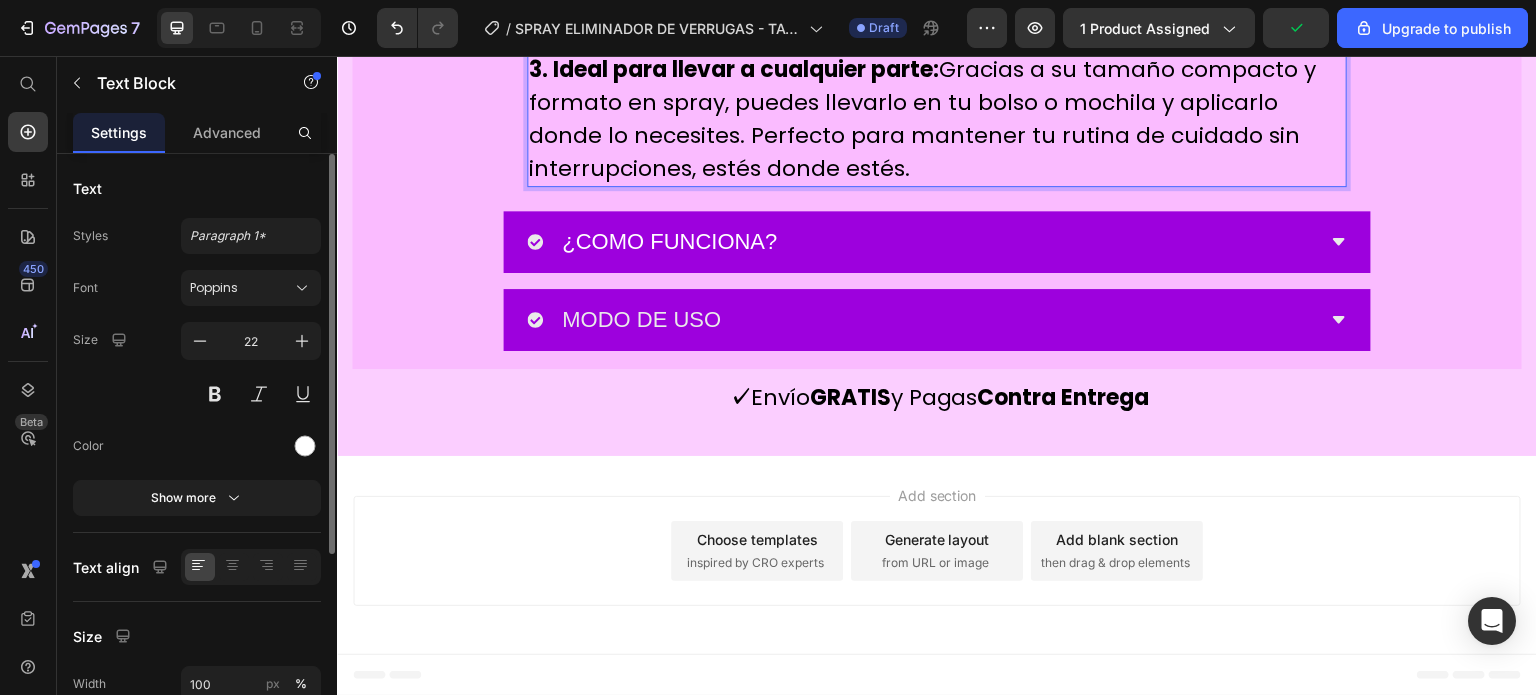 click on "Extracto de cereza y fruta de la pasión" at bounding box center (744, -327) 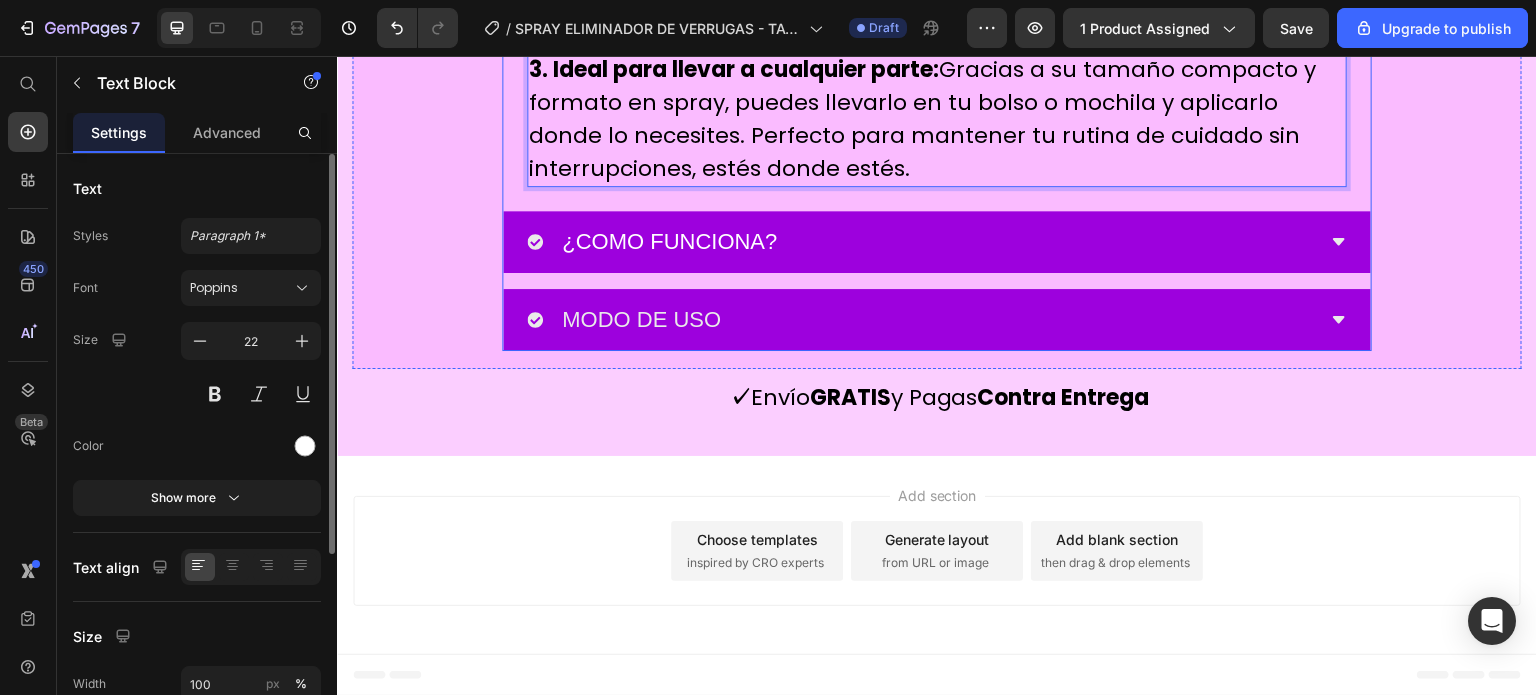 scroll, scrollTop: 11008, scrollLeft: 0, axis: vertical 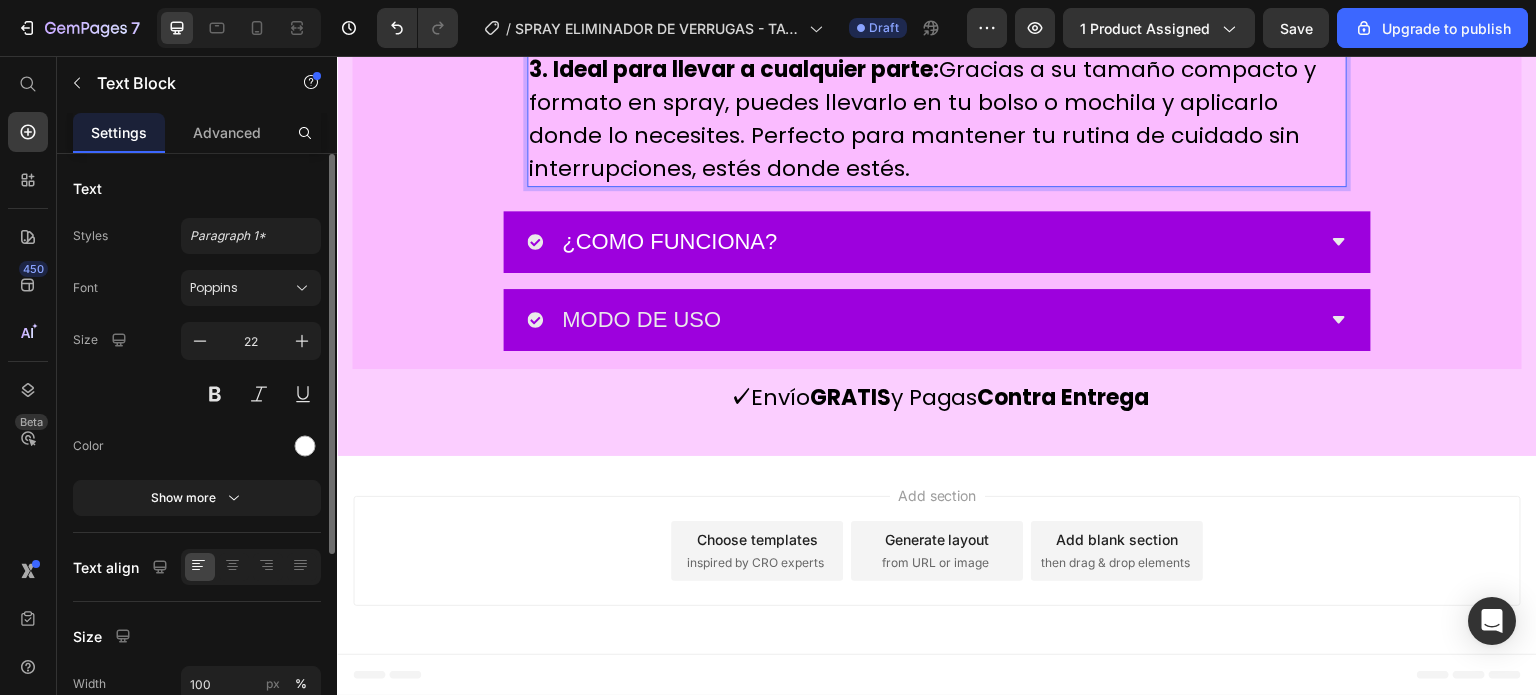 click on "3. Ideal para llevar a cualquier parte:  Gracias a su tamaño compacto y formato en spray, puedes llevarlo en tu bolso o mochila y aplicarlo donde lo necesites. Perfecto para mantener tu rutina de cuidado sin interrupciones, estés donde estés." at bounding box center [922, 119] 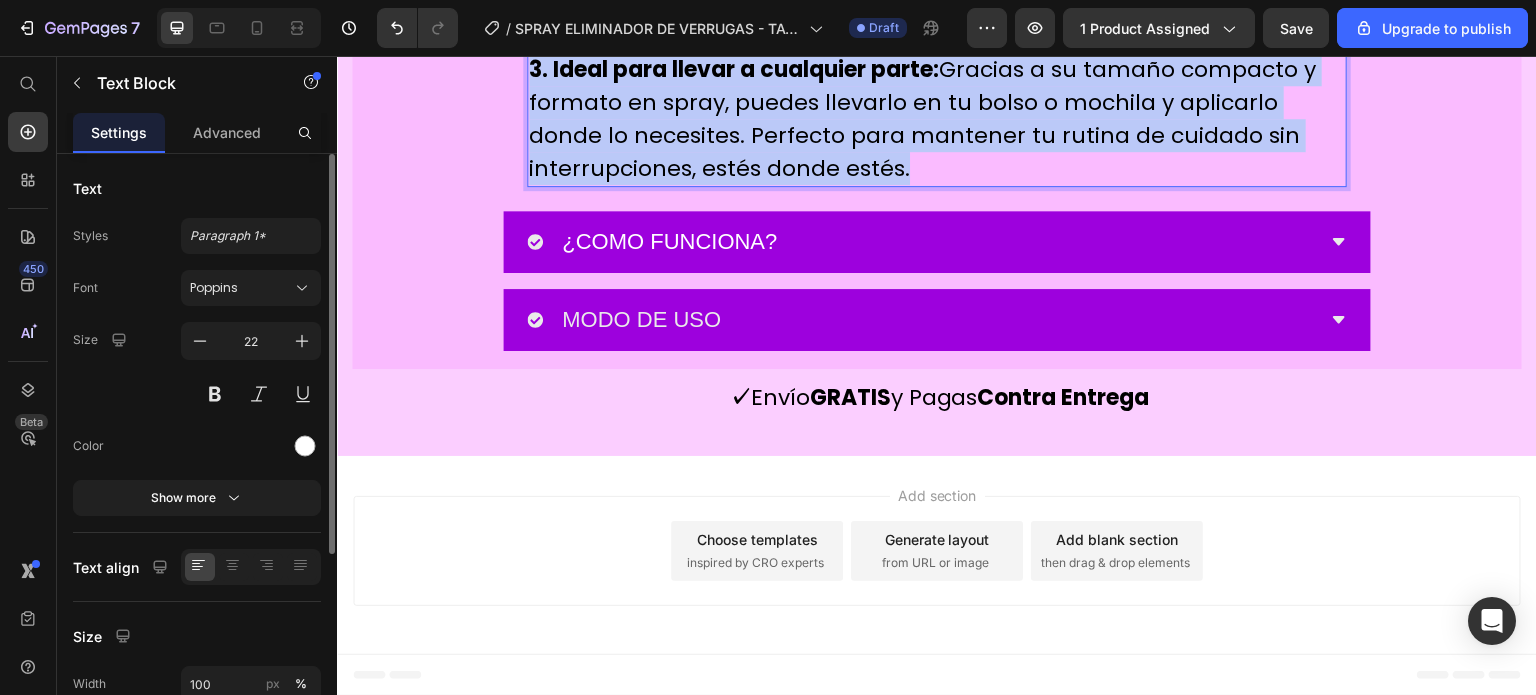 scroll, scrollTop: 10608, scrollLeft: 0, axis: vertical 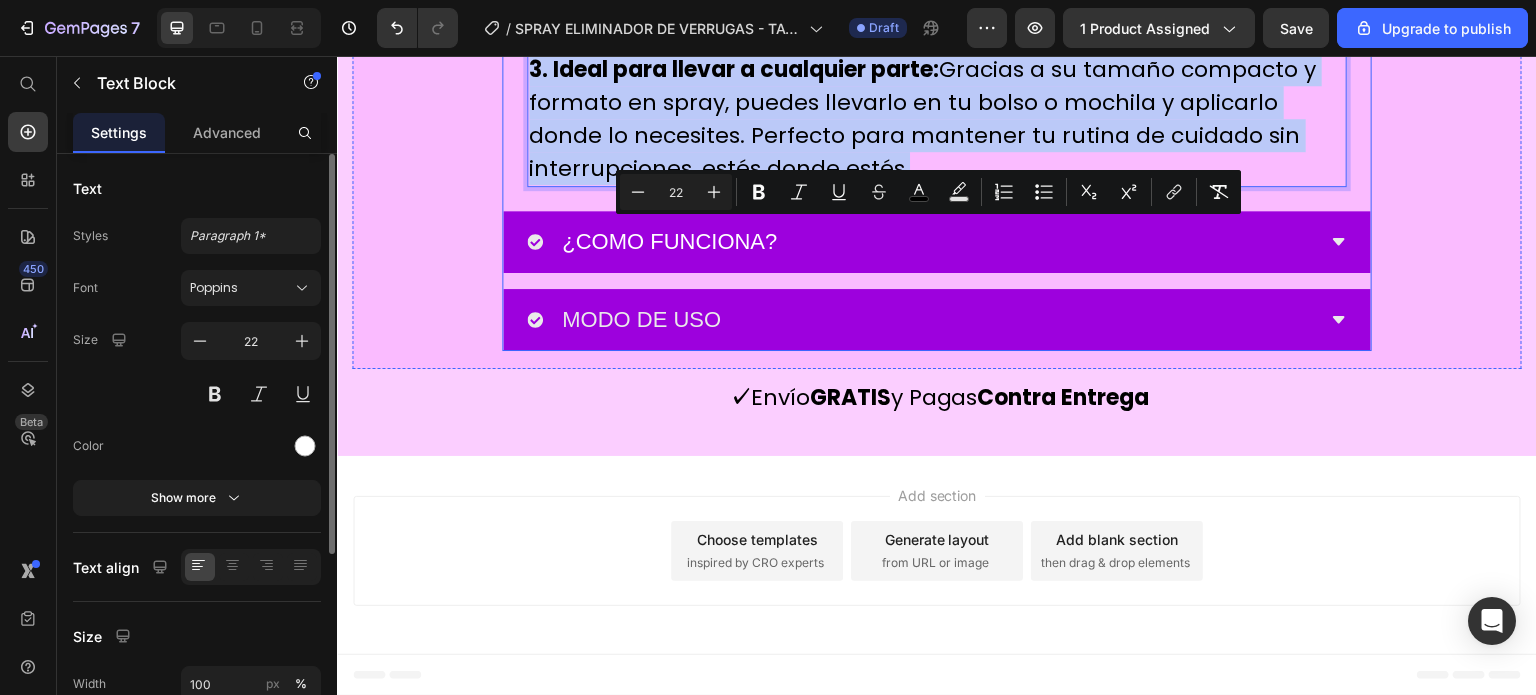 drag, startPoint x: 929, startPoint y: 334, endPoint x: 520, endPoint y: 195, distance: 431.97455 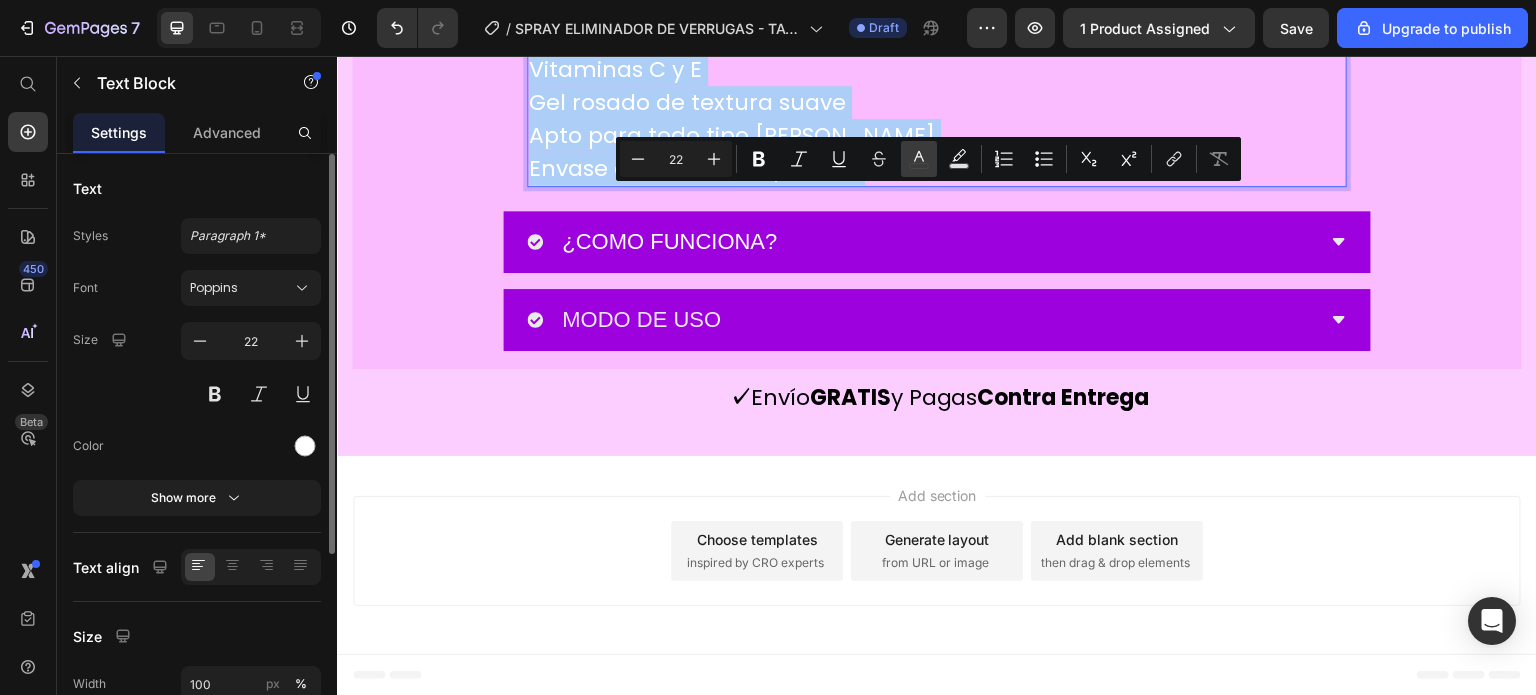 click on "color" at bounding box center [919, 159] 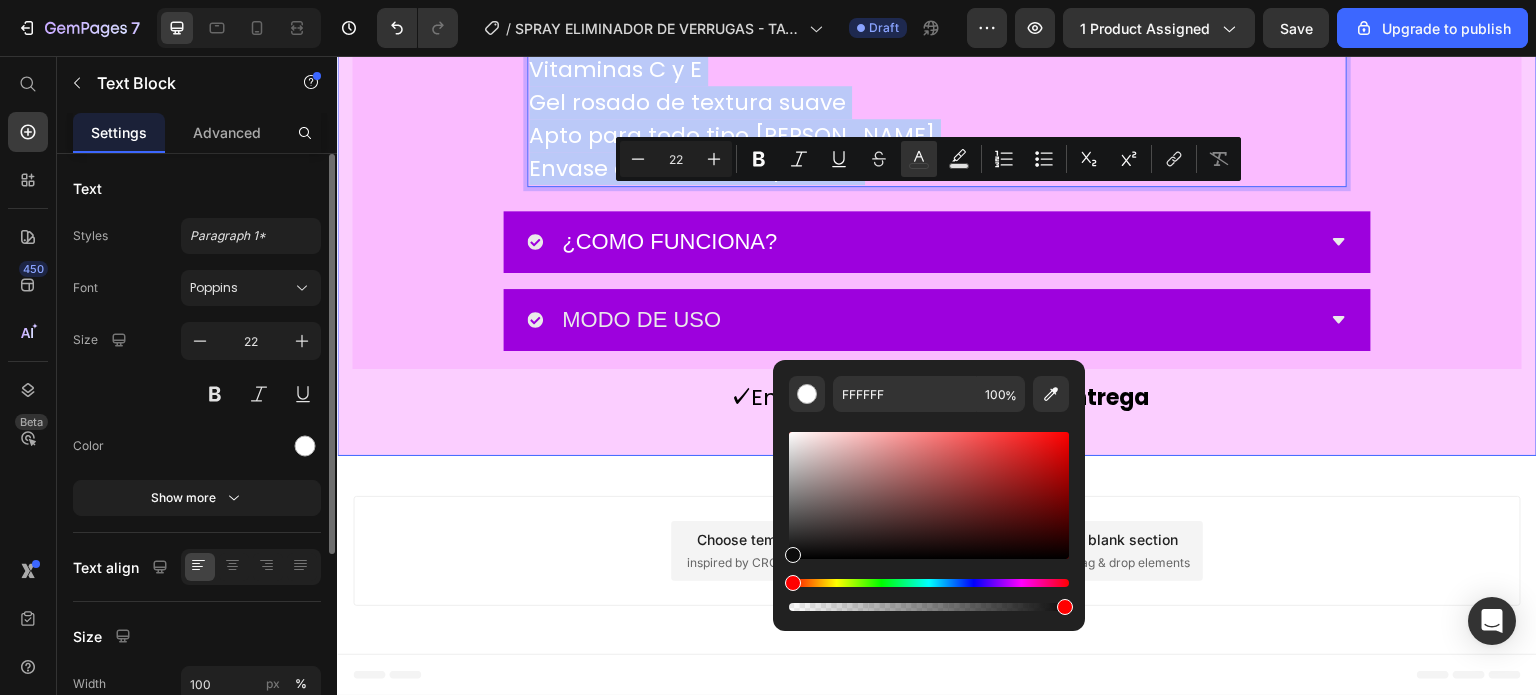 type on "0C0C0C" 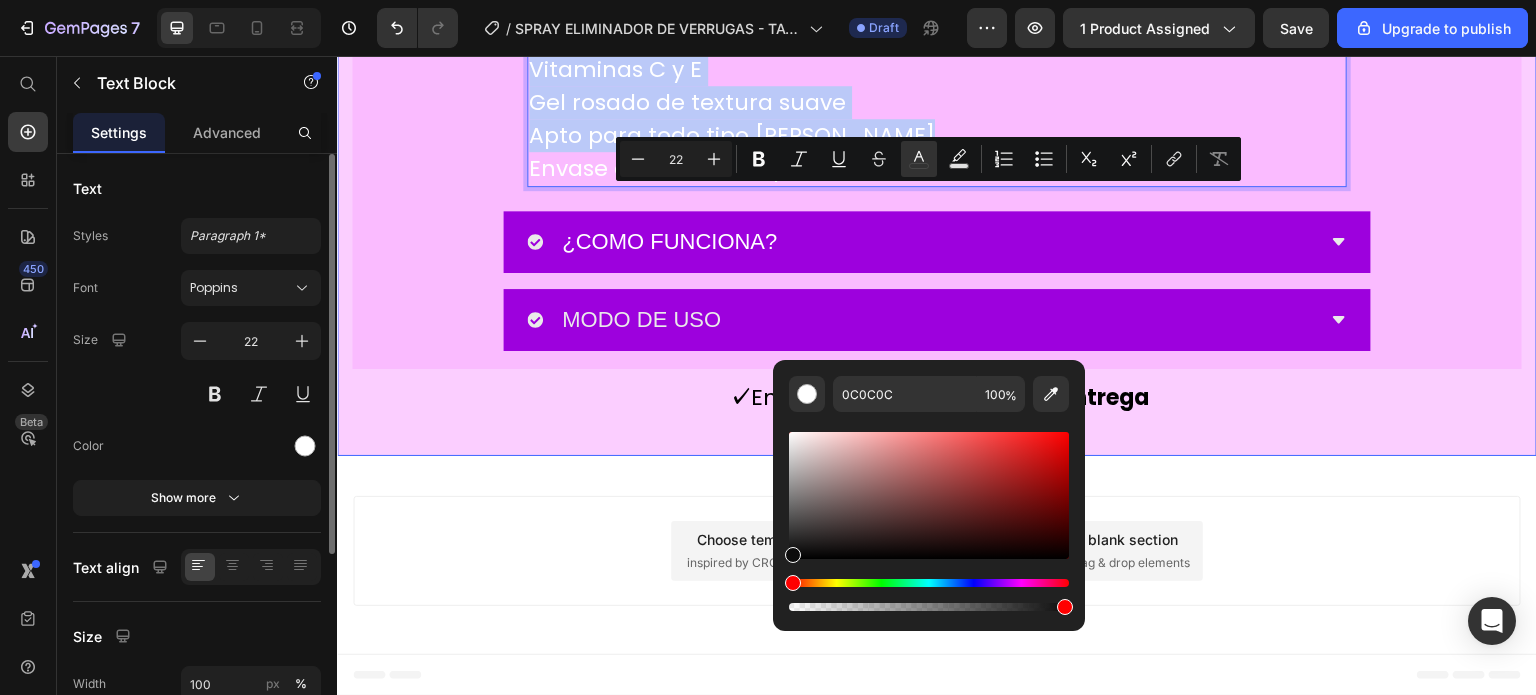 drag, startPoint x: 1164, startPoint y: 543, endPoint x: 748, endPoint y: 590, distance: 418.64664 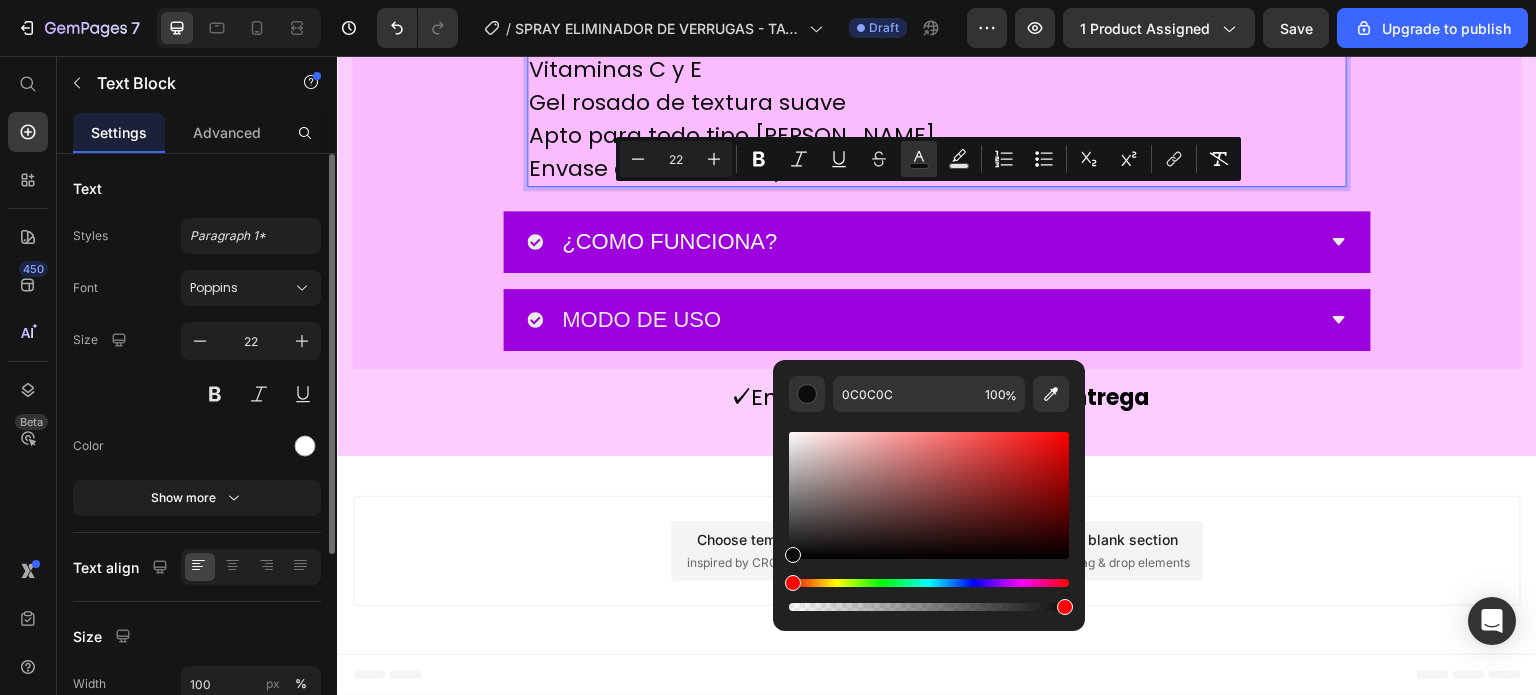 click on "Envase de 30ml con aplicador" at bounding box center [937, 168] 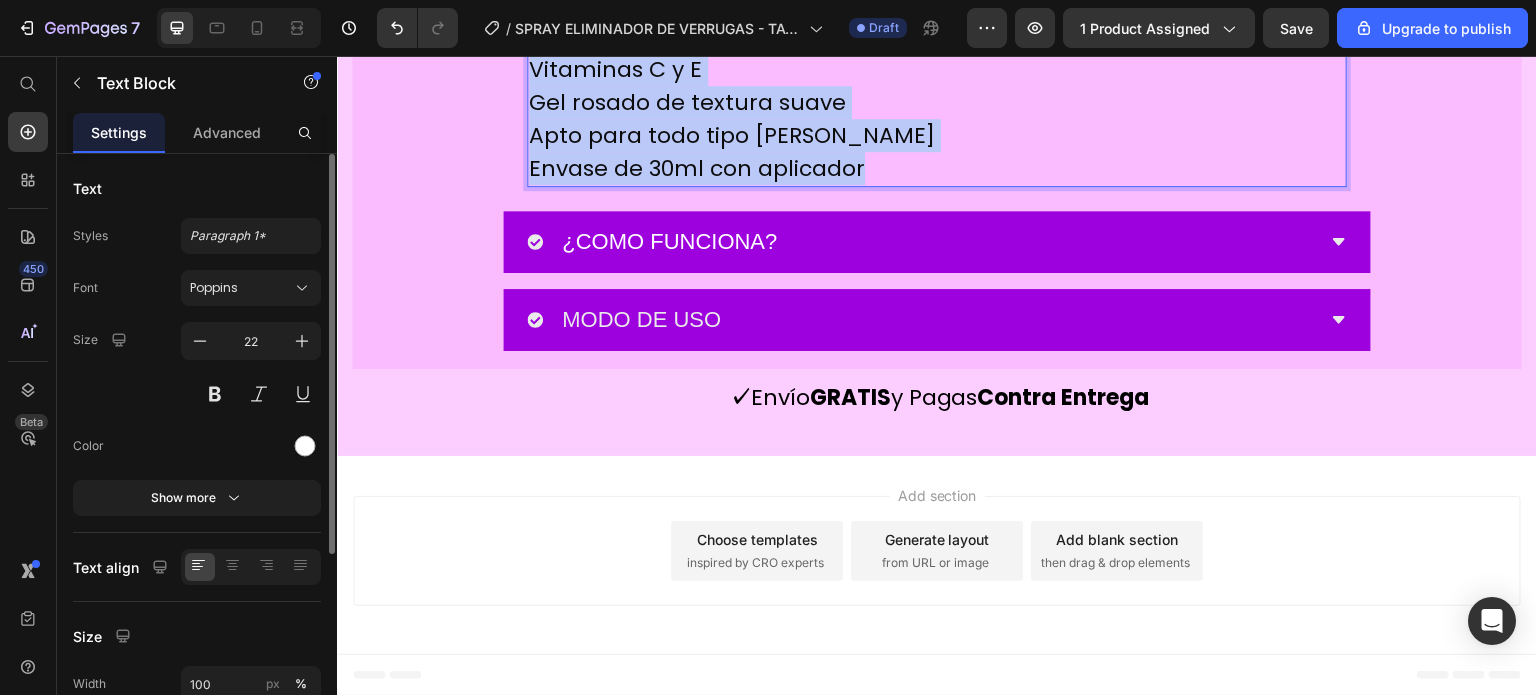 click on "Envase de 30ml con aplicador" at bounding box center [937, 168] 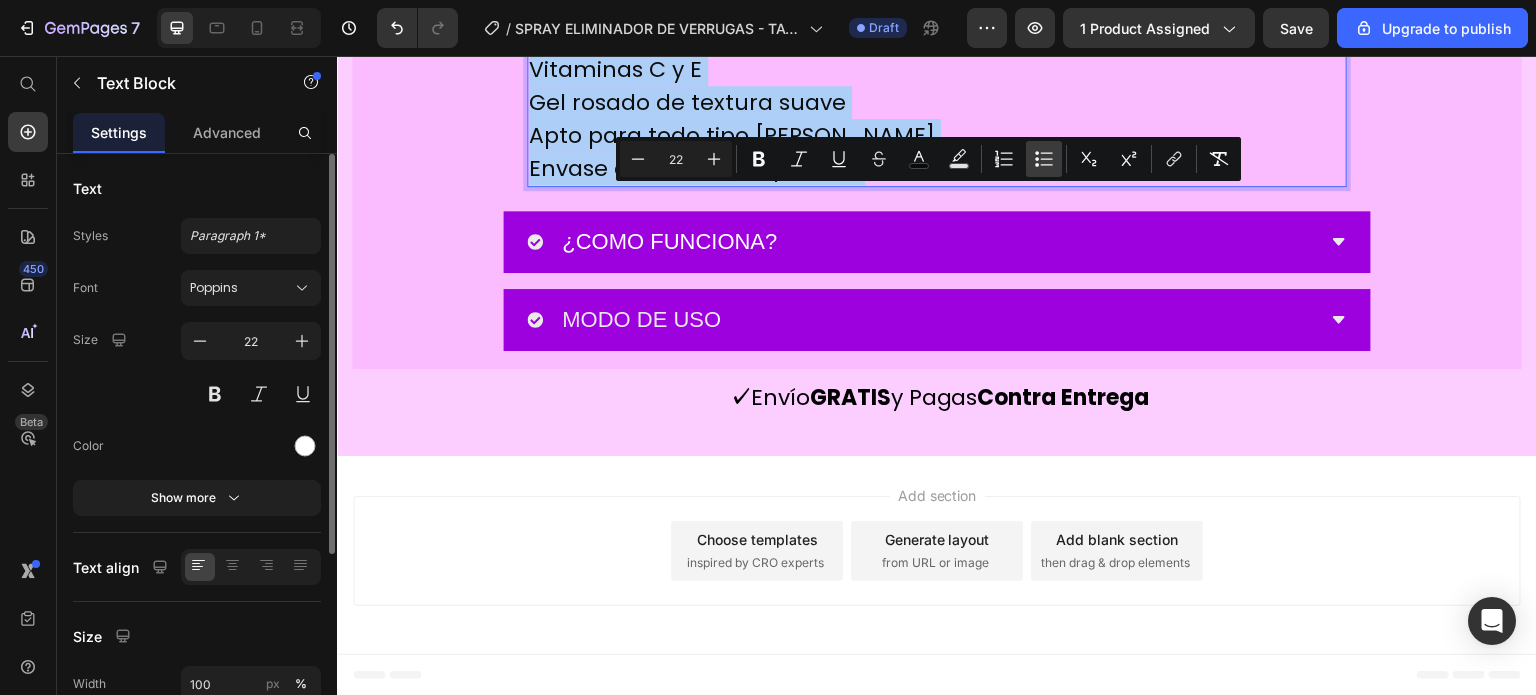 click on "Bulleted List" at bounding box center [1044, 159] 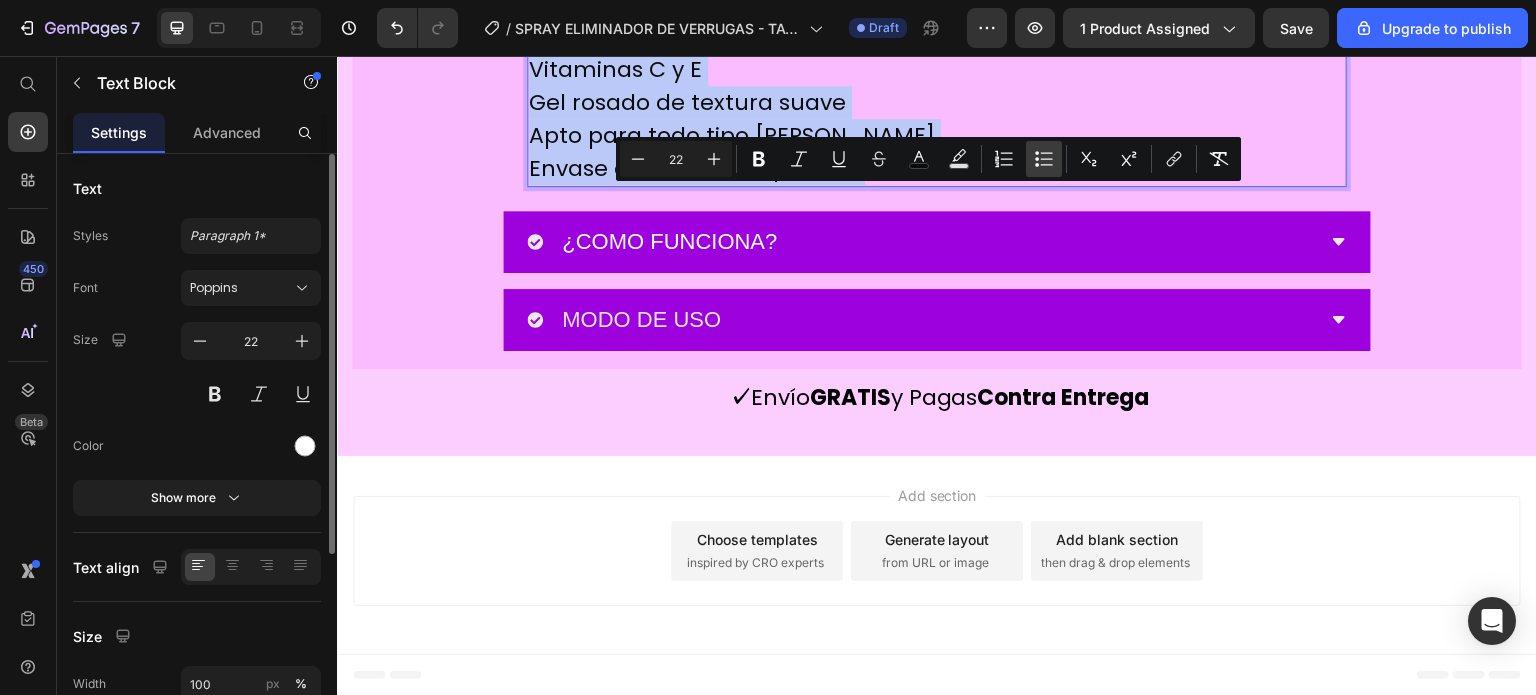 type on "22" 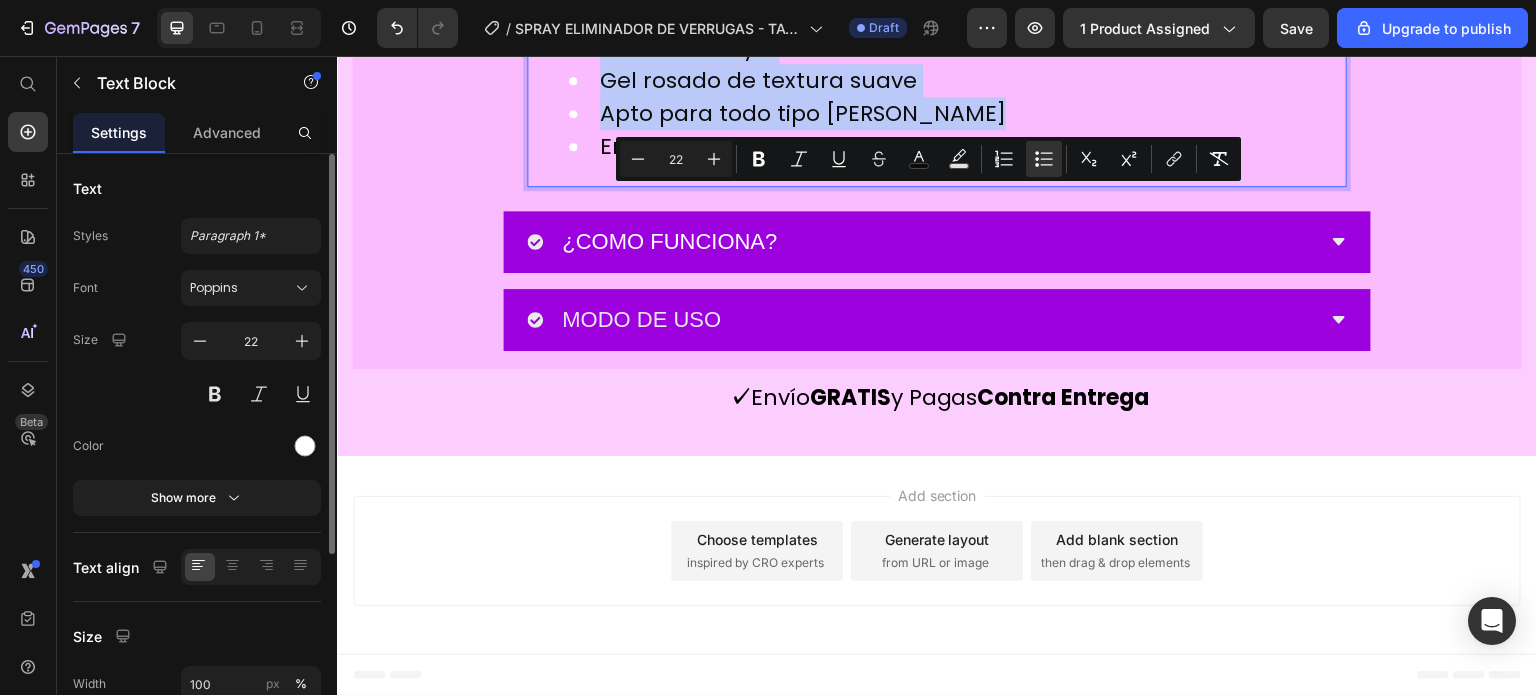 click on "Vitaminas C y E" at bounding box center (957, 47) 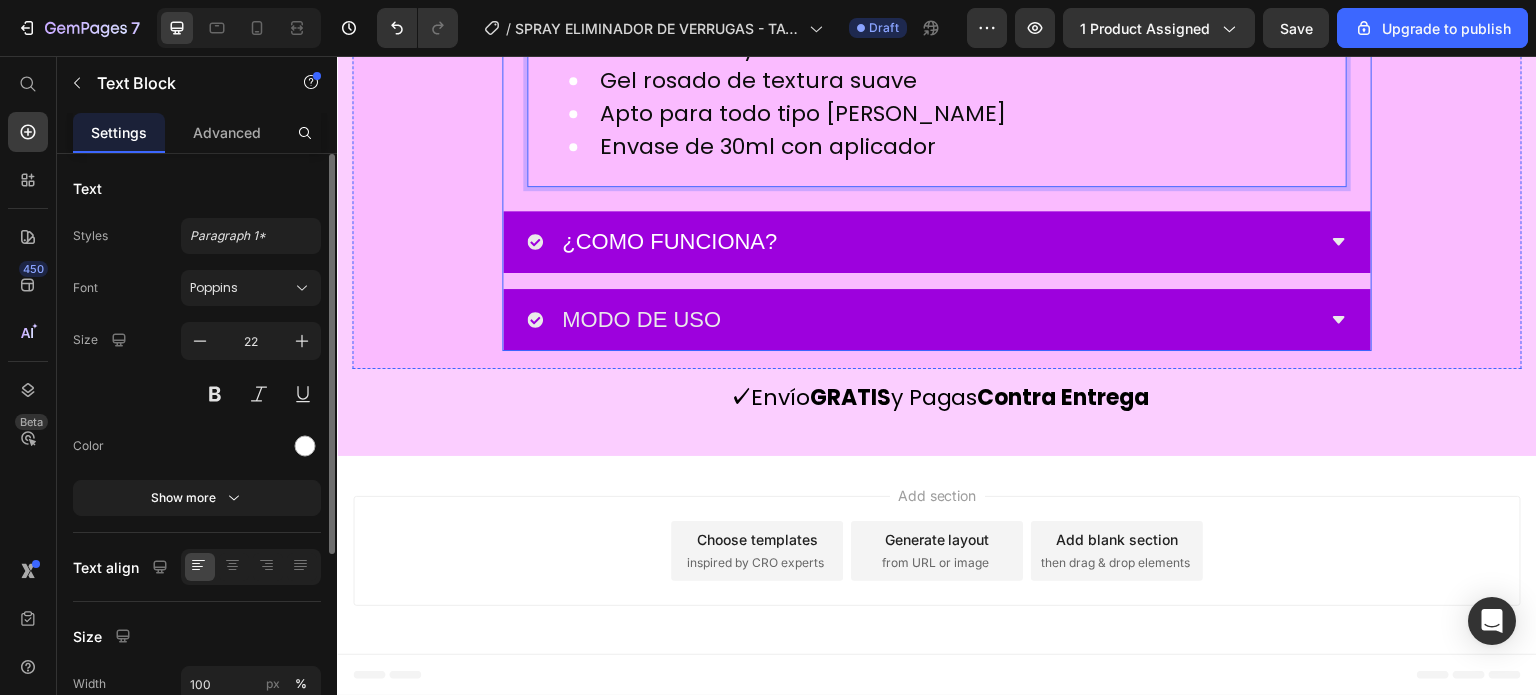 click on "INGREDIENTES Y CARACTERISTICAS" at bounding box center [921, -64] 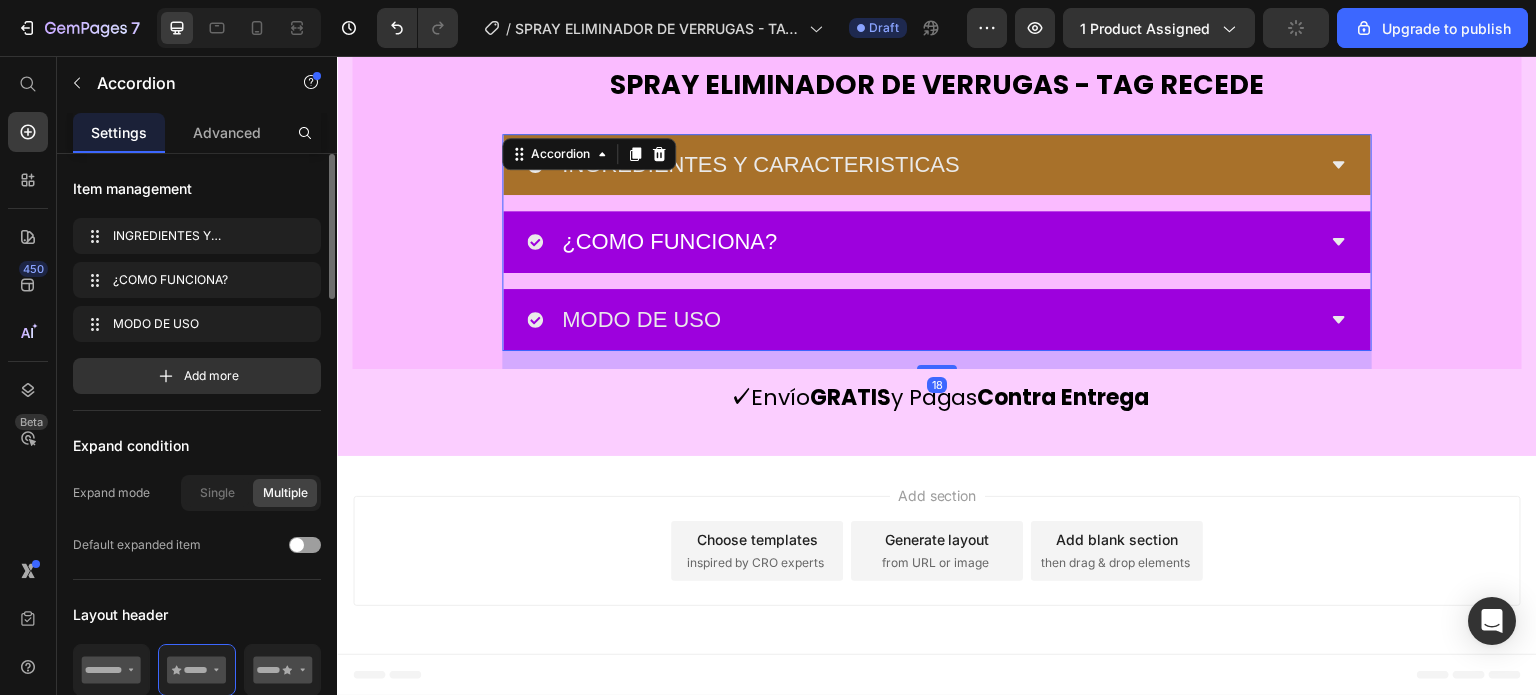 scroll, scrollTop: 10590, scrollLeft: 0, axis: vertical 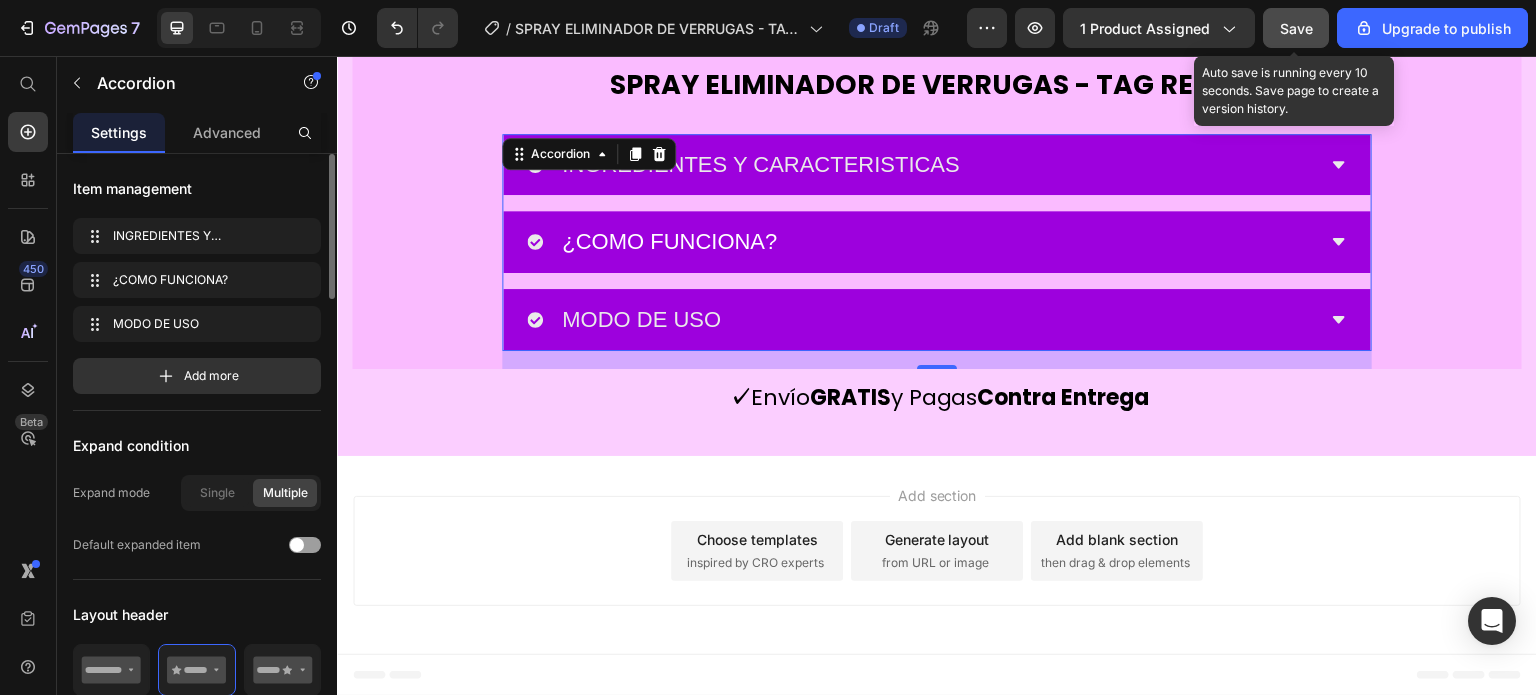 click on "Save" 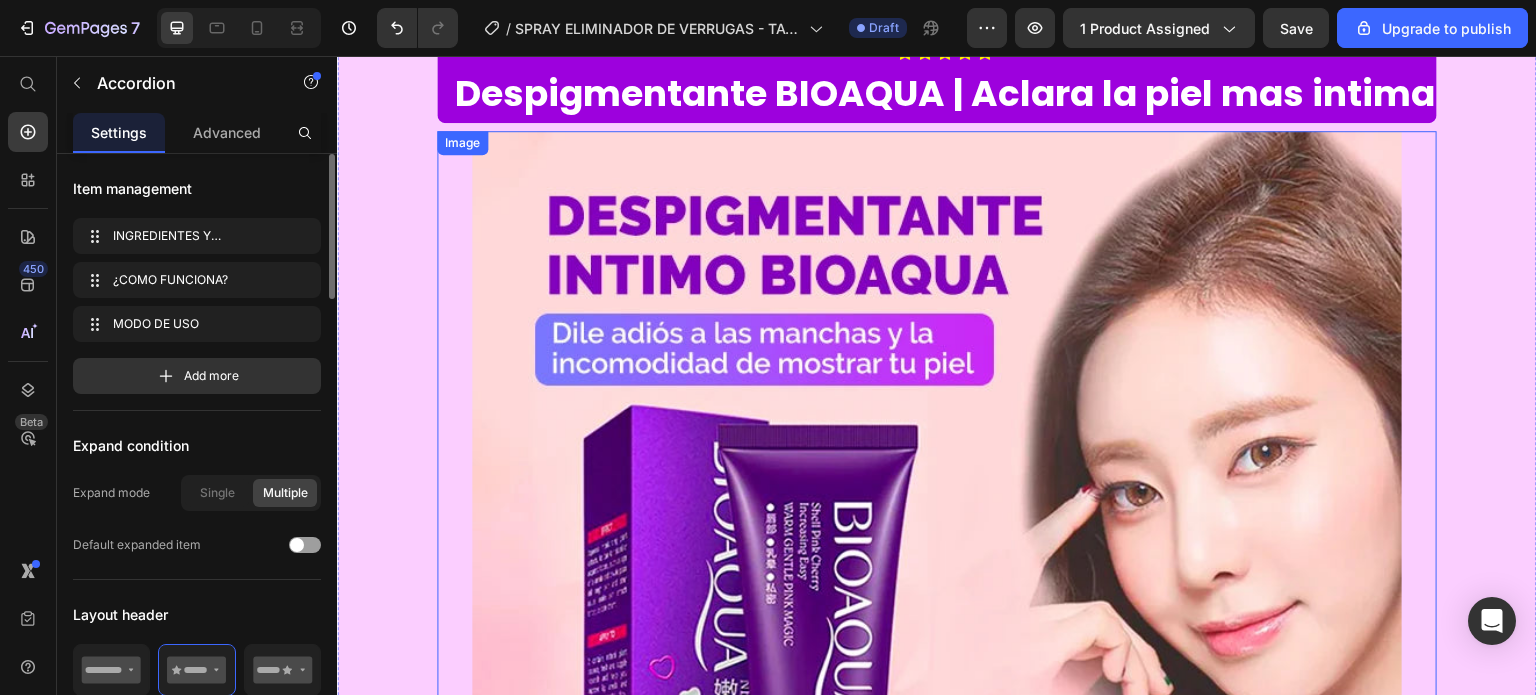 scroll, scrollTop: 0, scrollLeft: 0, axis: both 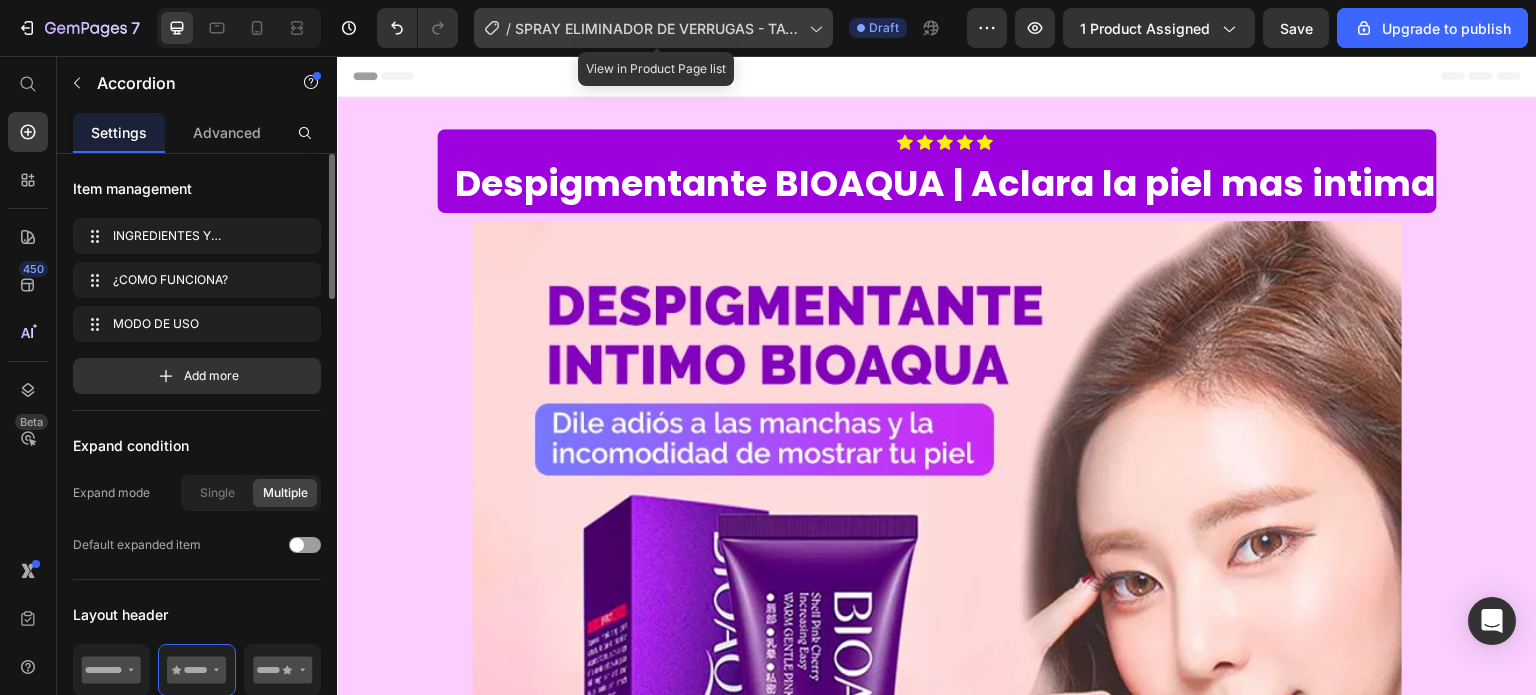 click on "SPRAY ELIMINADOR DE VERRUGAS - TAG RECEDE" at bounding box center (658, 28) 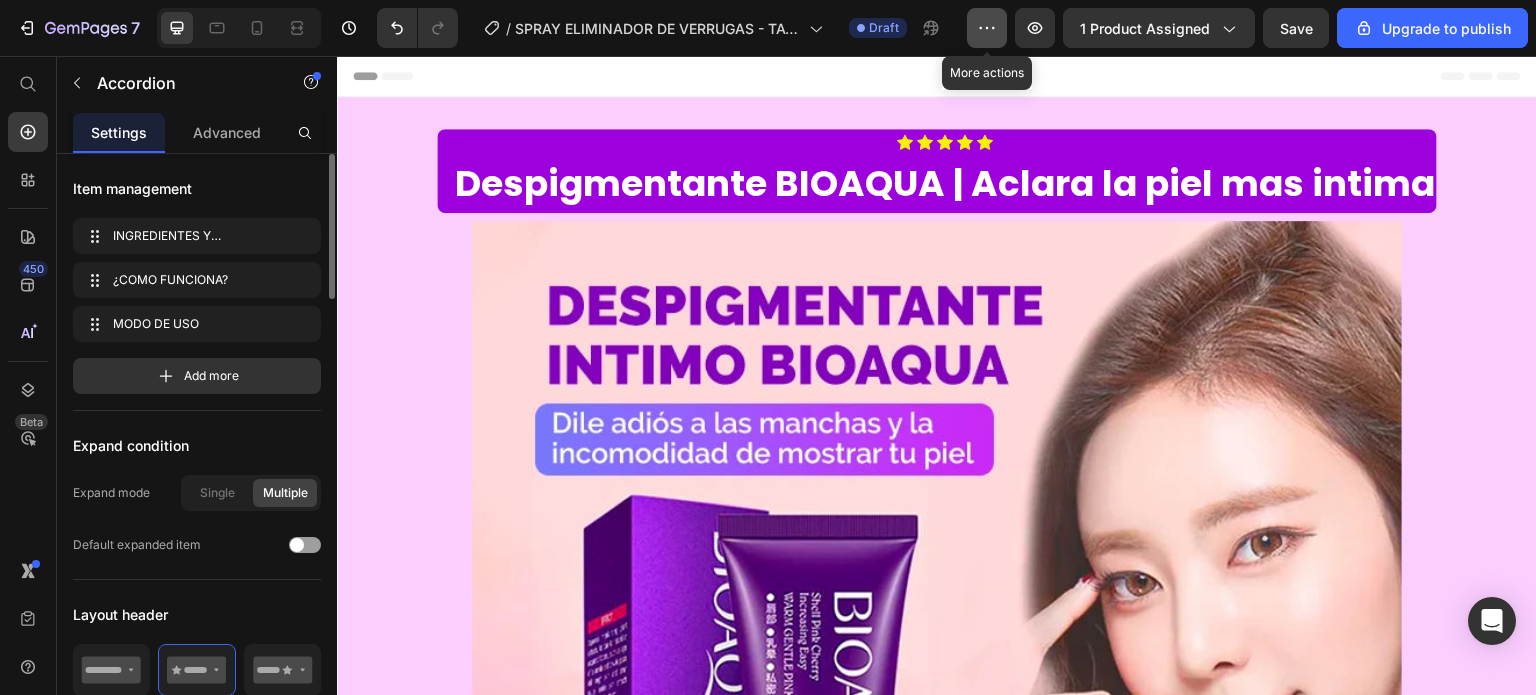 click 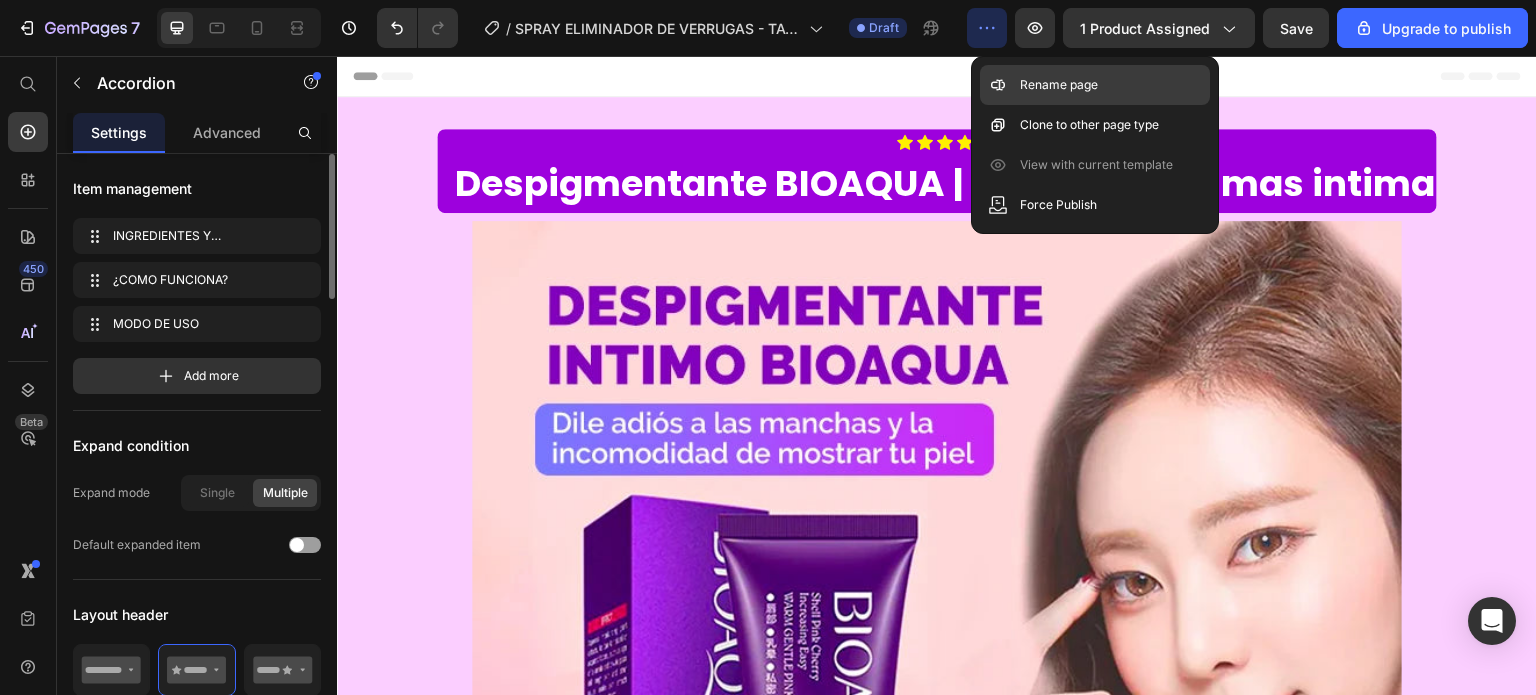 click on "Rename page" at bounding box center (1059, 85) 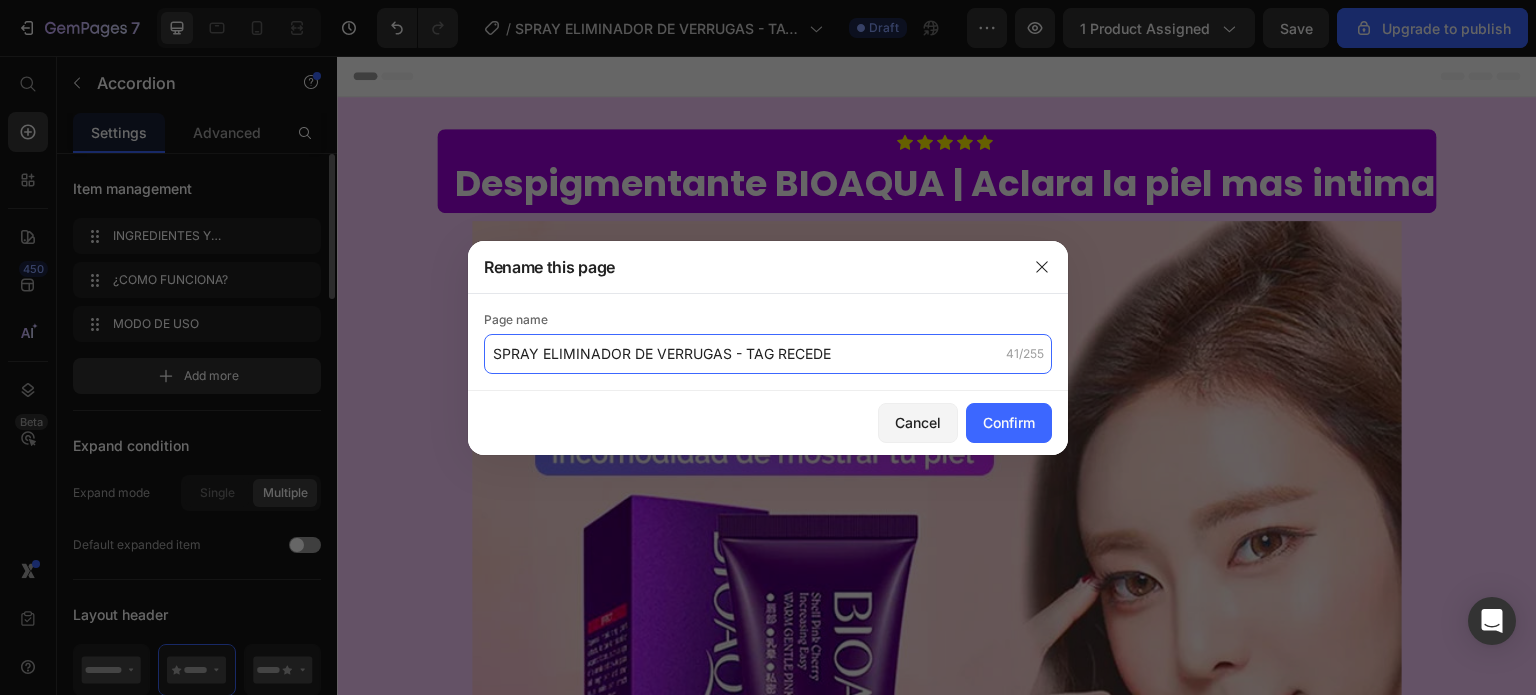 click on "SPRAY ELIMINADOR DE VERRUGAS - TAG RECEDE" 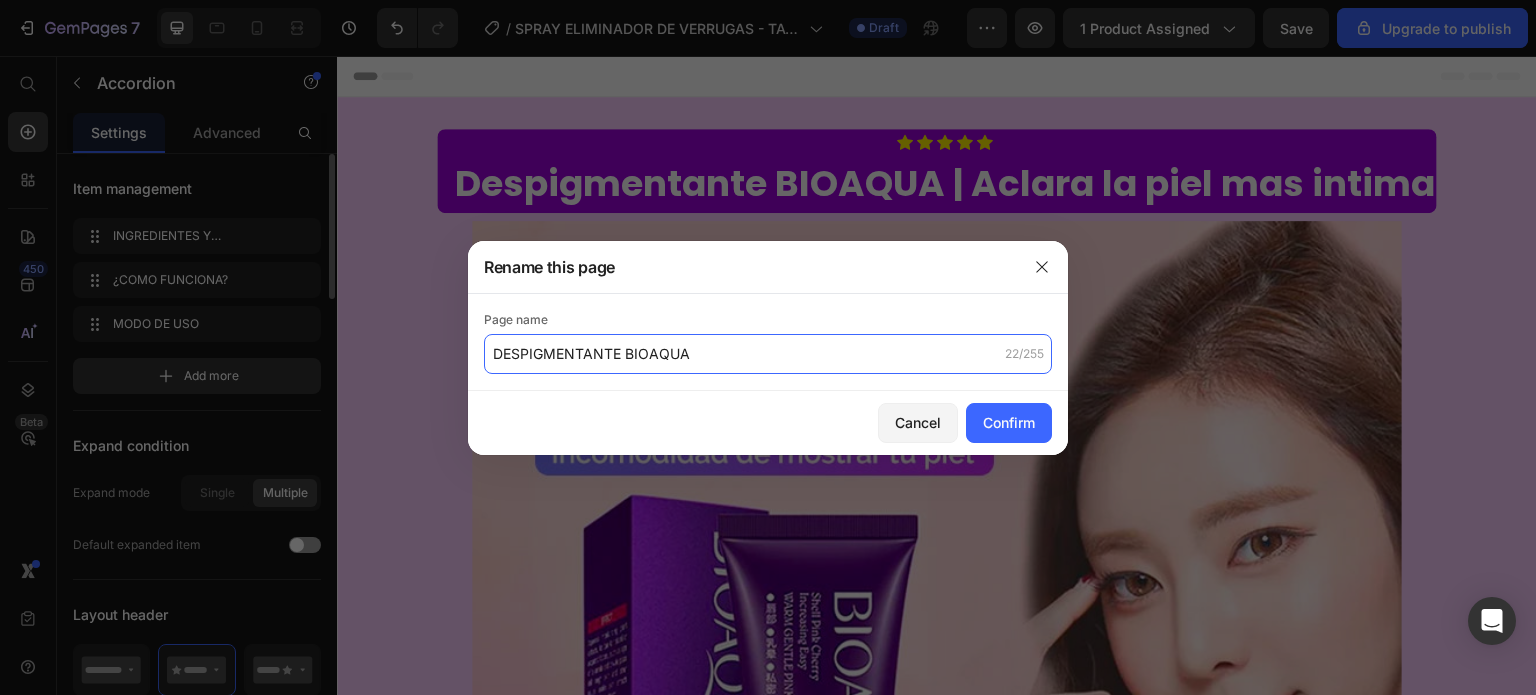 click on "DESPIGMENTANTE BIOAQUA" 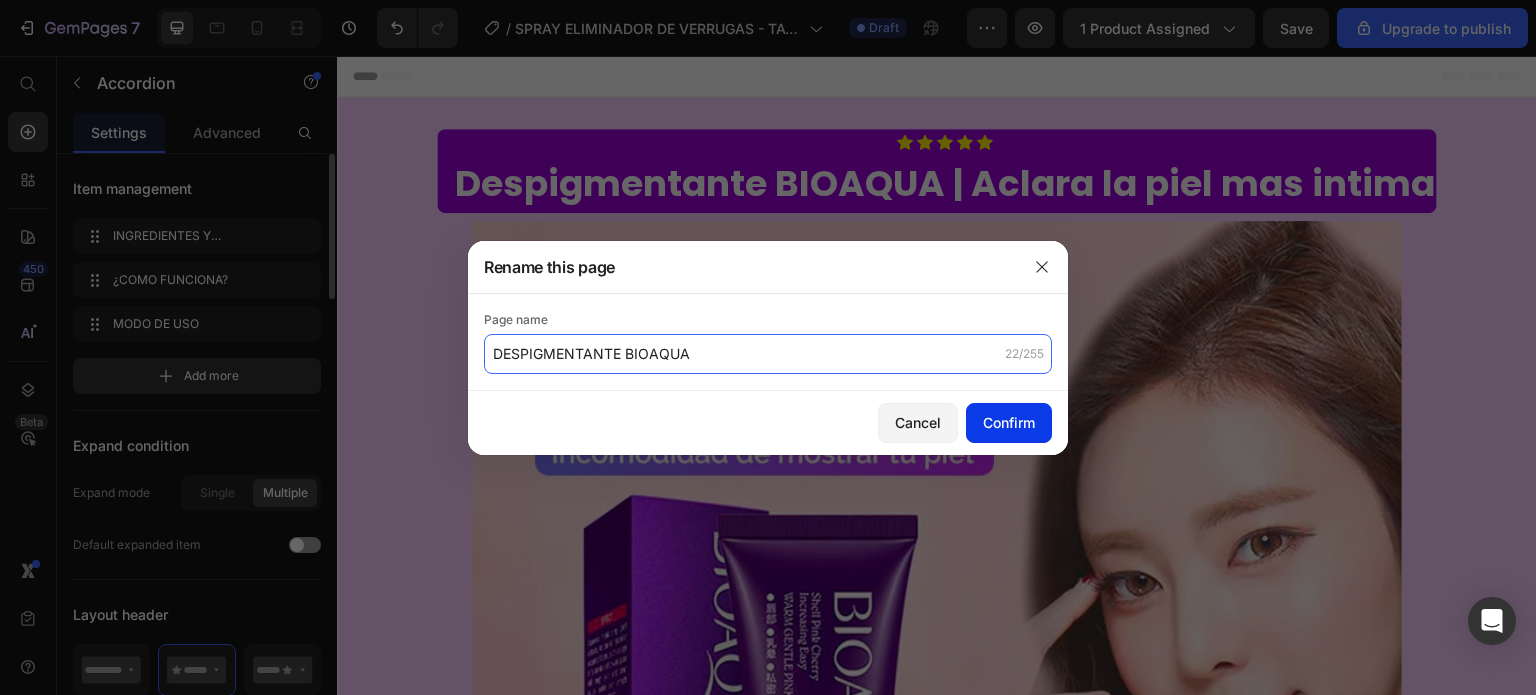type on "DESPIGMENTANTE BIOAQUA" 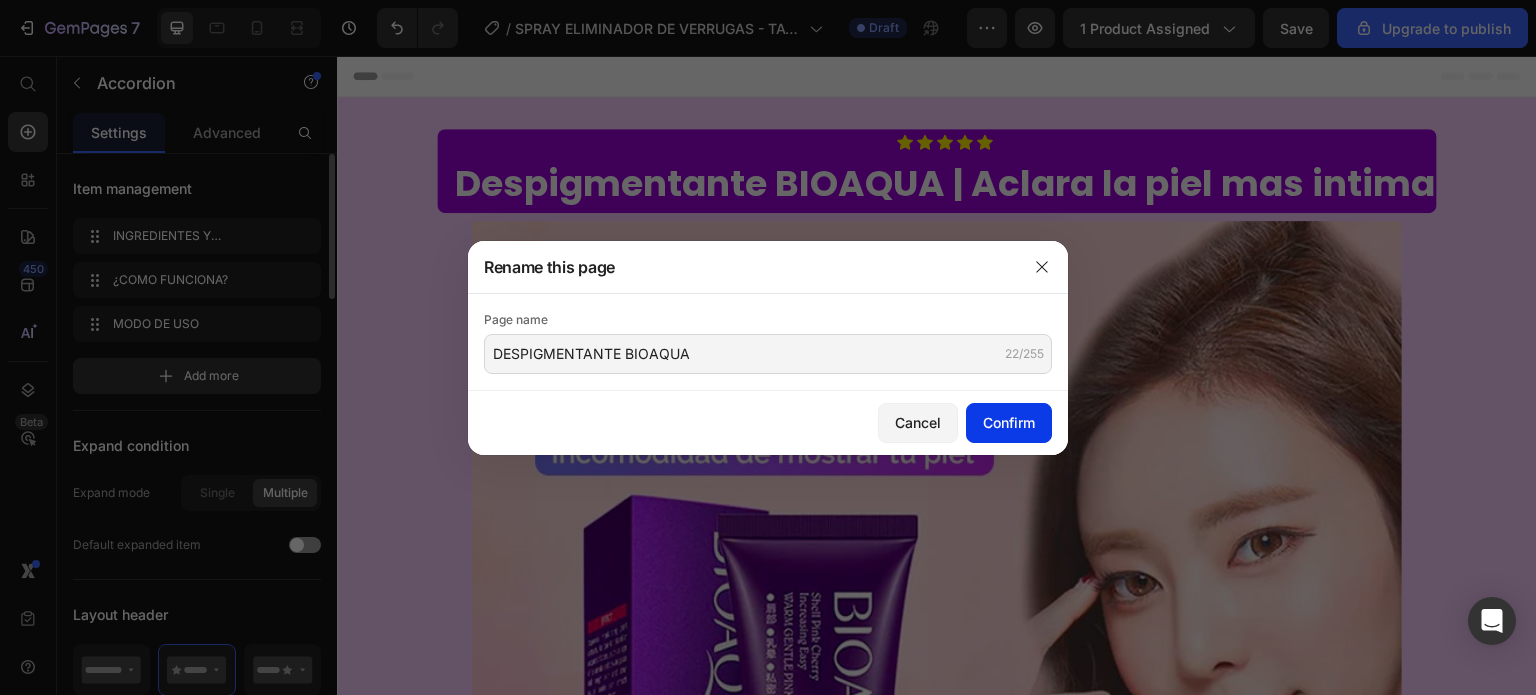 click on "Confirm" at bounding box center (1009, 422) 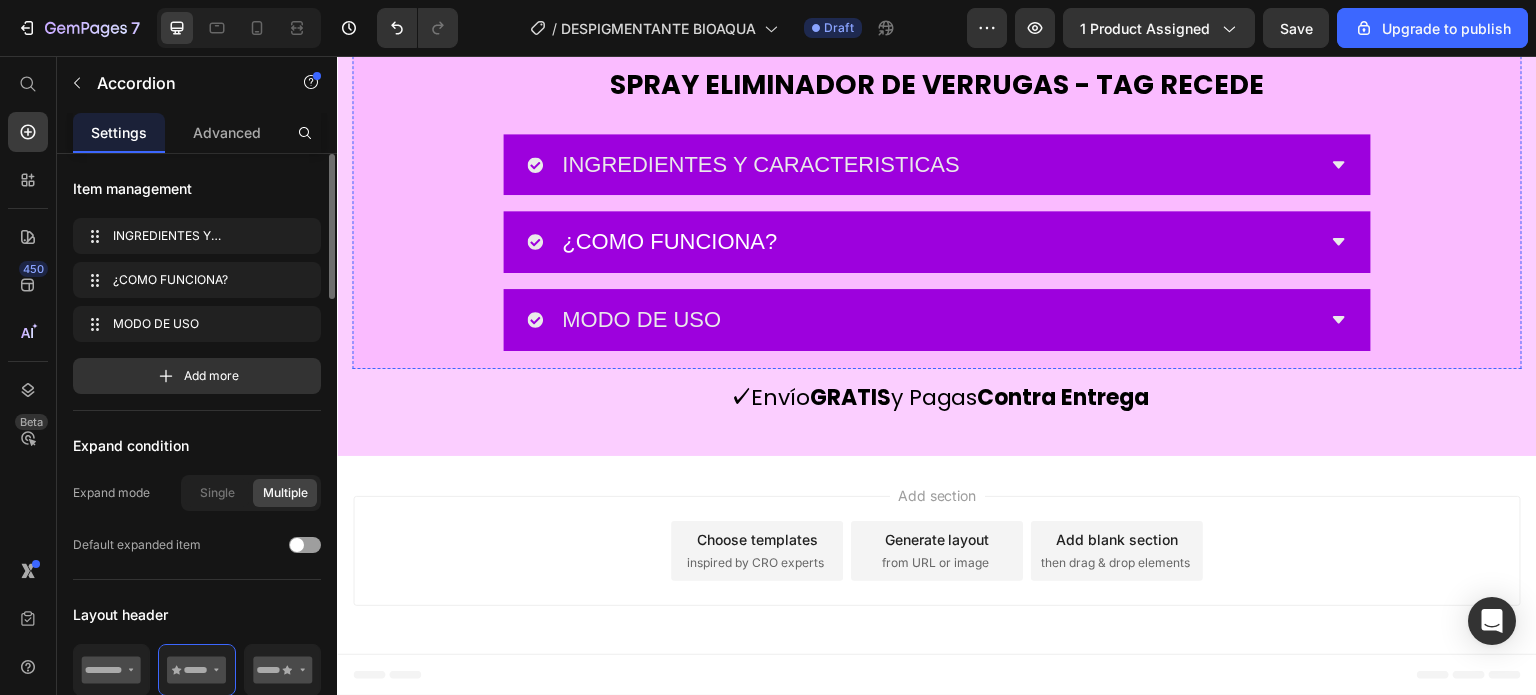 scroll, scrollTop: 10500, scrollLeft: 0, axis: vertical 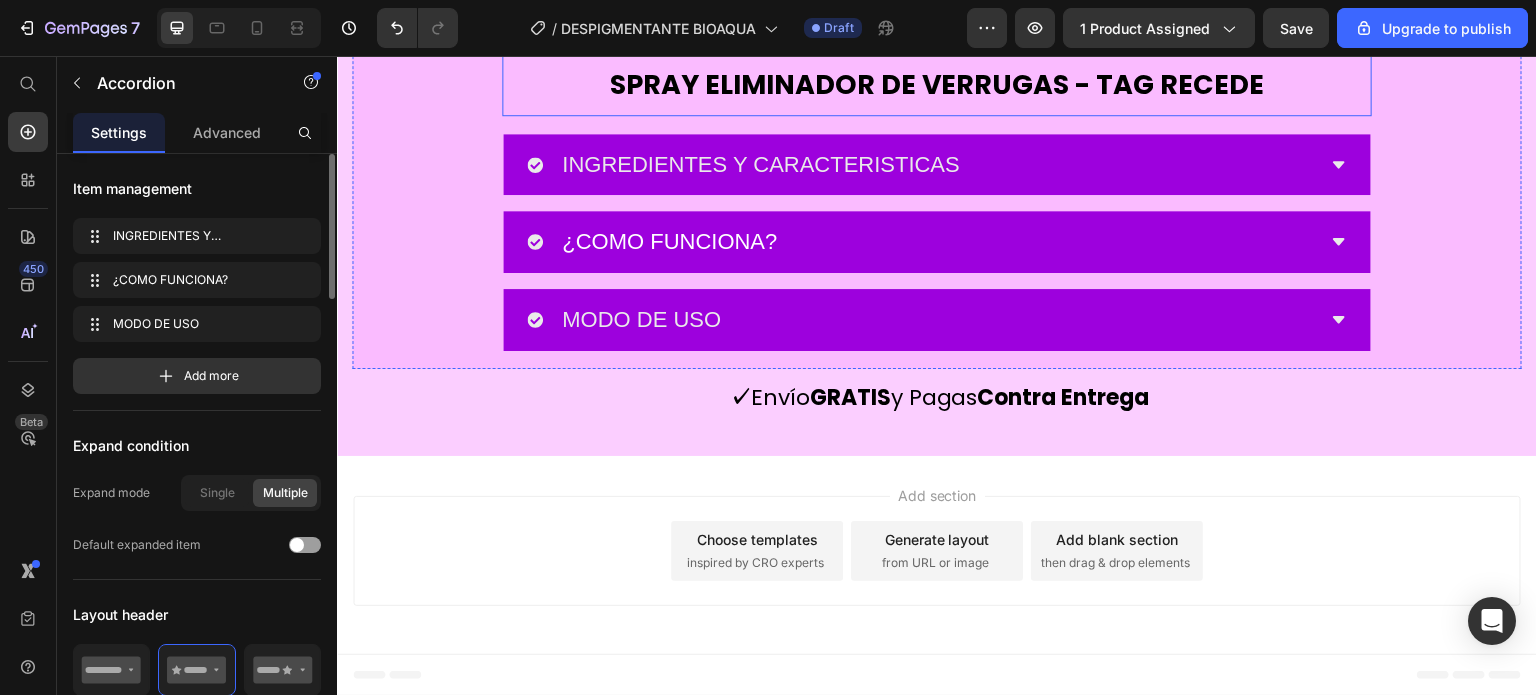 click on "SPRAY ELIMINADOR DE VERRUGAS - TAG RECEDE" at bounding box center [937, 84] 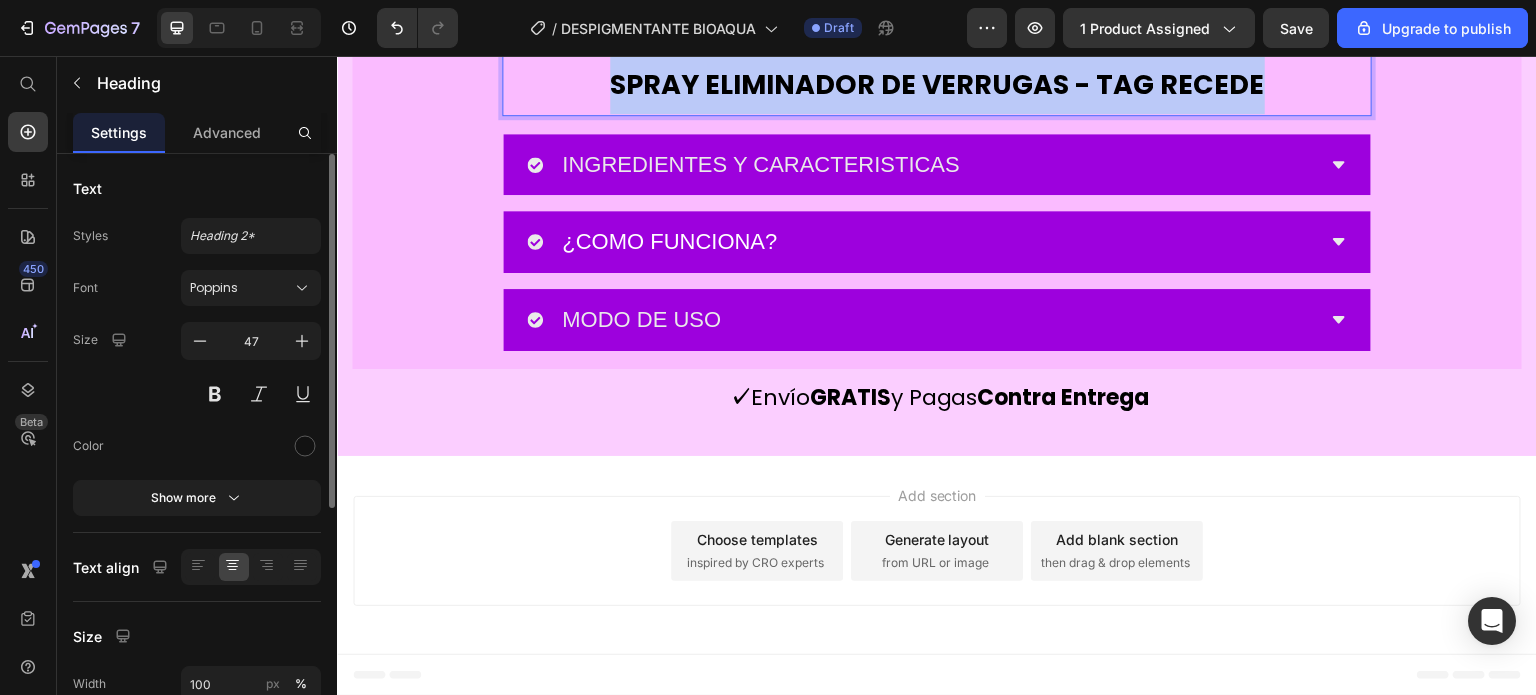click on "SPRAY ELIMINADOR DE VERRUGAS - TAG RECEDE" at bounding box center [937, 84] 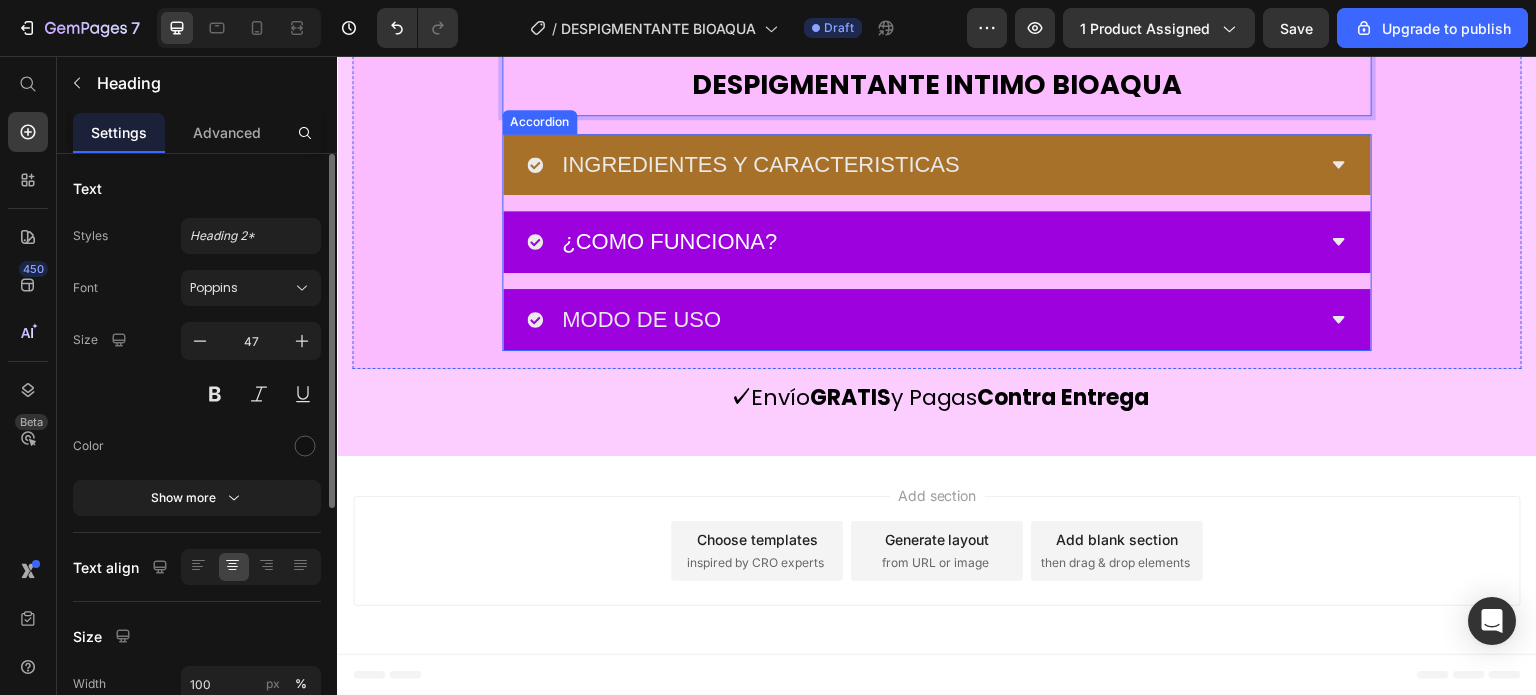 click on "INGREDIENTES Y CARACTERISTICAS" at bounding box center (761, 165) 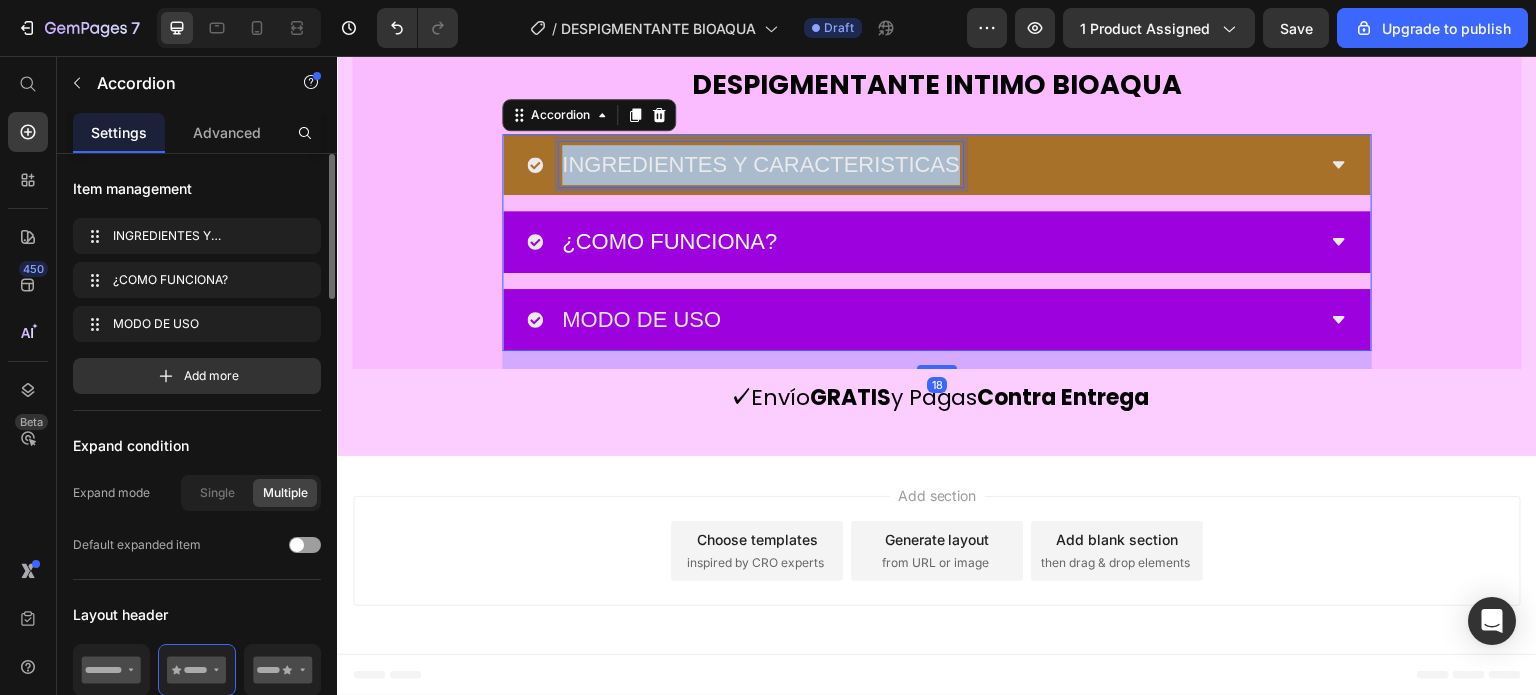 click on "INGREDIENTES Y CARACTERISTICAS" at bounding box center [761, 165] 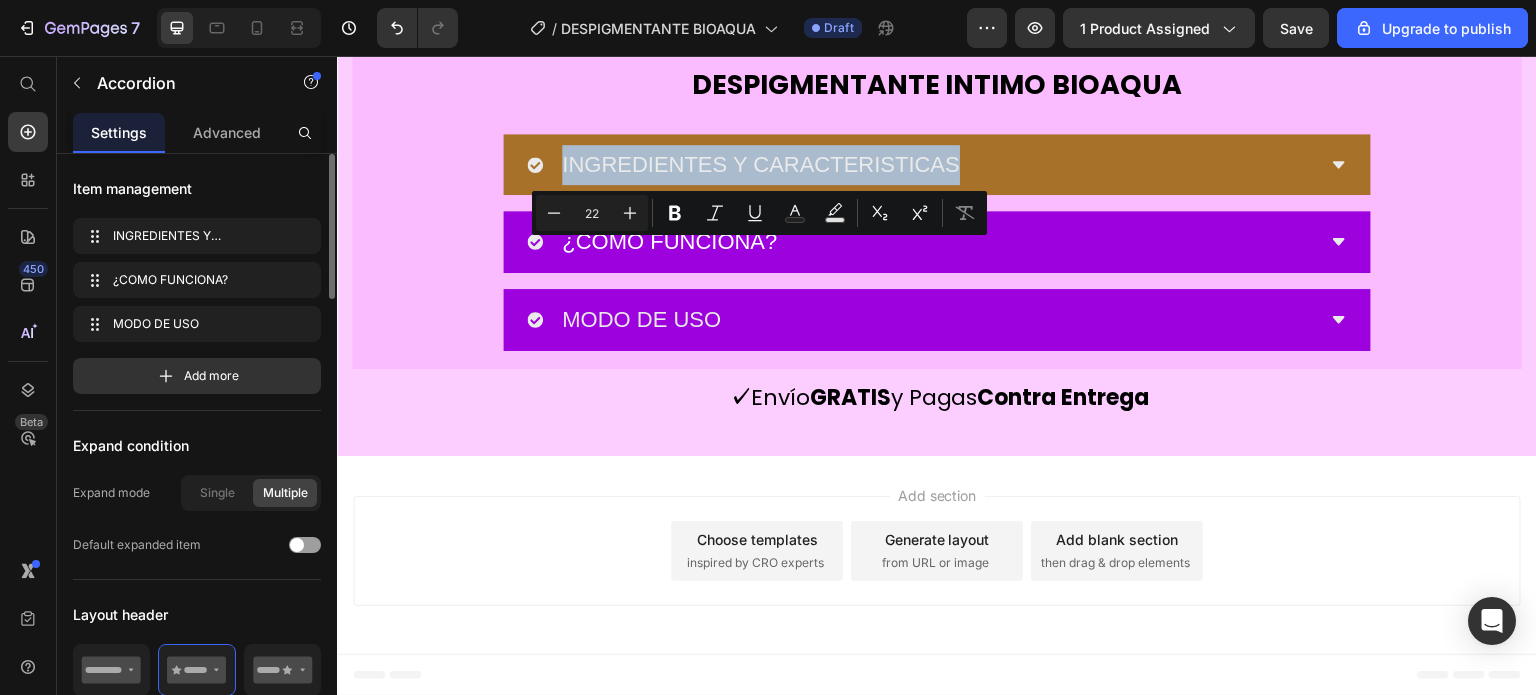 click on "INGREDIENTES Y CARACTERISTICAS" at bounding box center [921, 165] 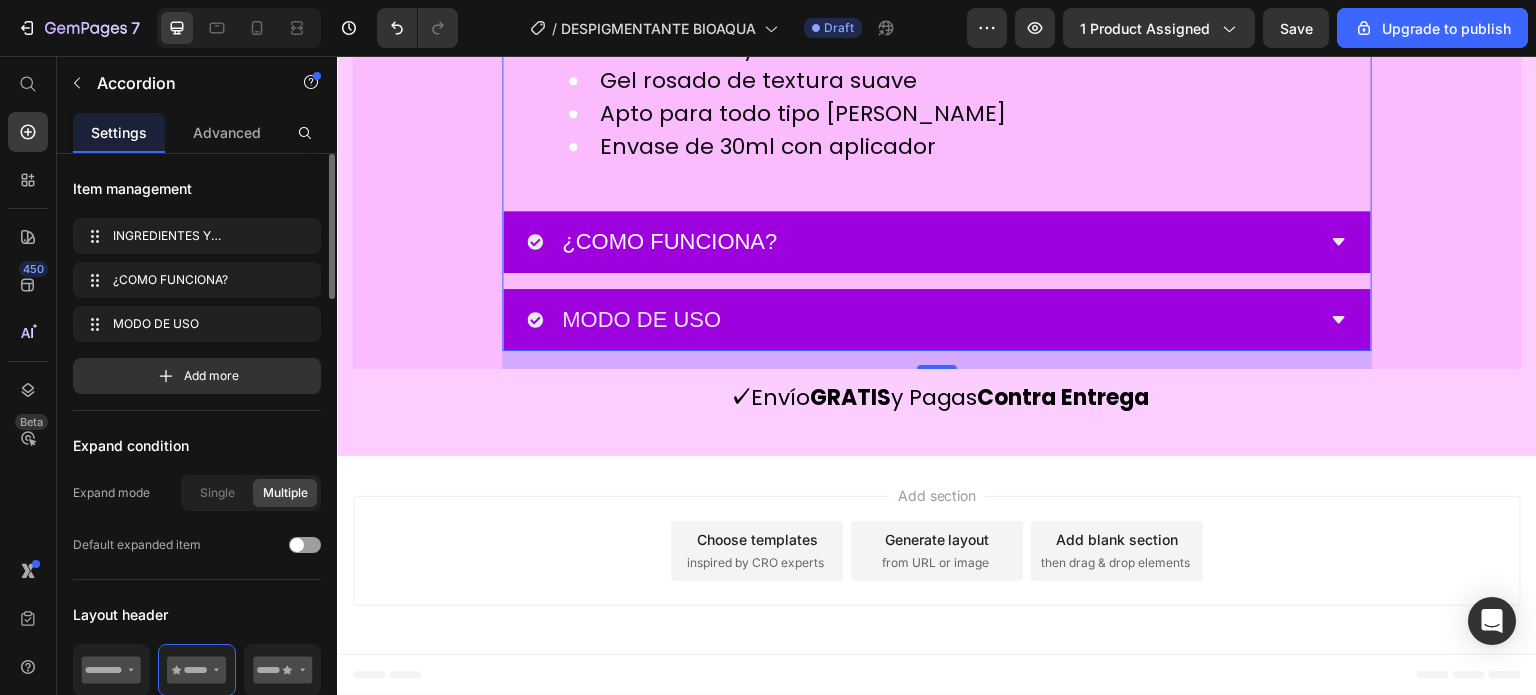 click on "Accordion" at bounding box center [560, -114] 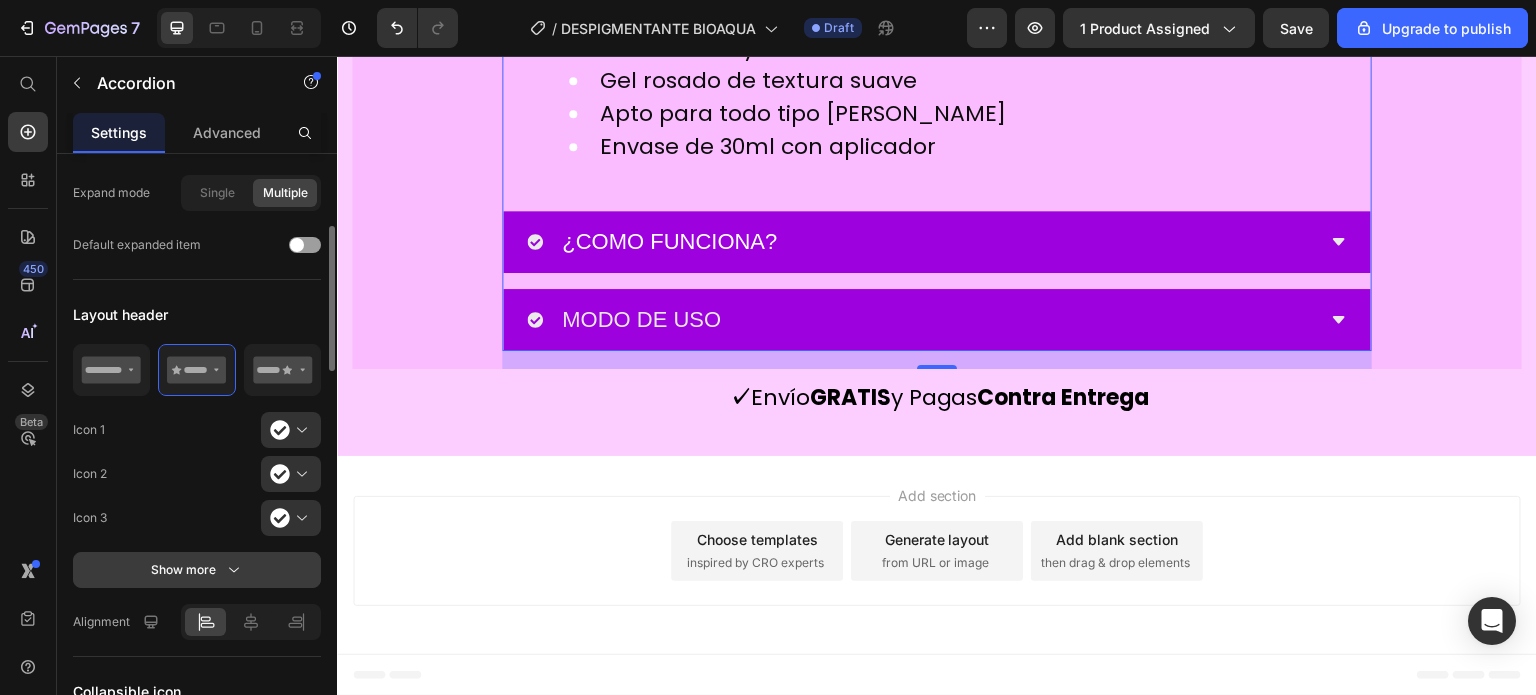 scroll, scrollTop: 600, scrollLeft: 0, axis: vertical 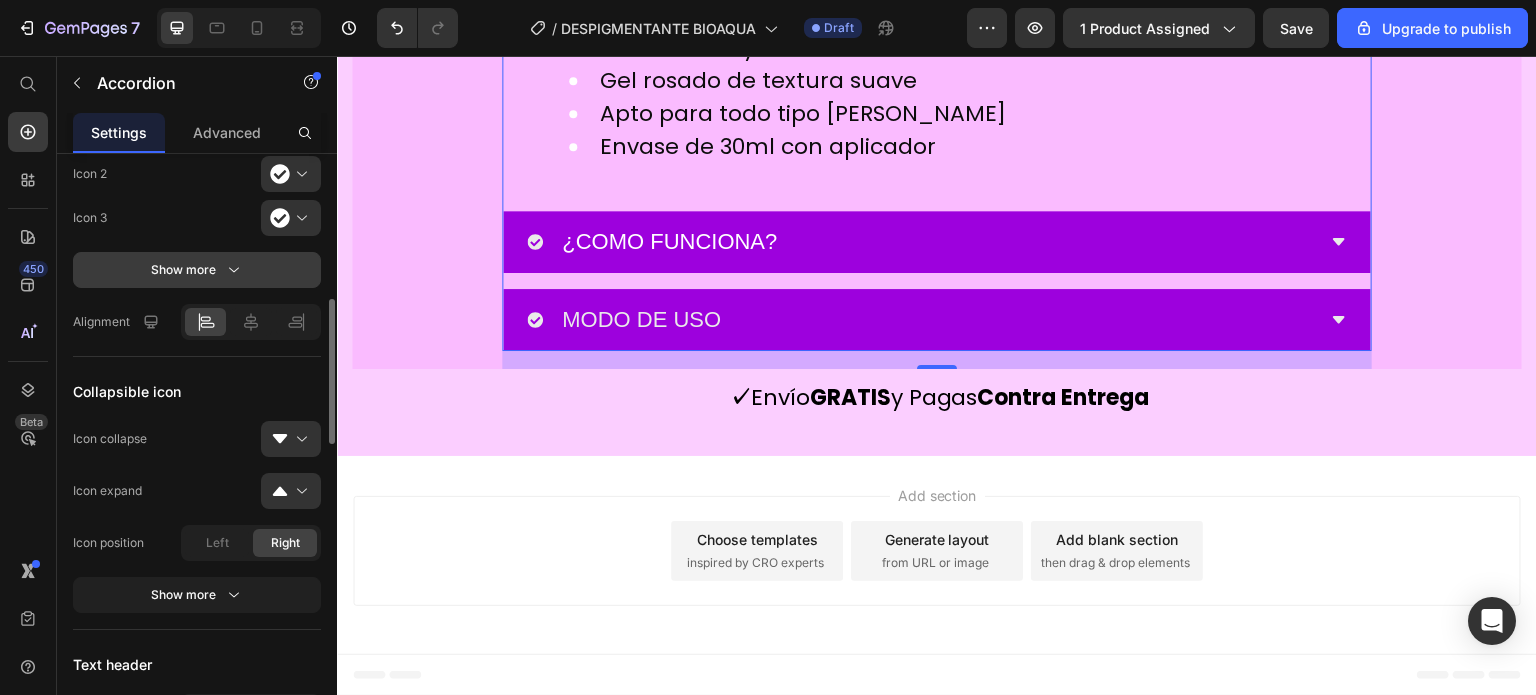 click on "Show more" at bounding box center (197, 270) 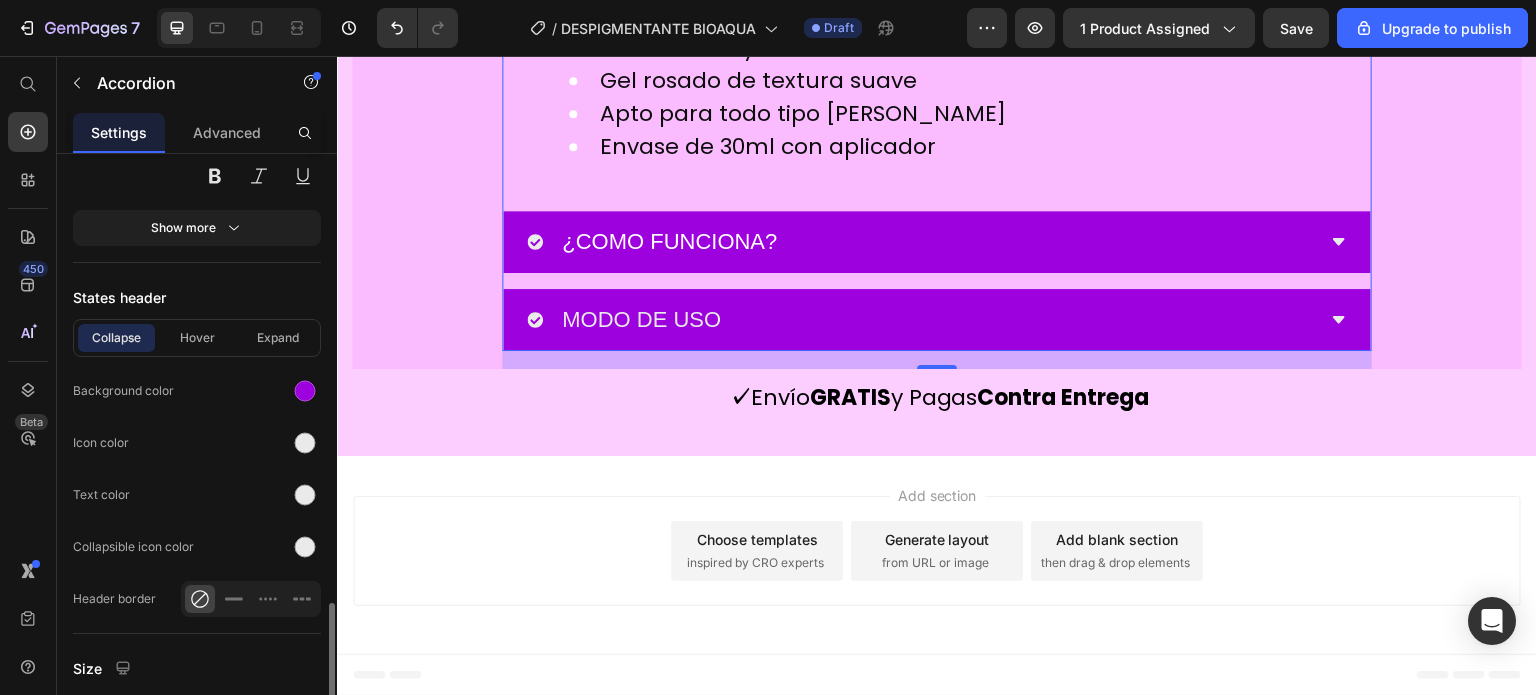 scroll, scrollTop: 1500, scrollLeft: 0, axis: vertical 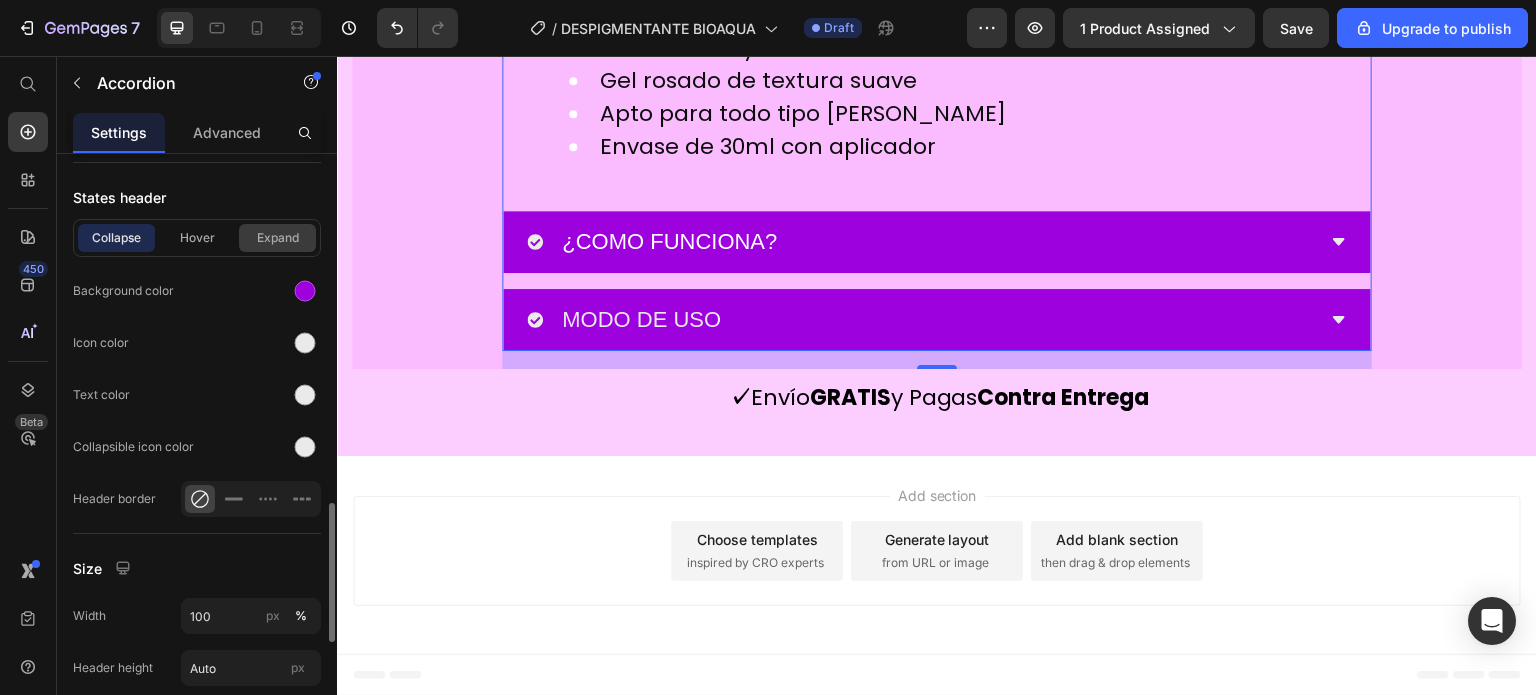 click on "Expand" at bounding box center [277, 238] 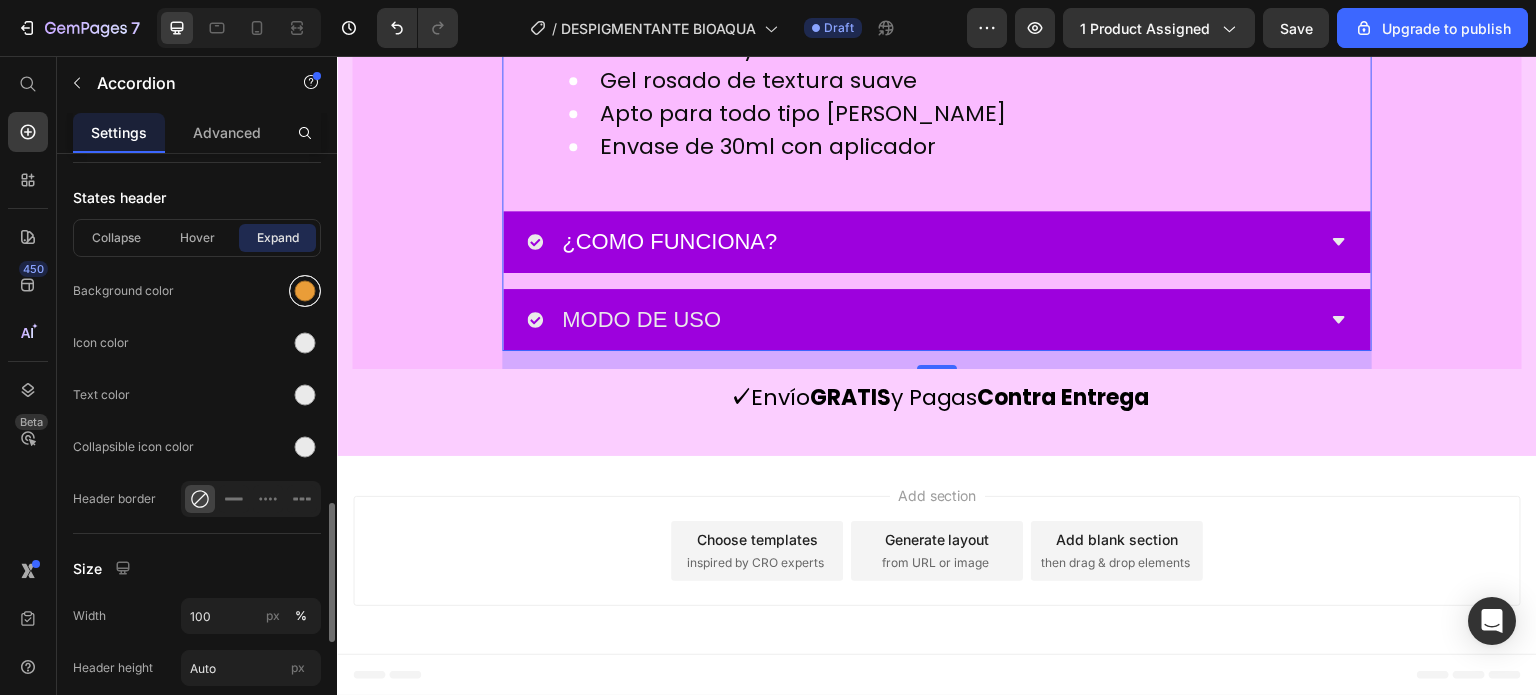 click at bounding box center [305, 291] 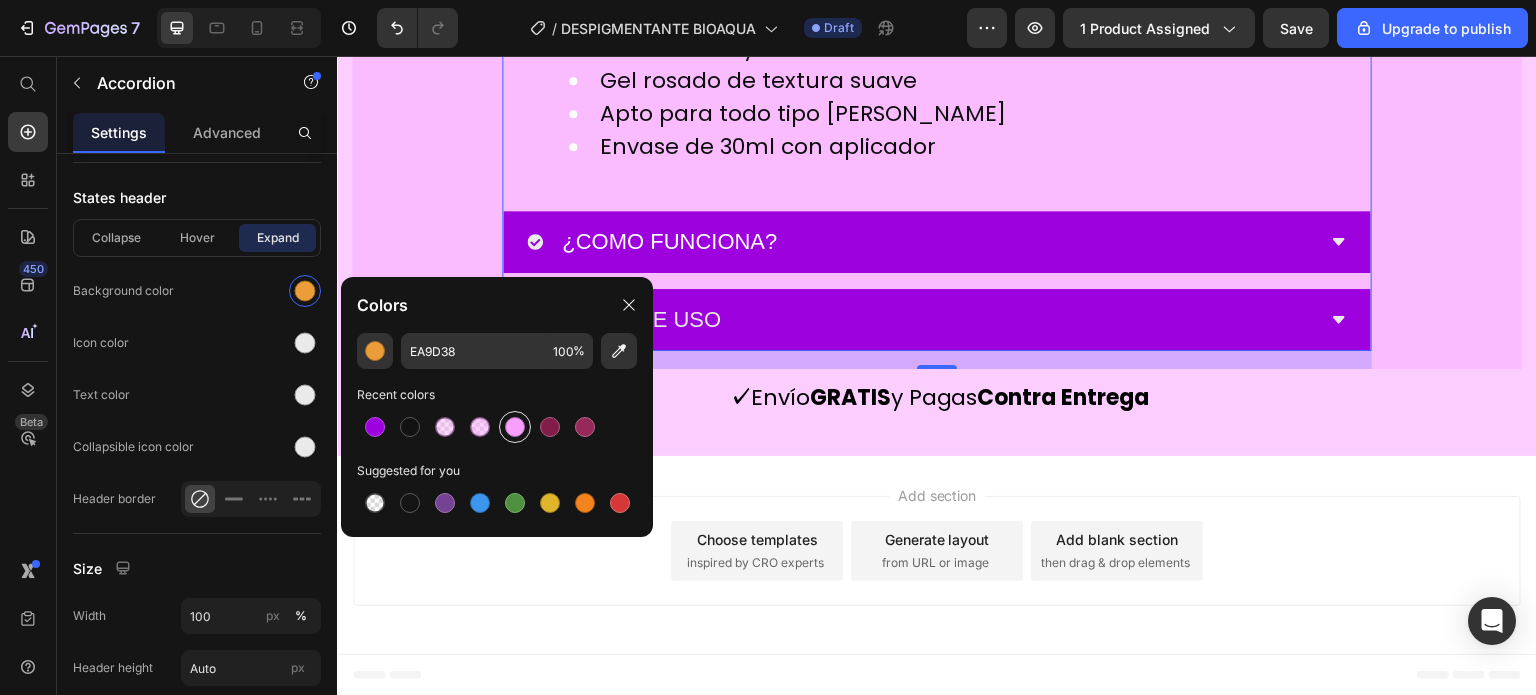 click at bounding box center [515, 427] 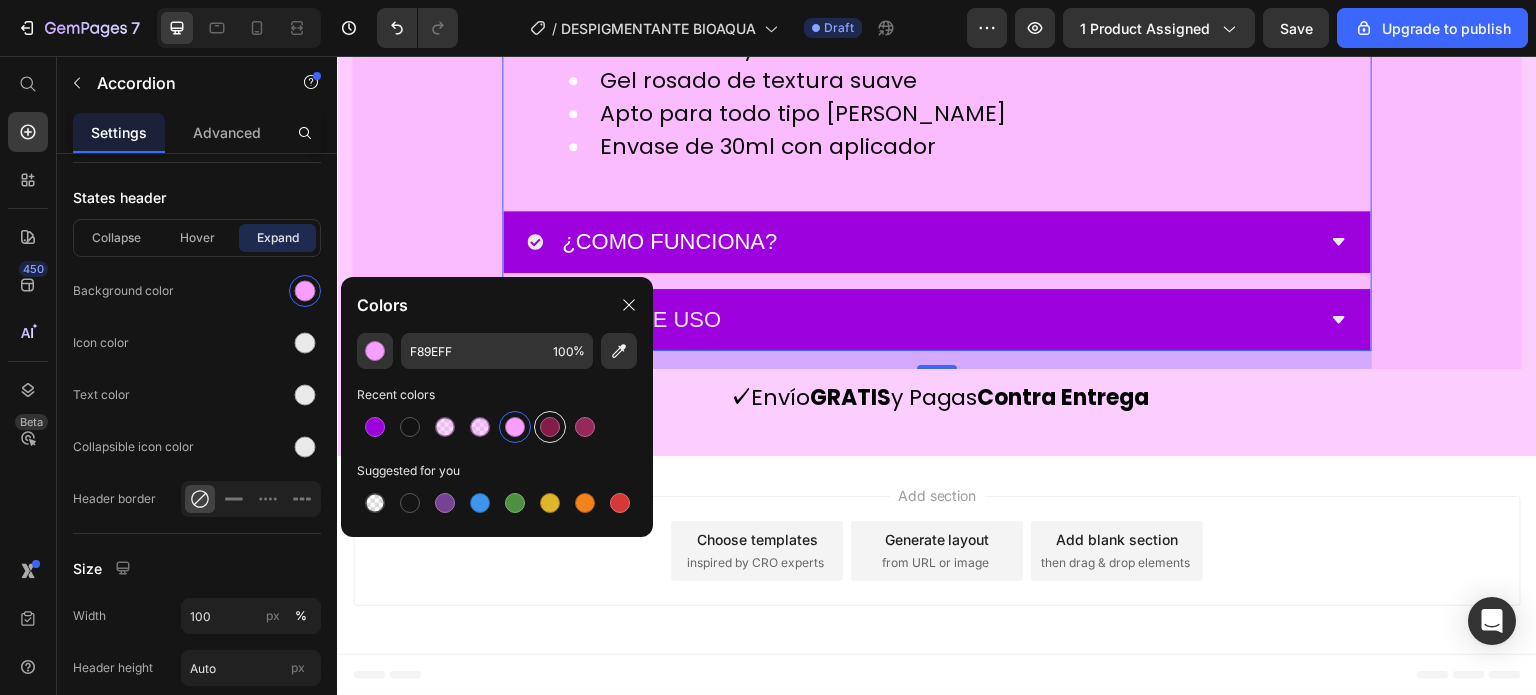 click at bounding box center (550, 427) 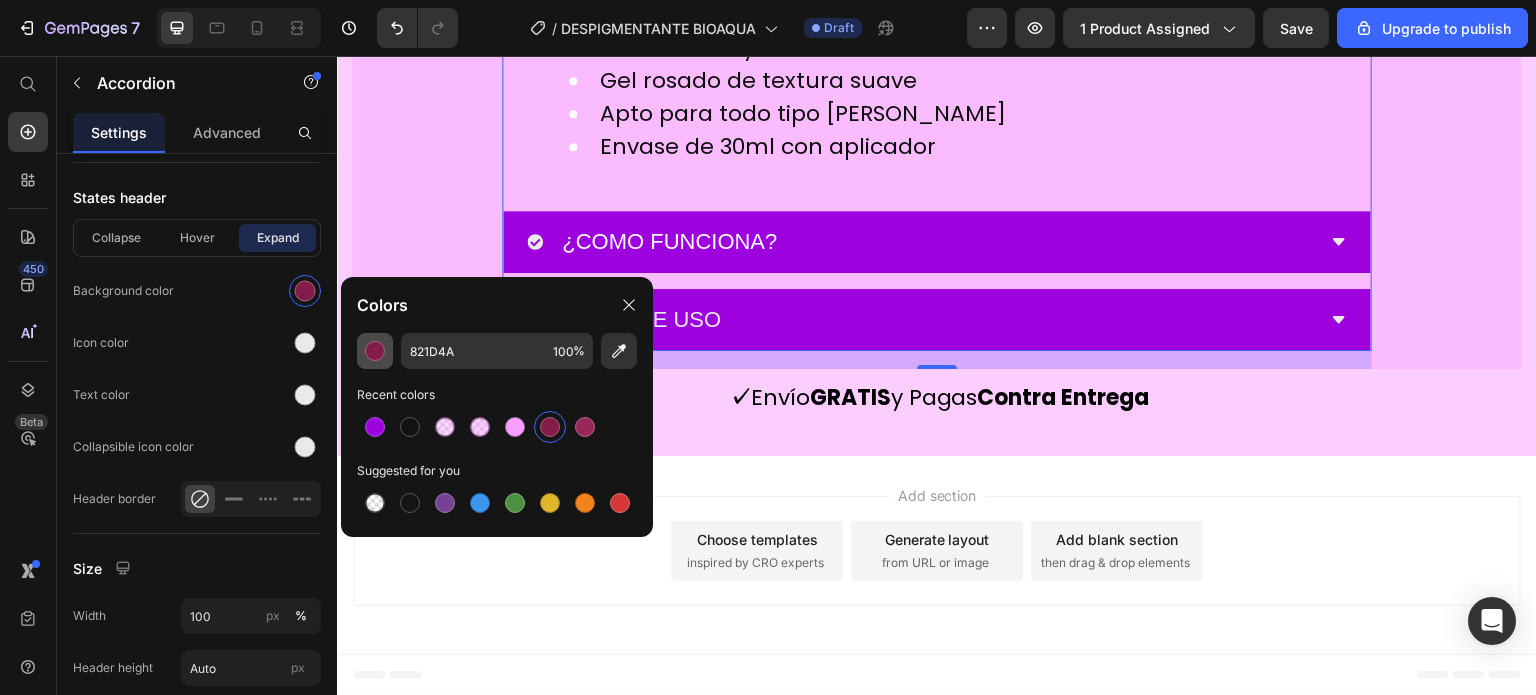 click at bounding box center (375, 351) 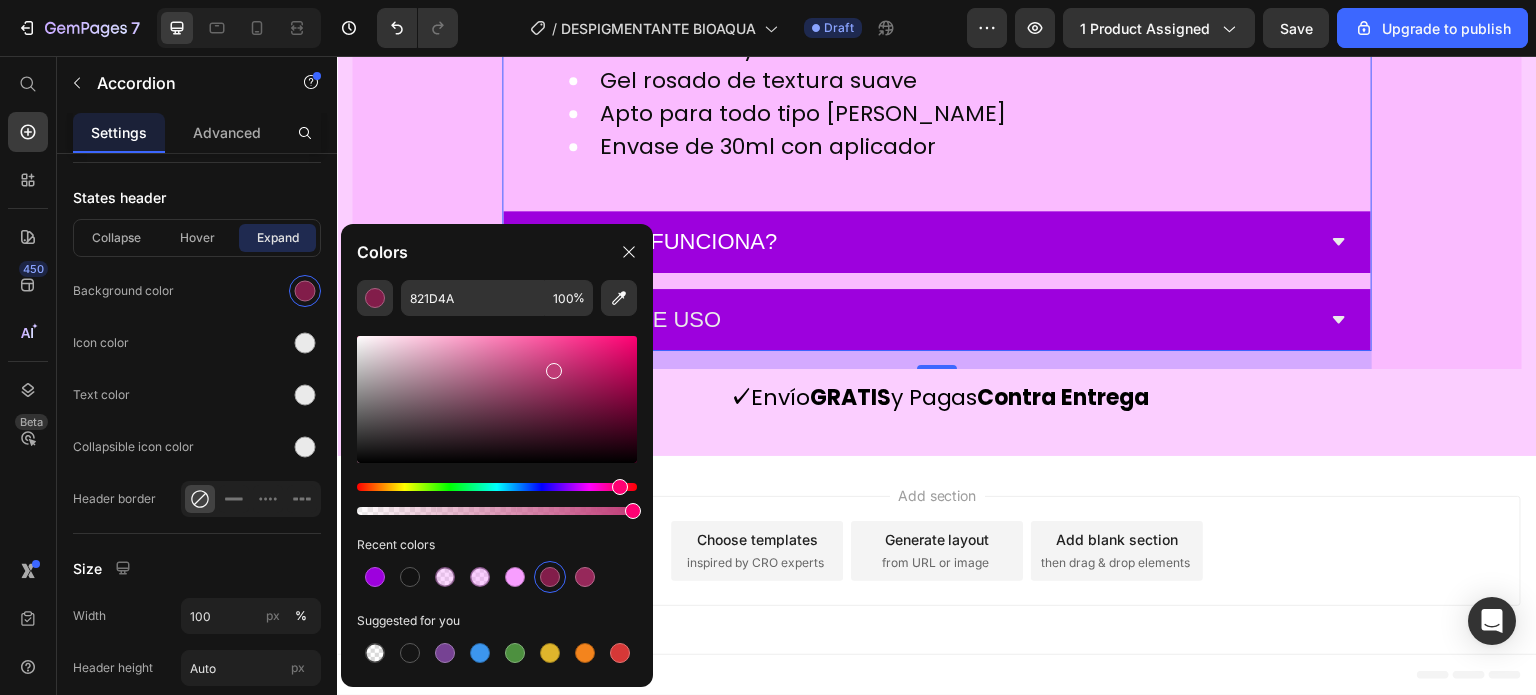 click at bounding box center (497, 399) 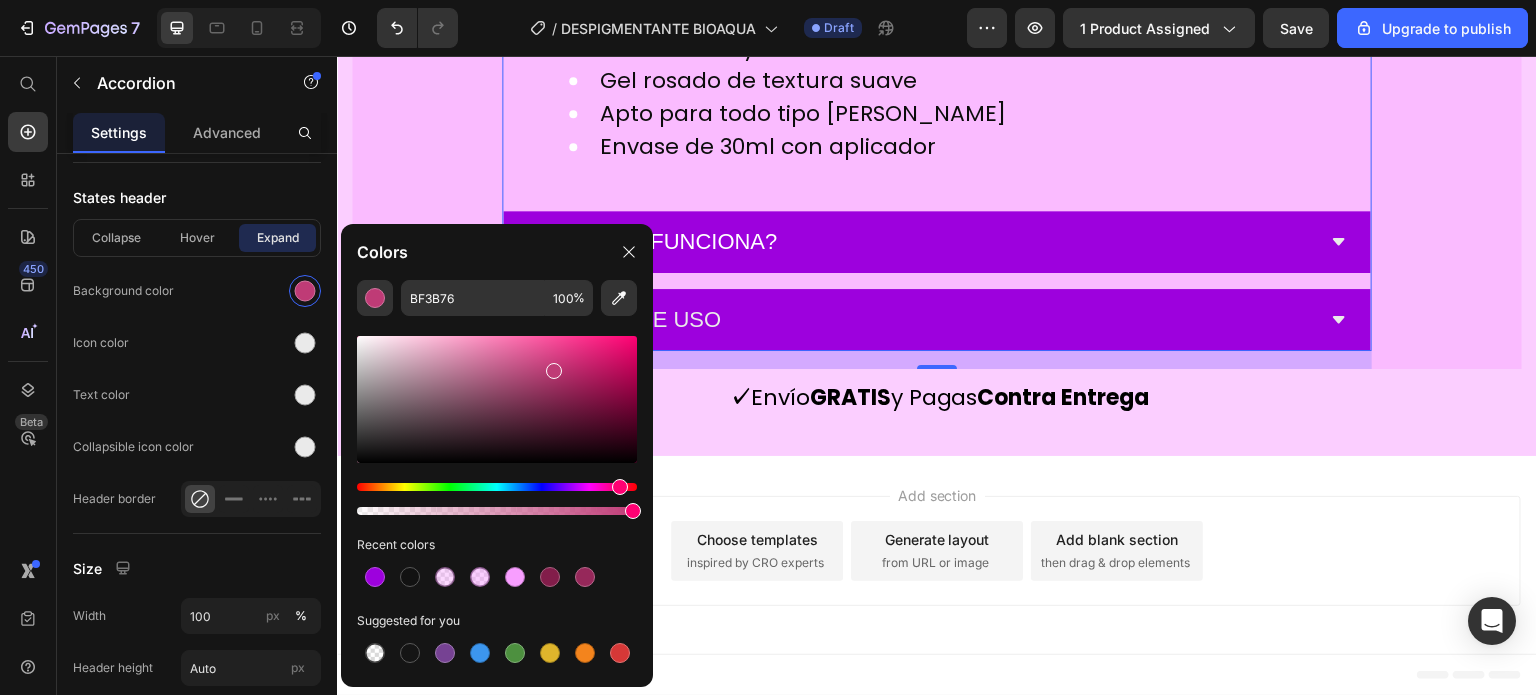click at bounding box center (497, 399) 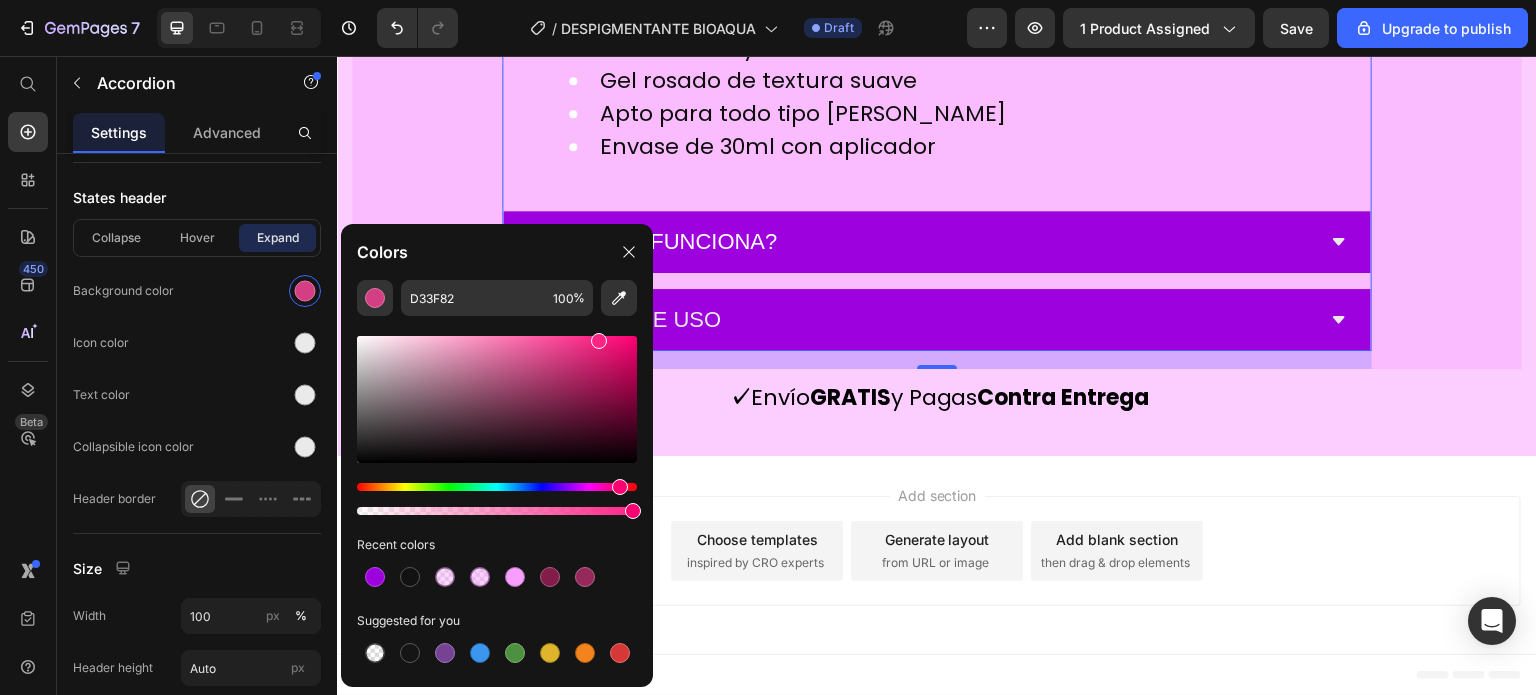 drag, startPoint x: 570, startPoint y: 351, endPoint x: 596, endPoint y: 337, distance: 29.529646 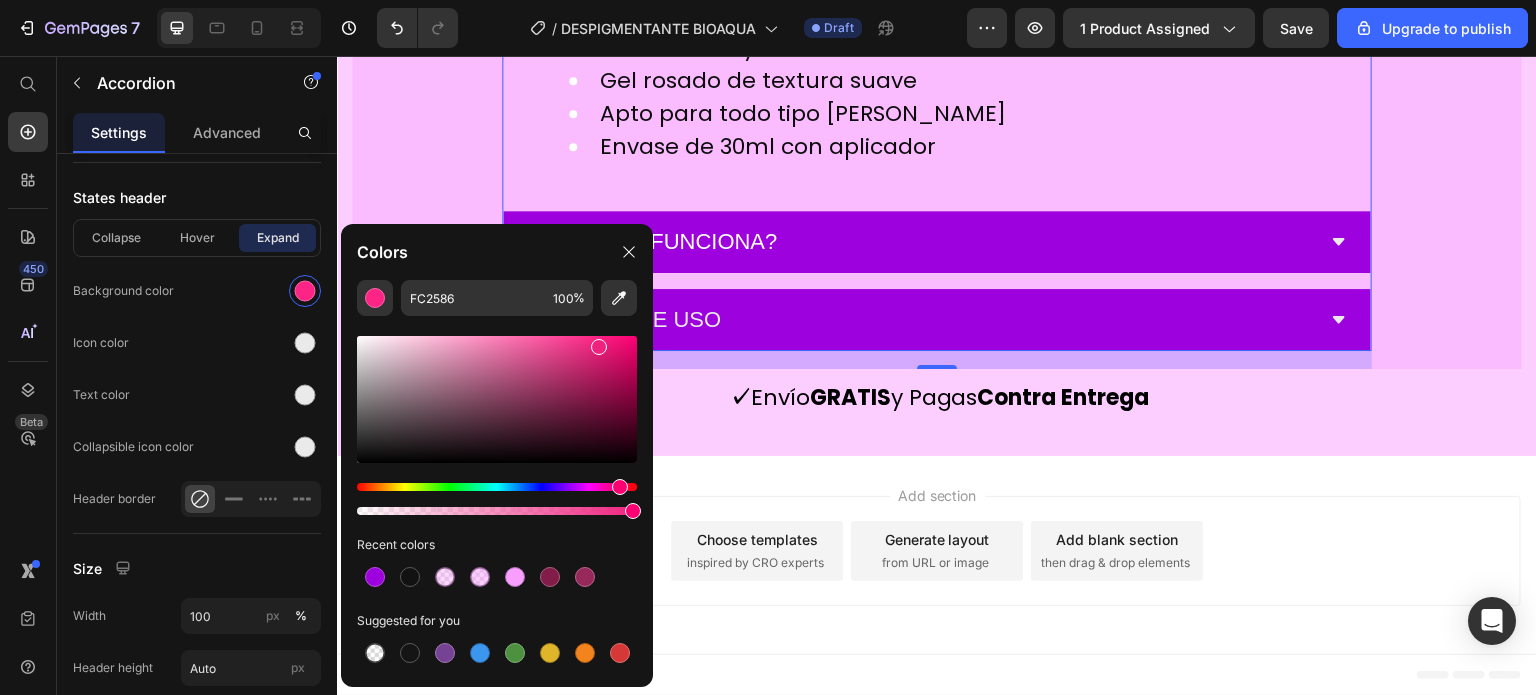 click at bounding box center [599, 347] 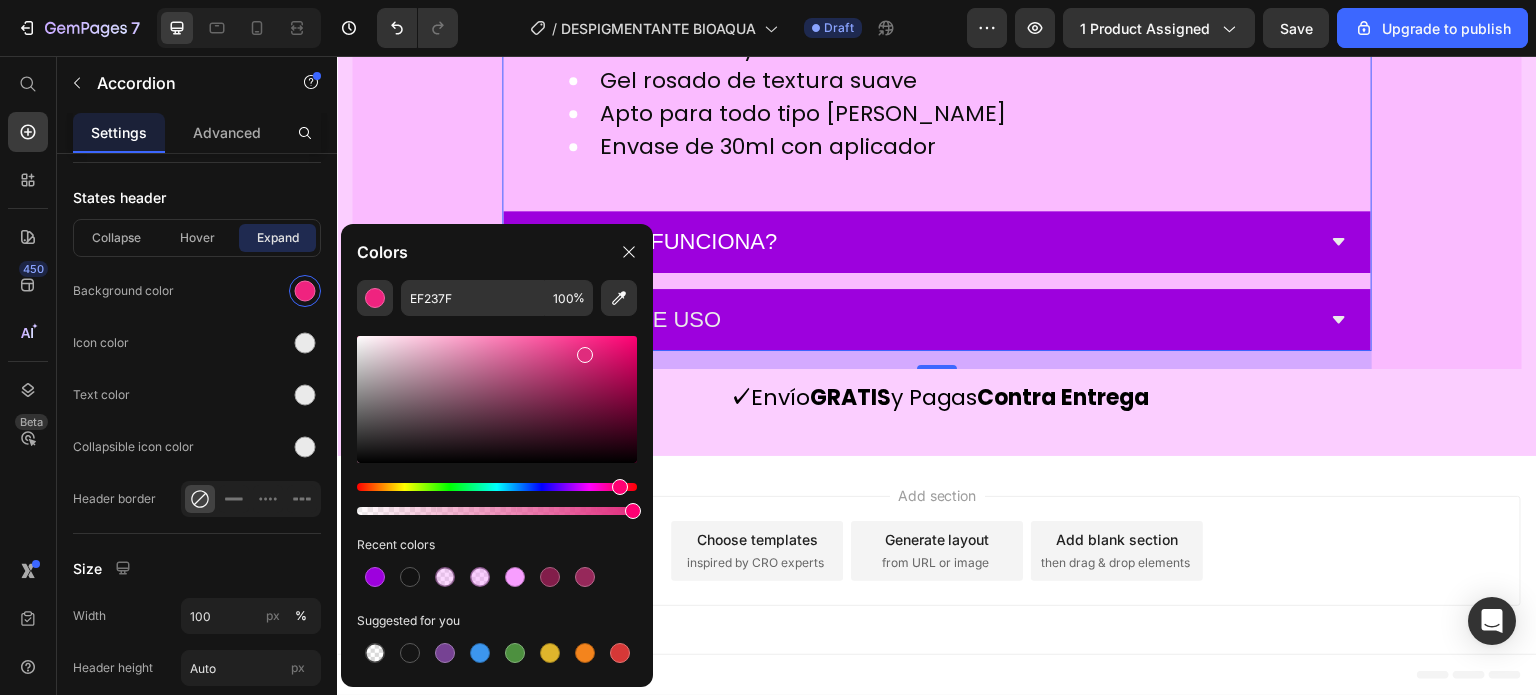 click at bounding box center (497, 399) 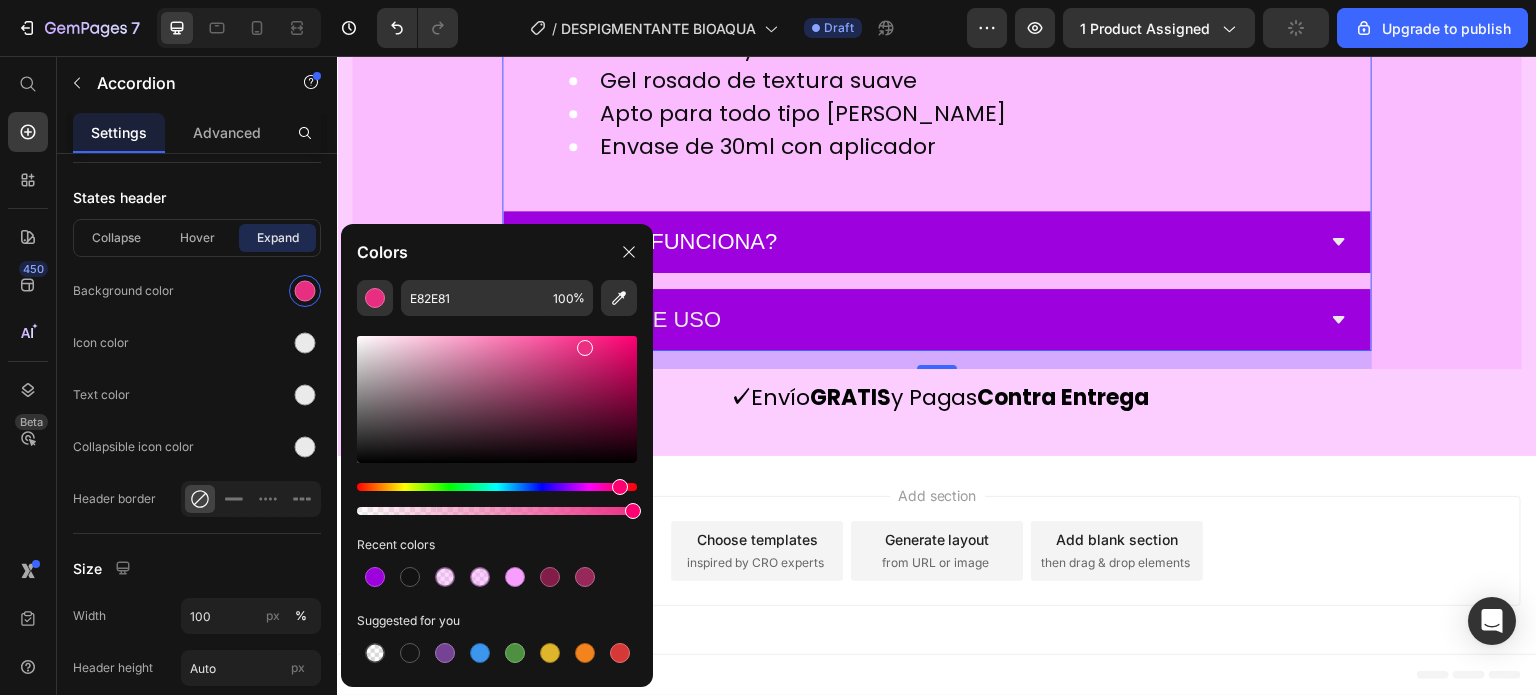 type on "ED2F84" 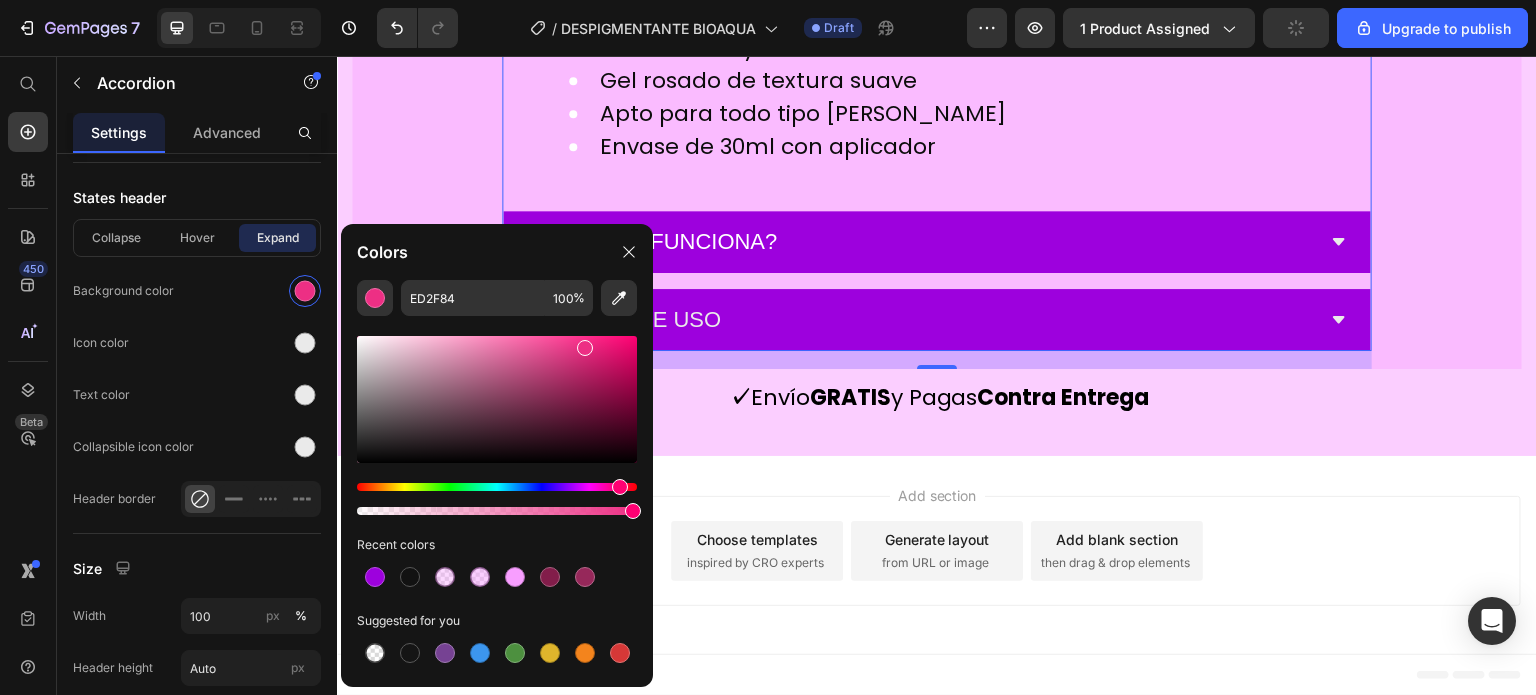 click at bounding box center (585, 348) 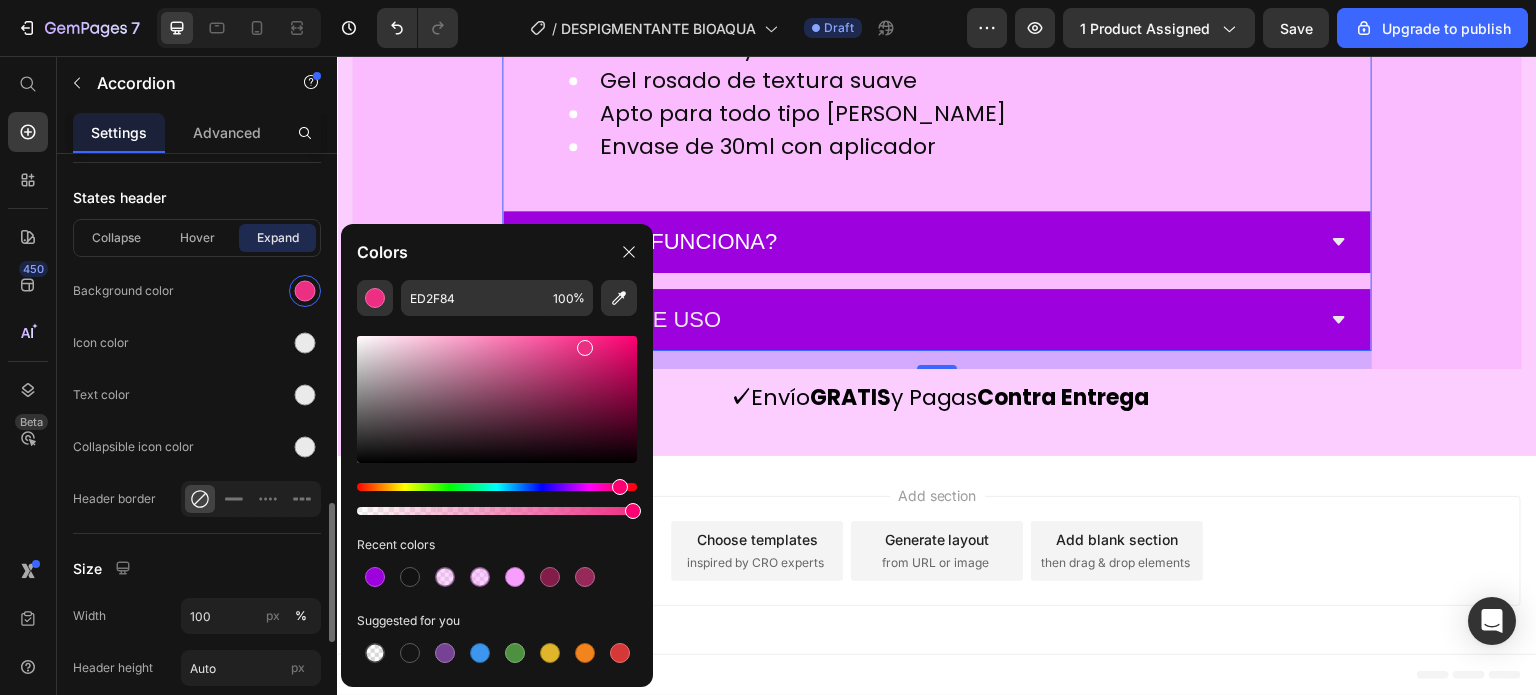 click on "Expand" at bounding box center [277, 238] 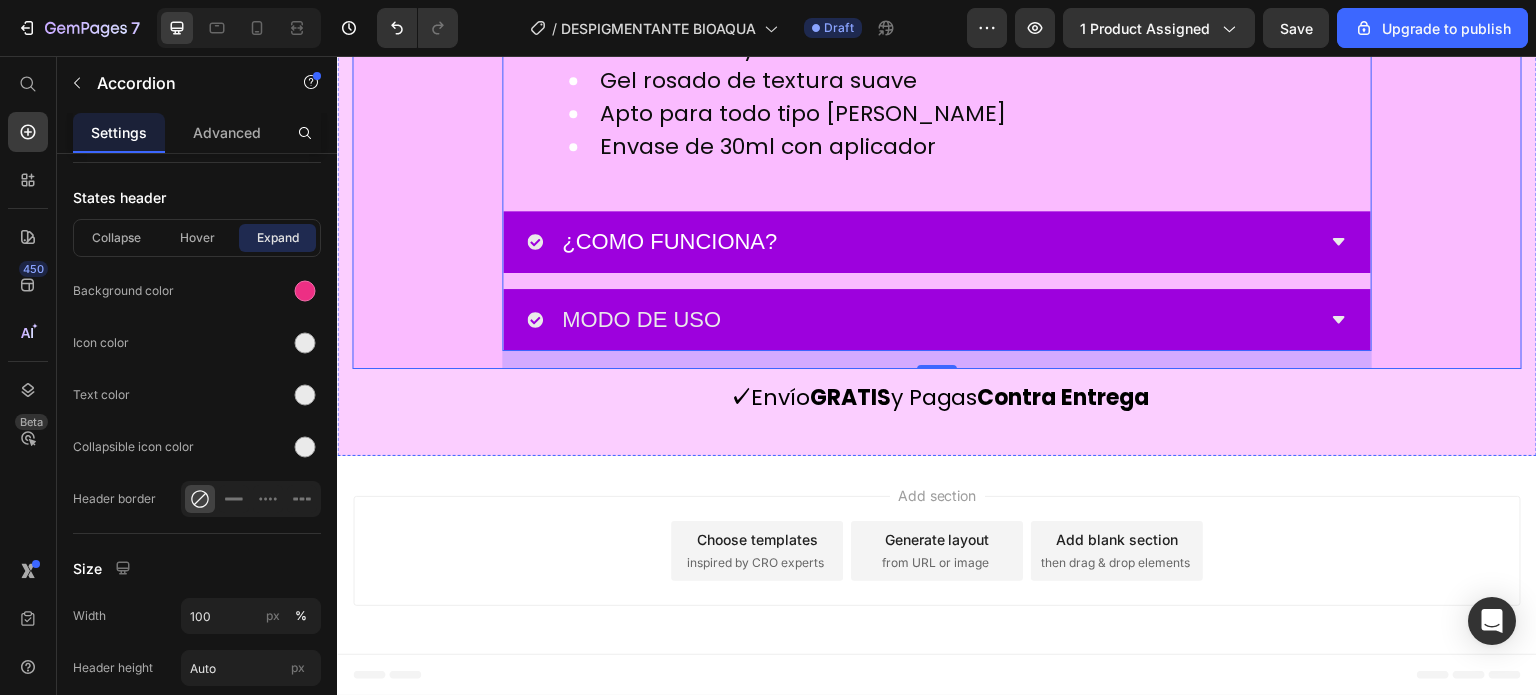 scroll, scrollTop: 10500, scrollLeft: 0, axis: vertical 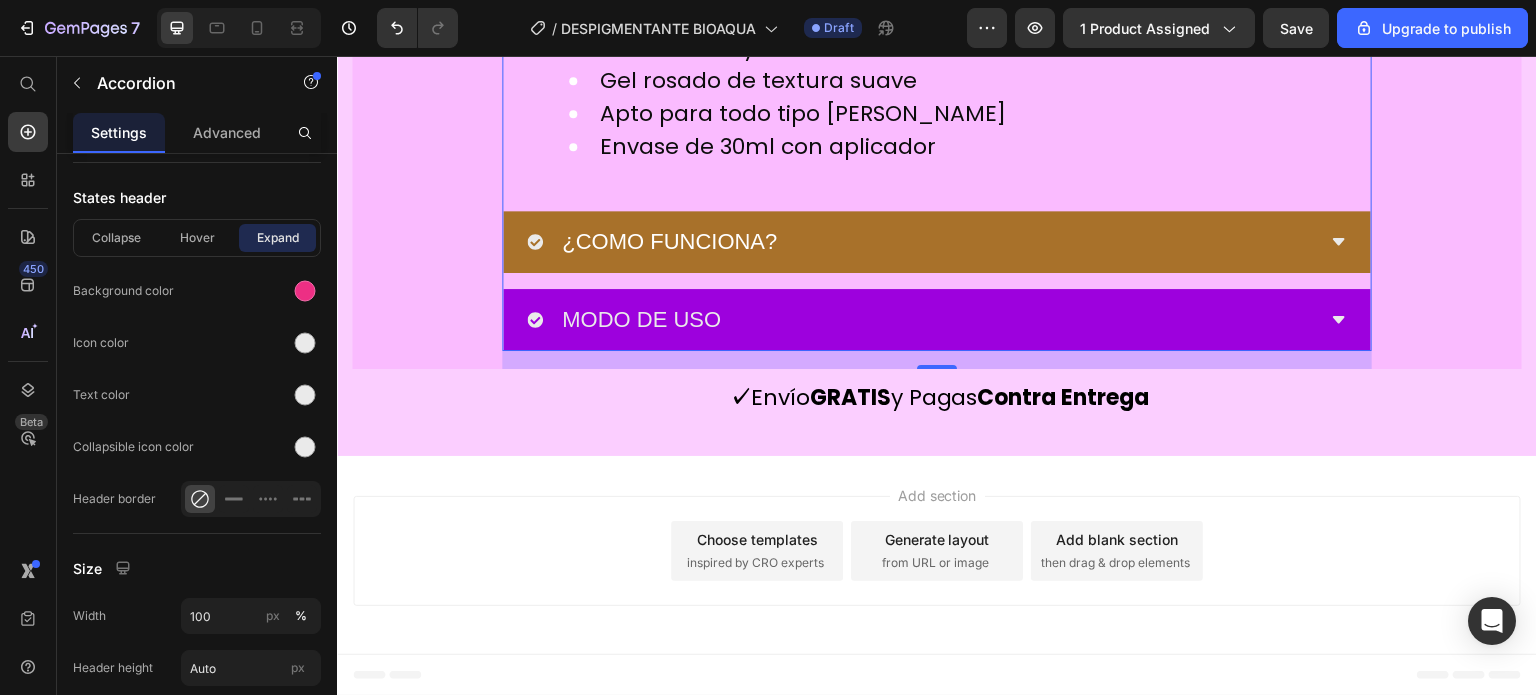 click on "¿COMO FUNCIONA?" at bounding box center [921, 242] 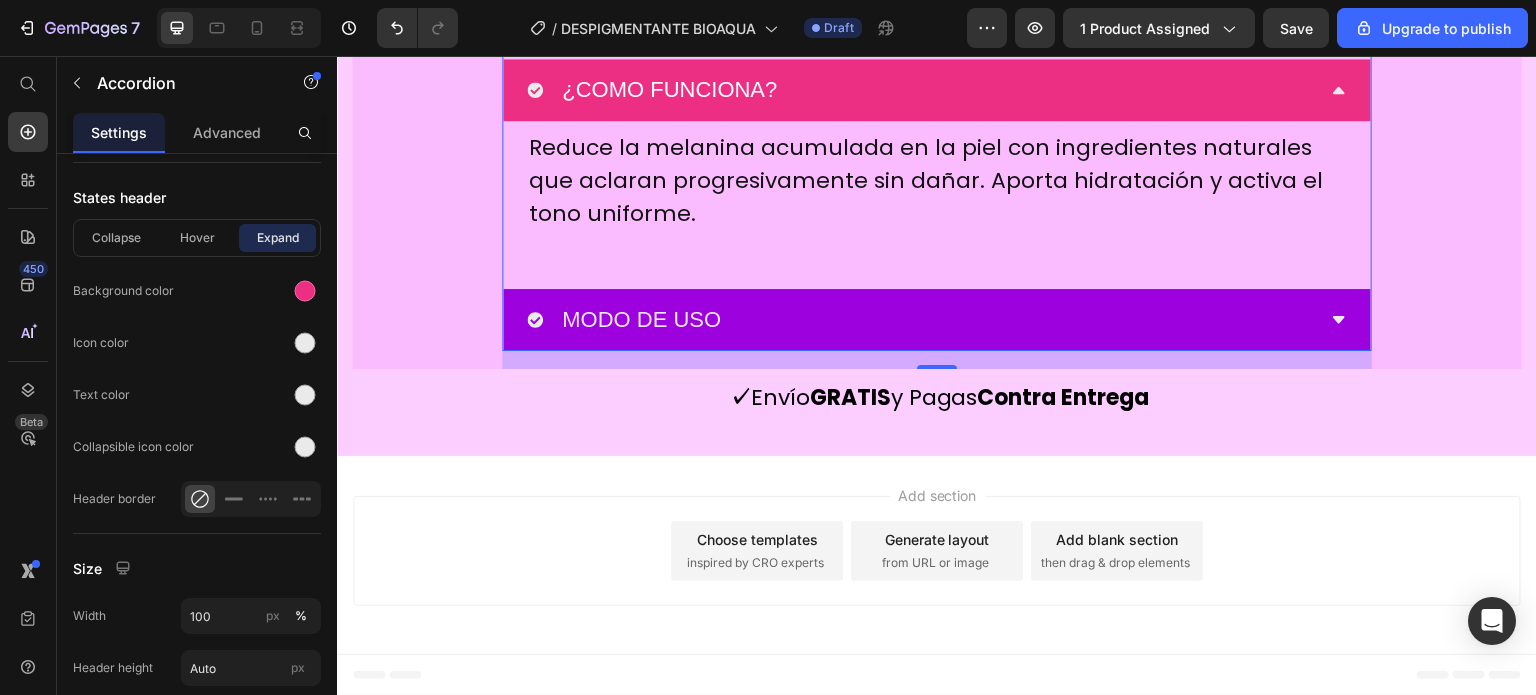 scroll, scrollTop: 10800, scrollLeft: 0, axis: vertical 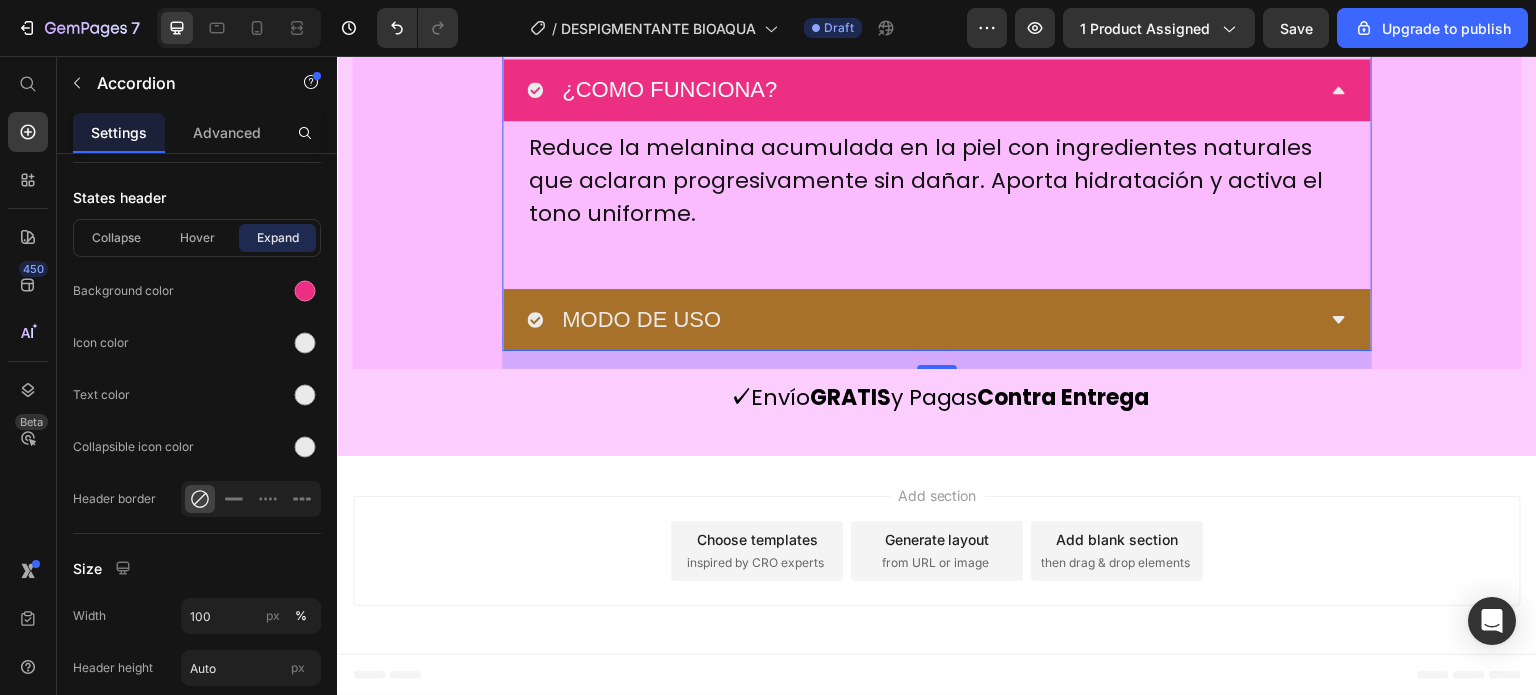 click on "MODO DE USO" at bounding box center (921, 320) 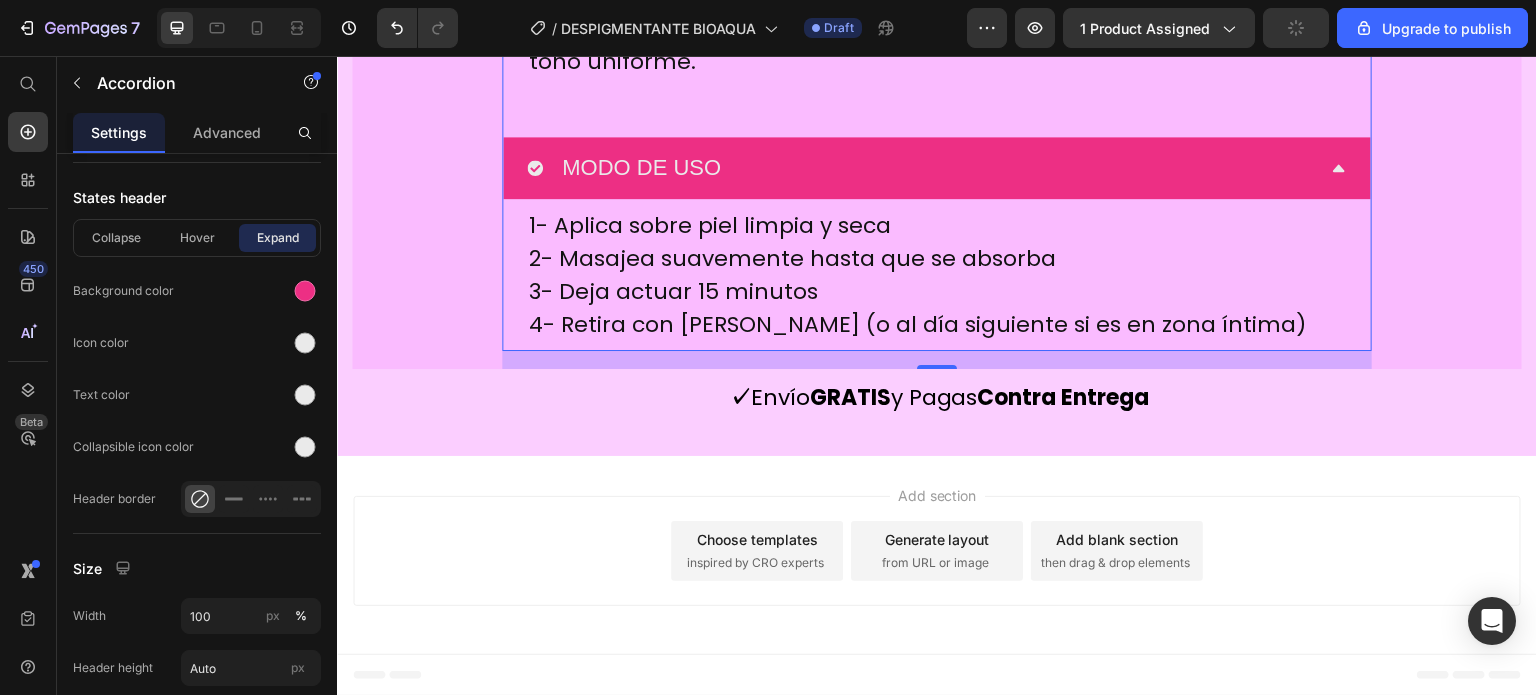 click on "MODO DE USO" at bounding box center [921, 168] 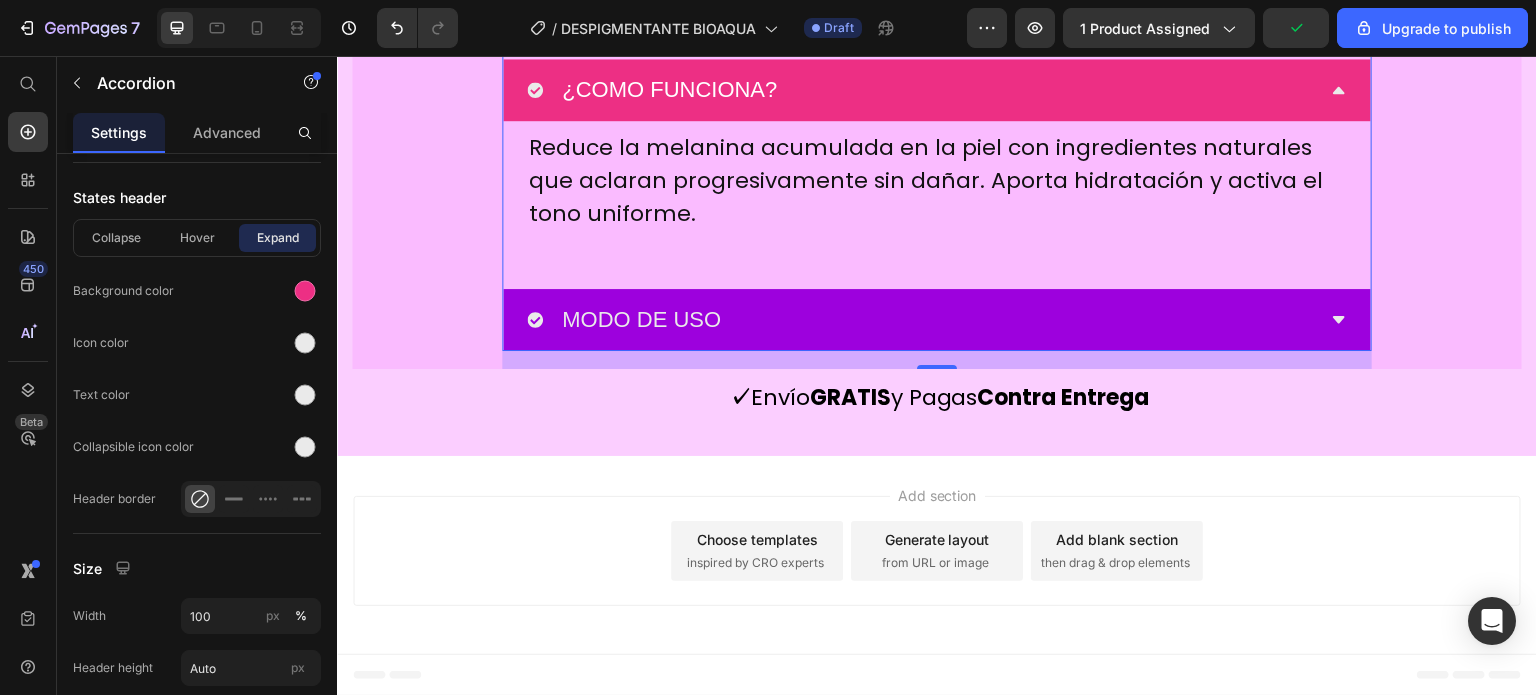 click on "¿COMO FUNCIONA?" at bounding box center [921, 90] 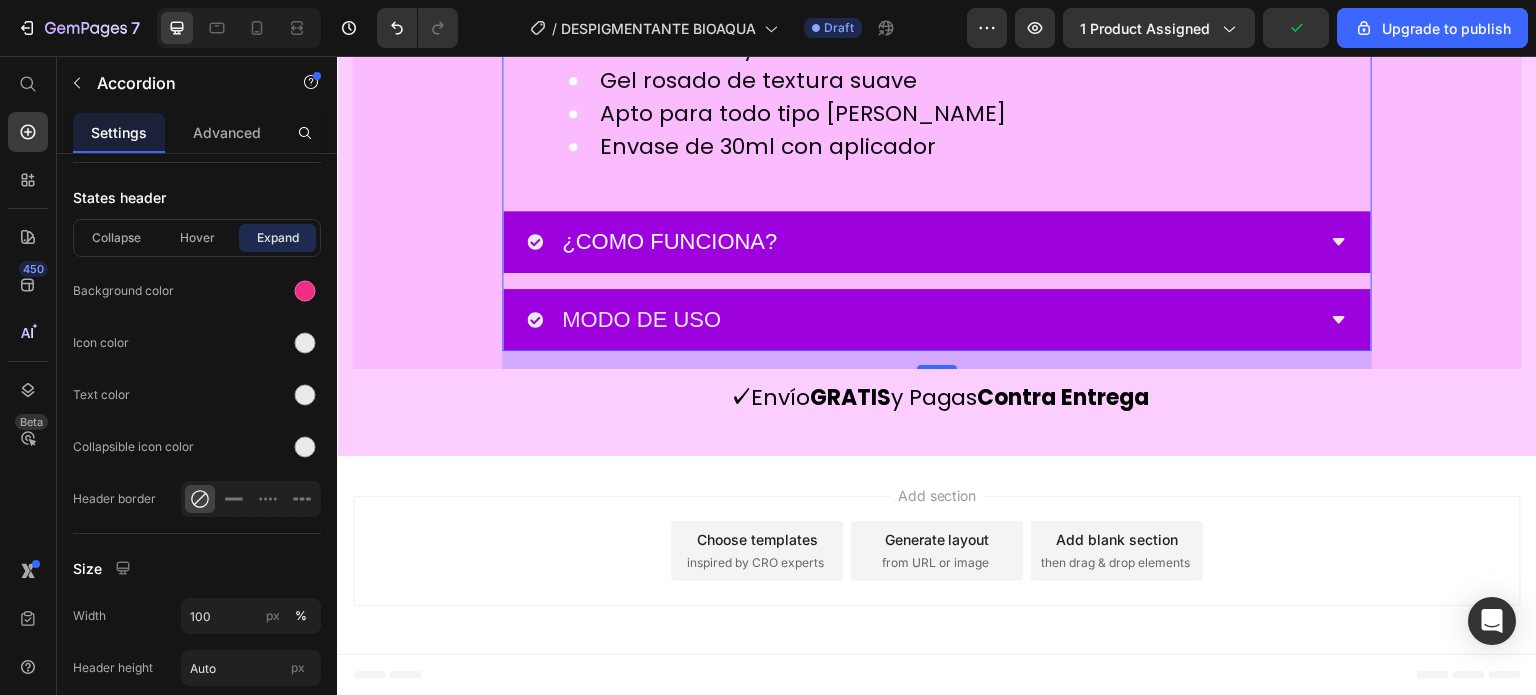 scroll, scrollTop: 10500, scrollLeft: 0, axis: vertical 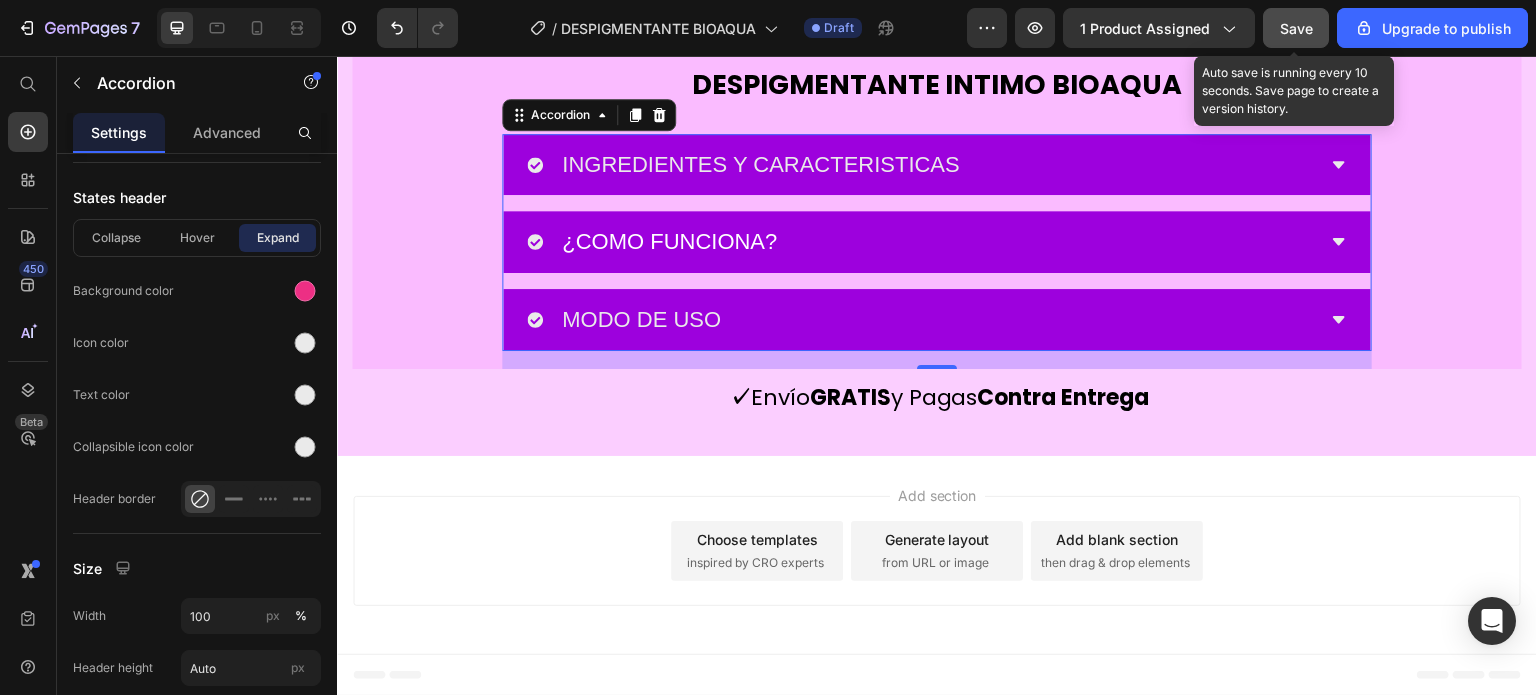 click on "Save" at bounding box center (1296, 28) 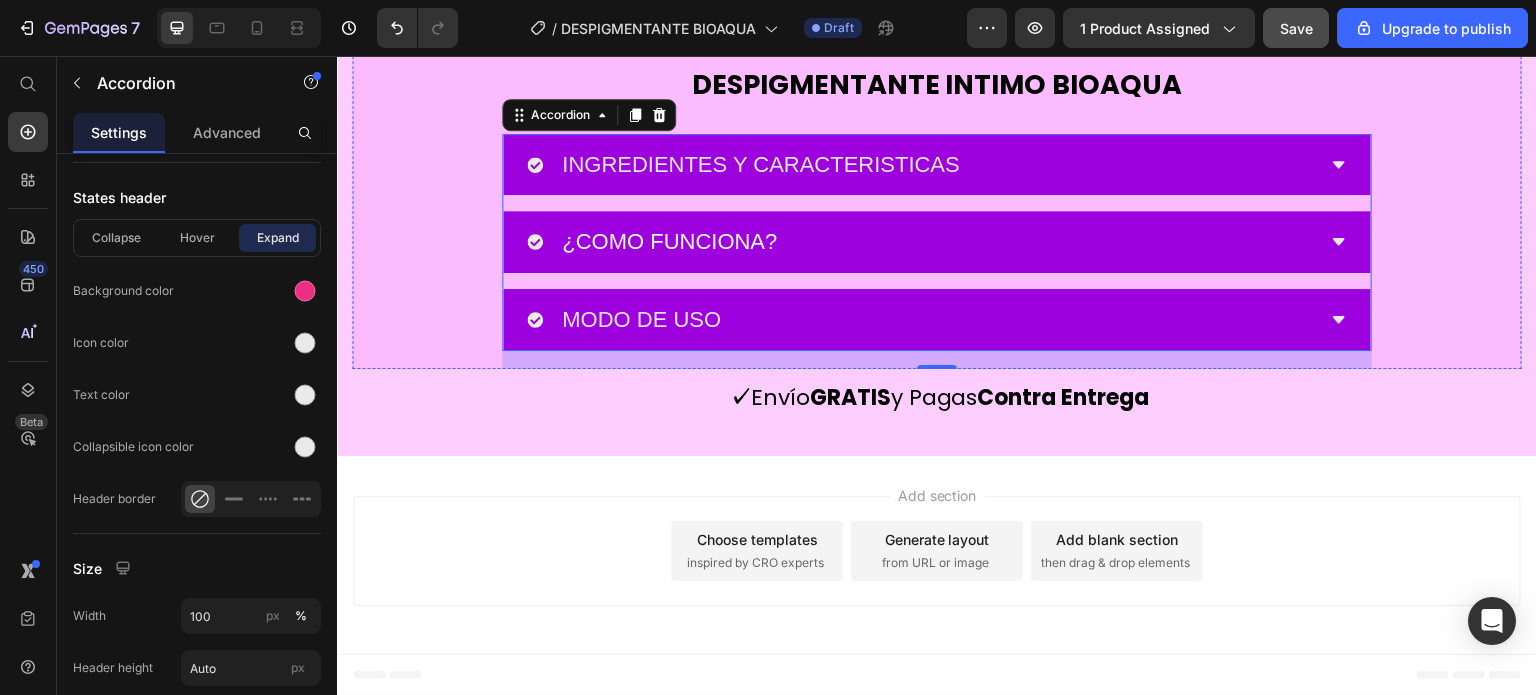 scroll, scrollTop: 7700, scrollLeft: 0, axis: vertical 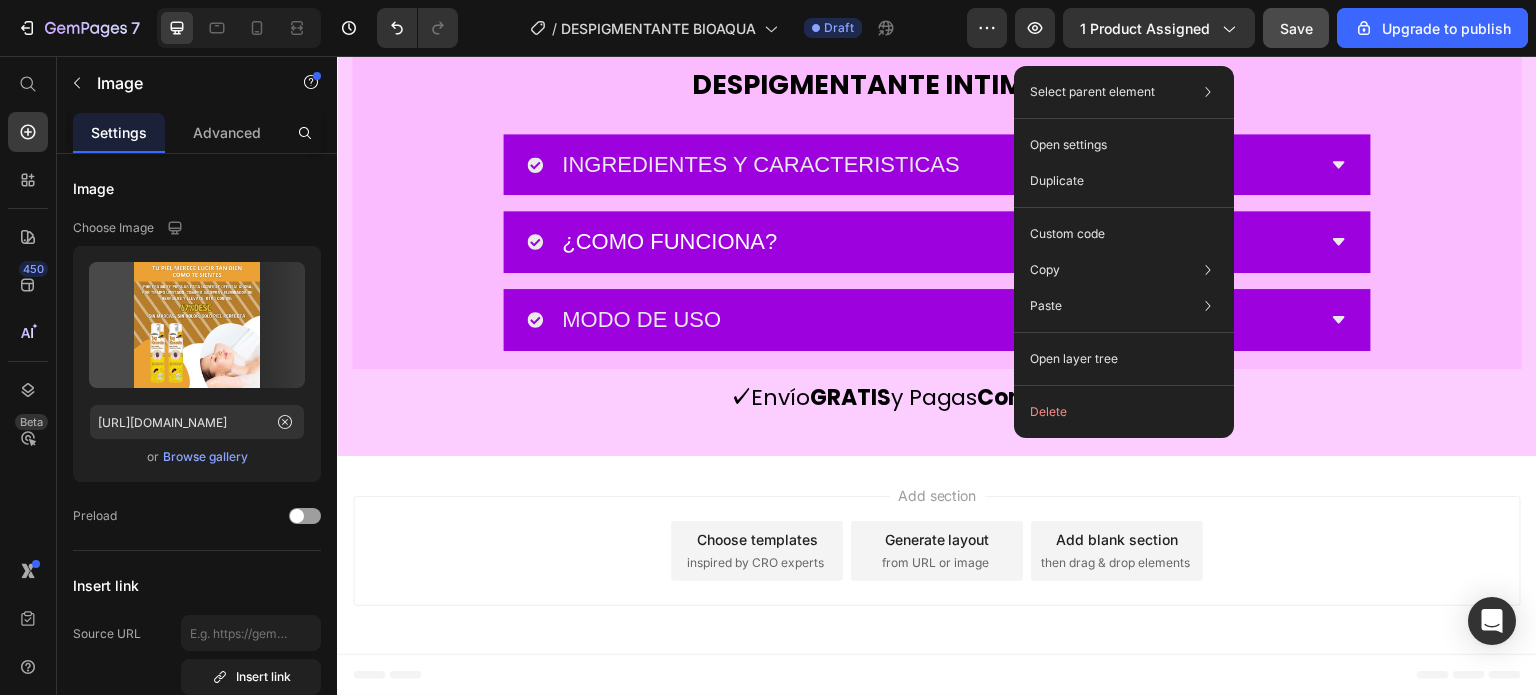 click at bounding box center [937, -312] 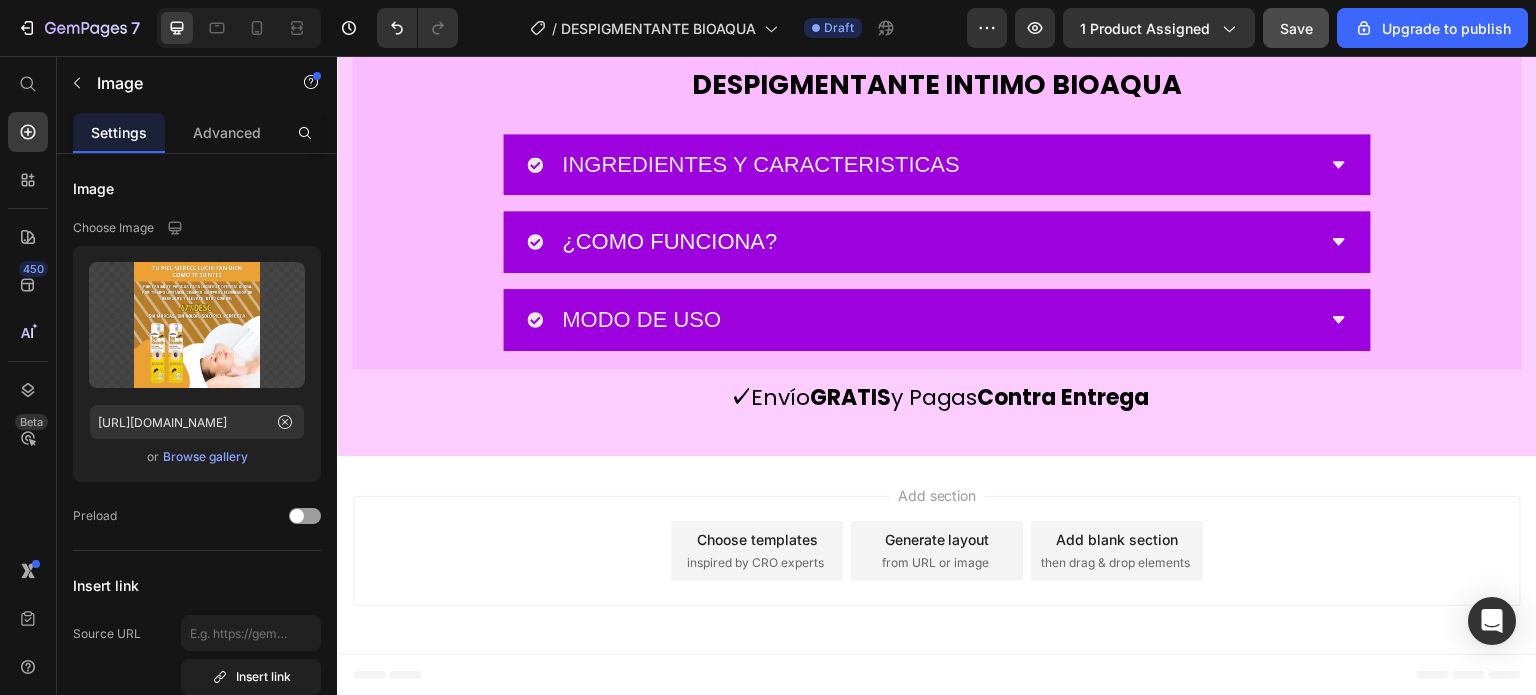 scroll, scrollTop: 6500, scrollLeft: 0, axis: vertical 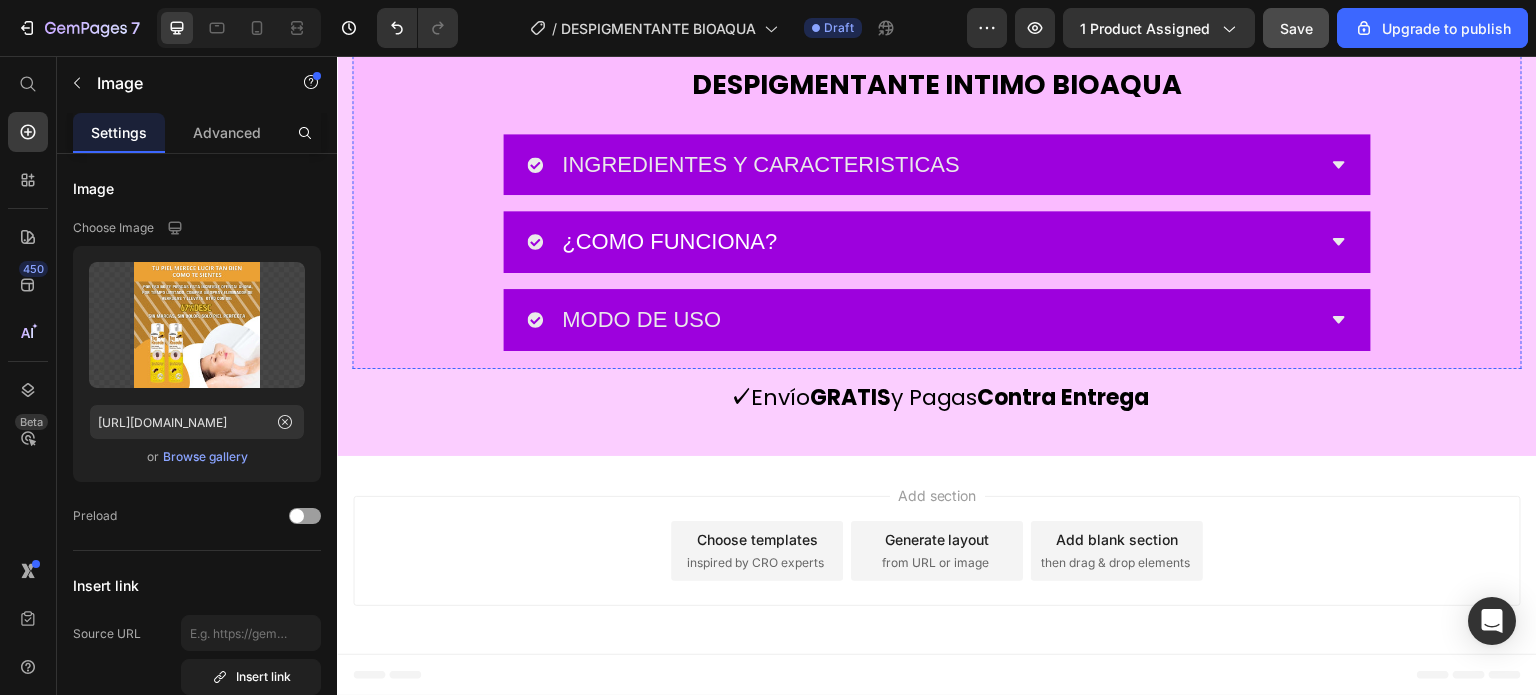 click at bounding box center (937, -658) 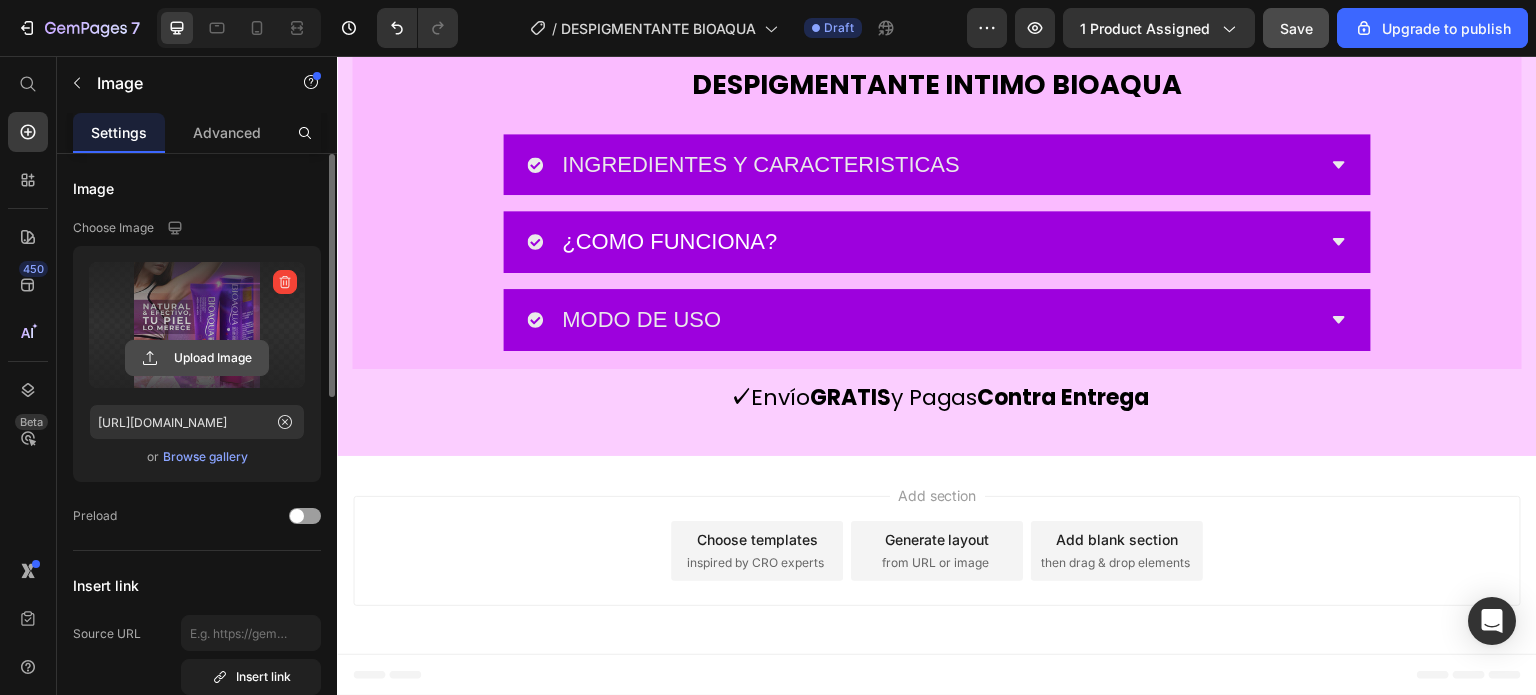 click 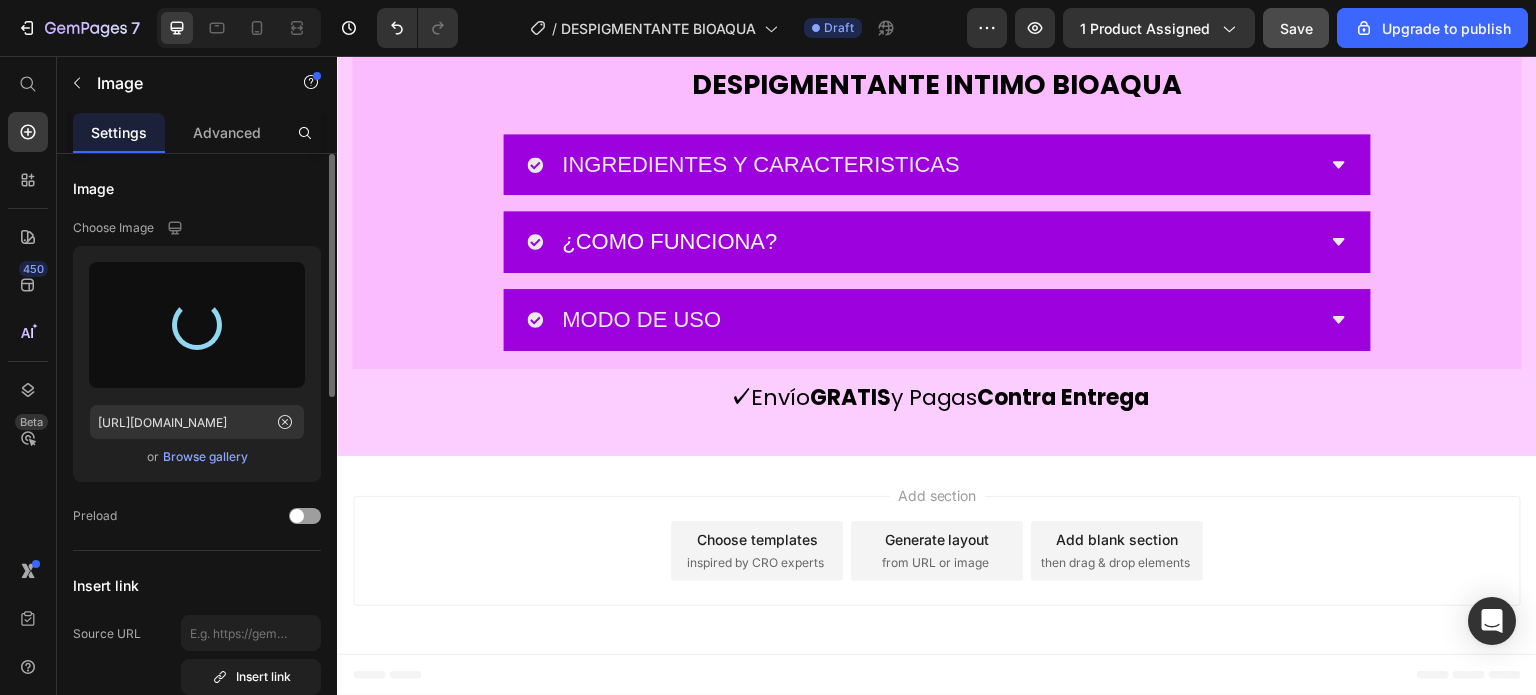 type on "[URL][DOMAIN_NAME]" 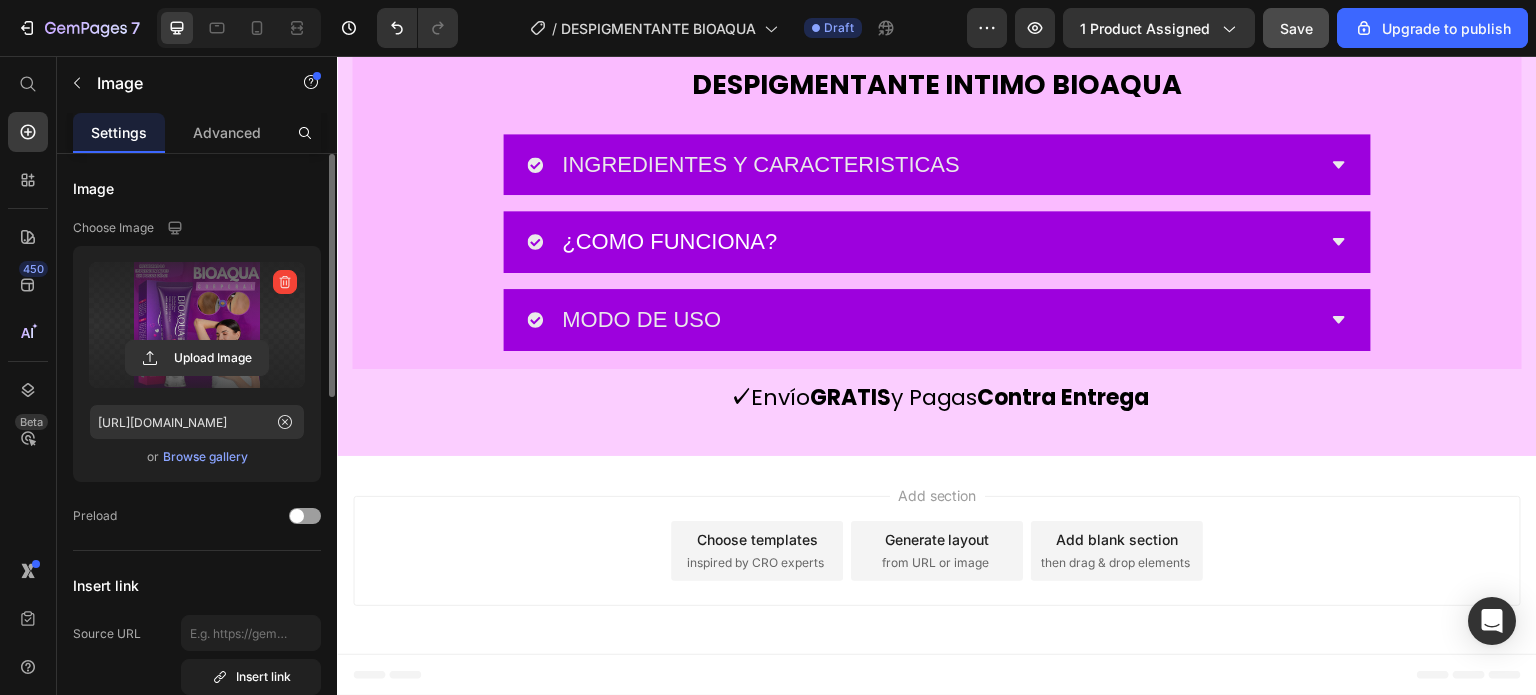 scroll, scrollTop: 6300, scrollLeft: 0, axis: vertical 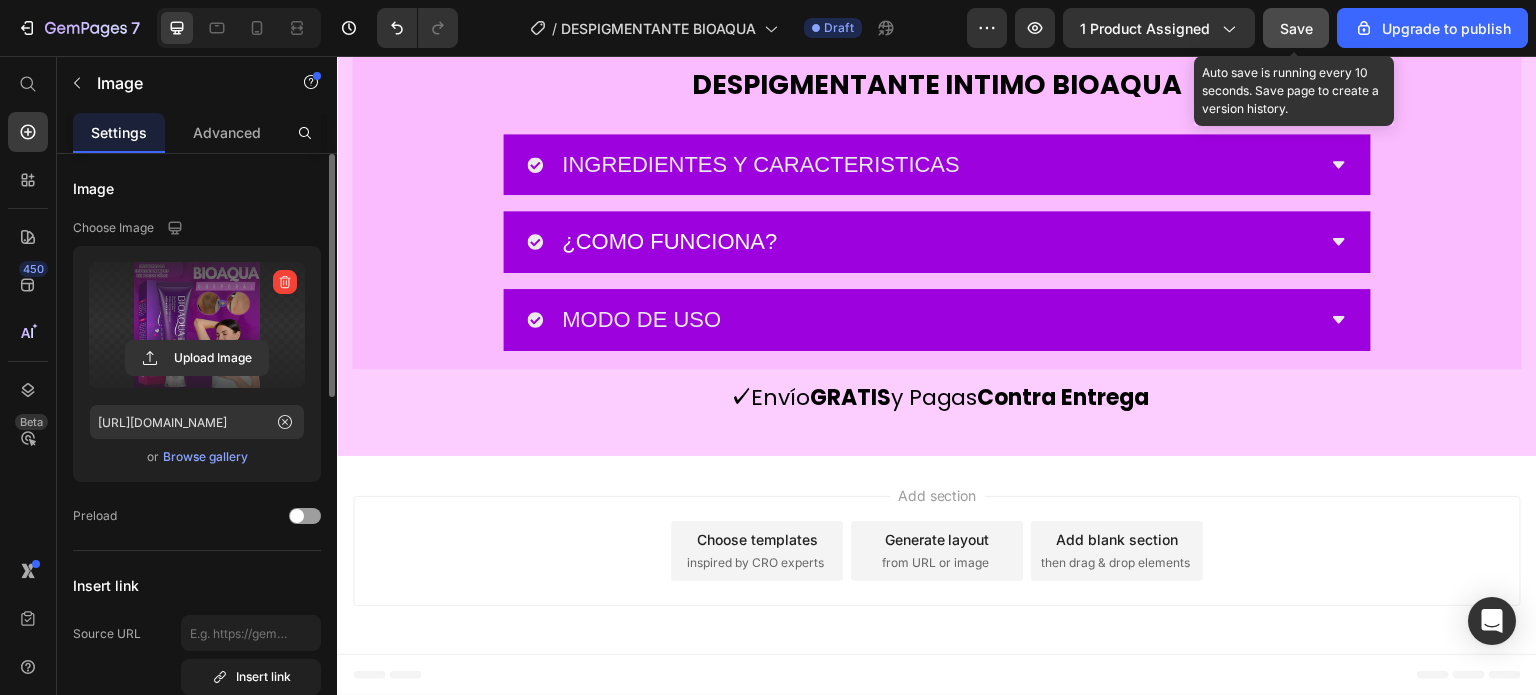 click on "Save" 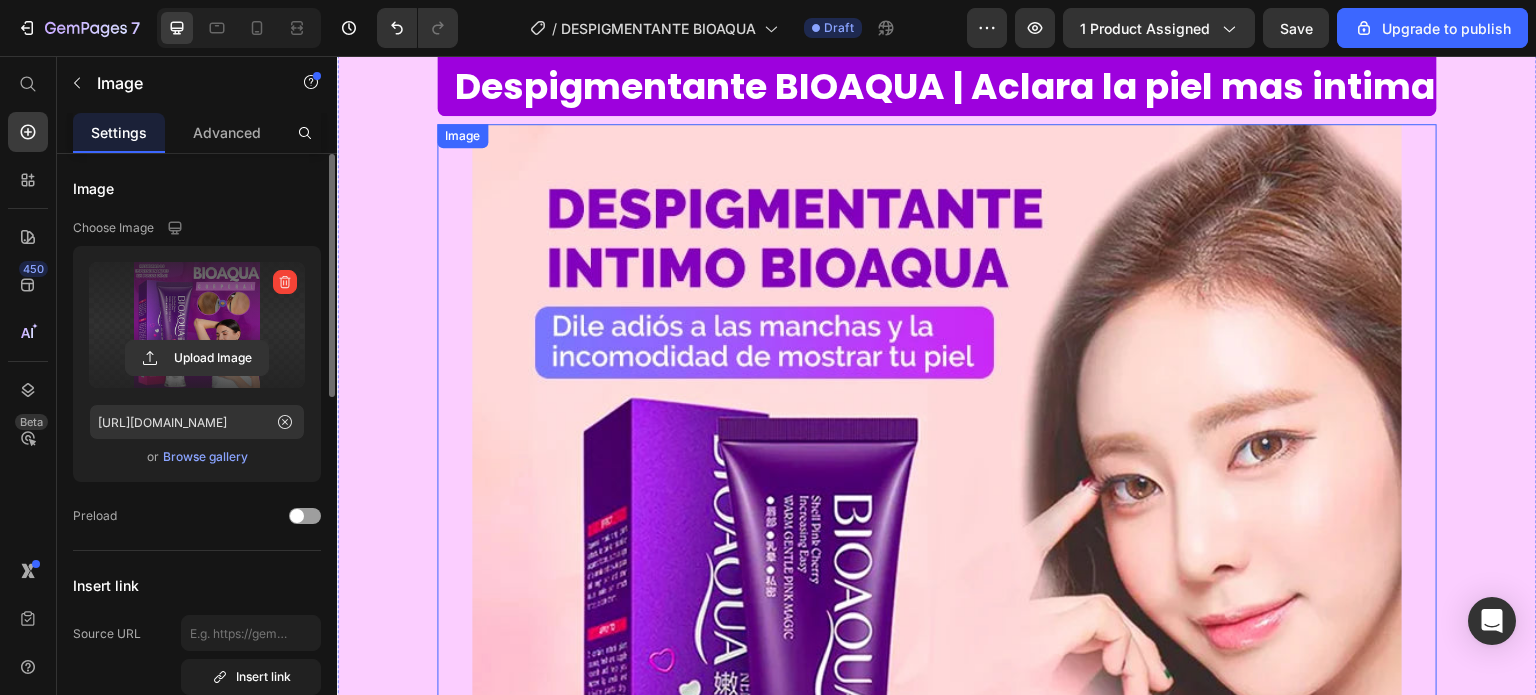 scroll, scrollTop: 0, scrollLeft: 0, axis: both 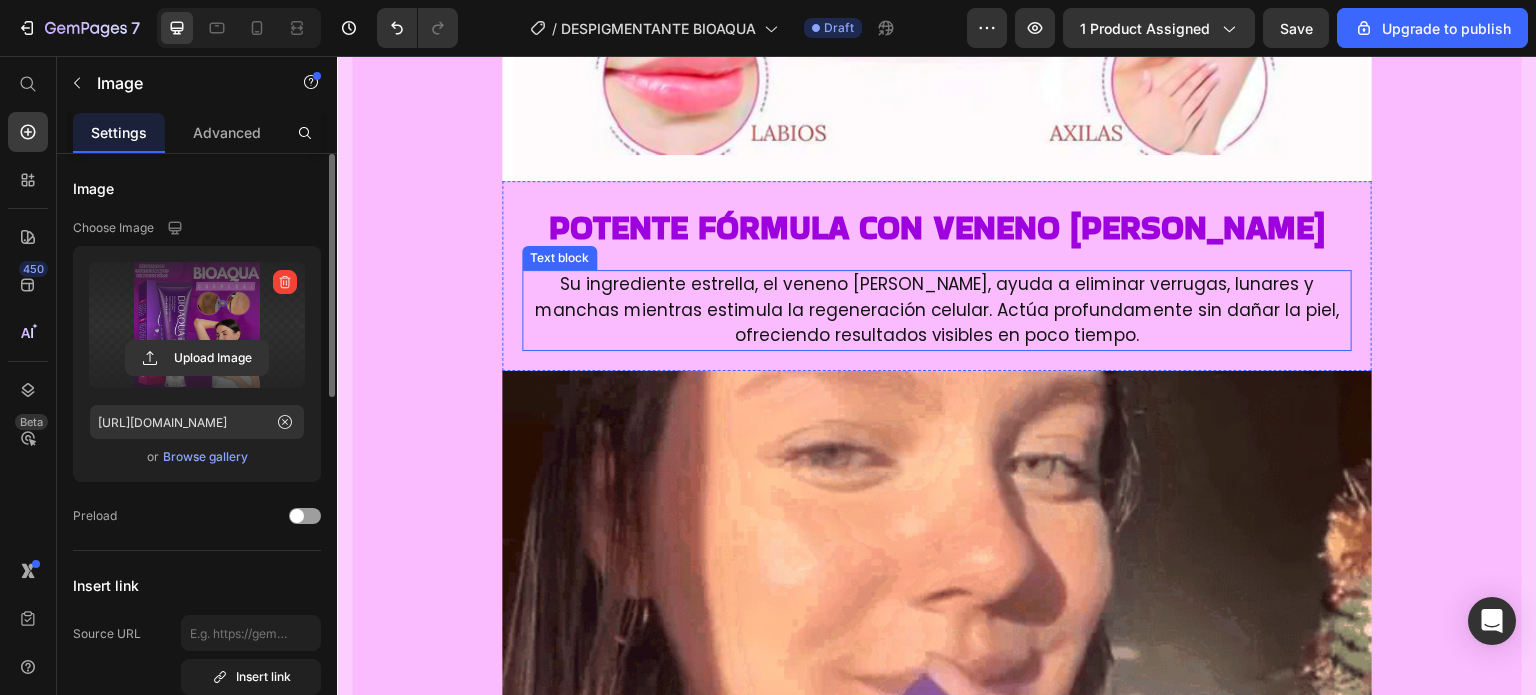 click on "Su ingrediente estrella, el veneno [PERSON_NAME], ayuda a eliminar verrugas, lunares y manchas mientras estimula la regeneración celular. Actúa profundamente sin dañar la piel, ofreciendo resultados visibles en poco tiempo." at bounding box center [937, 310] 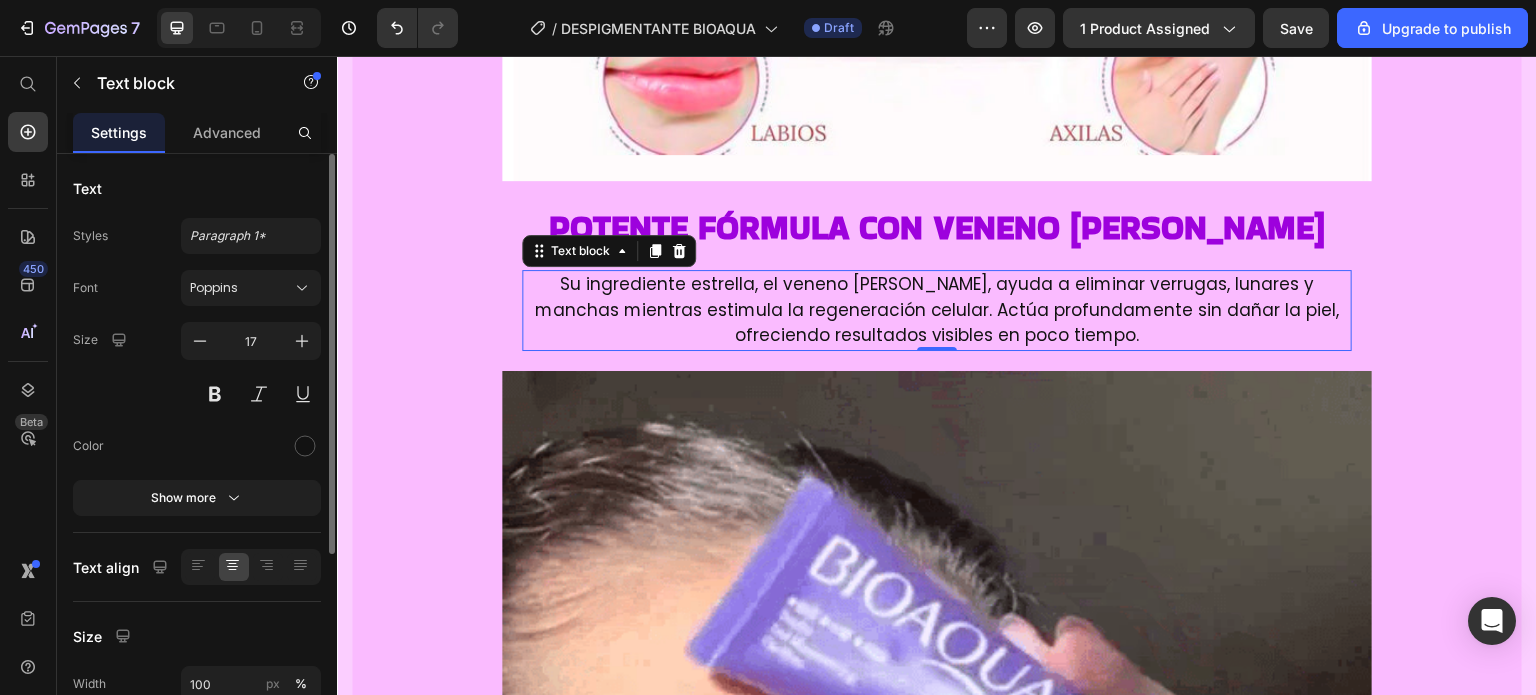 click on "Su ingrediente estrella, el veneno [PERSON_NAME], ayuda a eliminar verrugas, lunares y manchas mientras estimula la regeneración celular. Actúa profundamente sin dañar la piel, ofreciendo resultados visibles en poco tiempo." at bounding box center (937, 310) 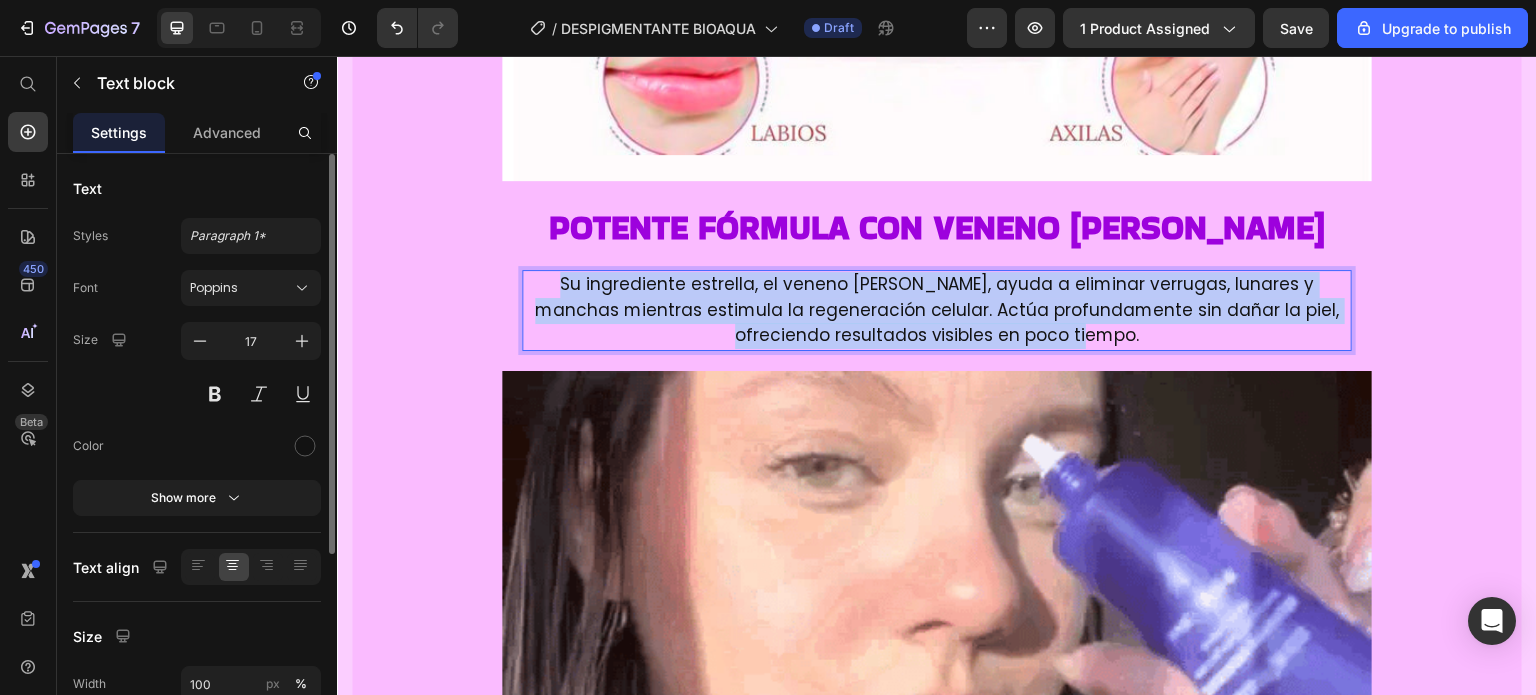 click on "Su ingrediente estrella, el veneno [PERSON_NAME], ayuda a eliminar verrugas, lunares y manchas mientras estimula la regeneración celular. Actúa profundamente sin dañar la piel, ofreciendo resultados visibles en poco tiempo." at bounding box center [937, 310] 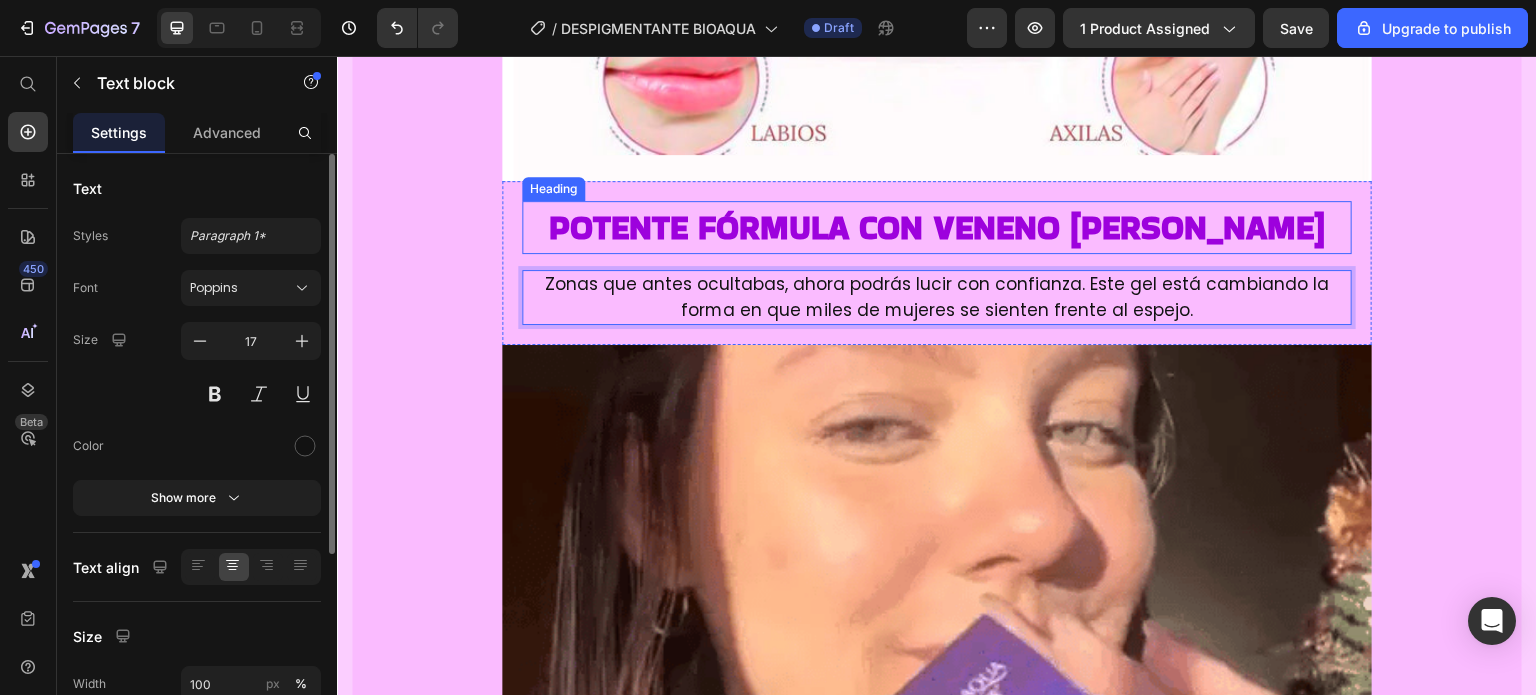 click on "Potente fórmula con veneno [PERSON_NAME]" at bounding box center [937, 227] 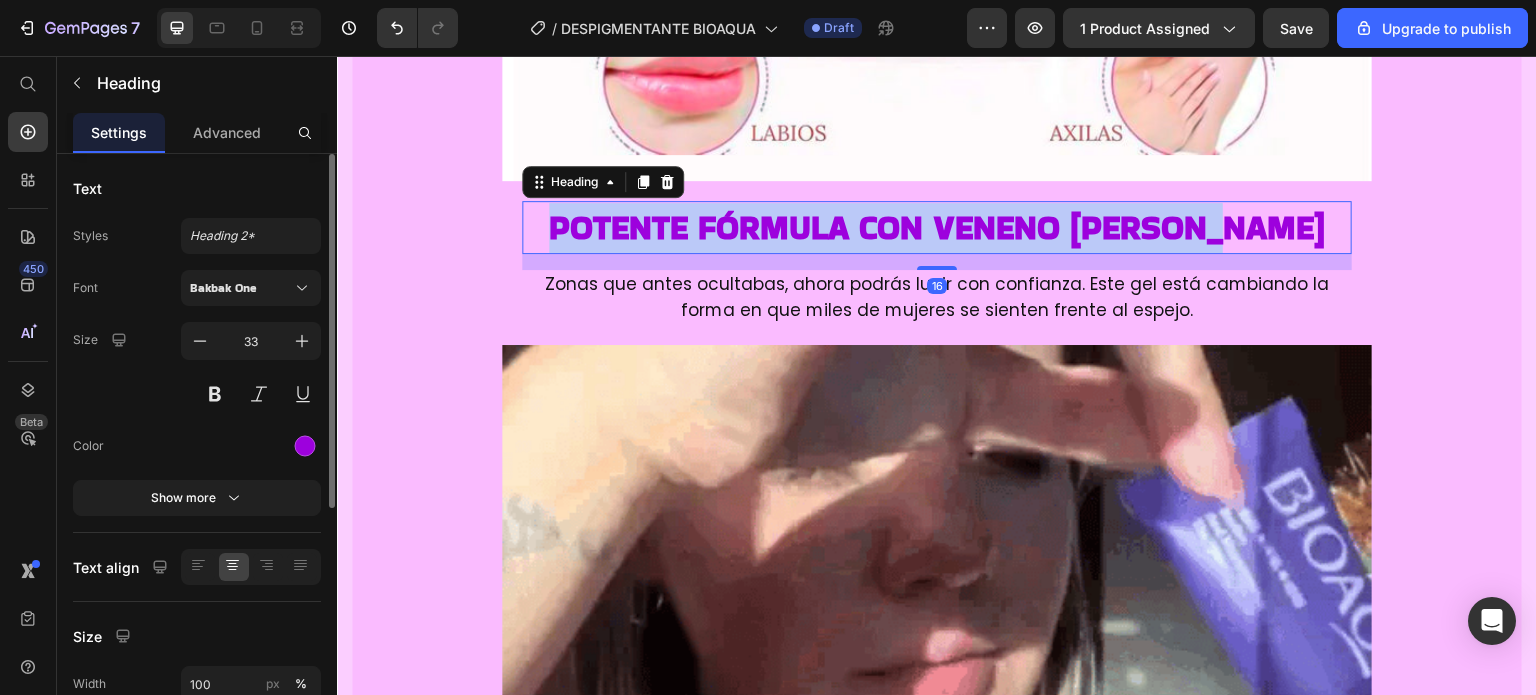 click on "Potente fórmula con veneno [PERSON_NAME]" at bounding box center [937, 227] 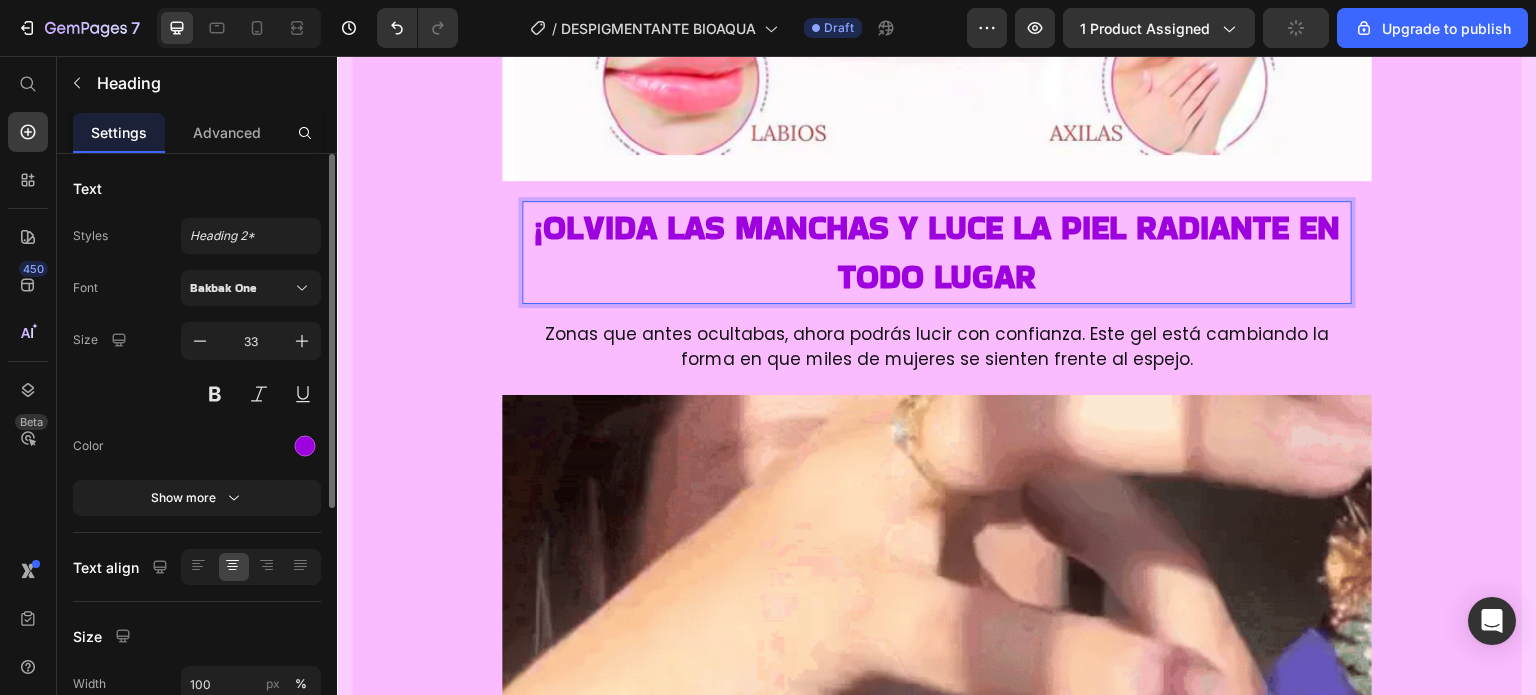 click on "¡Olvida las manchas y luce la piel radiante en todo lugar" at bounding box center (937, 252) 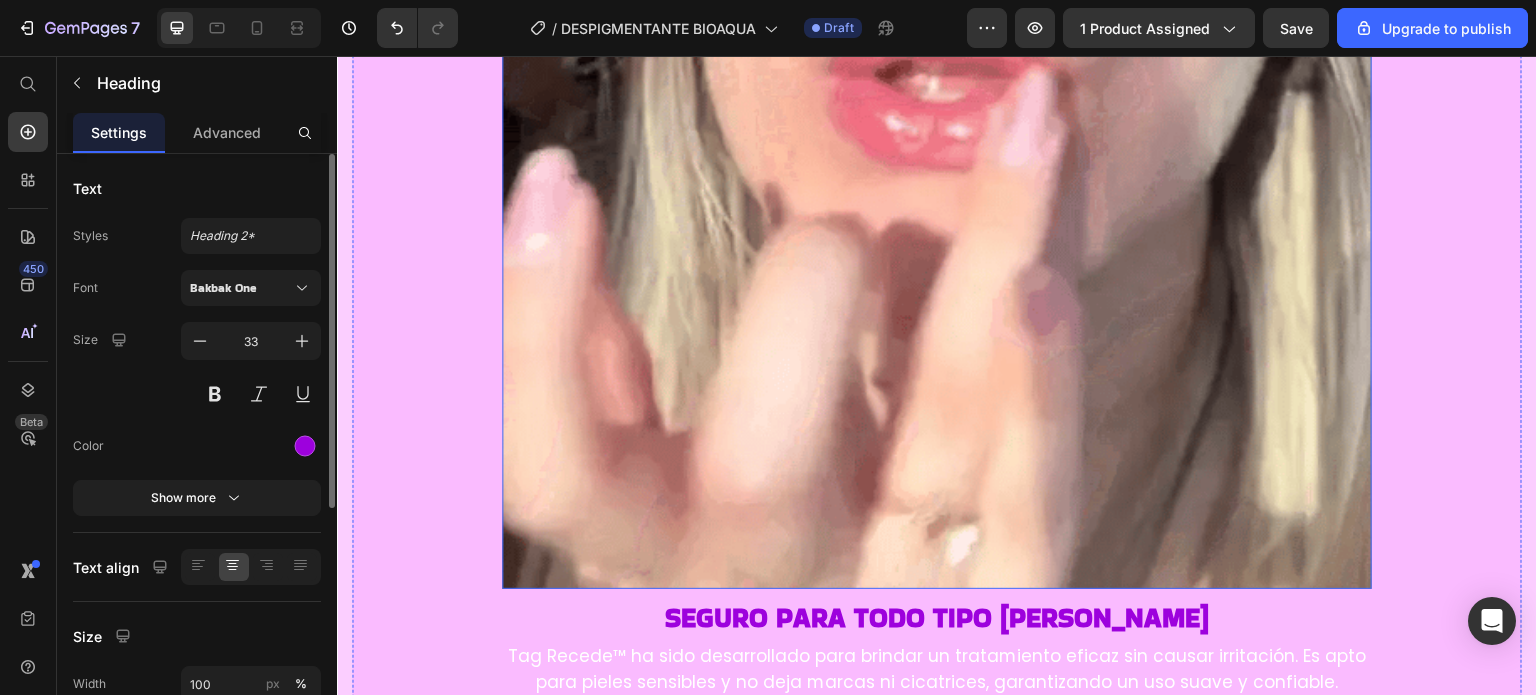 scroll, scrollTop: 3200, scrollLeft: 0, axis: vertical 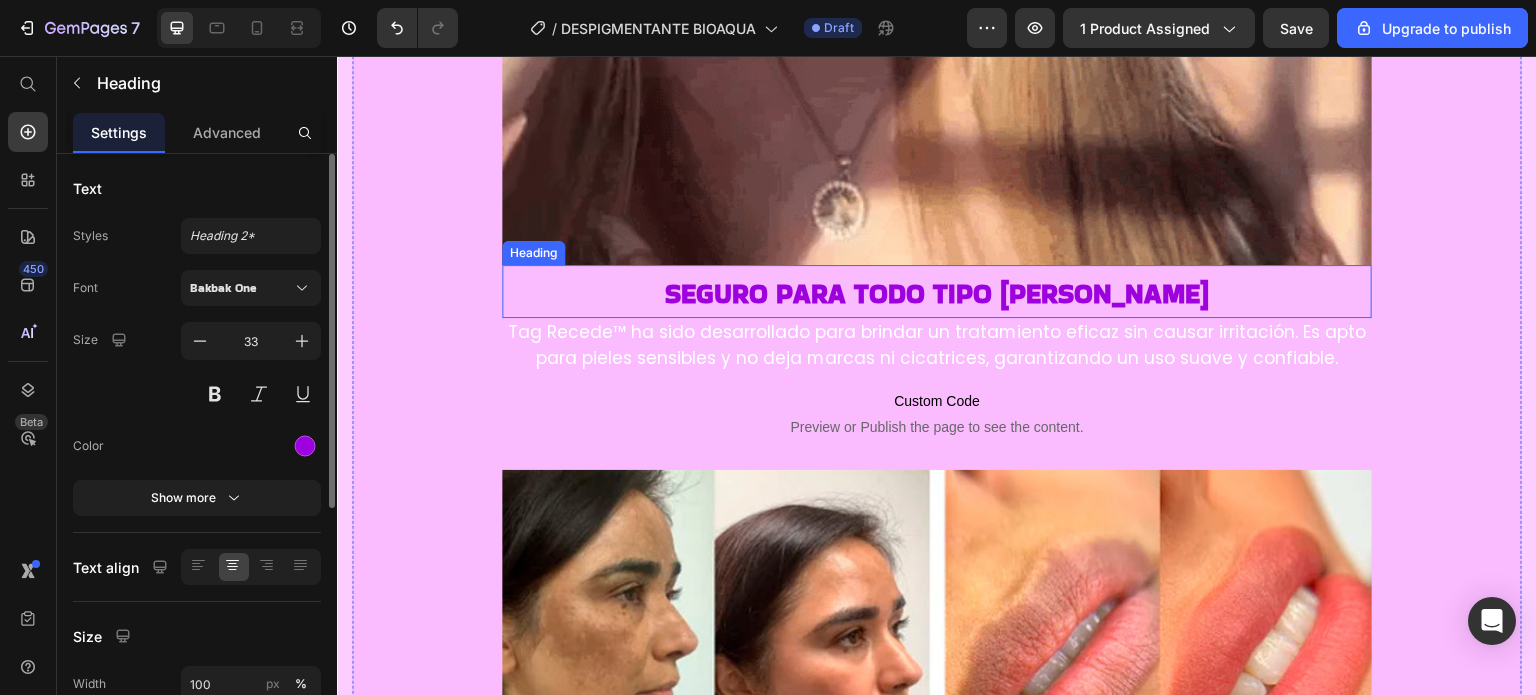click on "Seguro para todo tipo [PERSON_NAME]" at bounding box center [937, 293] 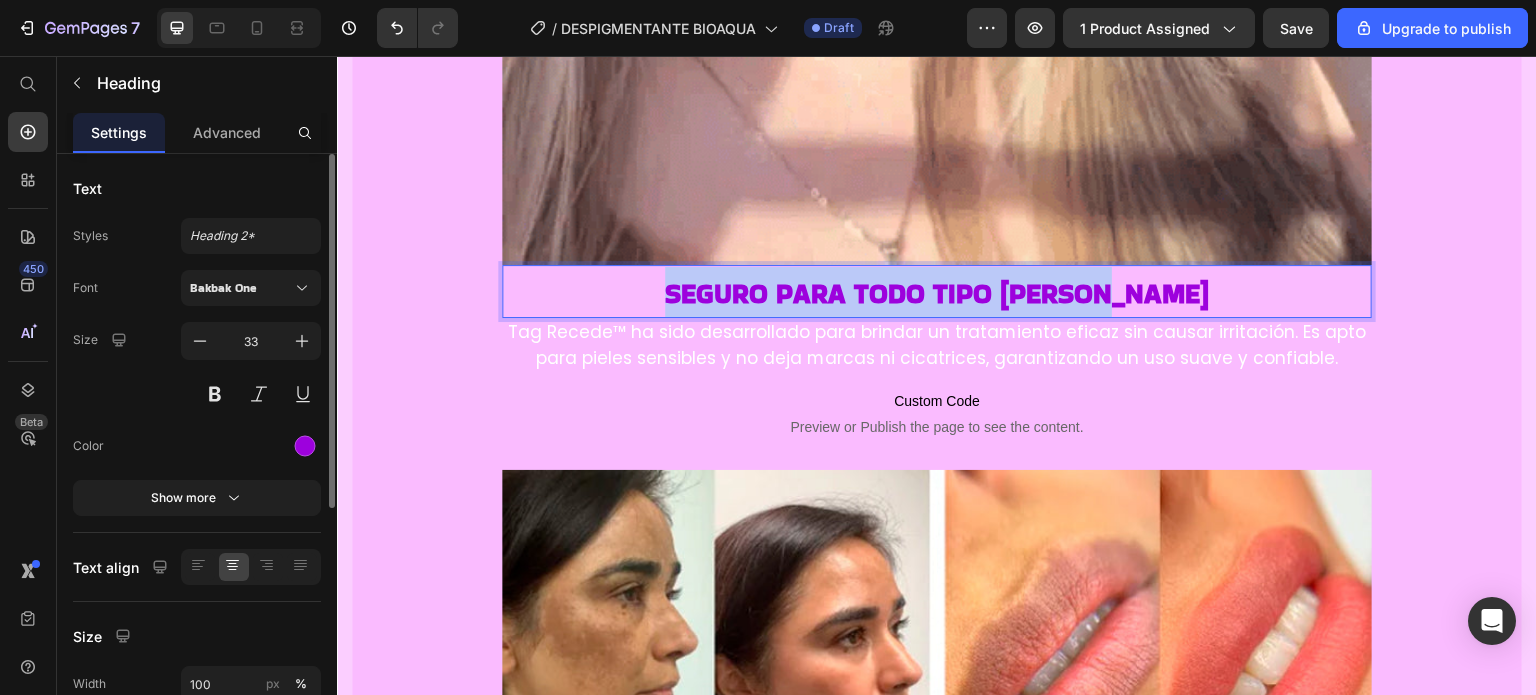 click on "Seguro para todo tipo [PERSON_NAME]" at bounding box center [937, 293] 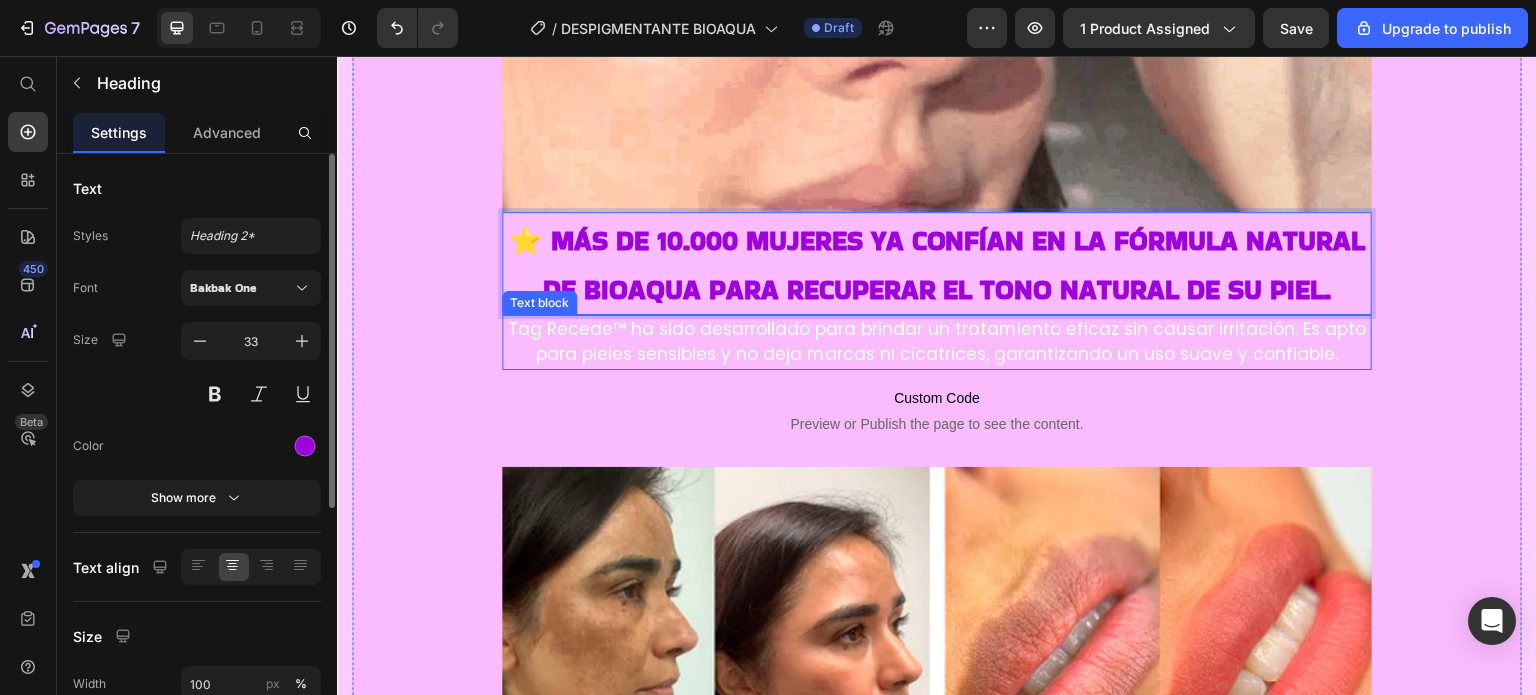 scroll, scrollTop: 3300, scrollLeft: 0, axis: vertical 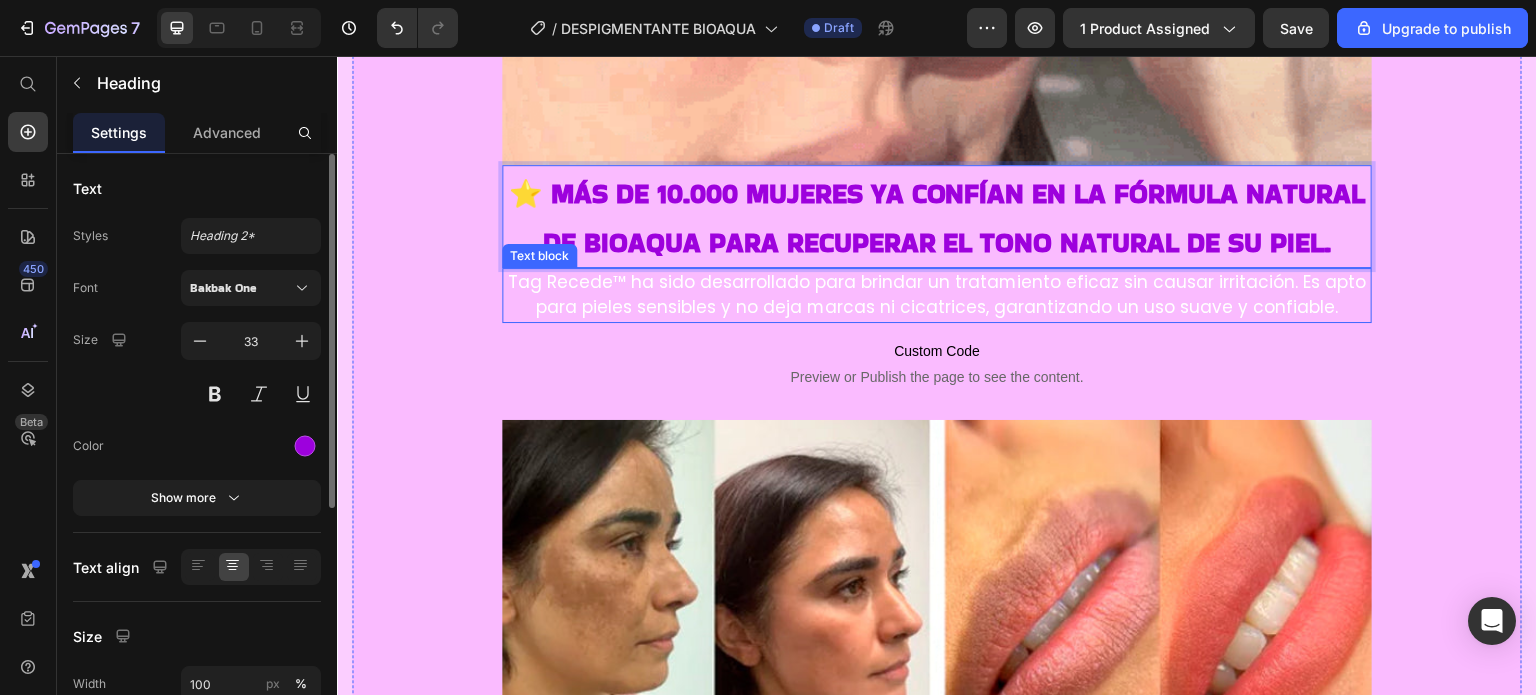 click on "Tag Recede™ ha sido desarrollado para brindar un tratamiento eficaz sin causar irritación. Es apto para pieles sensibles y no deja marcas ni cicatrices, garantizando un uso suave y confiable." at bounding box center [937, 295] 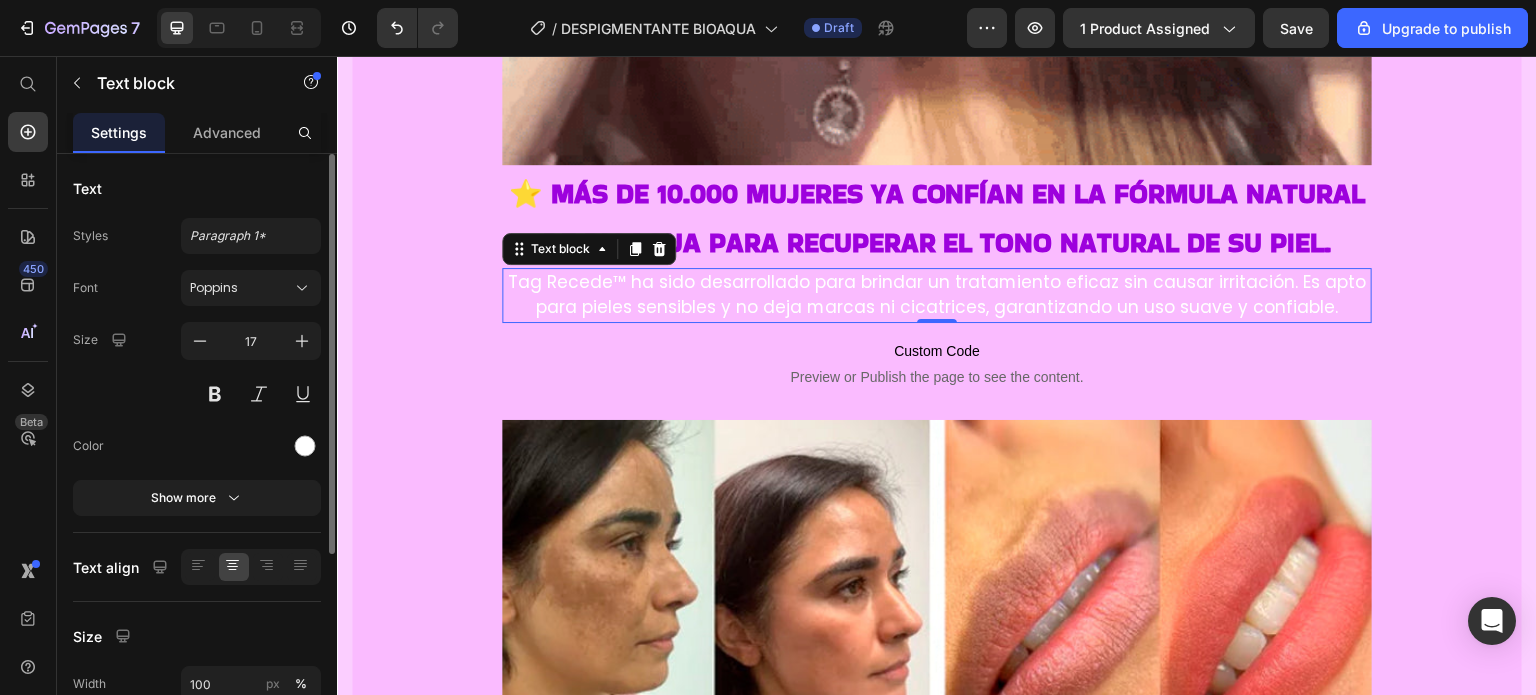 click on "Tag Recede™ ha sido desarrollado para brindar un tratamiento eficaz sin causar irritación. Es apto para pieles sensibles y no deja marcas ni cicatrices, garantizando un uso suave y confiable." at bounding box center (937, 295) 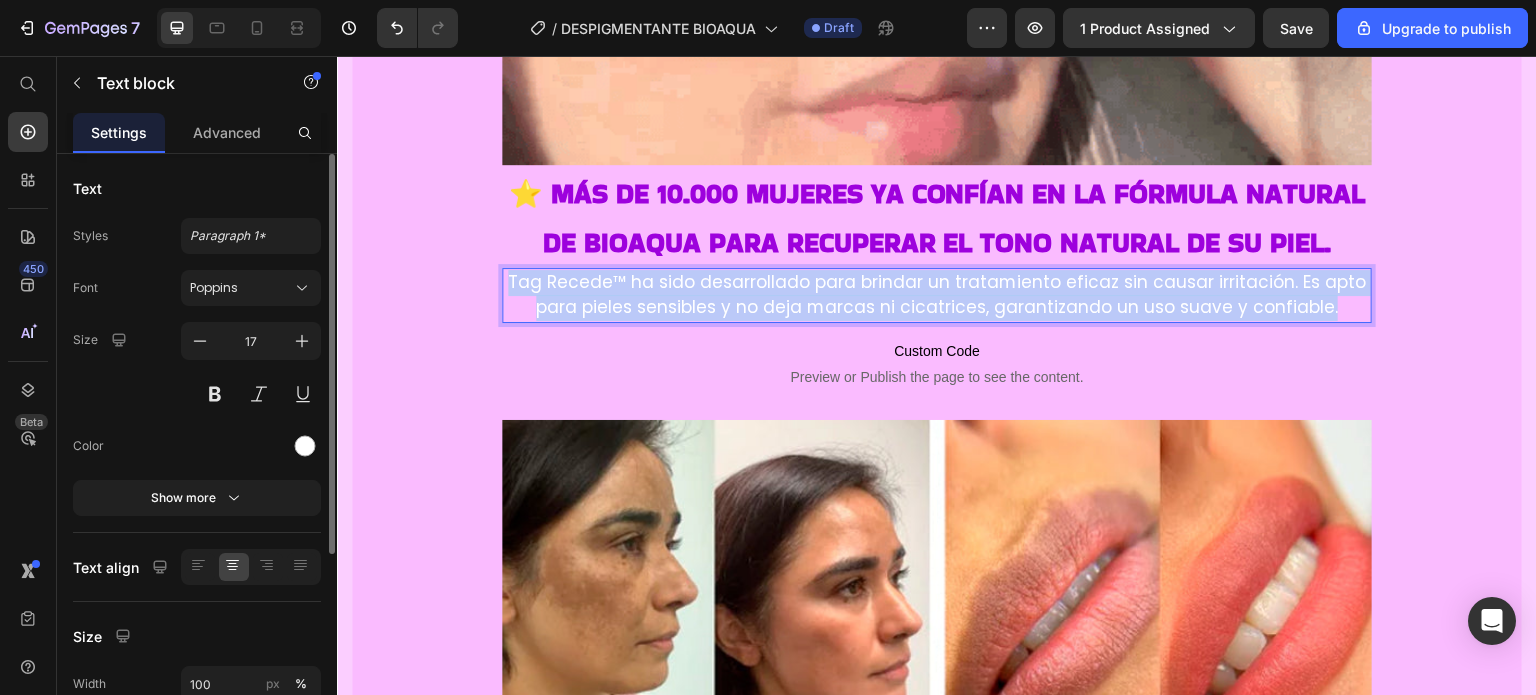 click on "Tag Recede™ ha sido desarrollado para brindar un tratamiento eficaz sin causar irritación. Es apto para pieles sensibles y no deja marcas ni cicatrices, garantizando un uso suave y confiable." at bounding box center (937, 295) 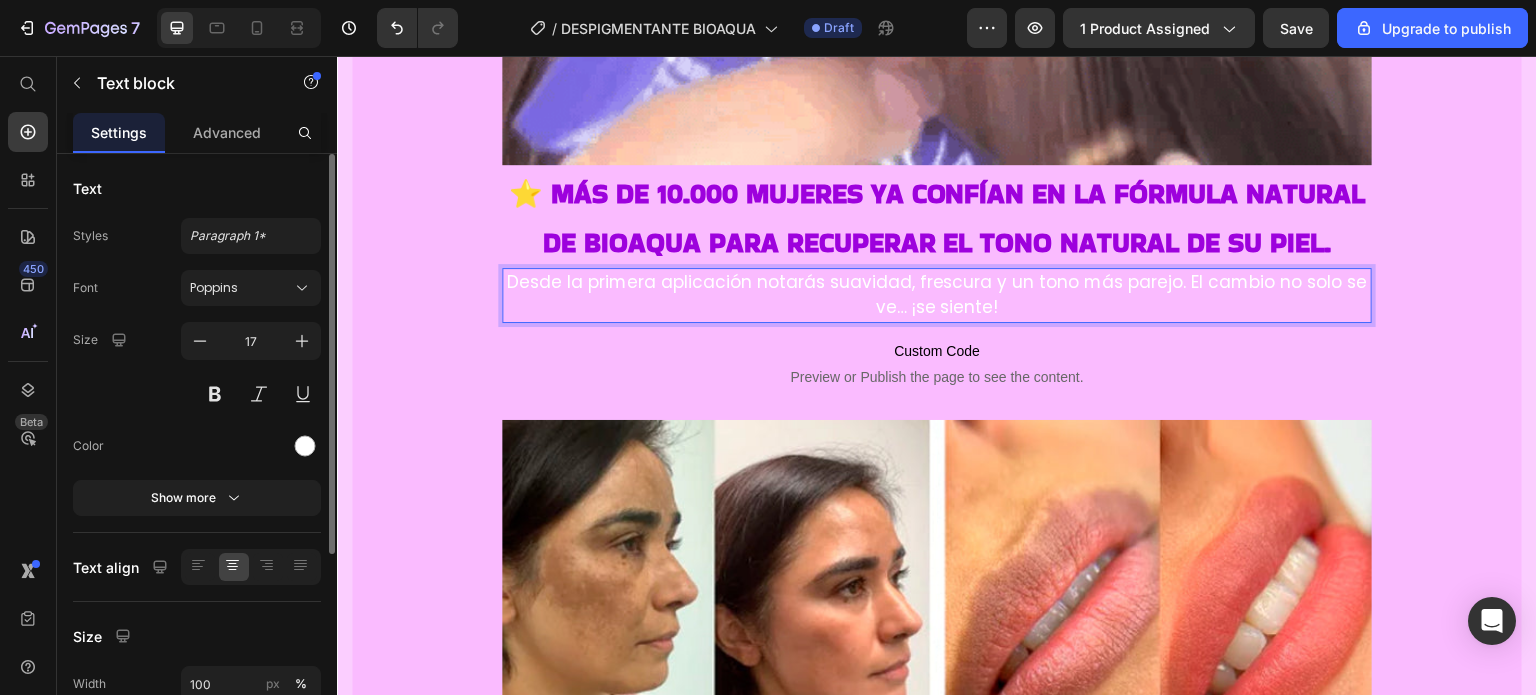 click on "Desde la primera aplicación notarás suavidad, frescura y un tono más parejo. El cambio no solo se ve… ¡se siente!" at bounding box center (937, 295) 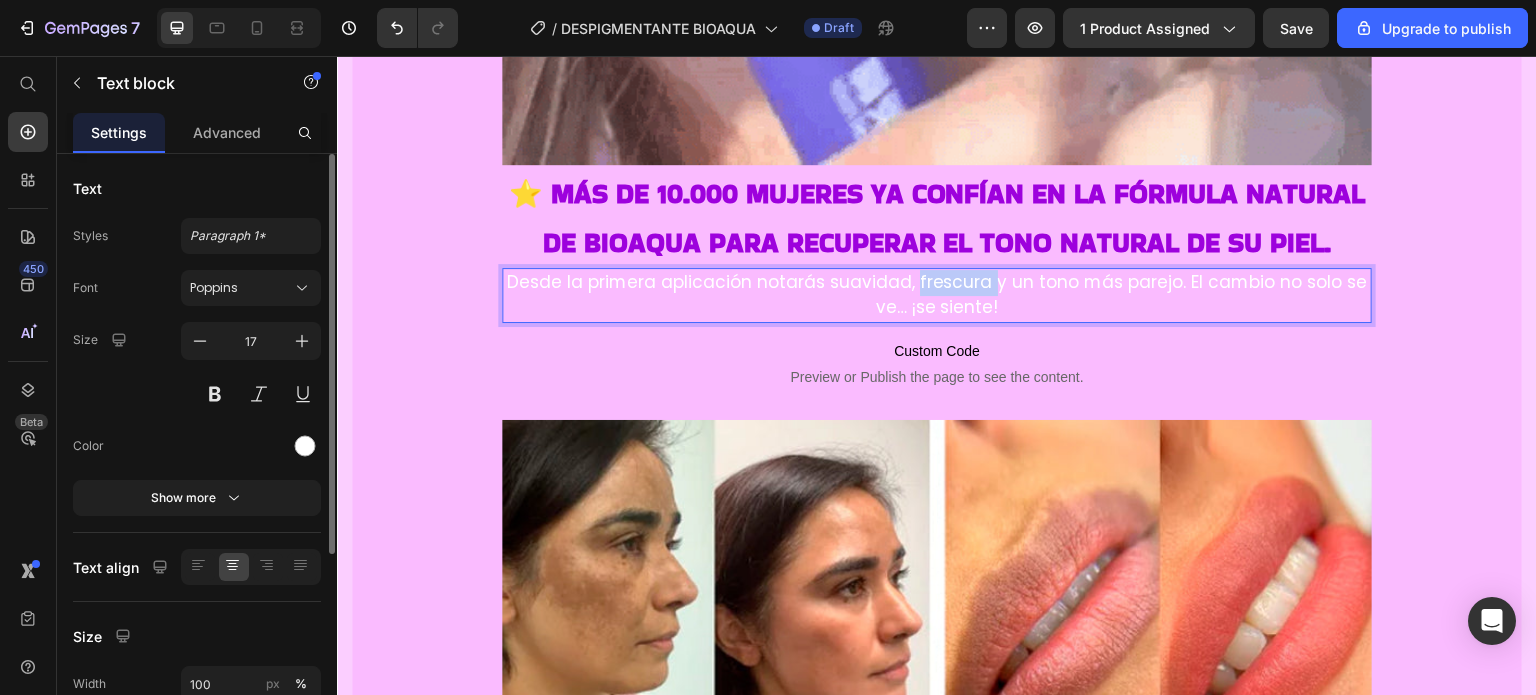 click on "Desde la primera aplicación notarás suavidad, frescura y un tono más parejo. El cambio no solo se ve… ¡se siente!" at bounding box center (937, 295) 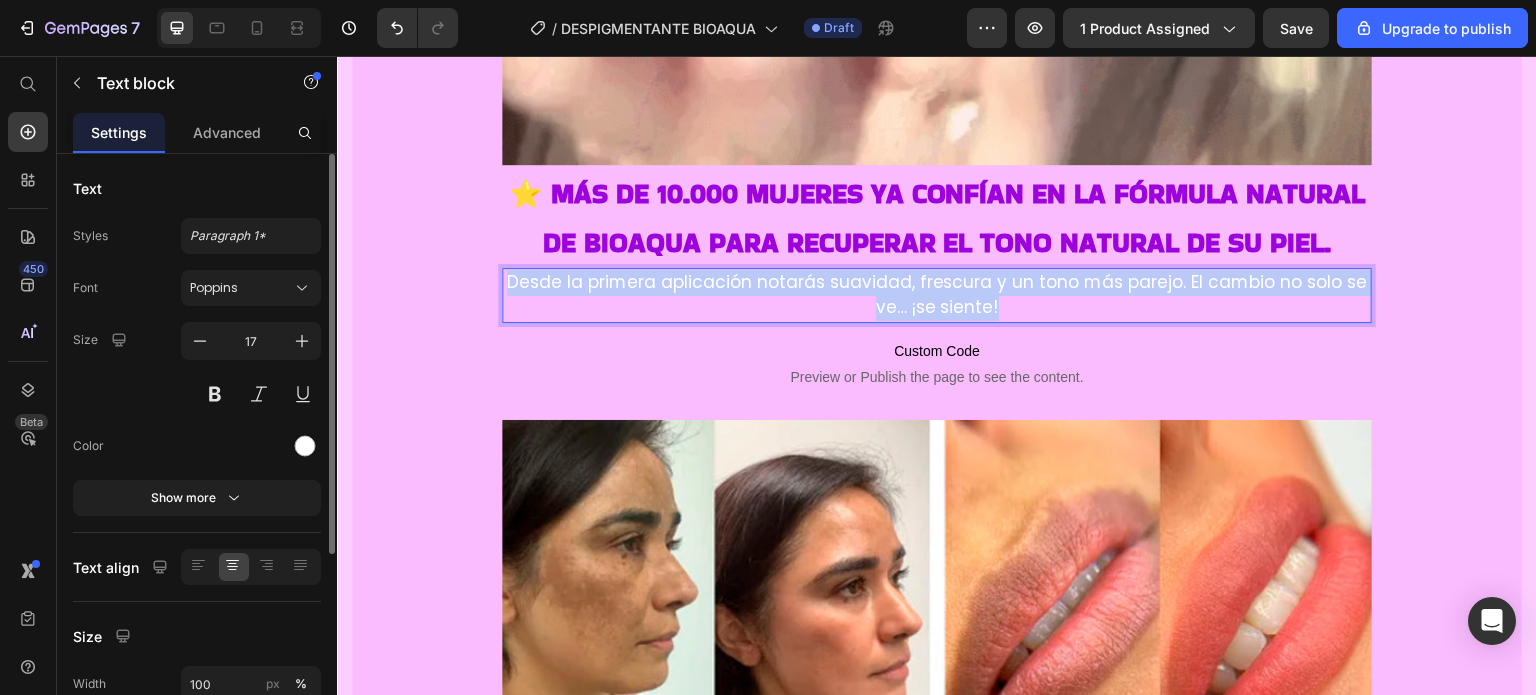 click on "Desde la primera aplicación notarás suavidad, frescura y un tono más parejo. El cambio no solo se ve… ¡se siente!" at bounding box center [937, 295] 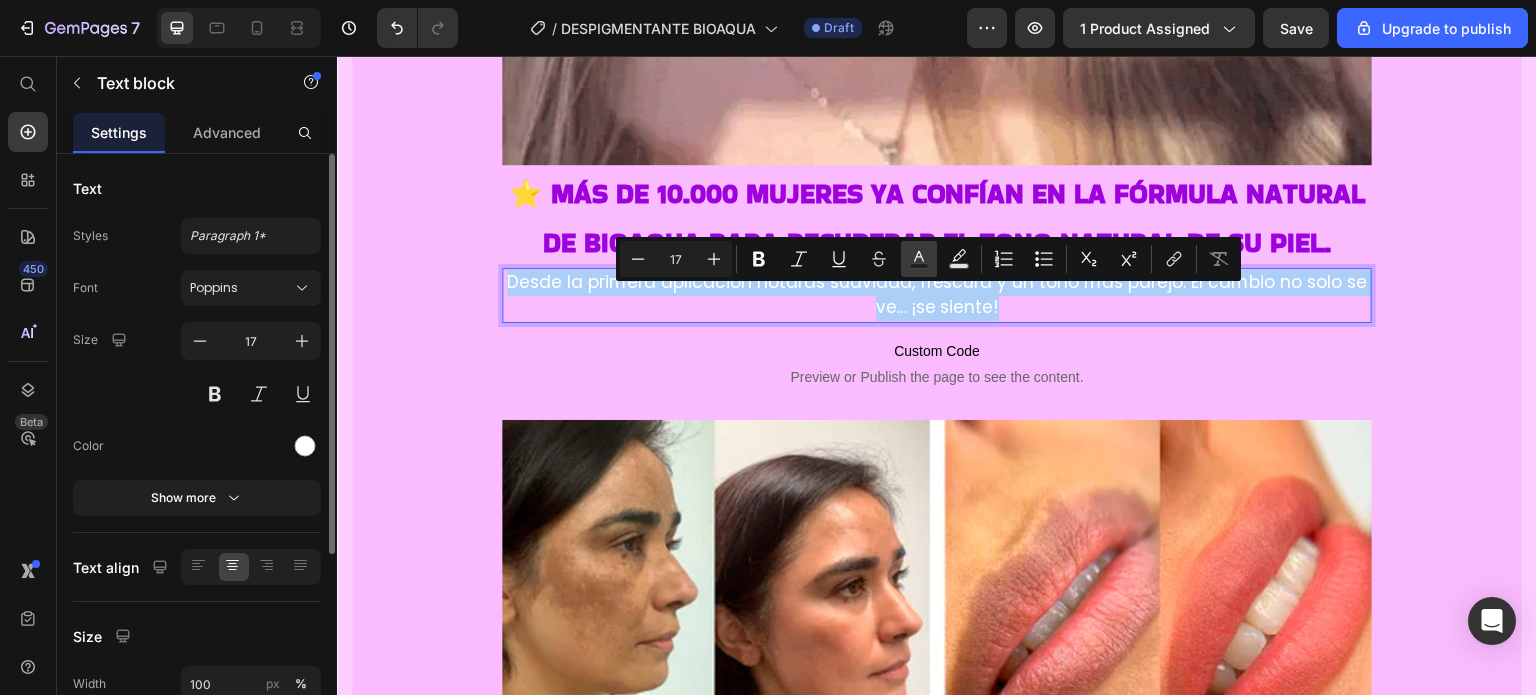 click 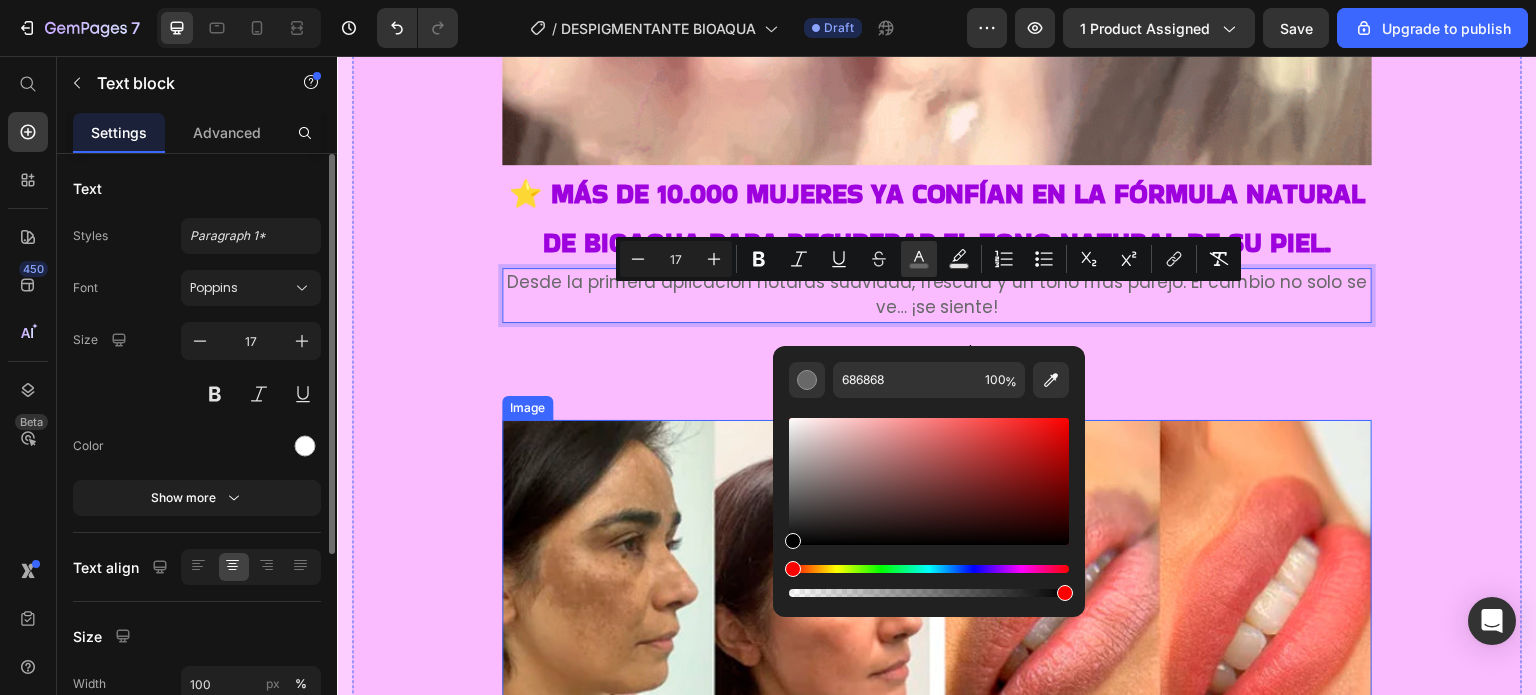 type on "000000" 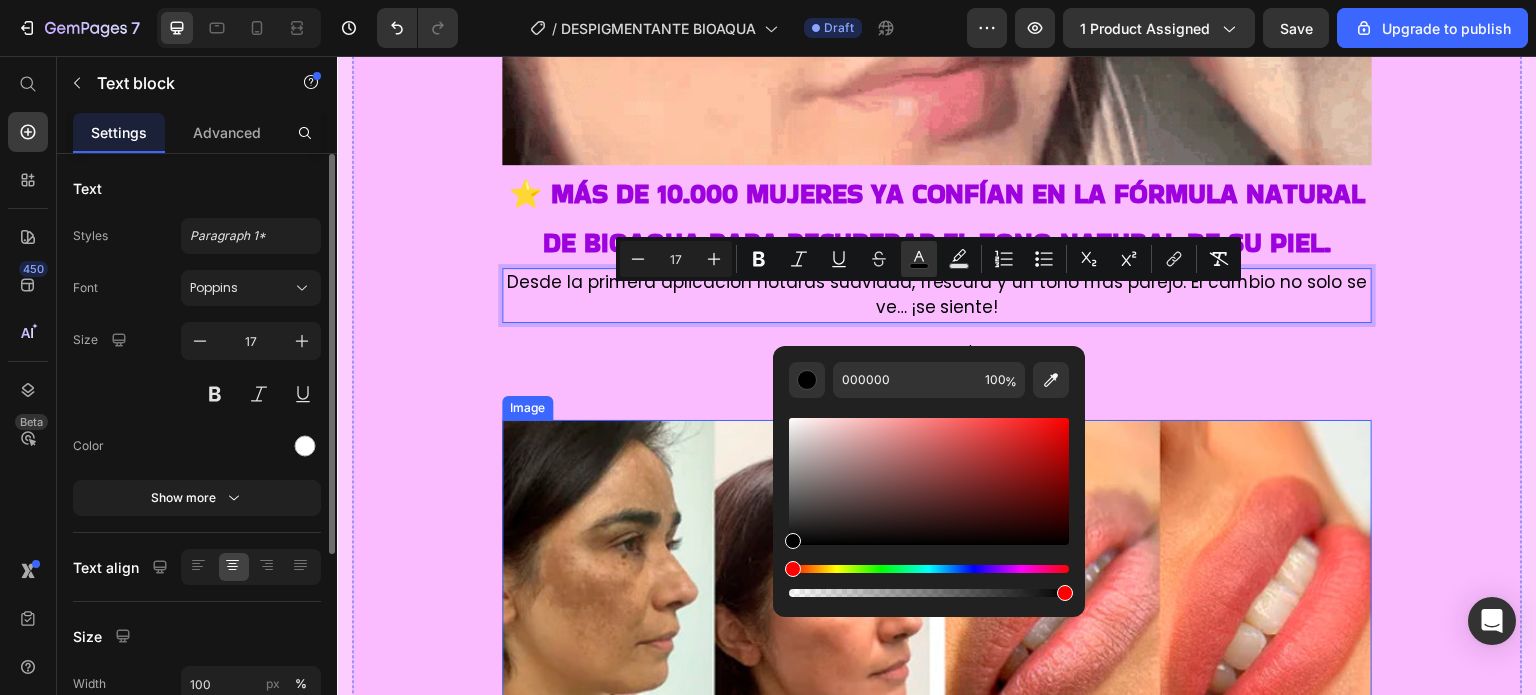 drag, startPoint x: 1121, startPoint y: 548, endPoint x: 765, endPoint y: 552, distance: 356.02246 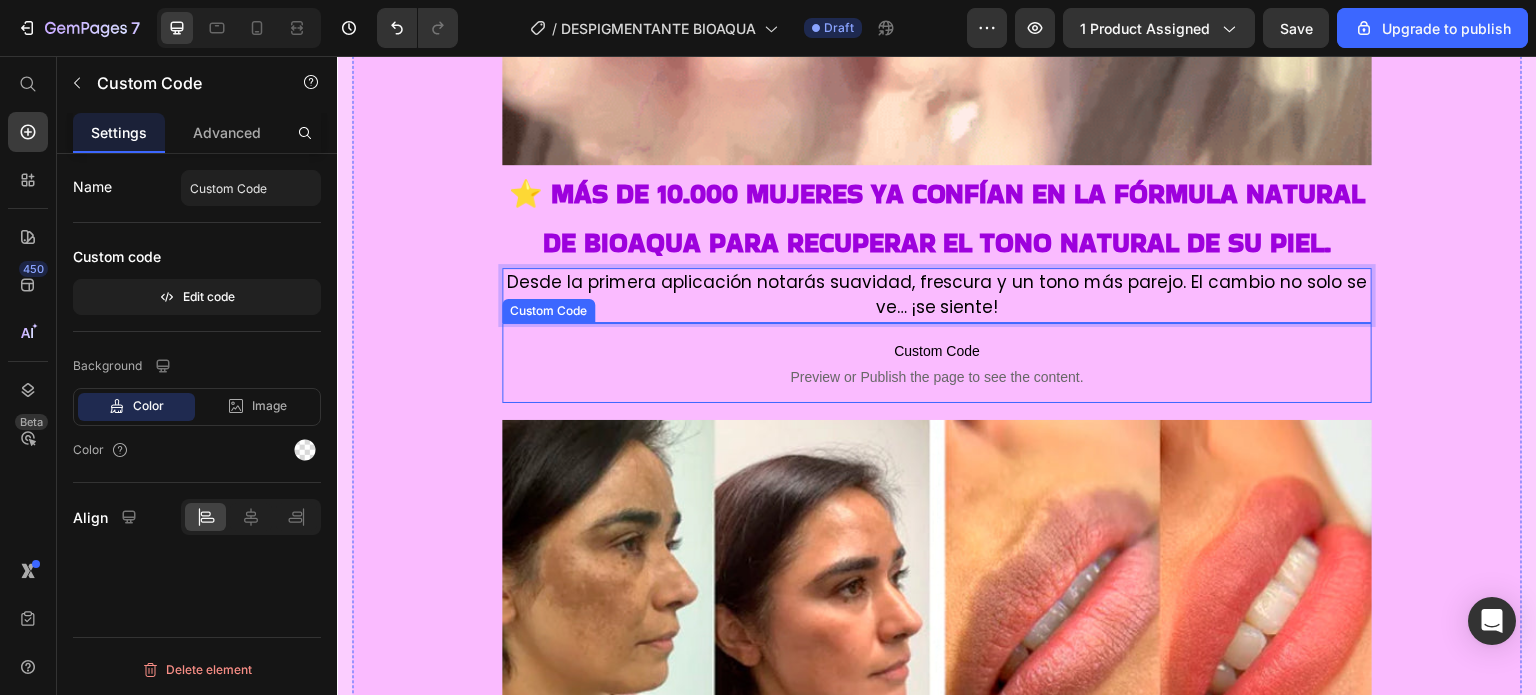 click on "Custom Code" at bounding box center (937, 351) 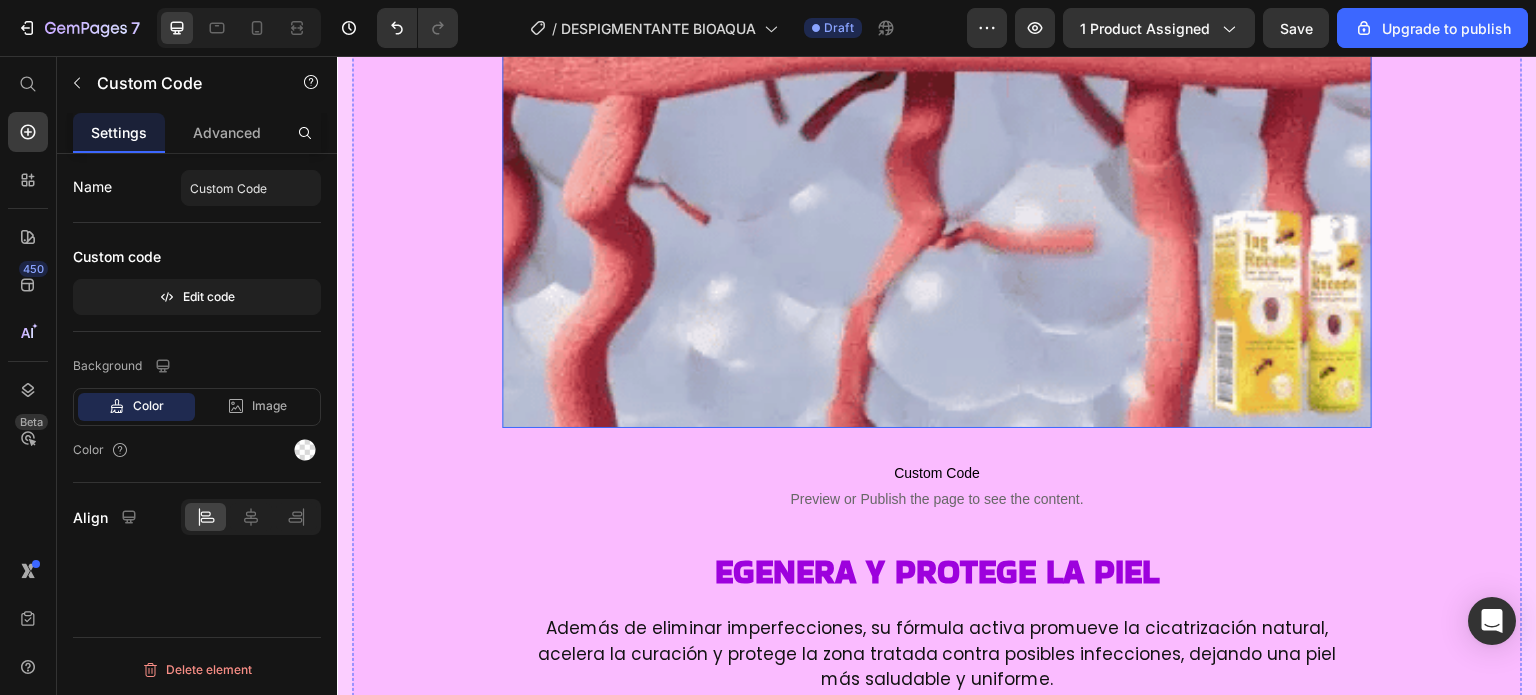 scroll, scrollTop: 5200, scrollLeft: 0, axis: vertical 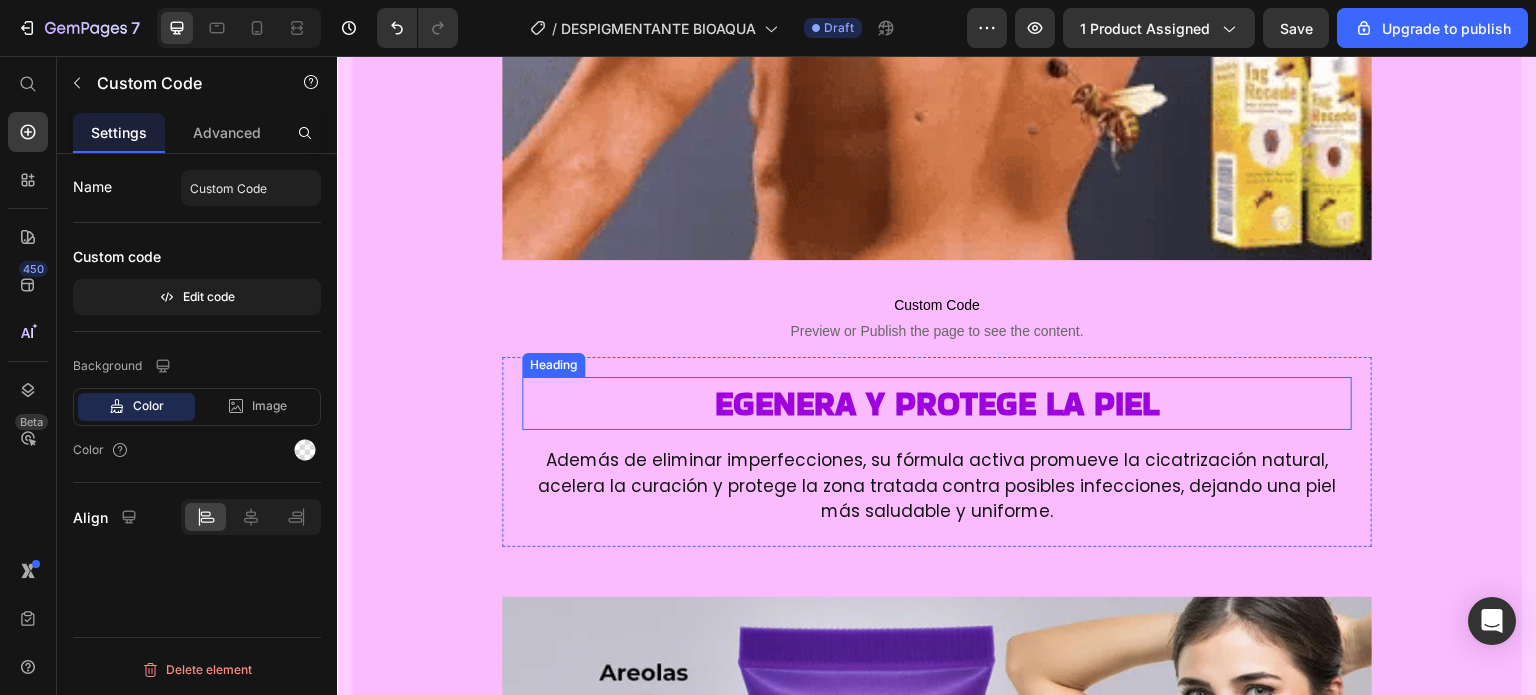 click on "egenera y protege la piel" at bounding box center (937, 403) 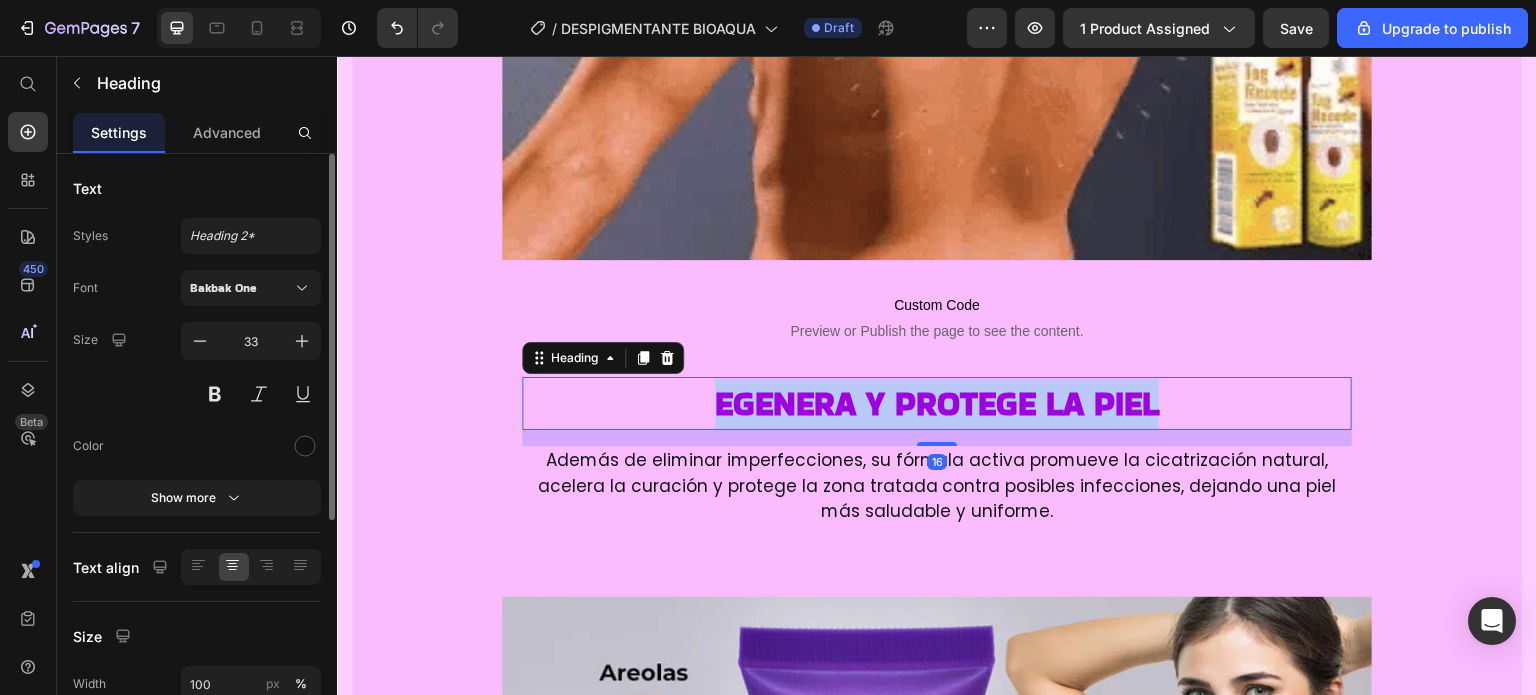 click on "egenera y protege la piel" at bounding box center [937, 403] 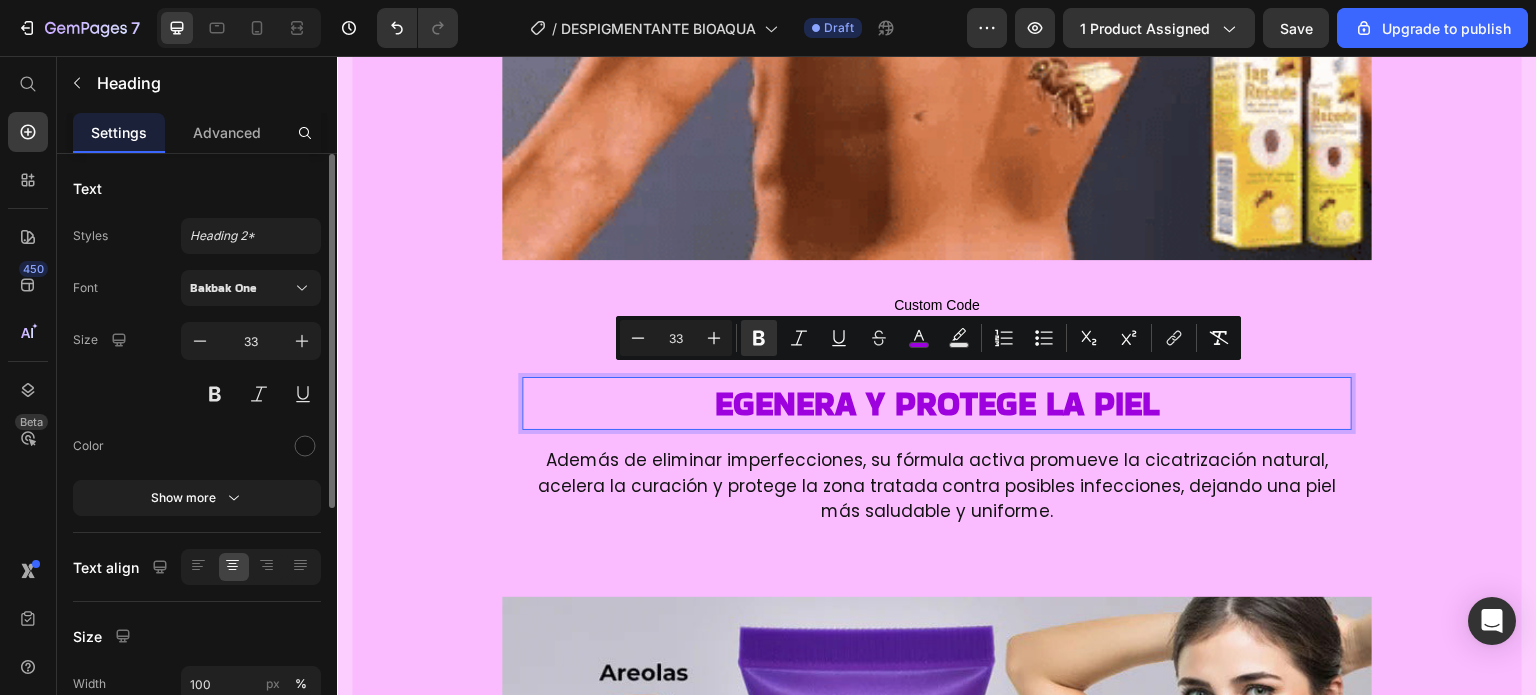click on "egenera y protege la piel" at bounding box center [937, 403] 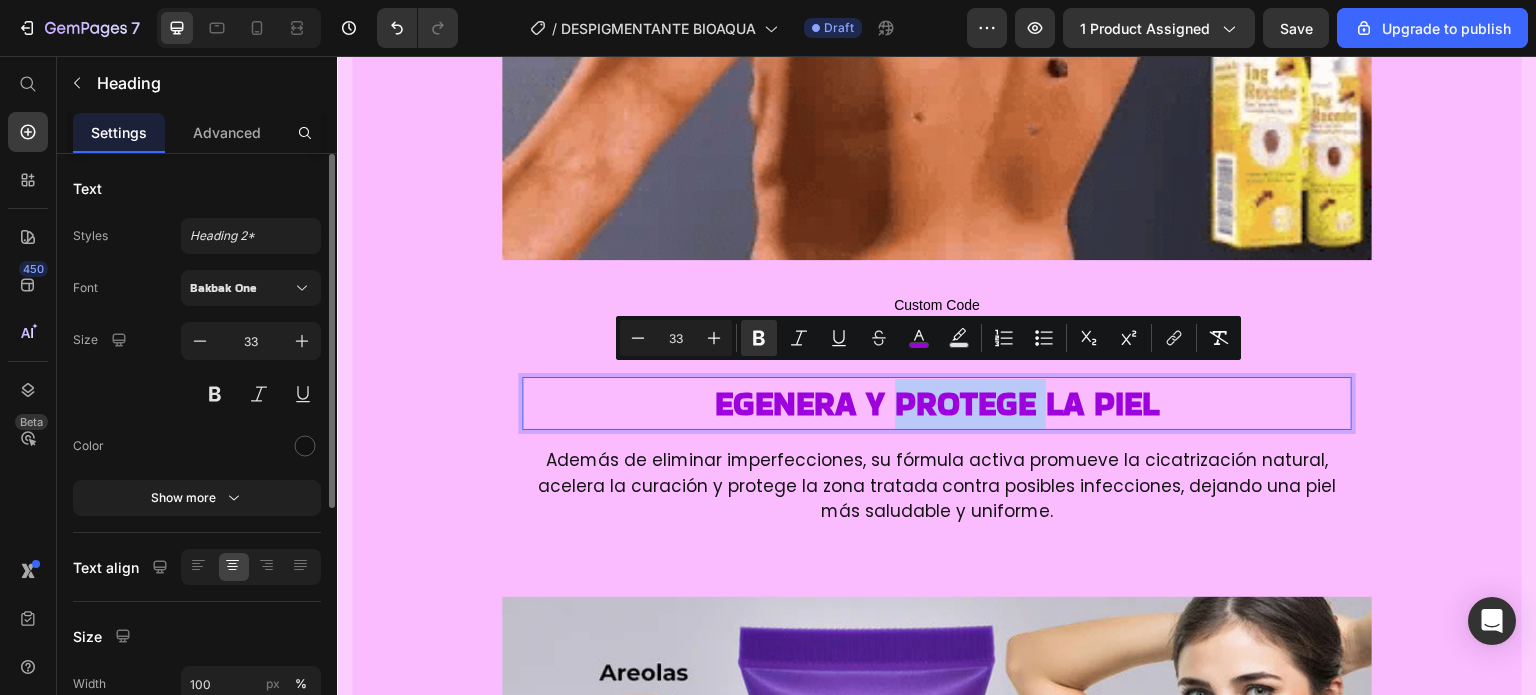 click on "egenera y protege la piel" at bounding box center [937, 403] 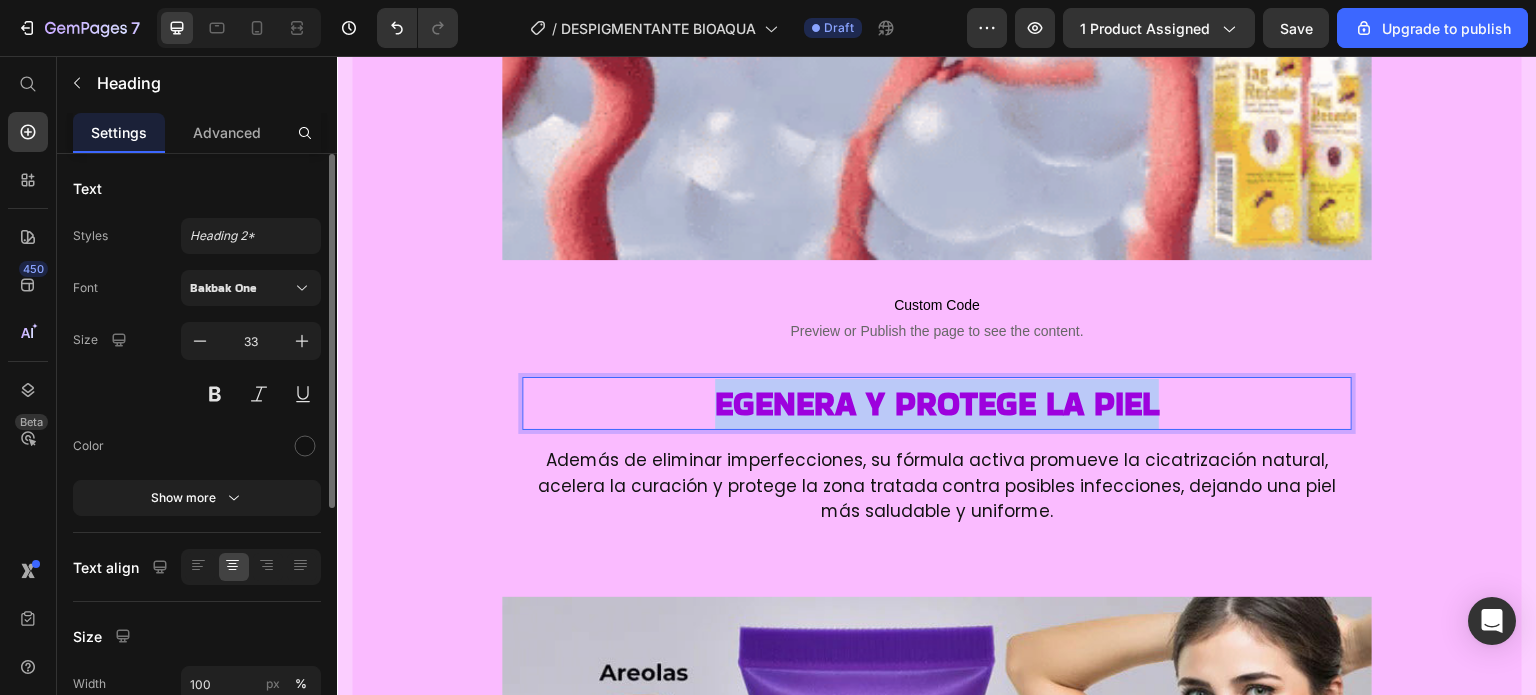 click on "egenera y protege la piel" at bounding box center (937, 403) 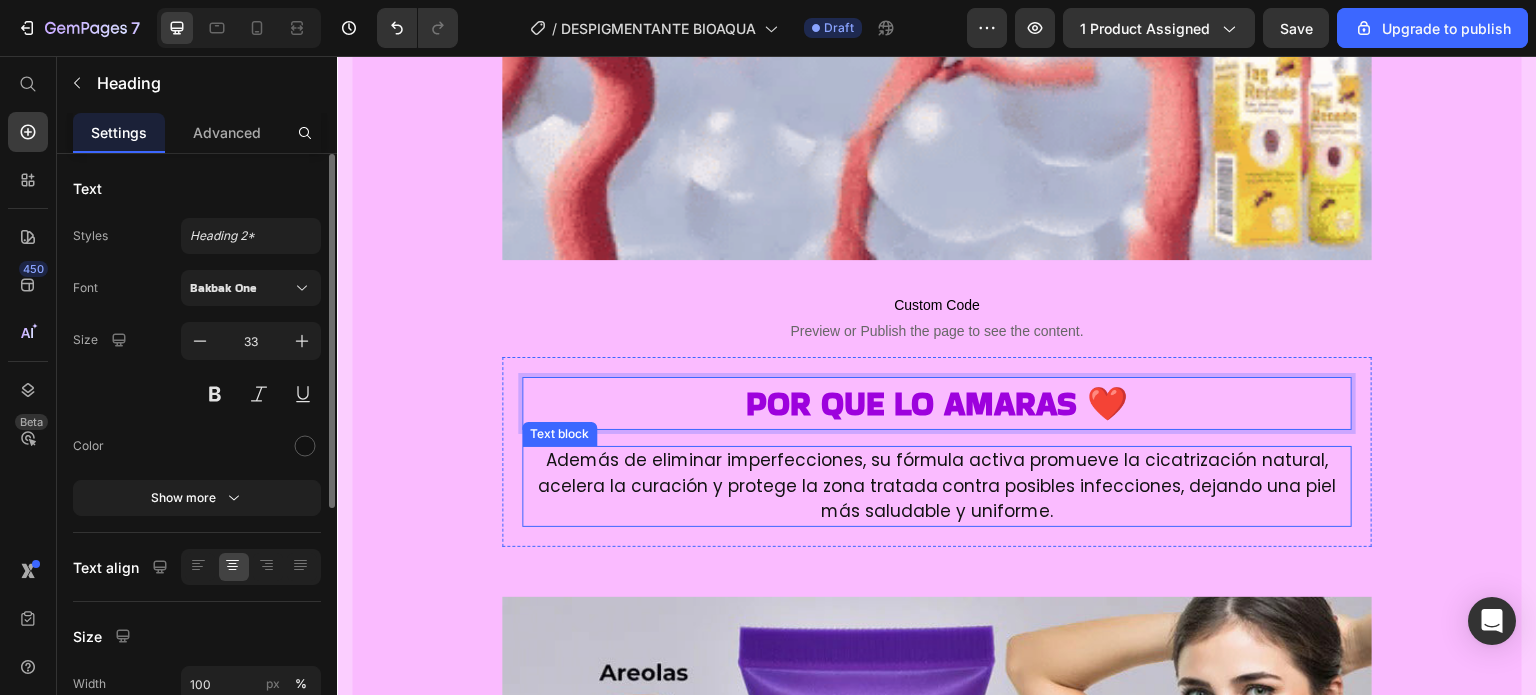 click on "Además de eliminar imperfecciones, su fórmula activa promueve la cicatrización natural, acelera la curación y protege la zona tratada contra posibles infecciones, dejando una piel más saludable y uniforme." at bounding box center [937, 486] 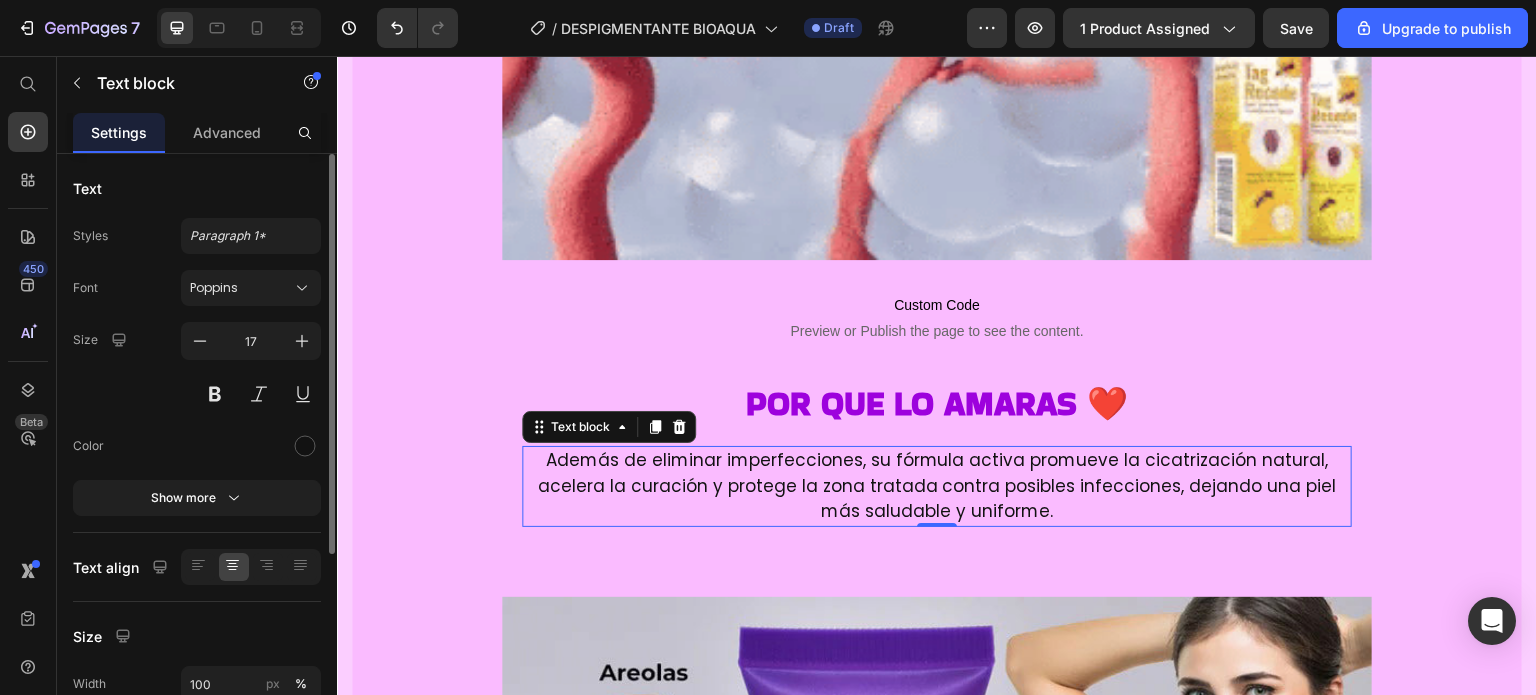 click on "Además de eliminar imperfecciones, su fórmula activa promueve la cicatrización natural, acelera la curación y protege la zona tratada contra posibles infecciones, dejando una piel más saludable y uniforme." at bounding box center (937, 486) 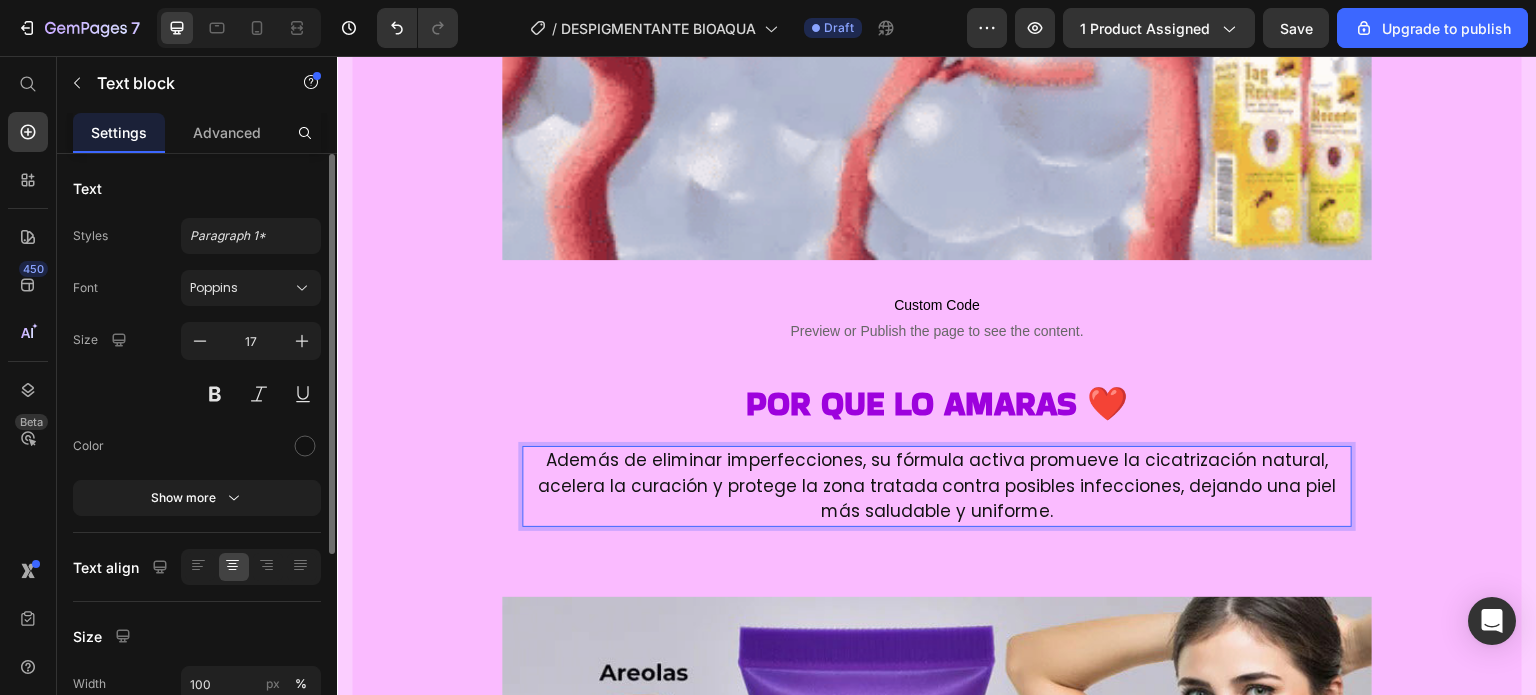 click on "Además de eliminar imperfecciones, su fórmula activa promueve la cicatrización natural, acelera la curación y protege la zona tratada contra posibles infecciones, dejando una piel más saludable y uniforme." at bounding box center [937, 486] 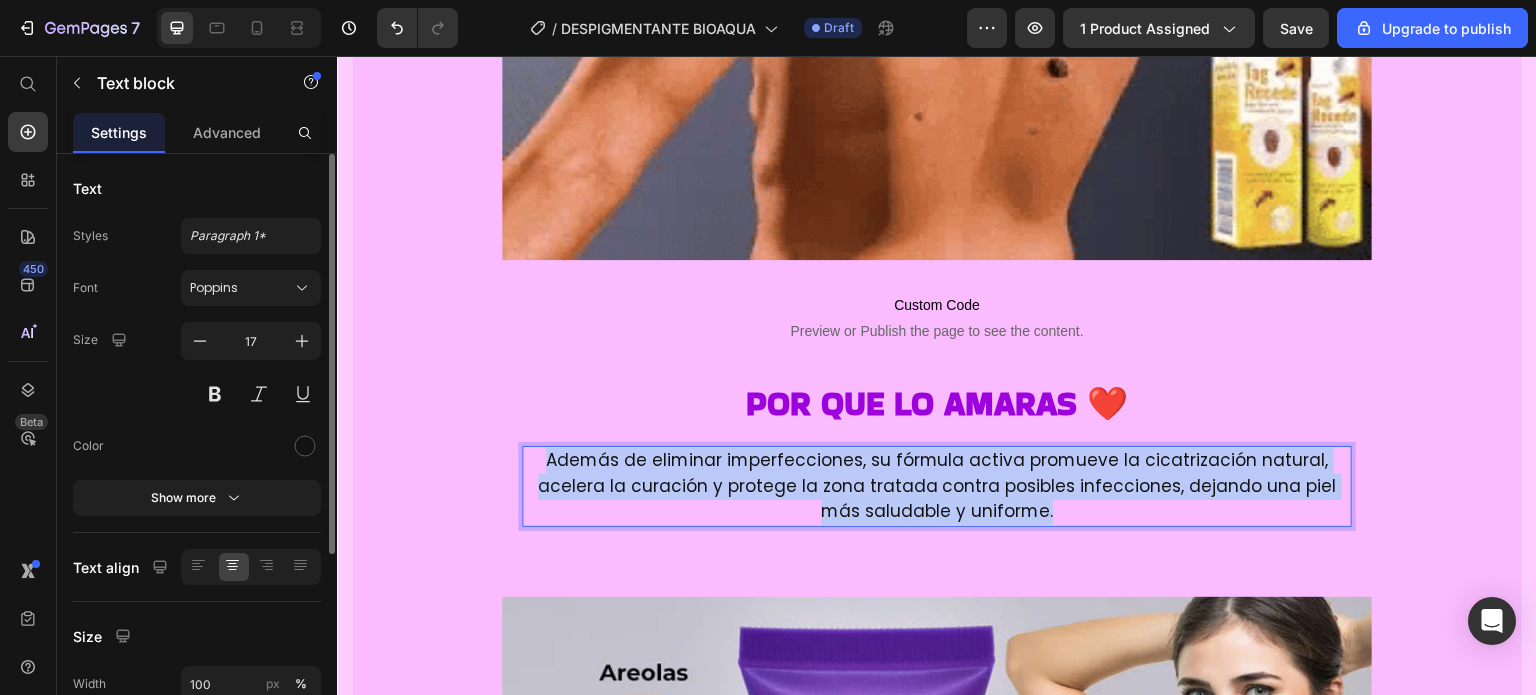 click on "Además de eliminar imperfecciones, su fórmula activa promueve la cicatrización natural, acelera la curación y protege la zona tratada contra posibles infecciones, dejando una piel más saludable y uniforme." at bounding box center (937, 486) 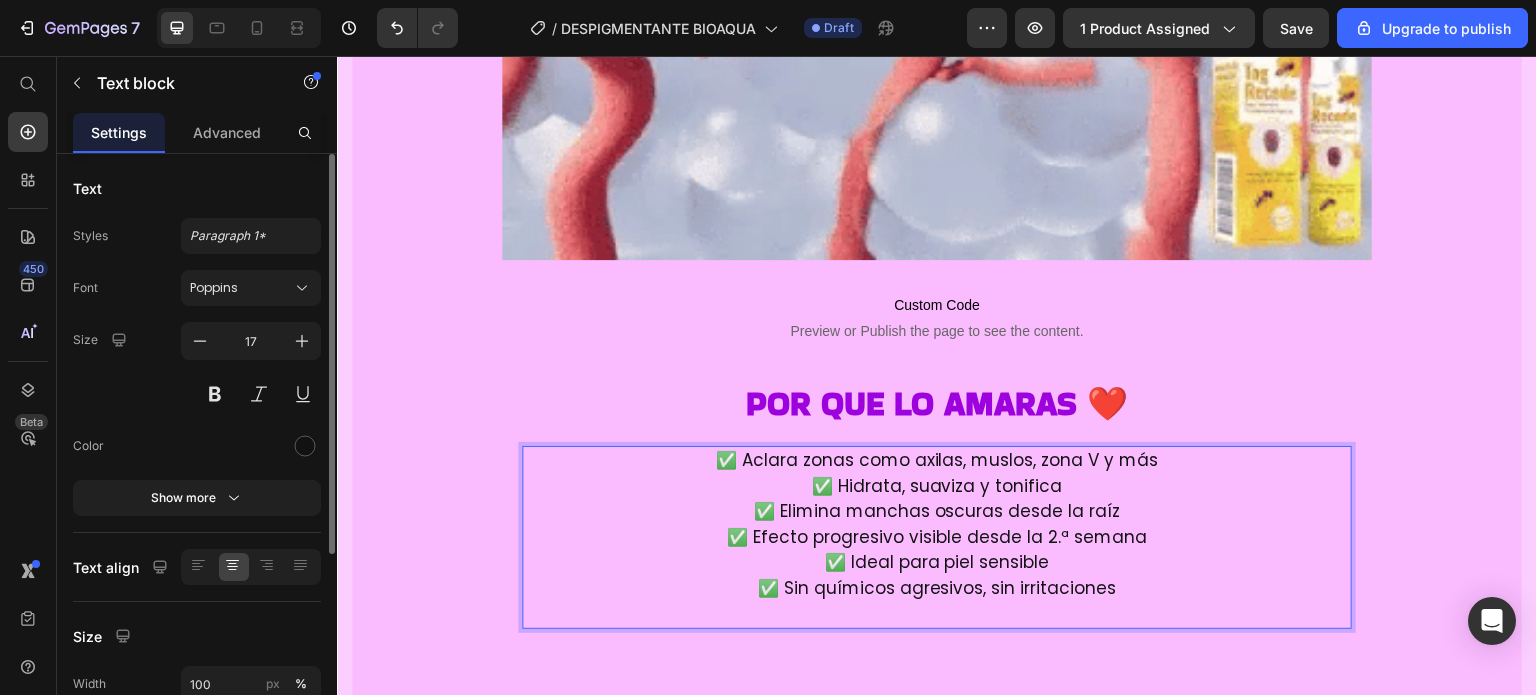 scroll, scrollTop: 40, scrollLeft: 0, axis: vertical 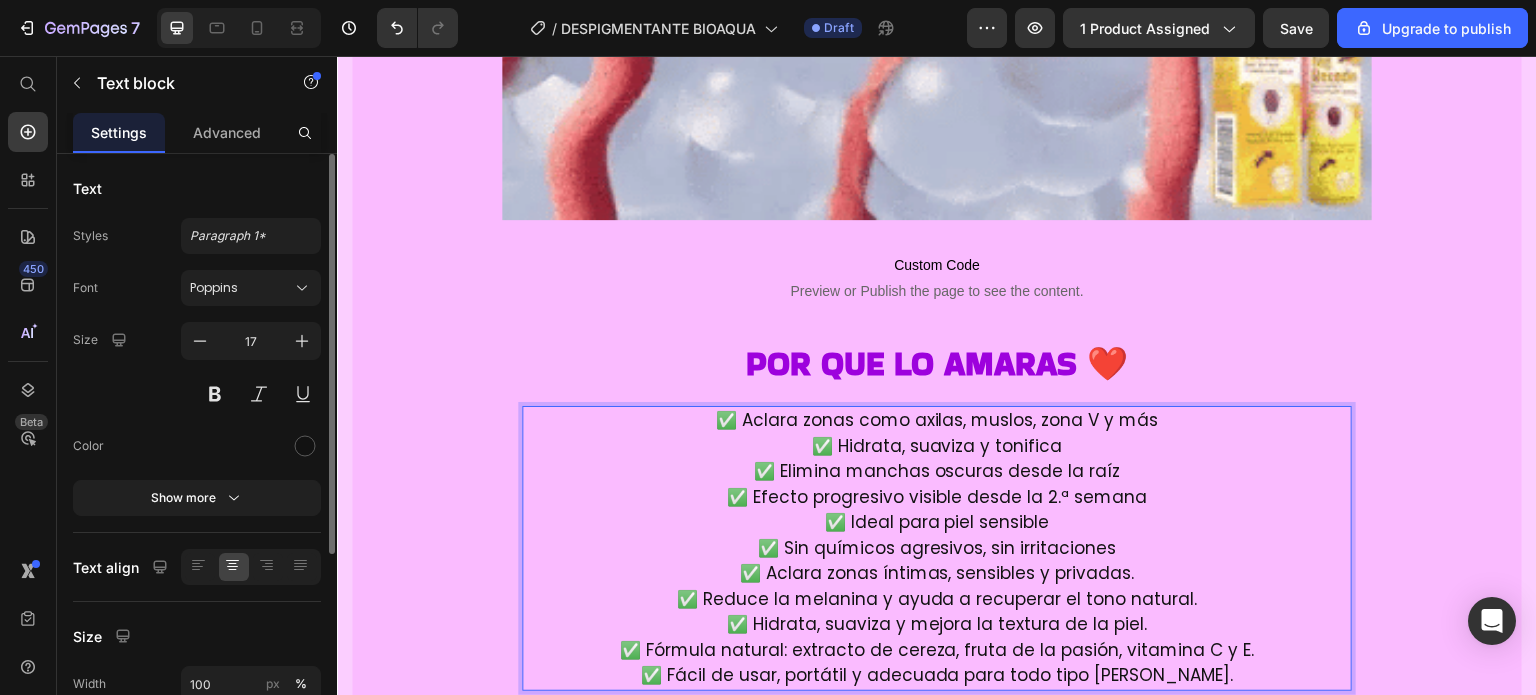 click on "✅ Aclara zonas como axilas, muslos, zona V y más ✅ Hidrata, suaviza y tonifica ✅ Elimina manchas oscuras desde la raíz ✅ Efecto progresivo visible desde la 2.ª semana ✅ Ideal para piel sensible ✅ Sin químicos agresivos, sin irritaciones" at bounding box center (937, 484) 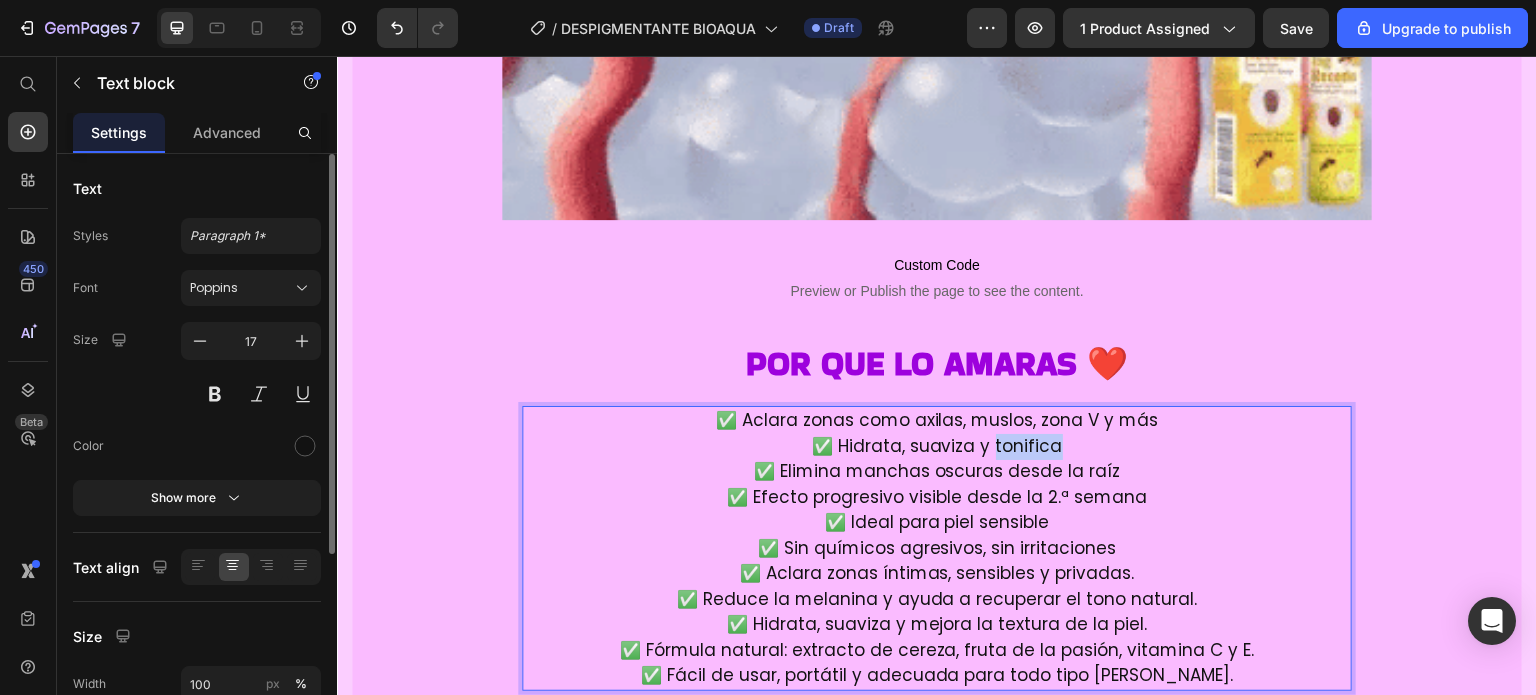 click on "✅ Aclara zonas como axilas, muslos, zona V y más ✅ Hidrata, suaviza y tonifica ✅ Elimina manchas oscuras desde la raíz ✅ Efecto progresivo visible desde la 2.ª semana ✅ Ideal para piel sensible ✅ Sin químicos agresivos, sin irritaciones" at bounding box center [937, 484] 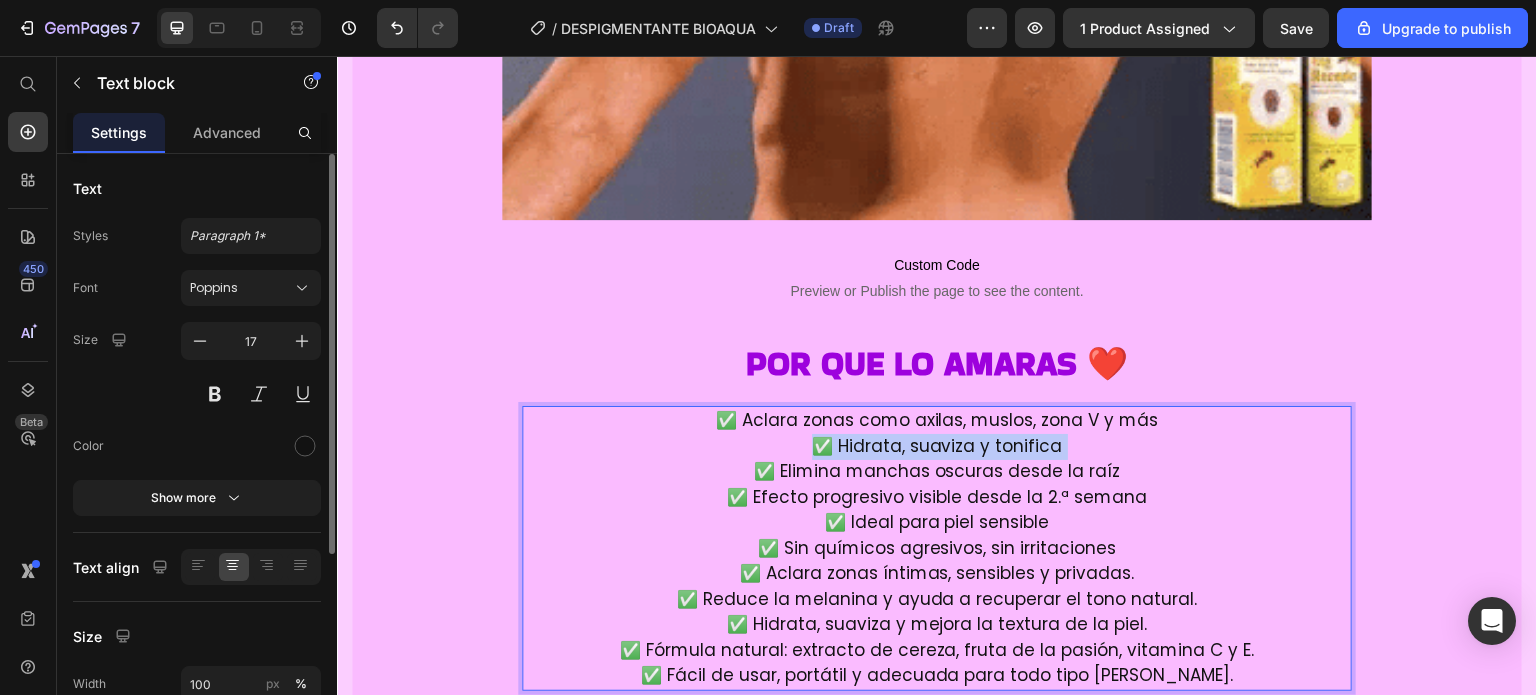 click on "✅ Aclara zonas como axilas, muslos, zona V y más ✅ Hidrata, suaviza y tonifica ✅ Elimina manchas oscuras desde la raíz ✅ Efecto progresivo visible desde la 2.ª semana ✅ Ideal para piel sensible ✅ Sin químicos agresivos, sin irritaciones" at bounding box center [937, 484] 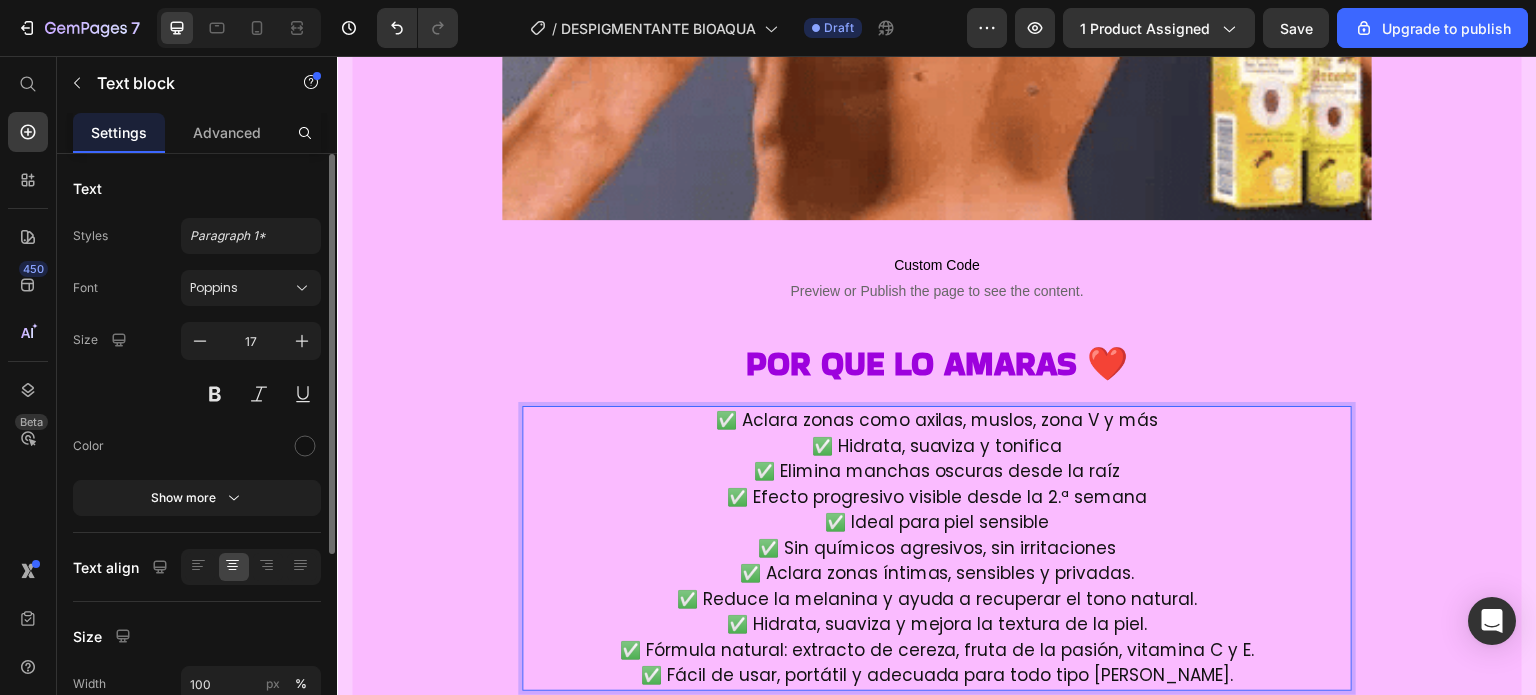 click on "✅ Aclara zonas como axilas, muslos, zona V y más ✅ Hidrata, suaviza y tonifica ✅ Elimina manchas oscuras desde la raíz ✅ Efecto progresivo visible desde la 2.ª semana ✅ Ideal para piel sensible ✅ Sin químicos agresivos, sin irritaciones" at bounding box center (937, 484) 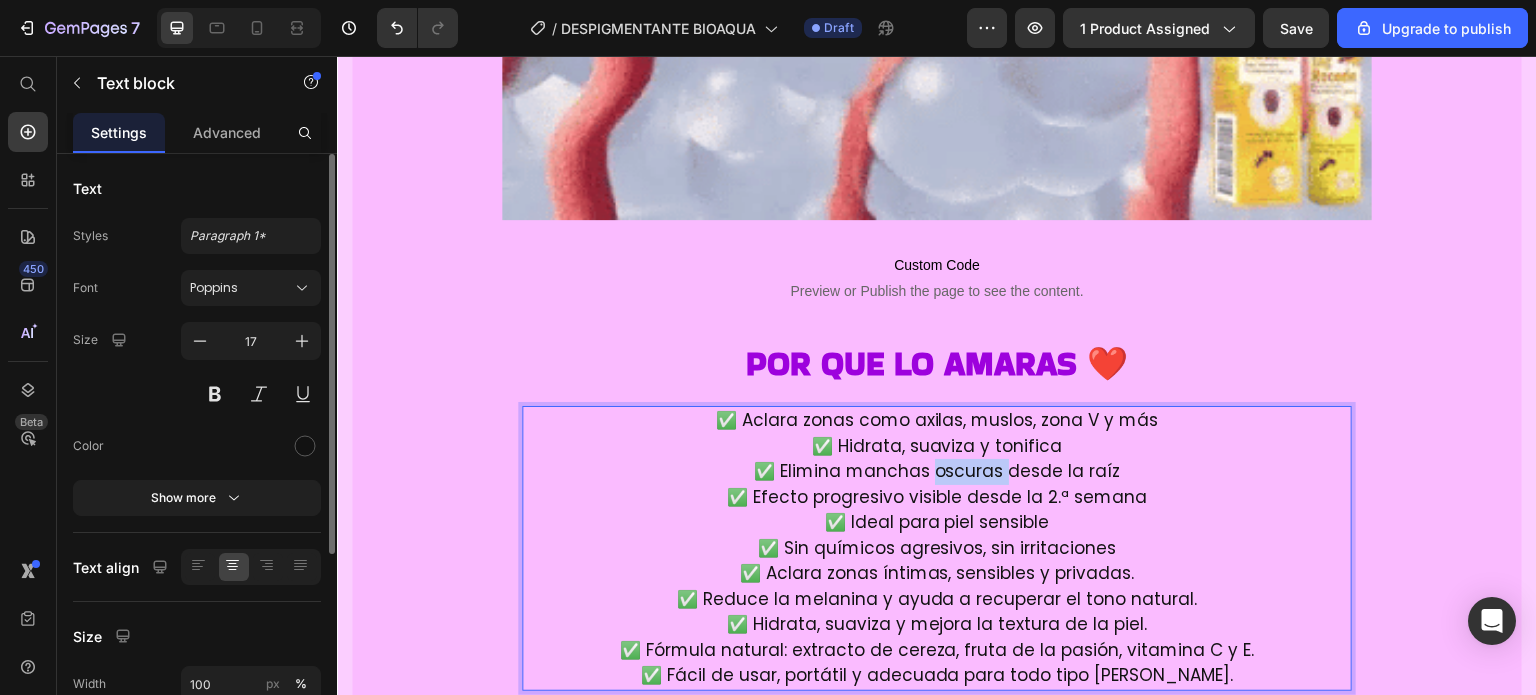 click on "✅ Aclara zonas como axilas, muslos, zona V y más ✅ Hidrata, suaviza y tonifica ✅ Elimina manchas oscuras desde la raíz ✅ Efecto progresivo visible desde la 2.ª semana ✅ Ideal para piel sensible ✅ Sin químicos agresivos, sin irritaciones" at bounding box center (937, 484) 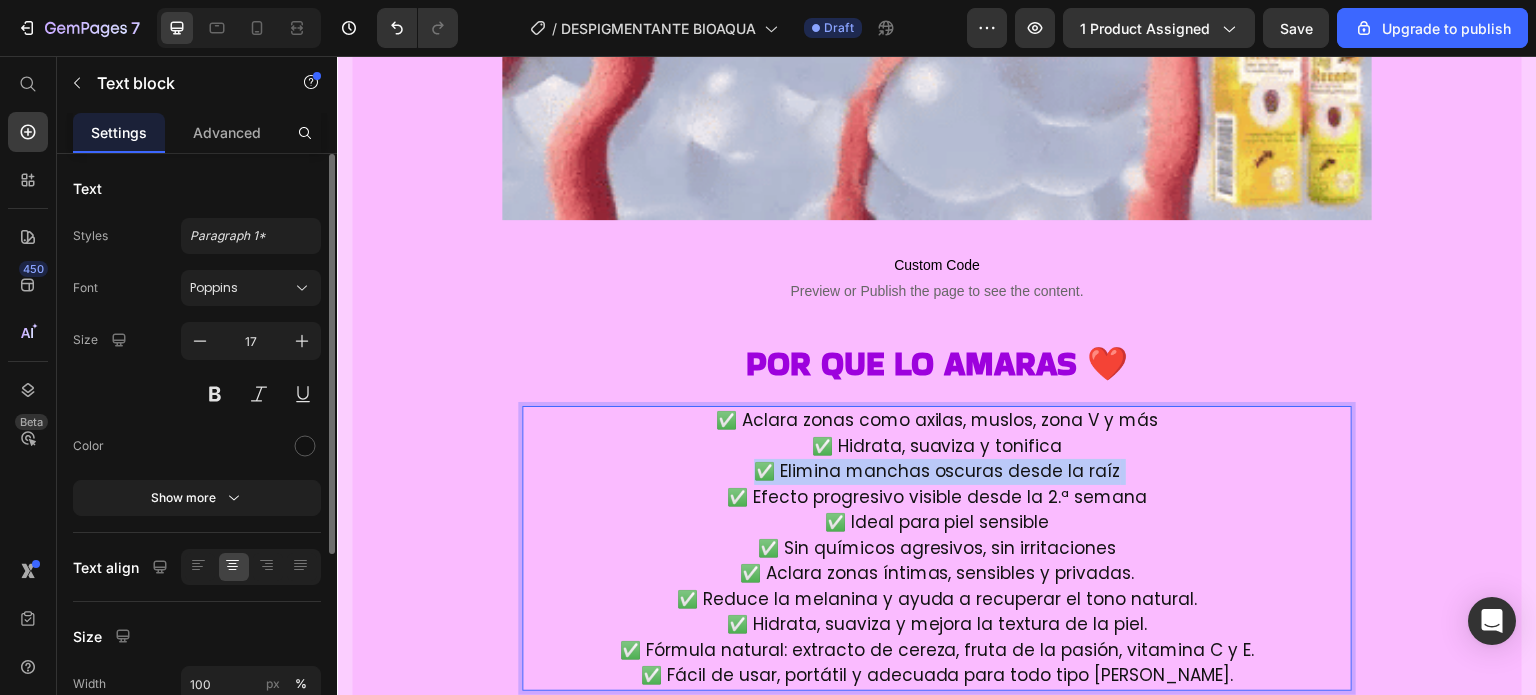 click on "✅ Aclara zonas como axilas, muslos, zona V y más ✅ Hidrata, suaviza y tonifica ✅ Elimina manchas oscuras desde la raíz ✅ Efecto progresivo visible desde la 2.ª semana ✅ Ideal para piel sensible ✅ Sin químicos agresivos, sin irritaciones" at bounding box center [937, 484] 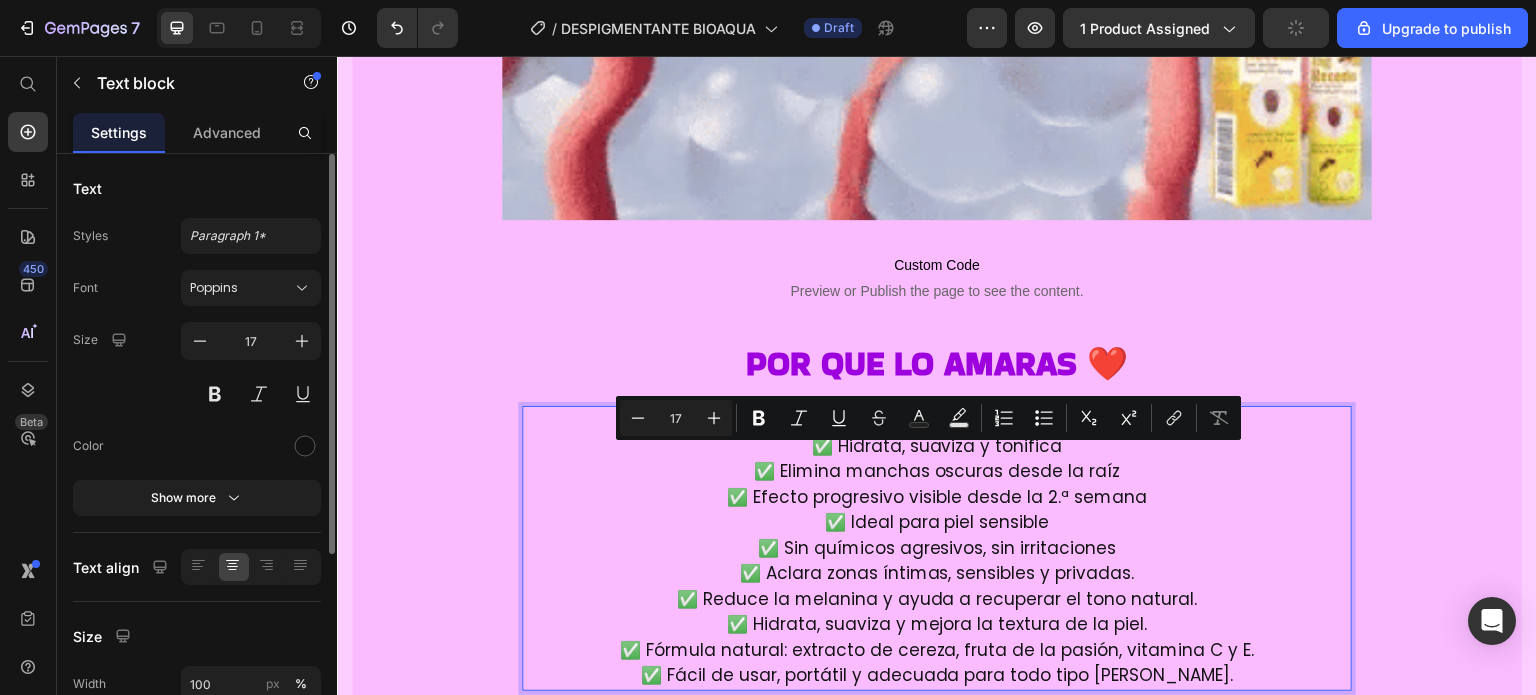 click on "✅ Aclara zonas íntimas, sensibles y privadas. ✅ Reduce la melanina y ayuda a recuperar el tono natural. ✅ Hidrata, suaviza y mejora la textura de la piel. ✅ Fórmula natural: extracto de cereza, fruta de la pasión, vitamina C y E. ✅ Fácil de usar, portátil y adecuada para todo tipo [PERSON_NAME]." at bounding box center [937, 625] 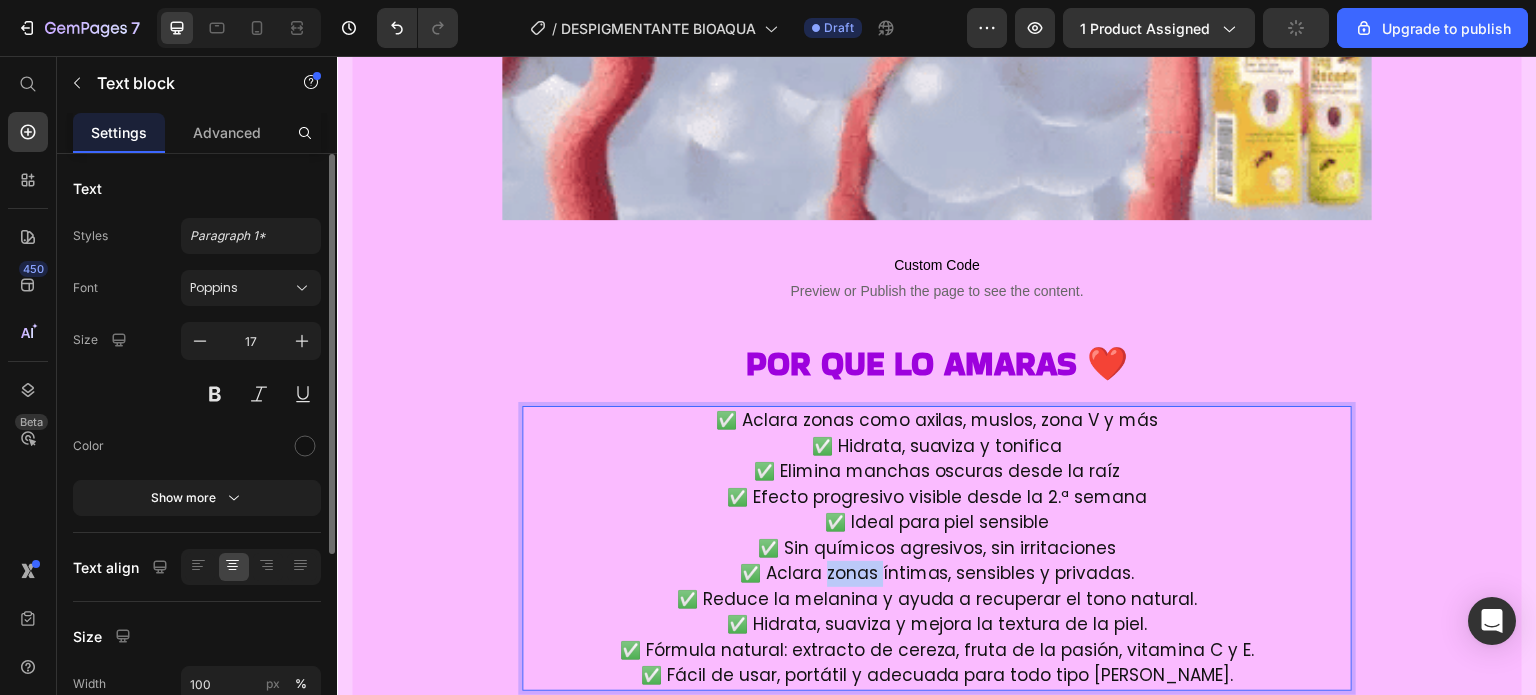 click on "✅ Aclara zonas íntimas, sensibles y privadas. ✅ Reduce la melanina y ayuda a recuperar el tono natural. ✅ Hidrata, suaviza y mejora la textura de la piel. ✅ Fórmula natural: extracto de cereza, fruta de la pasión, vitamina C y E. ✅ Fácil de usar, portátil y adecuada para todo tipo [PERSON_NAME]." at bounding box center [937, 625] 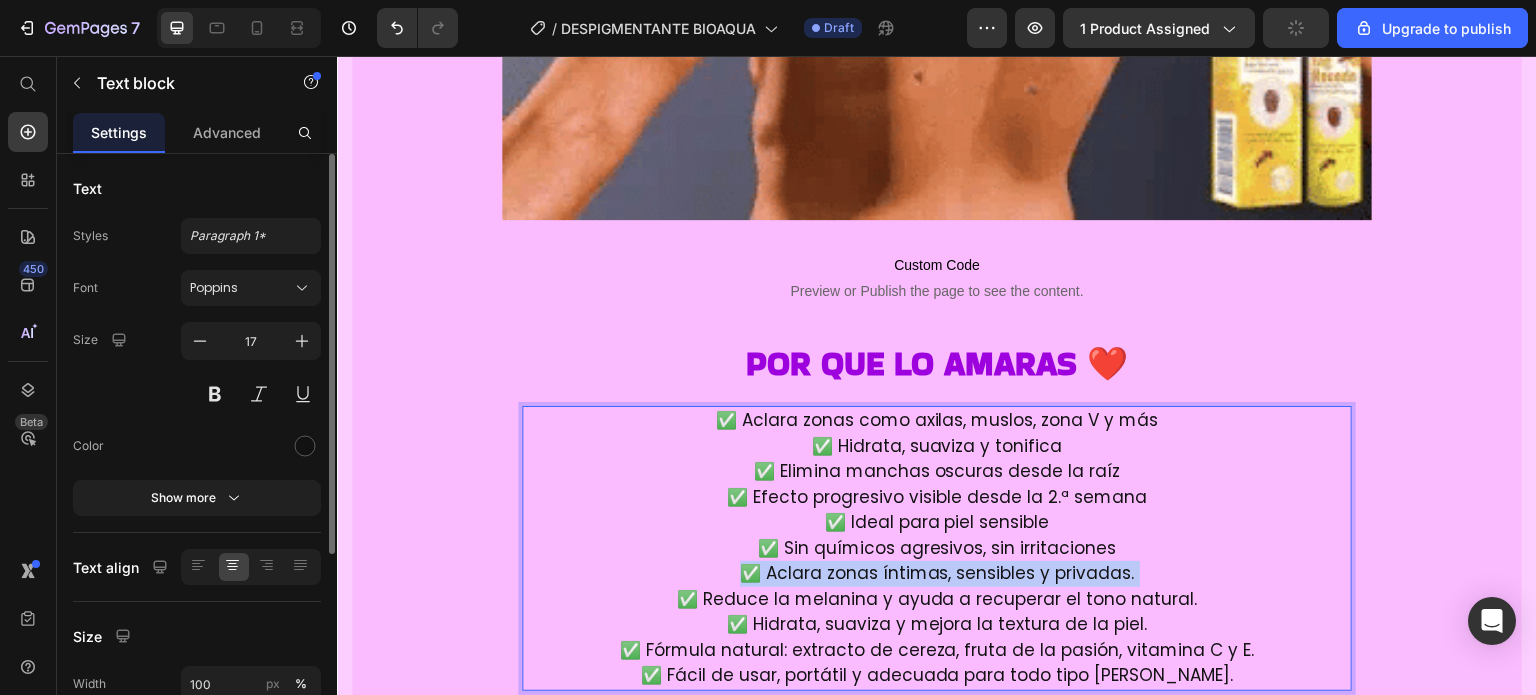 click on "✅ Aclara zonas íntimas, sensibles y privadas. ✅ Reduce la melanina y ayuda a recuperar el tono natural. ✅ Hidrata, suaviza y mejora la textura de la piel. ✅ Fórmula natural: extracto de cereza, fruta de la pasión, vitamina C y E. ✅ Fácil de usar, portátil y adecuada para todo tipo [PERSON_NAME]." at bounding box center [937, 625] 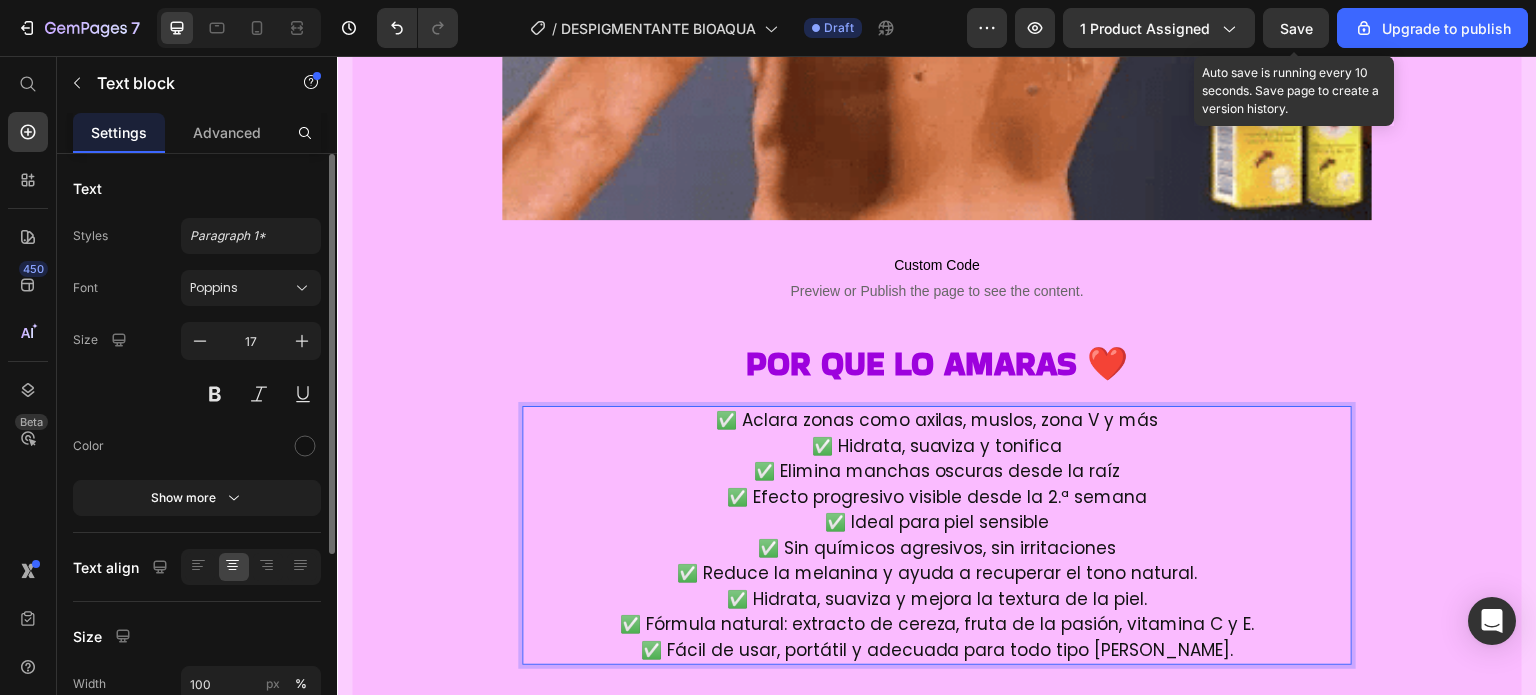 click on "Save" at bounding box center (1296, 28) 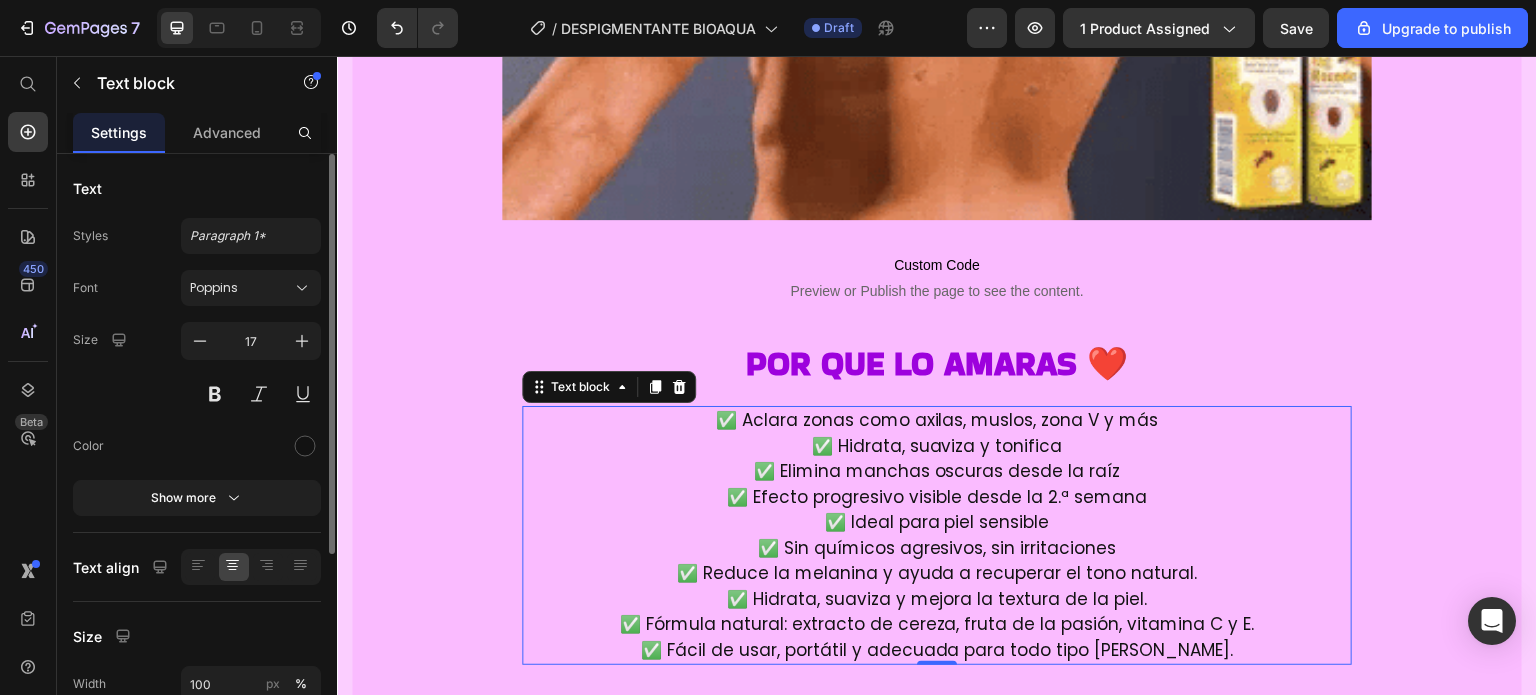 click on "✅ Aclara zonas como axilas, muslos, zona V y más ✅ Hidrata, suaviza y tonifica ✅ Elimina manchas oscuras desde la raíz ✅ Efecto progresivo visible desde la 2.ª semana ✅ Ideal para piel sensible ✅ Sin químicos agresivos, sin irritaciones" at bounding box center (937, 484) 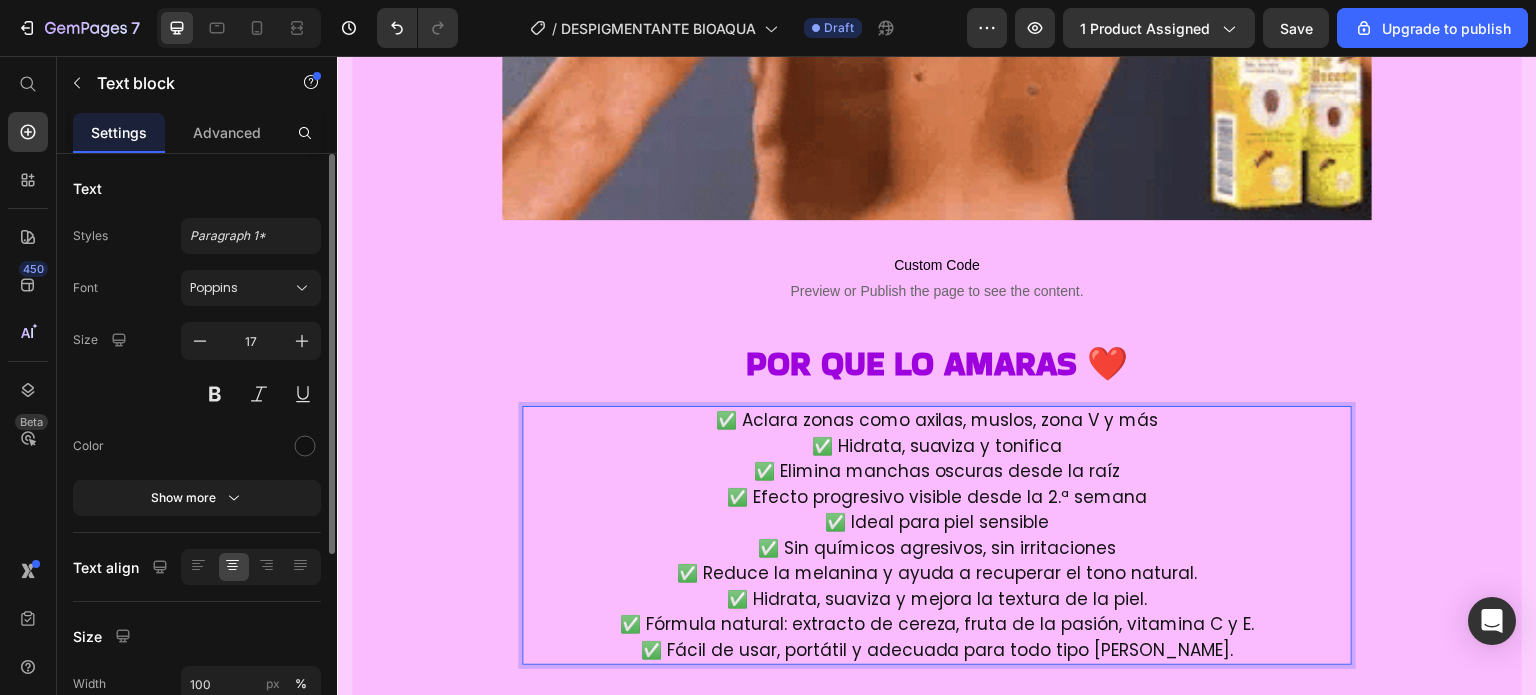 click on "✅ Aclara zonas como axilas, muslos, zona V y más ✅ Hidrata, suaviza y tonifica ✅ Elimina manchas oscuras desde la raíz ✅ Efecto progresivo visible desde la 2.ª semana ✅ Ideal para piel sensible ✅ Sin químicos agresivos, sin irritaciones" at bounding box center [937, 484] 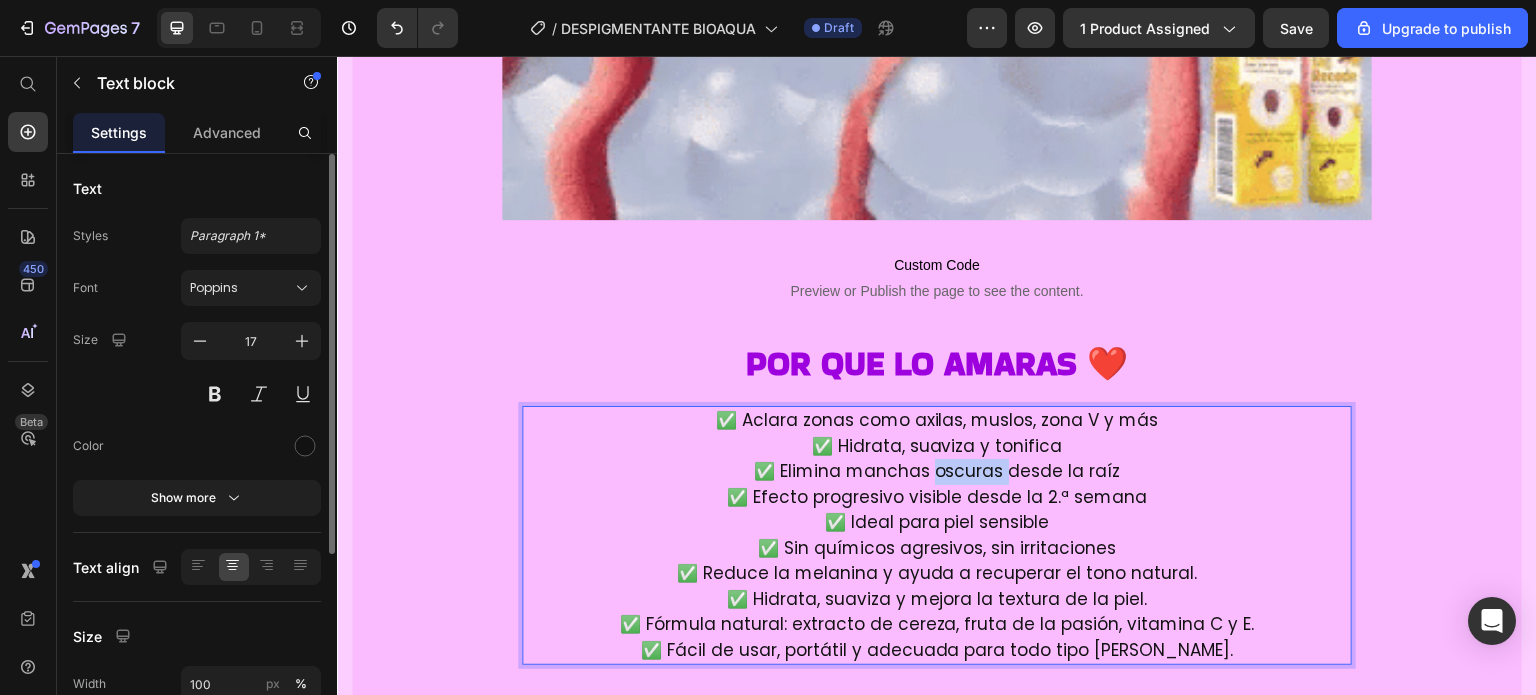 click on "✅ Aclara zonas como axilas, muslos, zona V y más ✅ Hidrata, suaviza y tonifica ✅ Elimina manchas oscuras desde la raíz ✅ Efecto progresivo visible desde la 2.ª semana ✅ Ideal para piel sensible ✅ Sin químicos agresivos, sin irritaciones" at bounding box center (937, 484) 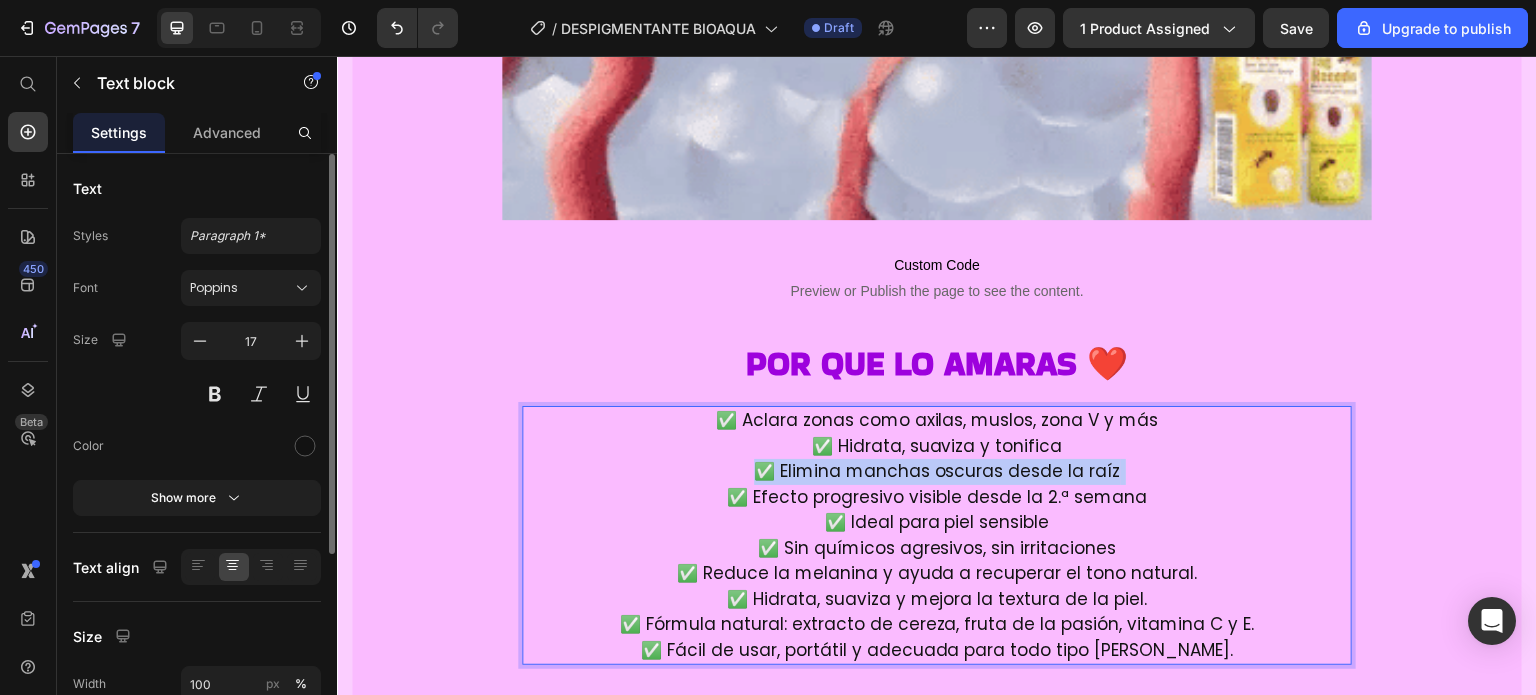 click on "✅ Aclara zonas como axilas, muslos, zona V y más ✅ Hidrata, suaviza y tonifica ✅ Elimina manchas oscuras desde la raíz ✅ Efecto progresivo visible desde la 2.ª semana ✅ Ideal para piel sensible ✅ Sin químicos agresivos, sin irritaciones" at bounding box center [937, 484] 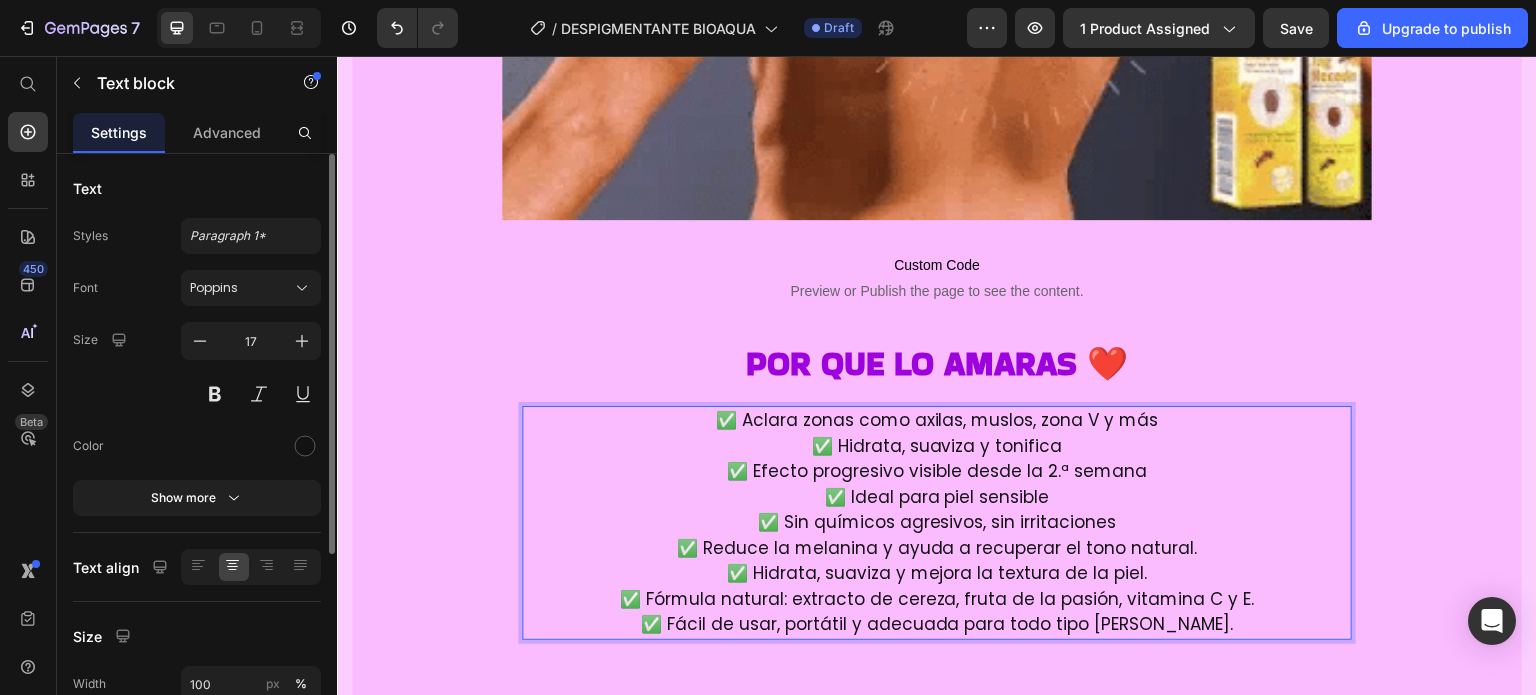 click on "✅ Aclara zonas como axilas, muslos, zona V y más ✅ Hidrata, suaviza y tonifica ✅ Efecto progresivo visible desde la 2.ª semana ✅ Ideal para piel sensible ✅ Sin químicos agresivos, sin irritaciones" at bounding box center (937, 472) 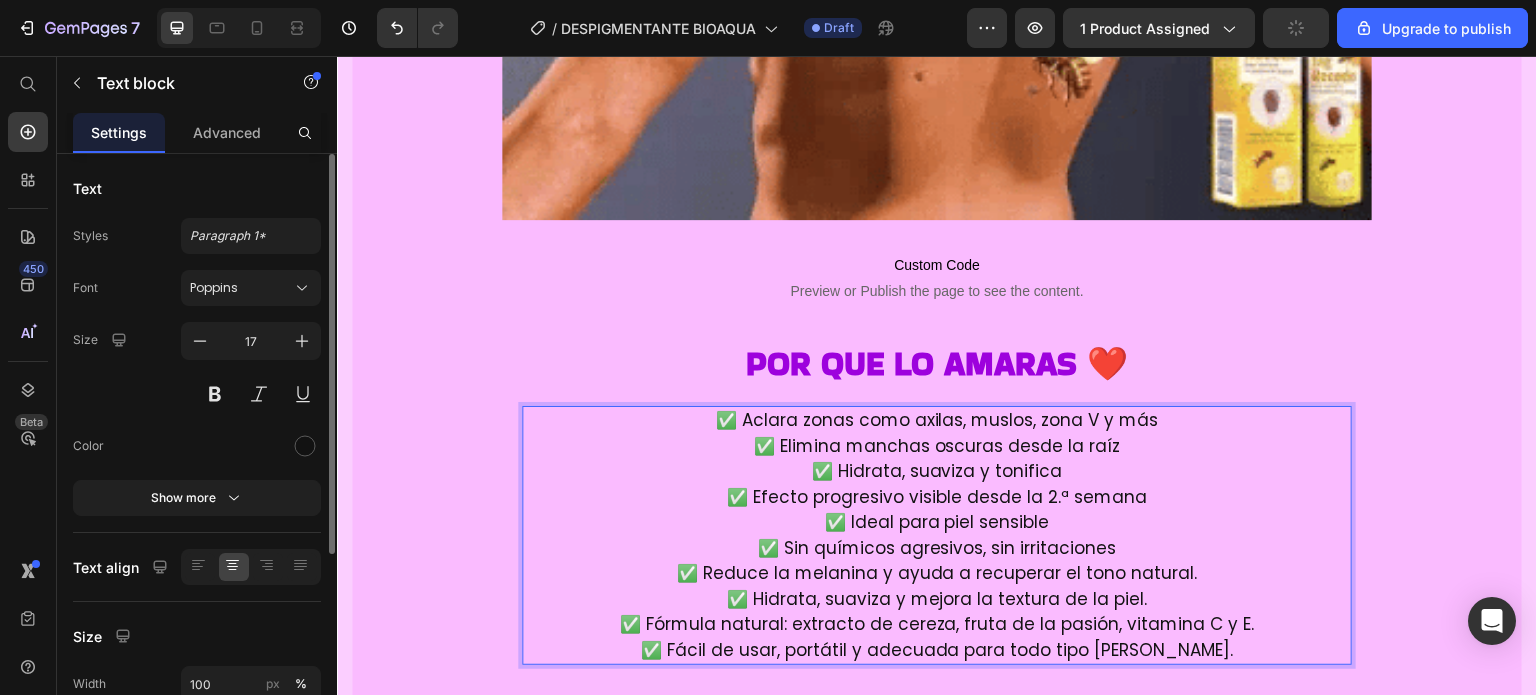 click on "✅ Elimina manchas oscuras desde la raíz ✅ Hidrata, suaviza y tonifica ✅ Efecto progresivo visible desde la 2.ª semana ✅ Ideal para piel sensible ✅ Sin químicos agresivos, sin irritaciones" at bounding box center (937, 498) 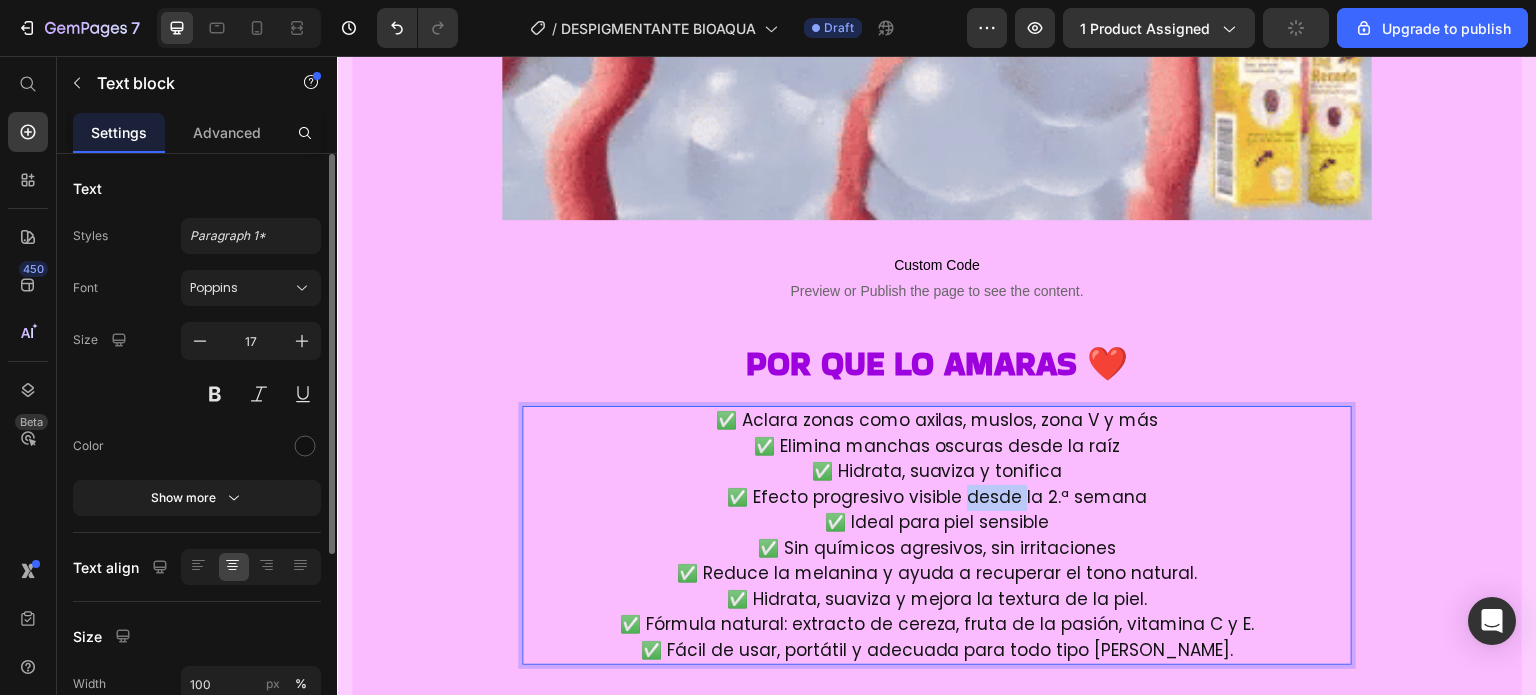 click on "✅ Elimina manchas oscuras desde la raíz ✅ Hidrata, suaviza y tonifica ✅ Efecto progresivo visible desde la 2.ª semana ✅ Ideal para piel sensible ✅ Sin químicos agresivos, sin irritaciones" at bounding box center (937, 498) 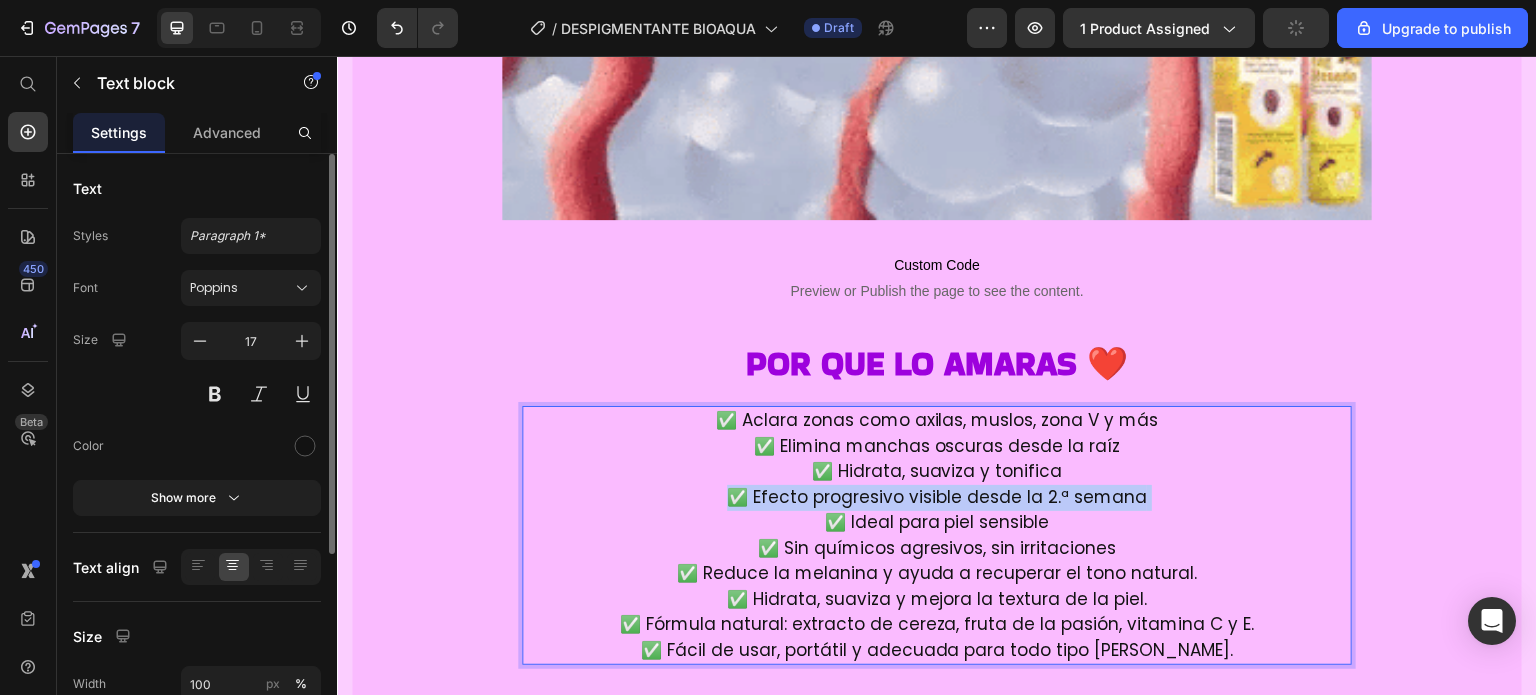 click on "✅ Elimina manchas oscuras desde la raíz ✅ Hidrata, suaviza y tonifica ✅ Efecto progresivo visible desde la 2.ª semana ✅ Ideal para piel sensible ✅ Sin químicos agresivos, sin irritaciones" at bounding box center [937, 498] 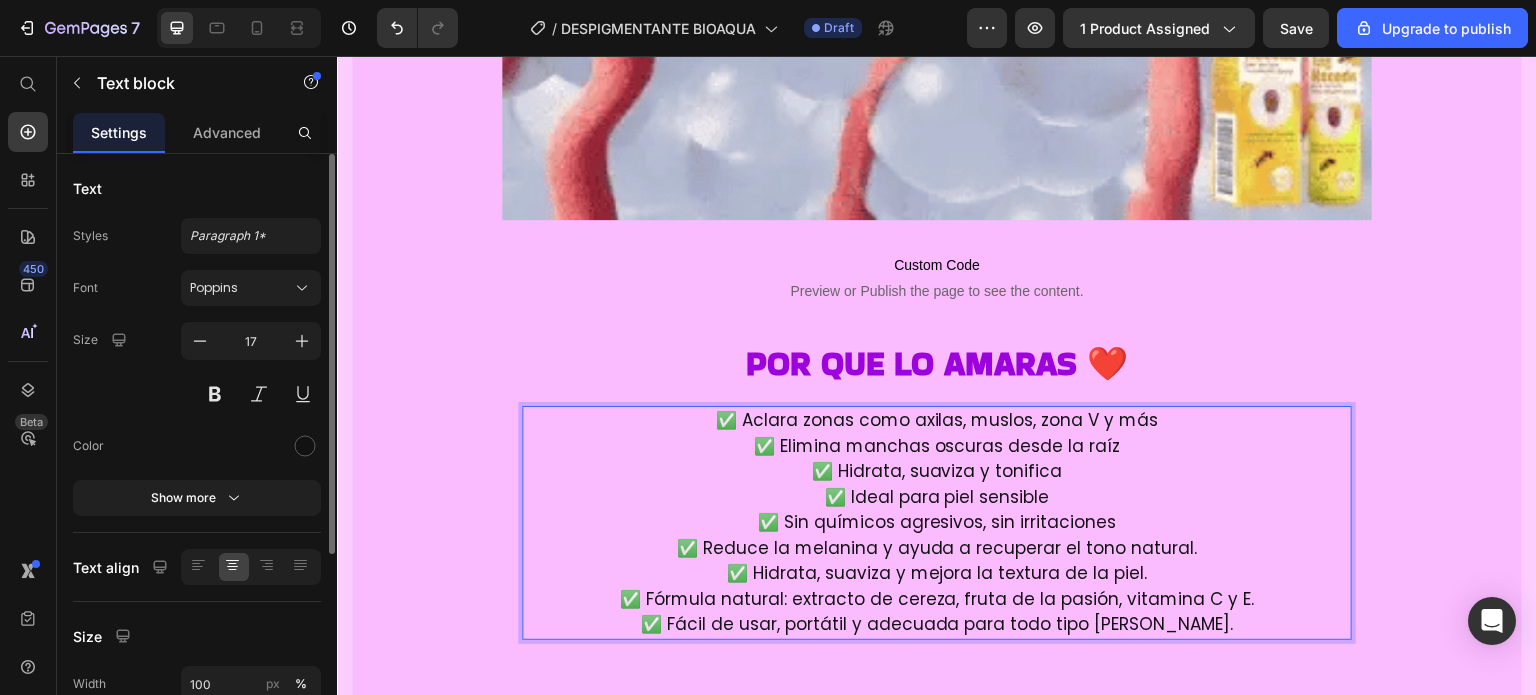 click on "✅ Reduce la melanina y ayuda a recuperar el tono natural. ✅ Hidrata, suaviza y mejora la textura de la piel. ✅ Fórmula natural: extracto de cereza, fruta de la pasión, vitamina C y E. ✅ Fácil de usar, portátil y adecuada para todo tipo [PERSON_NAME]." at bounding box center (937, 587) 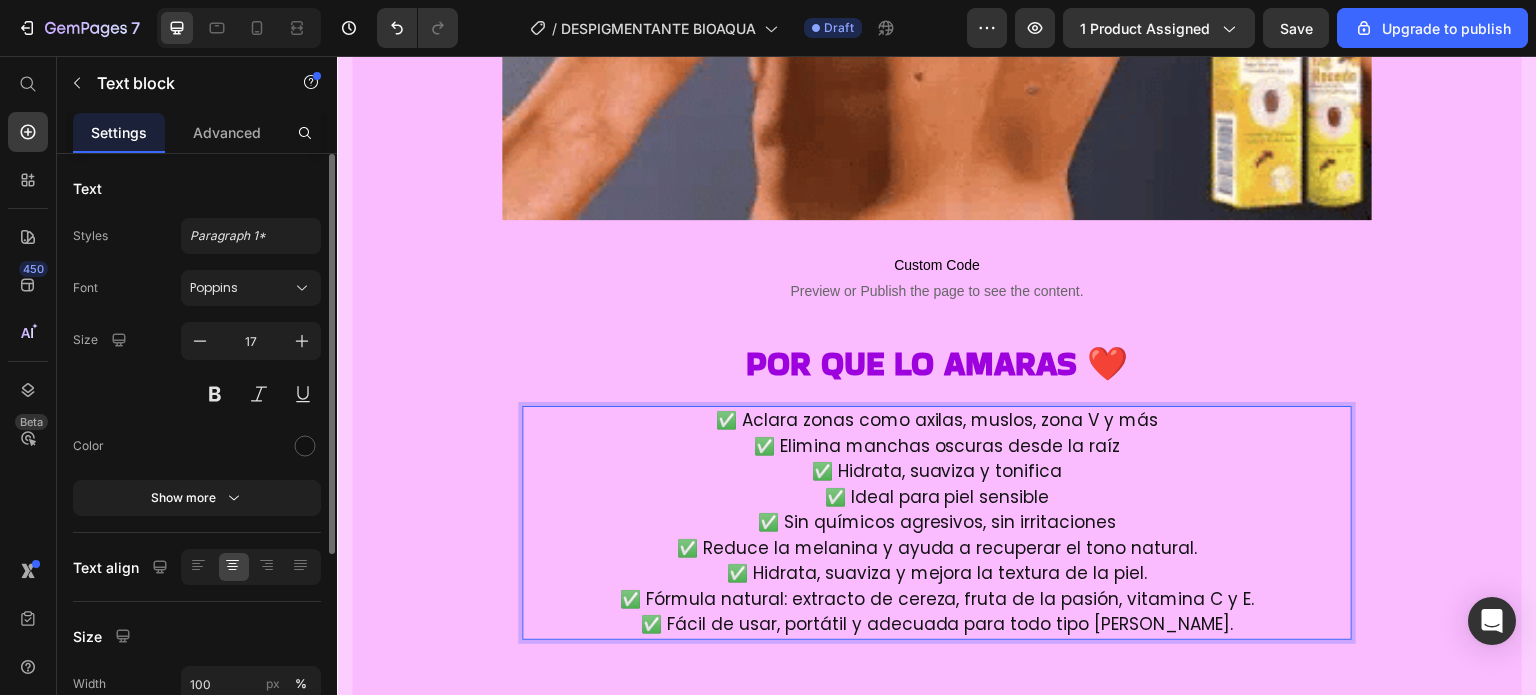 click on "✅ Reduce la melanina y ayuda a recuperar el tono natural. ✅ Hidrata, suaviza y mejora la textura de la piel. ✅ Fórmula natural: extracto de cereza, fruta de la pasión, vitamina C y E. ✅ Fácil de usar, portátil y adecuada para todo tipo [PERSON_NAME]." at bounding box center (937, 587) 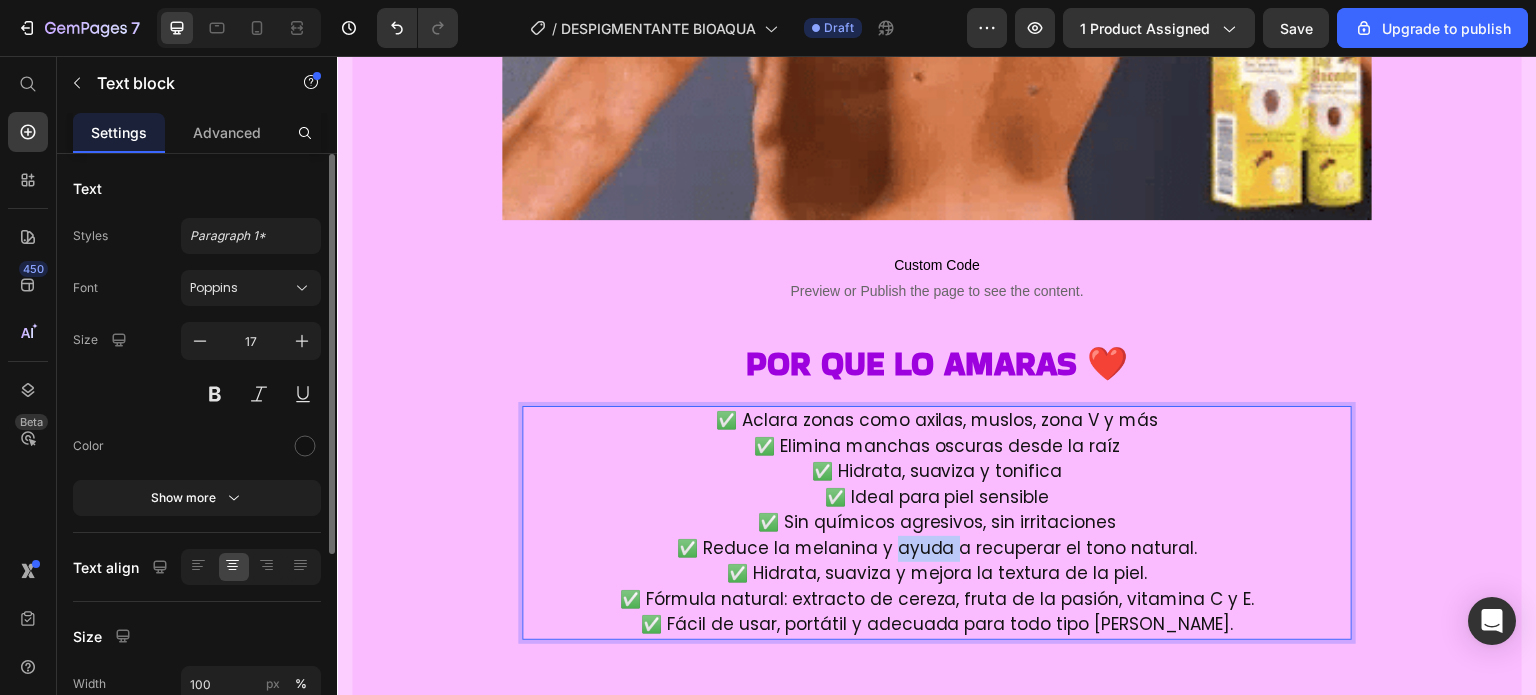 click on "✅ Reduce la melanina y ayuda a recuperar el tono natural. ✅ Hidrata, suaviza y mejora la textura de la piel. ✅ Fórmula natural: extracto de cereza, fruta de la pasión, vitamina C y E. ✅ Fácil de usar, portátil y adecuada para todo tipo [PERSON_NAME]." at bounding box center (937, 587) 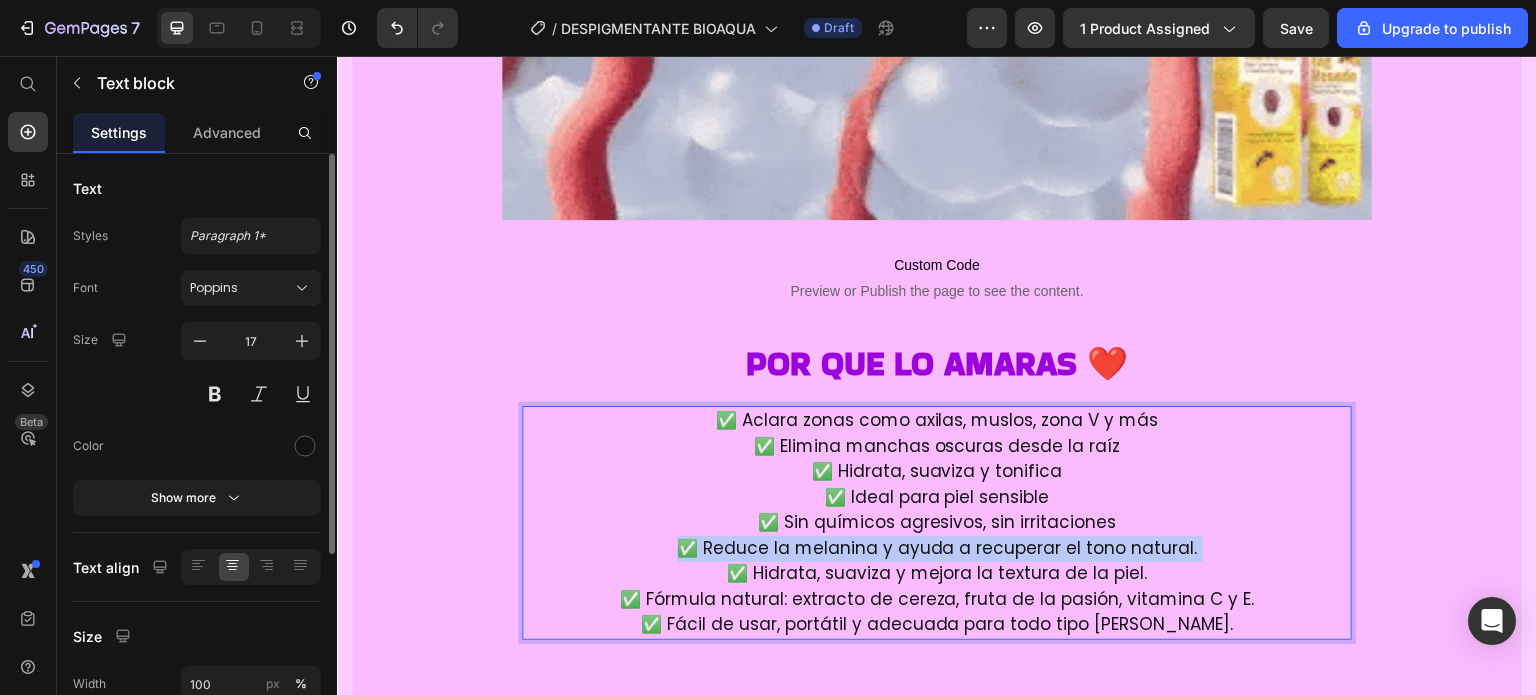 click on "✅ Reduce la melanina y ayuda a recuperar el tono natural. ✅ Hidrata, suaviza y mejora la textura de la piel. ✅ Fórmula natural: extracto de cereza, fruta de la pasión, vitamina C y E. ✅ Fácil de usar, portátil y adecuada para todo tipo [PERSON_NAME]." at bounding box center (937, 587) 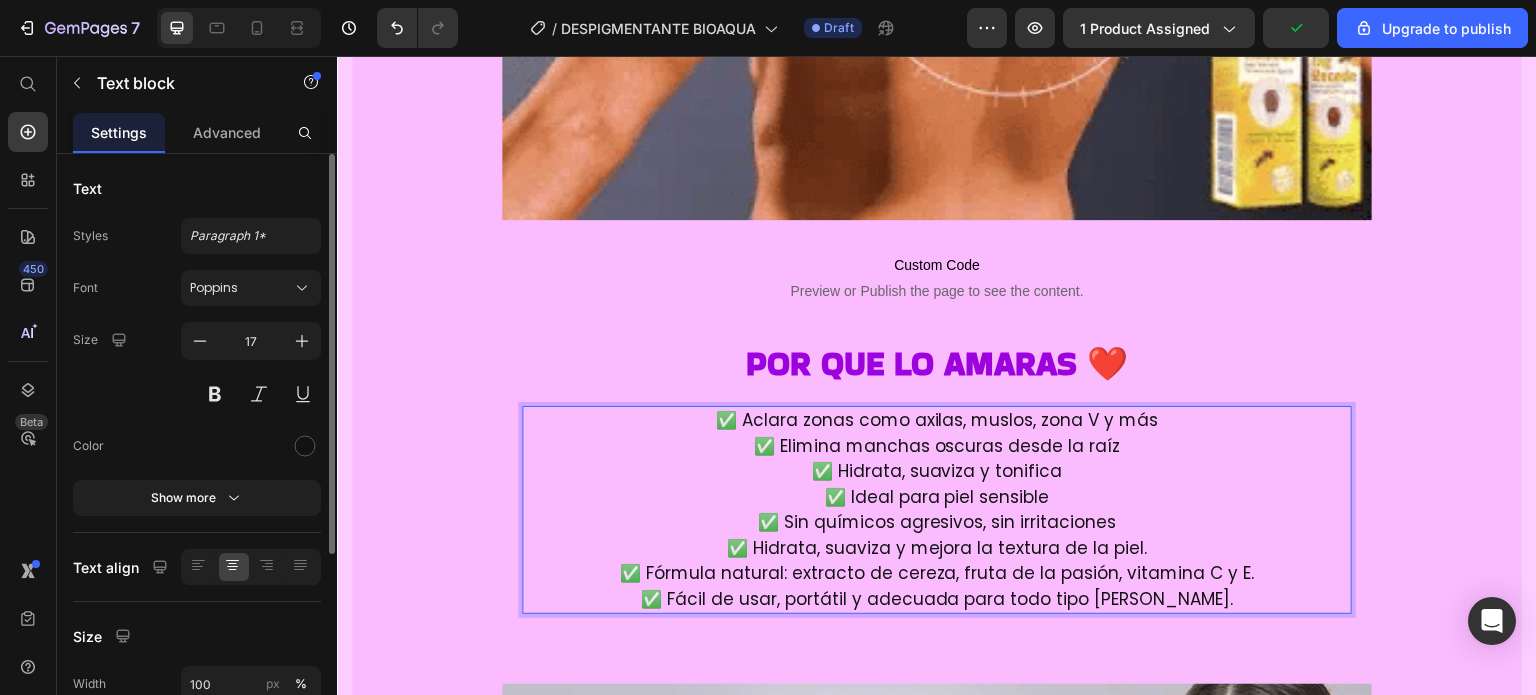 click on "✅ Hidrata, suaviza y mejora la textura de la piel. ✅ Fórmula natural: extracto de cereza, fruta de la pasión, vitamina C y E. ✅ Fácil de usar, portátil y adecuada para todo tipo [PERSON_NAME]." at bounding box center [937, 574] 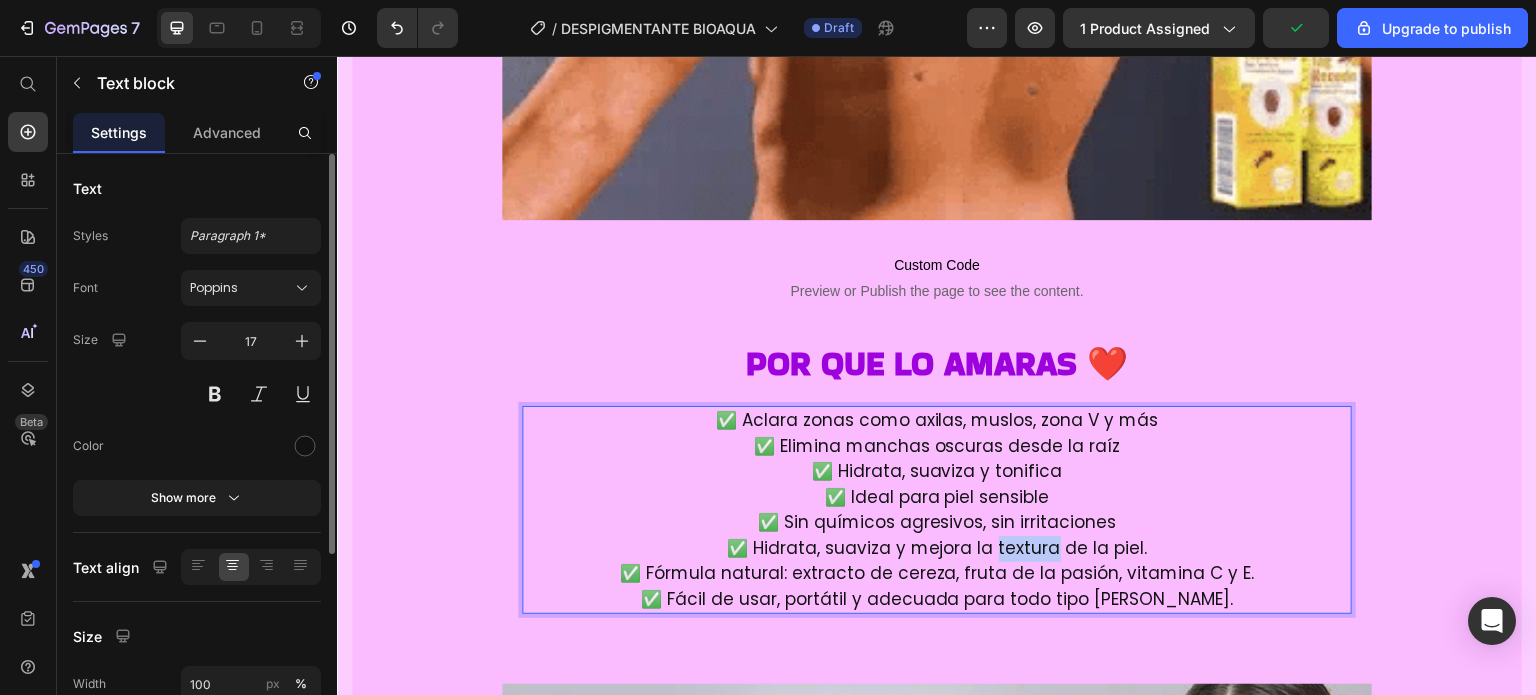 click on "✅ Hidrata, suaviza y mejora la textura de la piel. ✅ Fórmula natural: extracto de cereza, fruta de la pasión, vitamina C y E. ✅ Fácil de usar, portátil y adecuada para todo tipo [PERSON_NAME]." at bounding box center (937, 574) 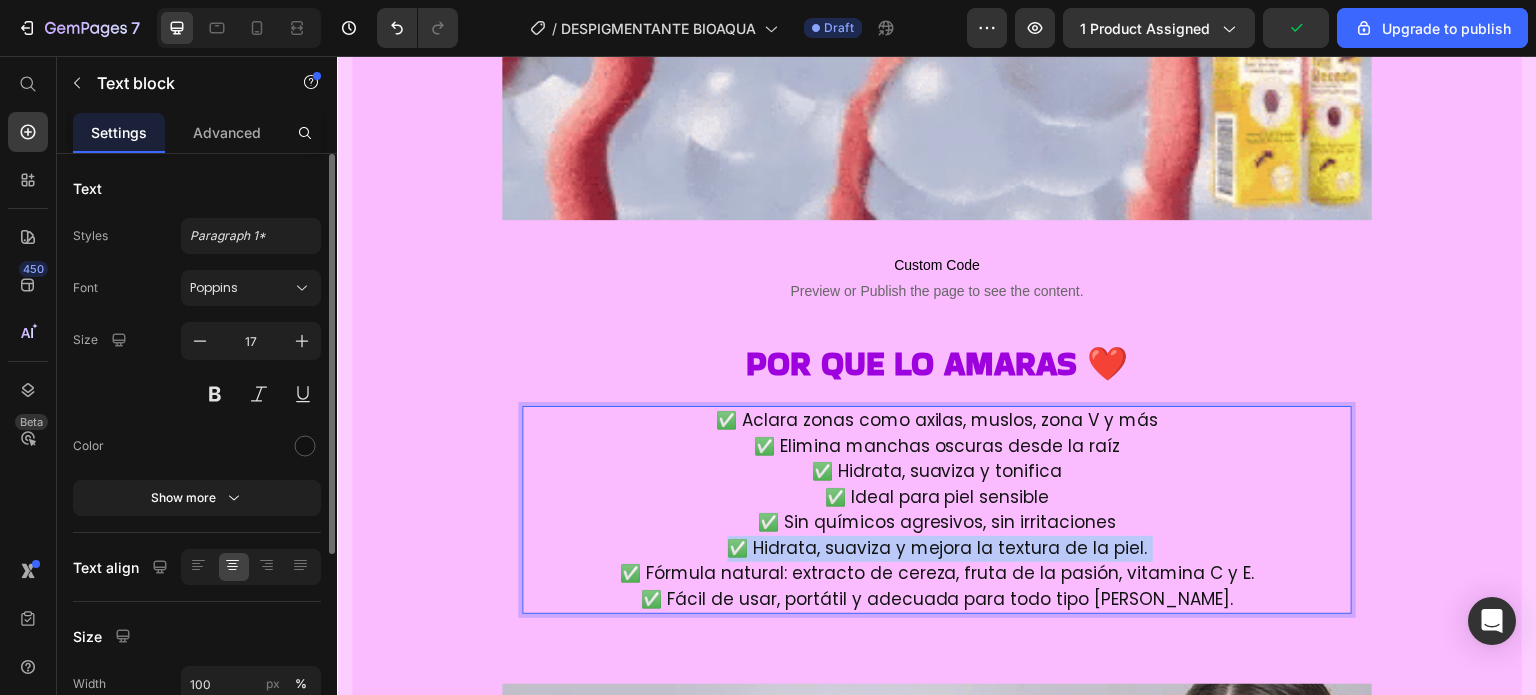 click on "✅ Hidrata, suaviza y mejora la textura de la piel. ✅ Fórmula natural: extracto de cereza, fruta de la pasión, vitamina C y E. ✅ Fácil de usar, portátil y adecuada para todo tipo [PERSON_NAME]." at bounding box center (937, 574) 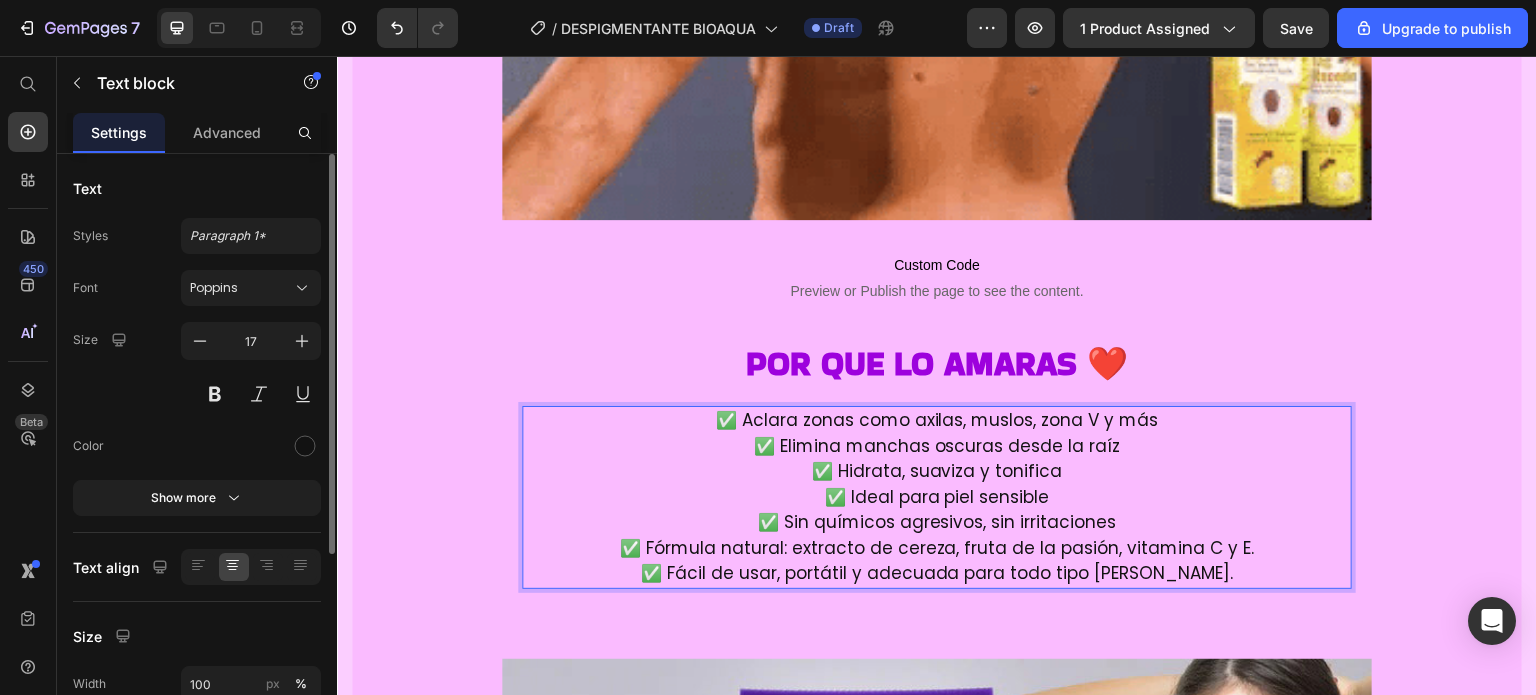click on "✅ Elimina manchas oscuras desde la raíz ✅ Hidrata, suaviza y tonifica ✅ Ideal para piel sensible ✅ Sin químicos agresivos, sin irritaciones" at bounding box center (937, 485) 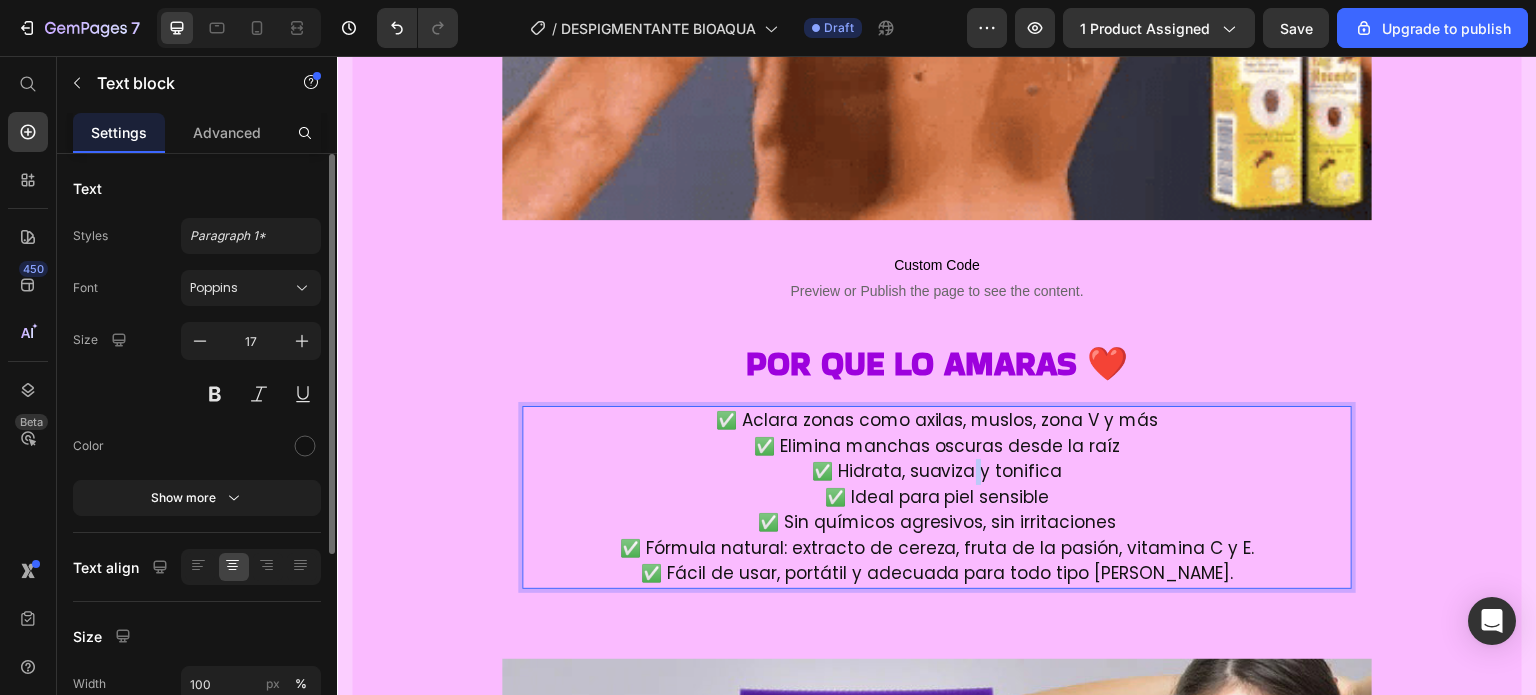 click on "✅ Elimina manchas oscuras desde la raíz ✅ Hidrata, suaviza y tonifica ✅ Ideal para piel sensible ✅ Sin químicos agresivos, sin irritaciones" at bounding box center [937, 485] 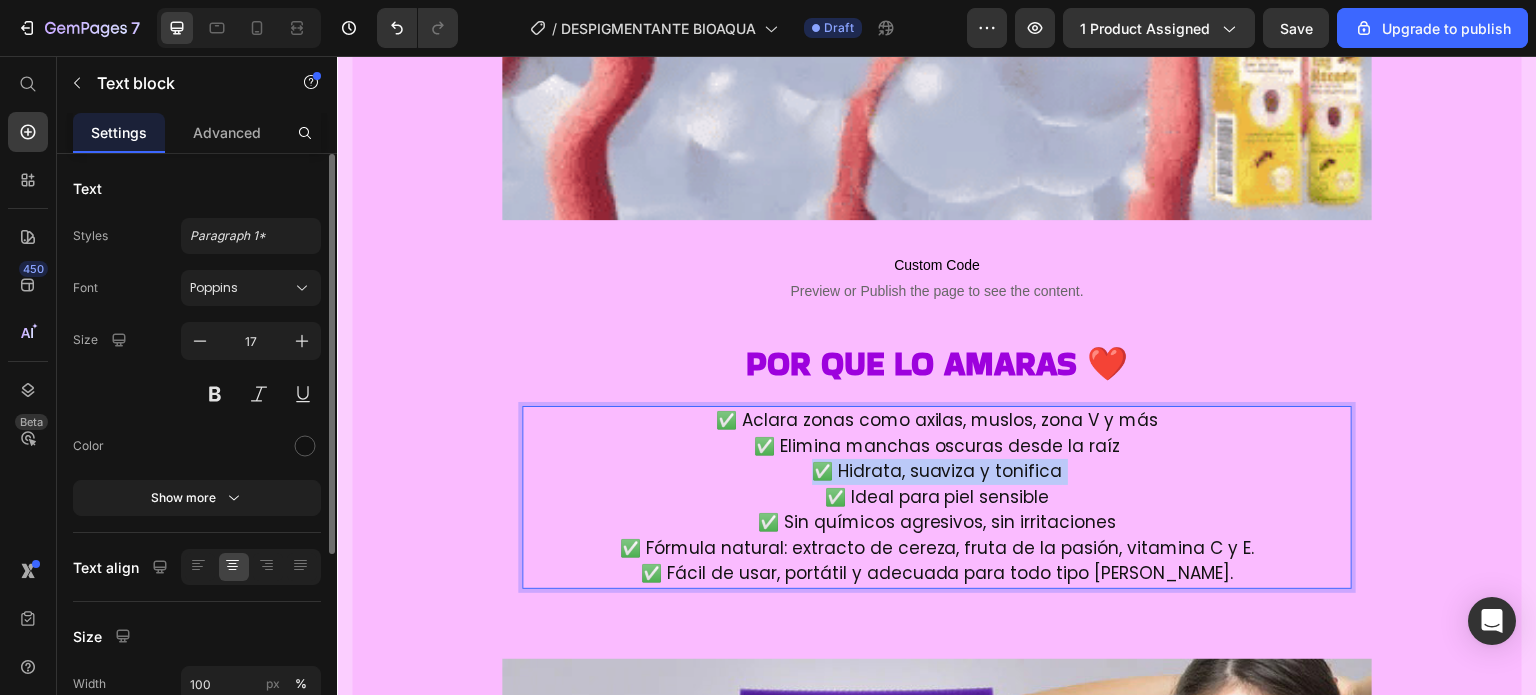 click on "✅ Elimina manchas oscuras desde la raíz ✅ Hidrata, suaviza y tonifica ✅ Ideal para piel sensible ✅ Sin químicos agresivos, sin irritaciones" at bounding box center [937, 485] 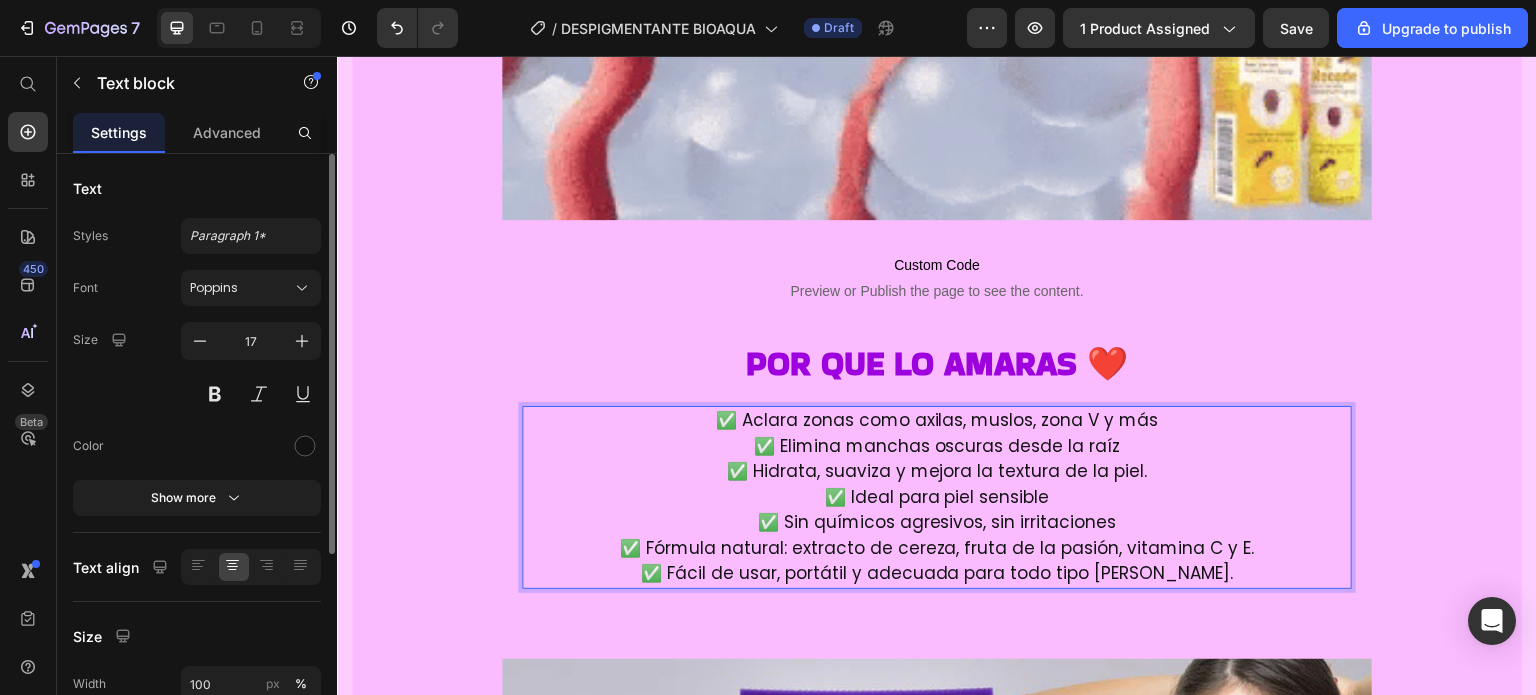 click on "✅ Elimina manchas oscuras desde la raíz ✅ Hidrata, suaviza y mejora la textura de la piel. ✅ Ideal para piel sensible ✅ Sin químicos agresivos, sin irritaciones" at bounding box center [937, 485] 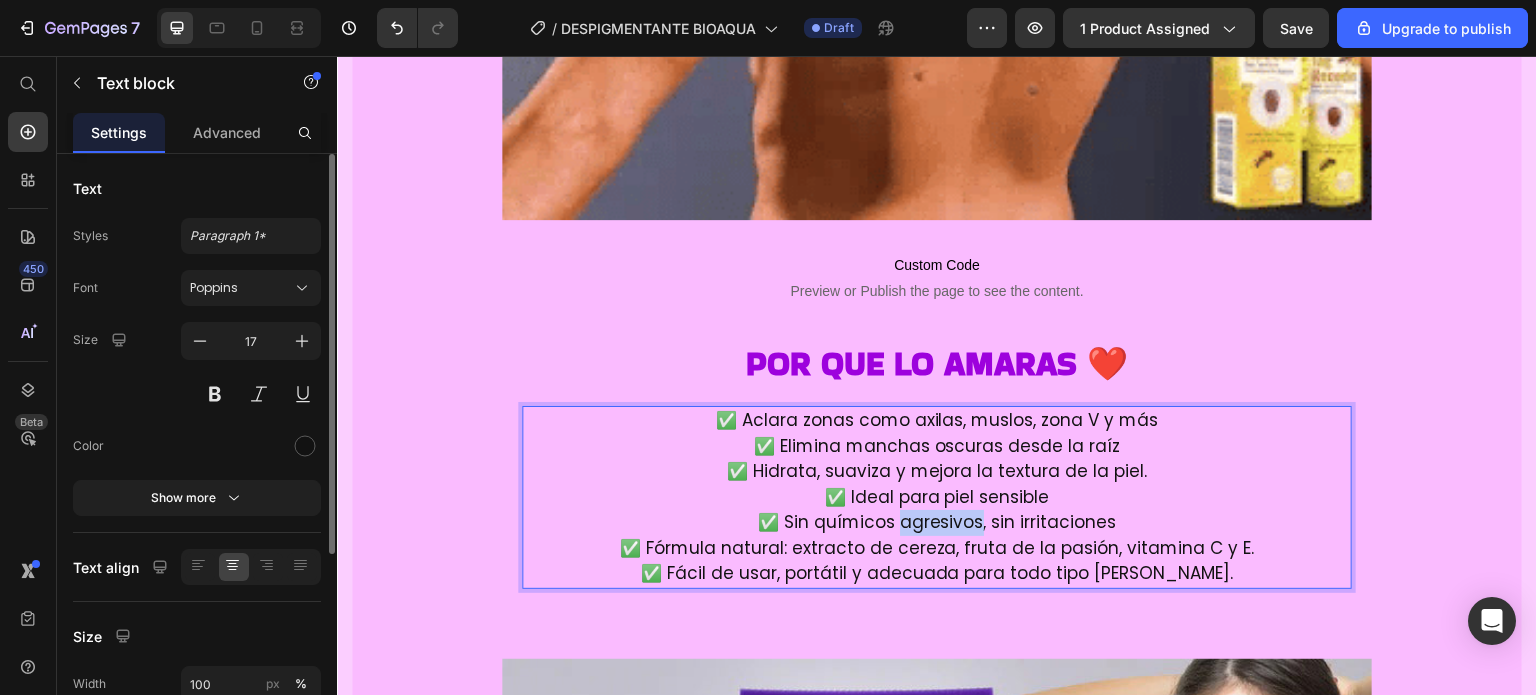 click on "✅ Elimina manchas oscuras desde la raíz ✅ Hidrata, suaviza y mejora la textura de la piel. ✅ Ideal para piel sensible ✅ Sin químicos agresivos, sin irritaciones" at bounding box center (937, 485) 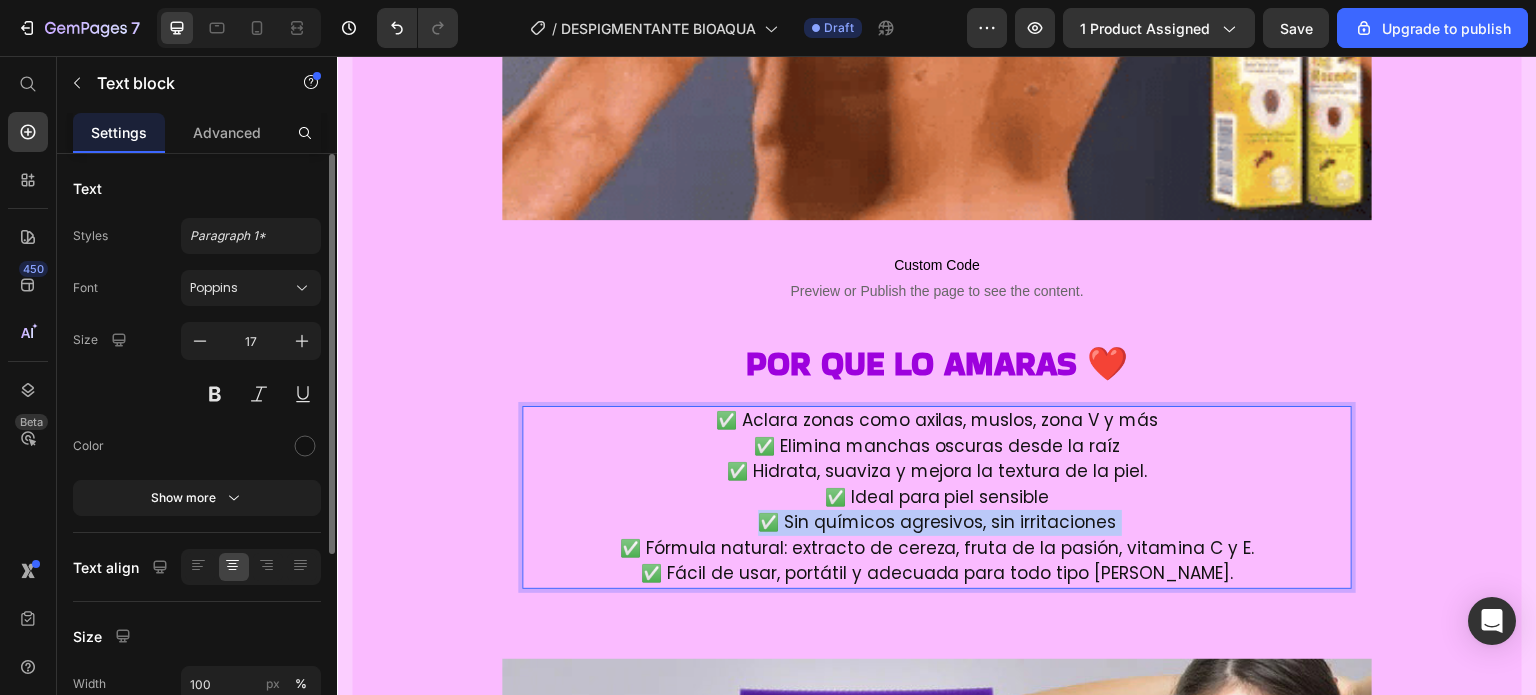click on "✅ Elimina manchas oscuras desde la raíz ✅ Hidrata, suaviza y mejora la textura de la piel. ✅ Ideal para piel sensible ✅ Sin químicos agresivos, sin irritaciones" at bounding box center (937, 485) 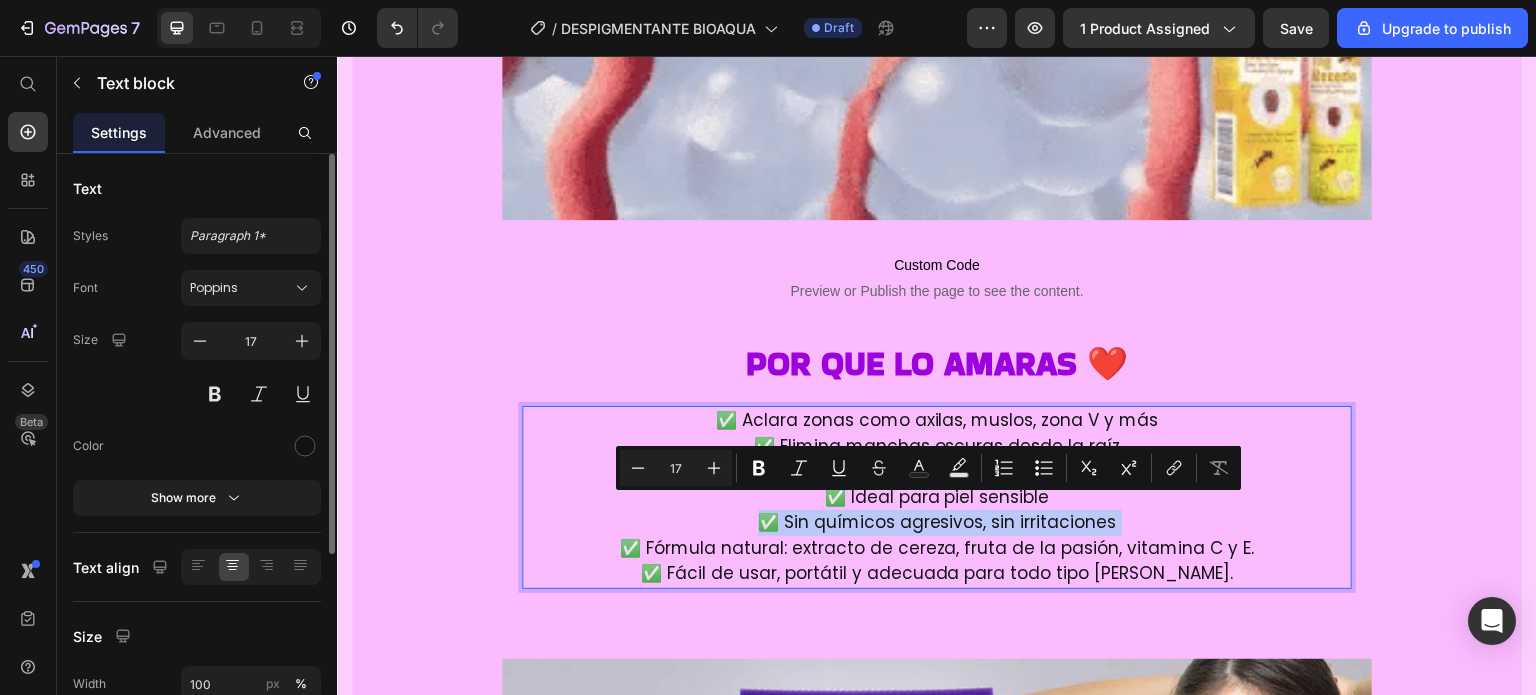 click on "✅ Elimina manchas oscuras desde la raíz ✅ Hidrata, suaviza y mejora la textura de la piel. ✅ Ideal para piel sensible ✅ Sin químicos agresivos, sin irritaciones" at bounding box center (937, 485) 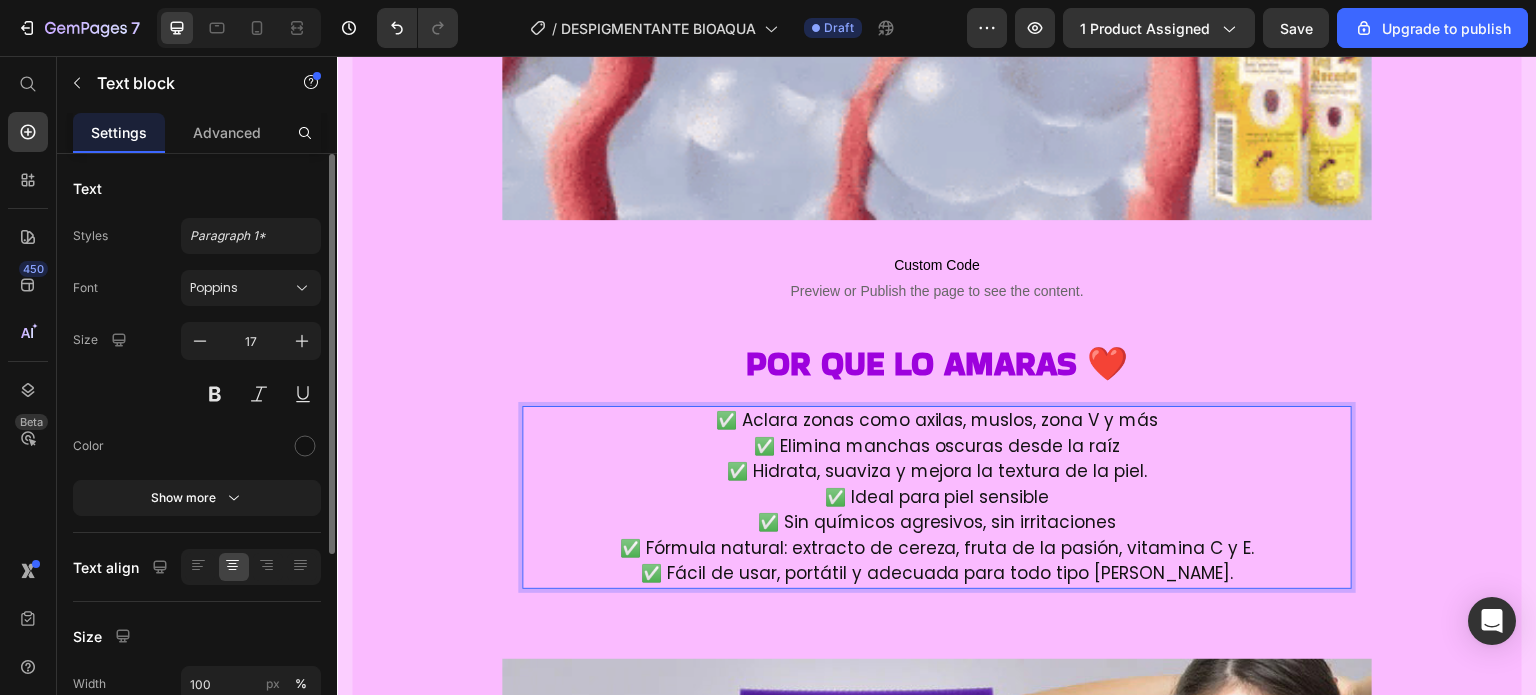 click on "✅ Fórmula natural: extracto de cereza, fruta de la pasión, vitamina C y E. ✅ Fácil de usar, portátil y adecuada para todo tipo [PERSON_NAME]." at bounding box center (937, 561) 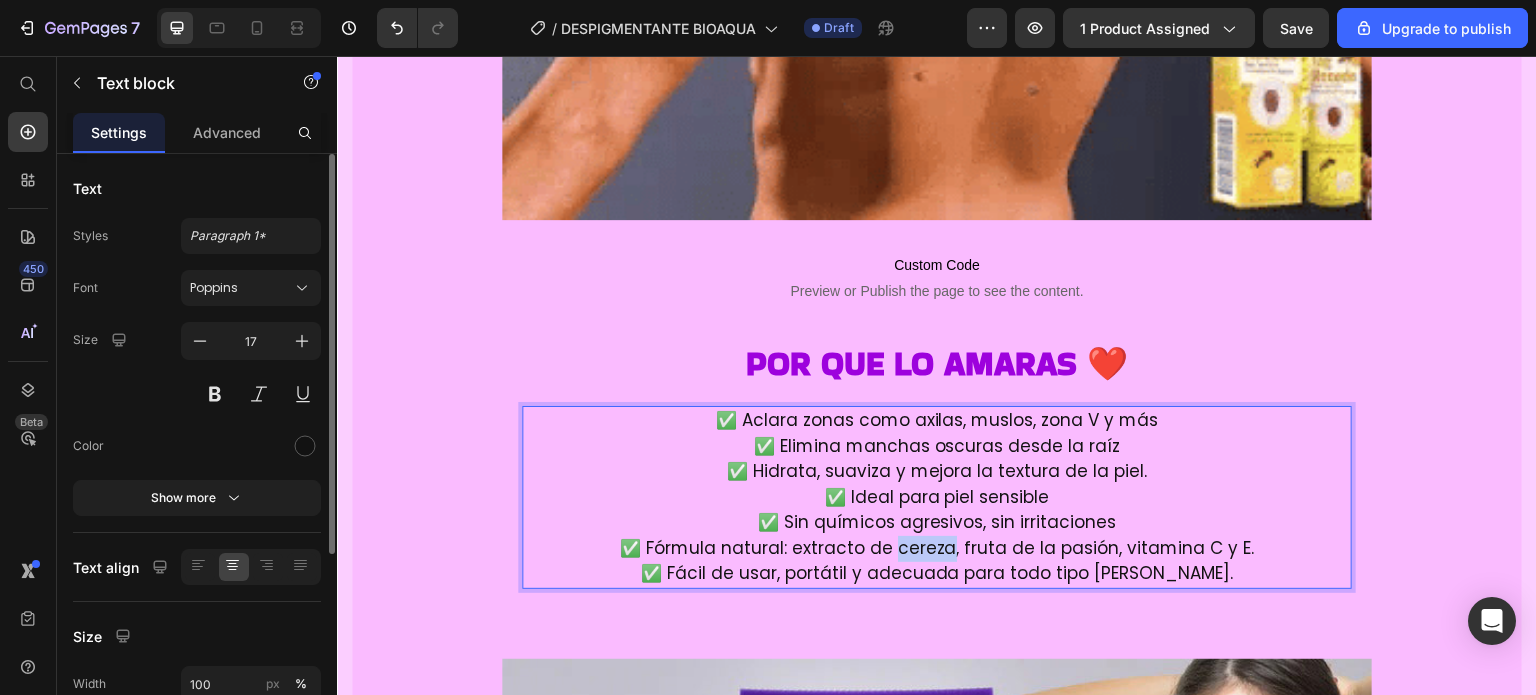 click on "✅ Fórmula natural: extracto de cereza, fruta de la pasión, vitamina C y E. ✅ Fácil de usar, portátil y adecuada para todo tipo [PERSON_NAME]." at bounding box center (937, 561) 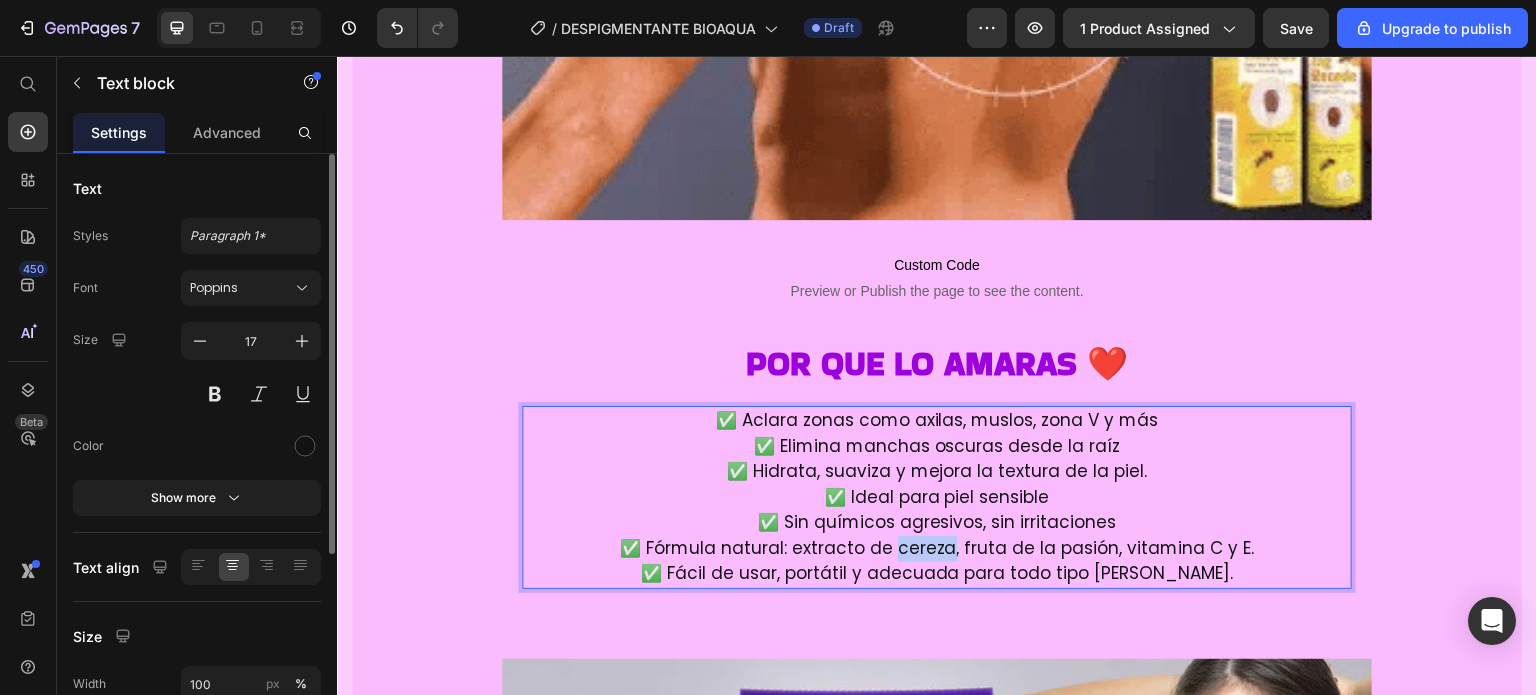 click on "✅ Fórmula natural: extracto de cereza, fruta de la pasión, vitamina C y E. ✅ Fácil de usar, portátil y adecuada para todo tipo [PERSON_NAME]." at bounding box center [937, 561] 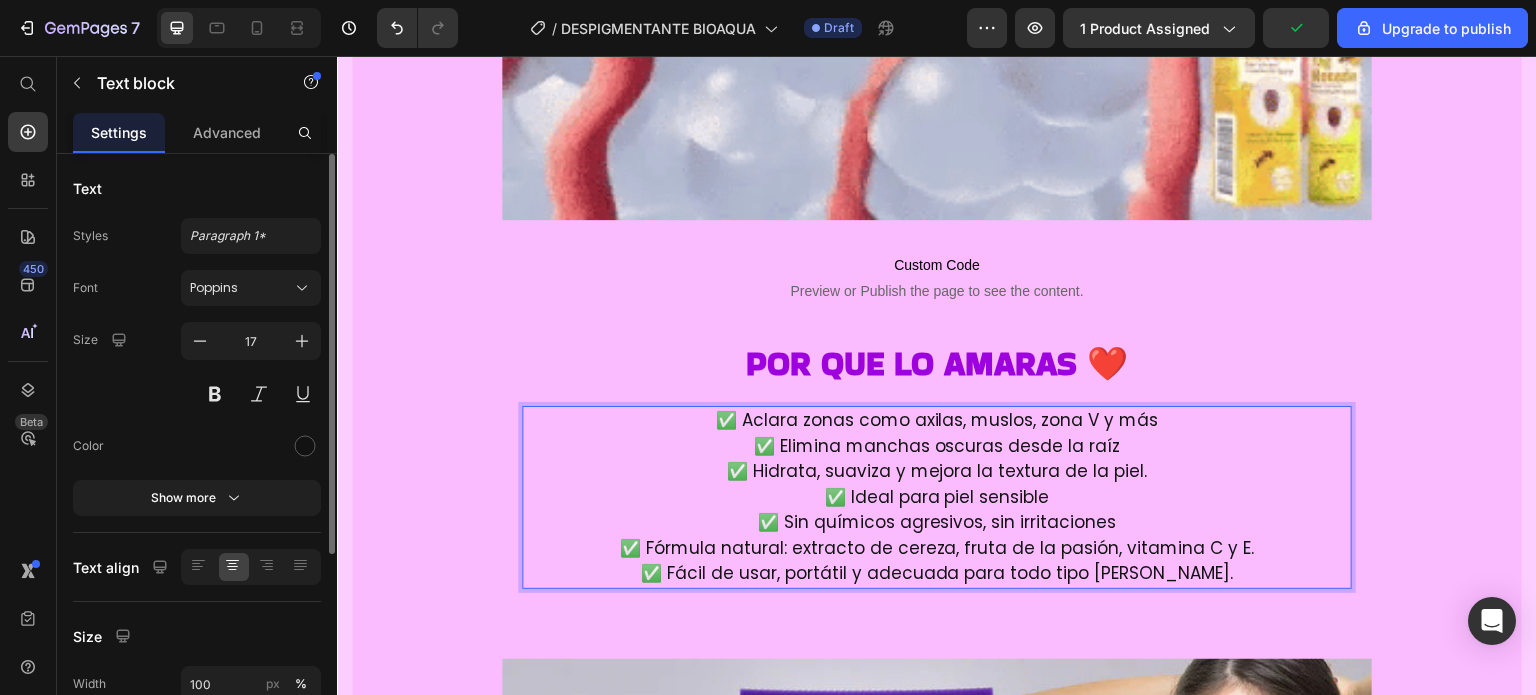 click on "✅ Fórmula natural: extracto de cereza, fruta de la pasión, vitamina C y E. ✅ Fácil de usar, portátil y adecuada para todo tipo [PERSON_NAME]." at bounding box center (937, 561) 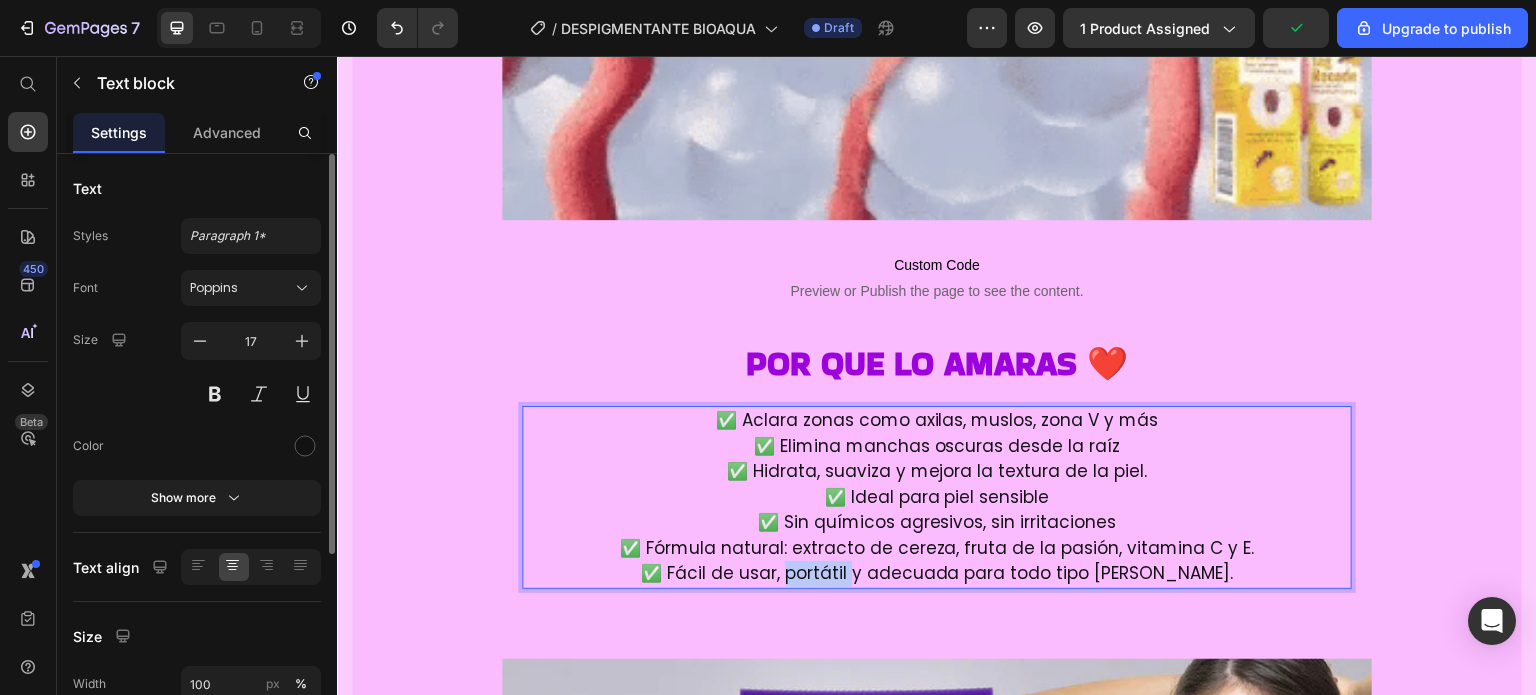 click on "✅ Fórmula natural: extracto de cereza, fruta de la pasión, vitamina C y E. ✅ Fácil de usar, portátil y adecuada para todo tipo [PERSON_NAME]." at bounding box center [937, 561] 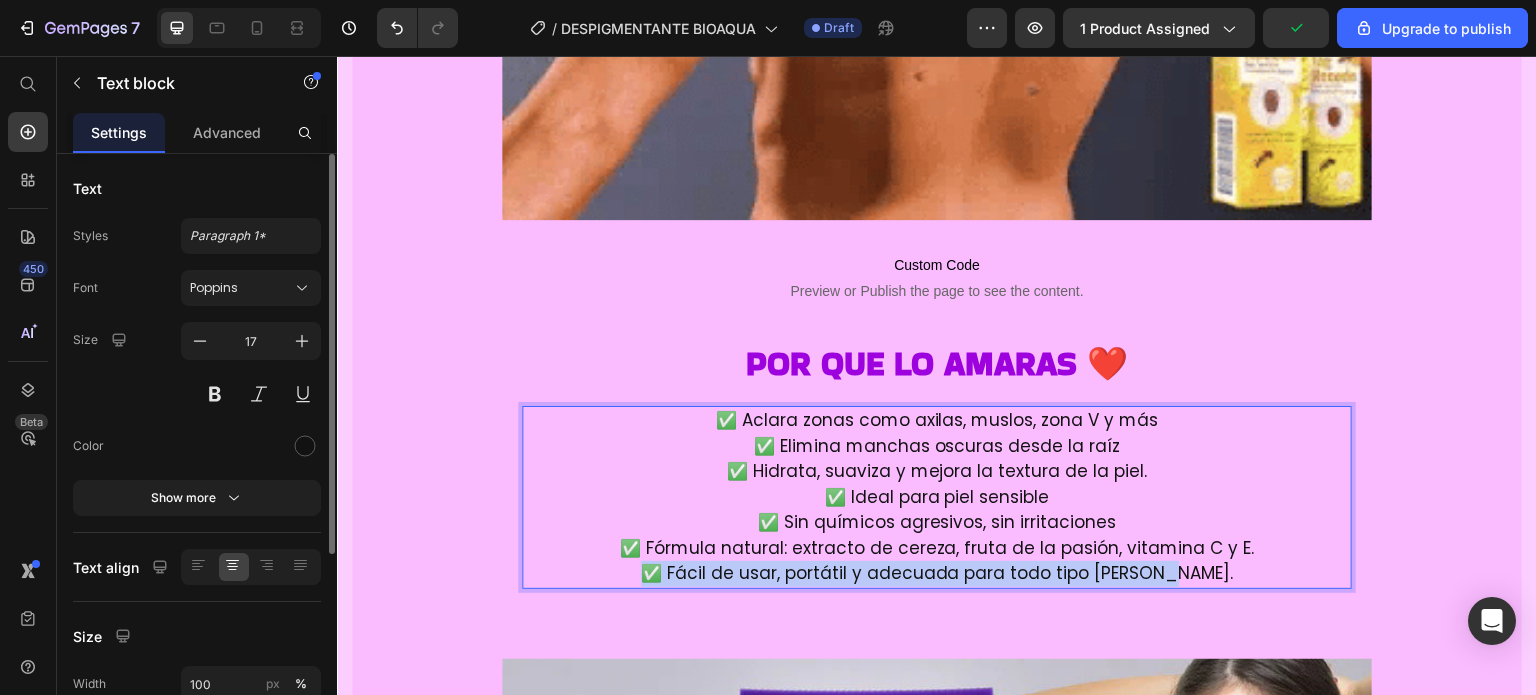 click on "✅ Fórmula natural: extracto de cereza, fruta de la pasión, vitamina C y E. ✅ Fácil de usar, portátil y adecuada para todo tipo [PERSON_NAME]." at bounding box center [937, 561] 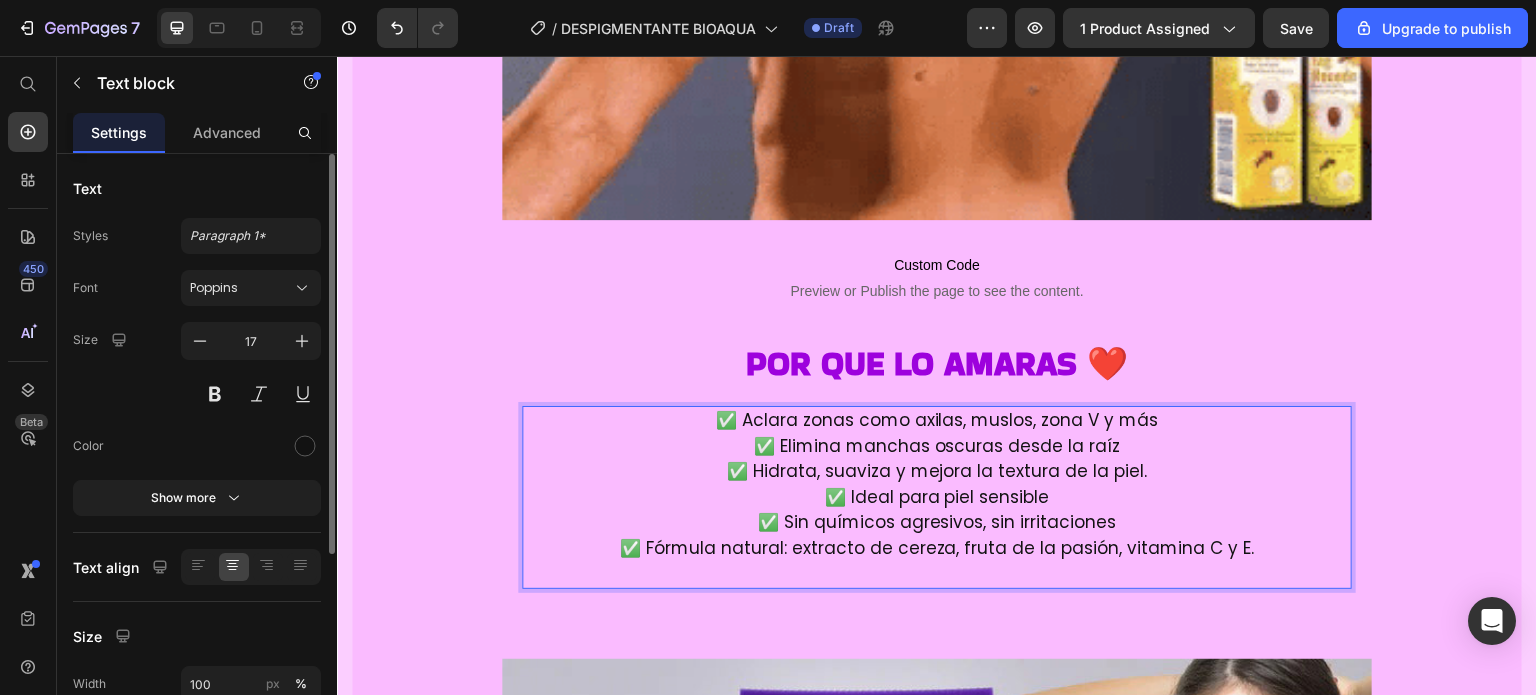click on "✅ Elimina manchas oscuras desde la raíz ✅ Hidrata, suaviza y mejora la textura de la piel. ✅ Ideal para piel sensible ✅ Sin químicos agresivos, sin irritaciones" at bounding box center [937, 485] 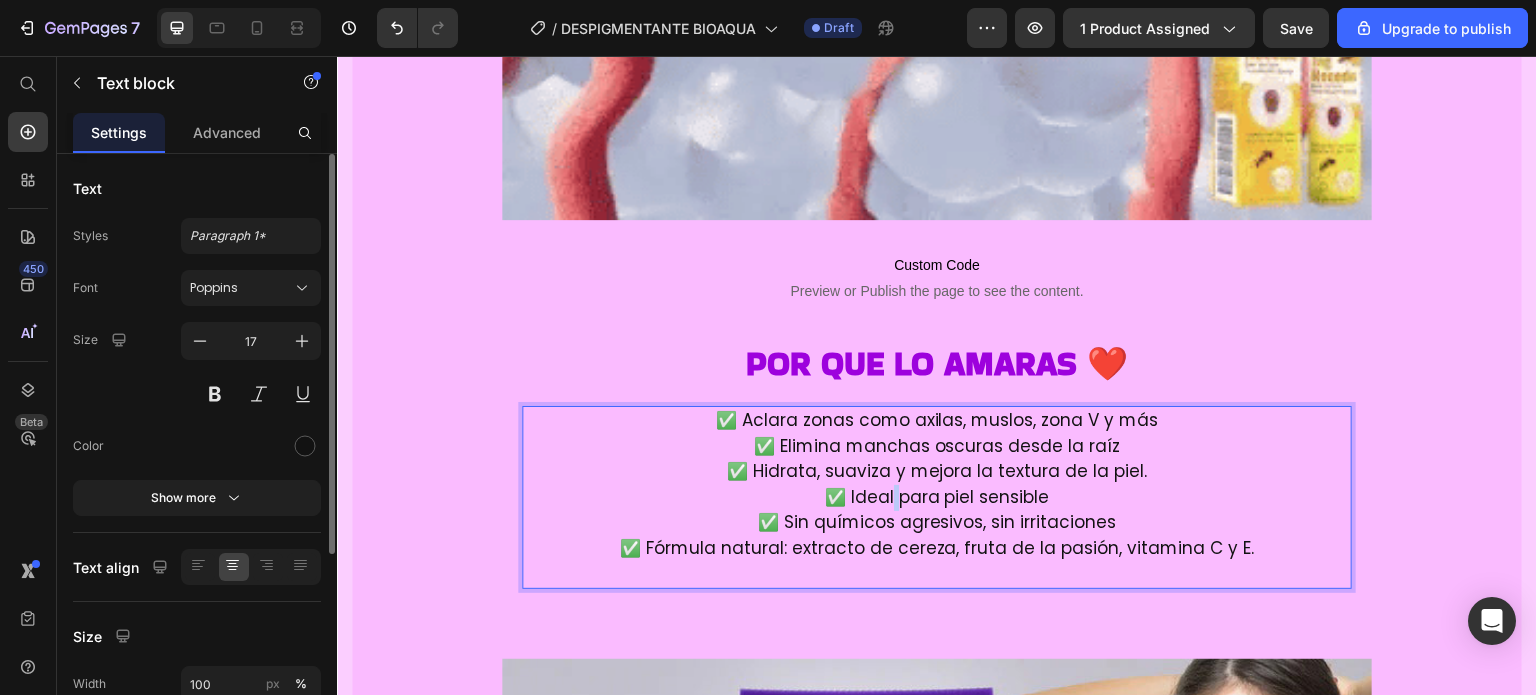 click on "✅ Elimina manchas oscuras desde la raíz ✅ Hidrata, suaviza y mejora la textura de la piel. ✅ Ideal para piel sensible ✅ Sin químicos agresivos, sin irritaciones" at bounding box center (937, 485) 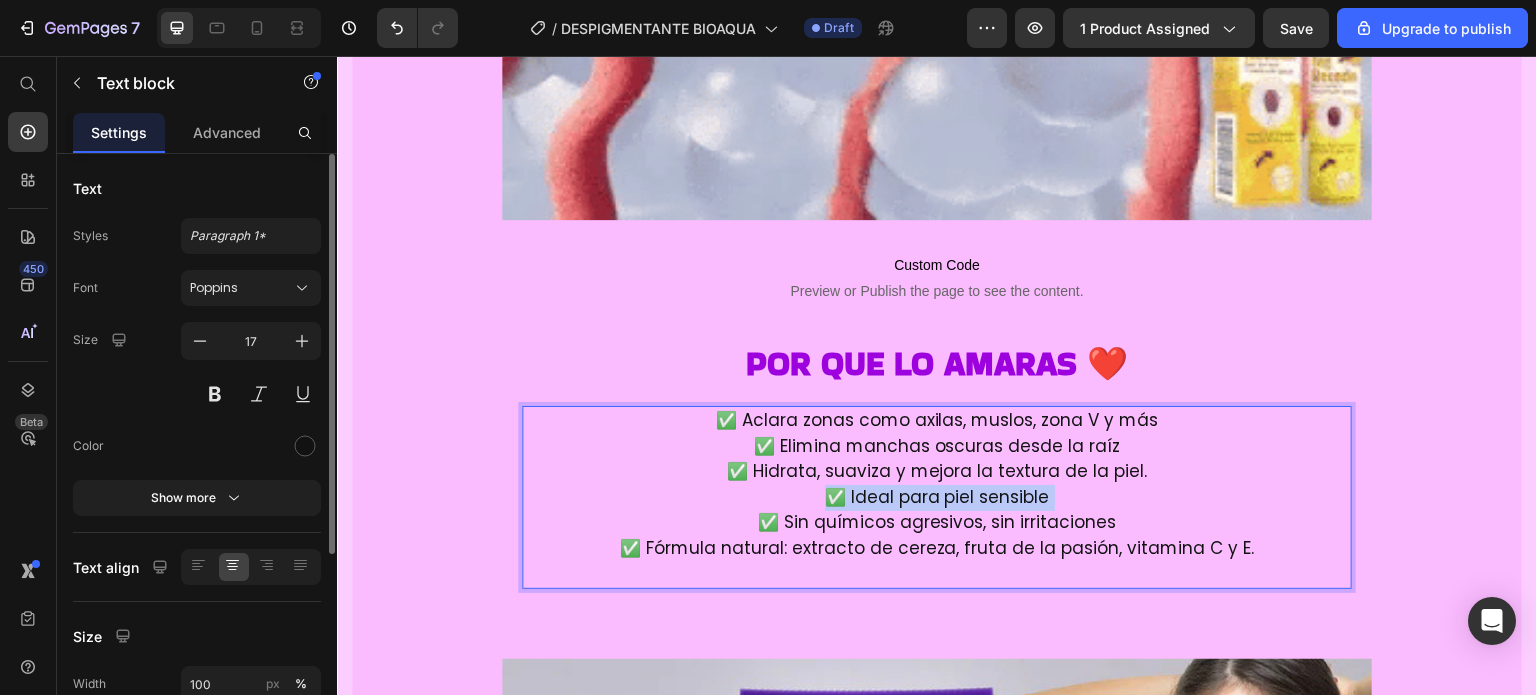 click on "✅ Elimina manchas oscuras desde la raíz ✅ Hidrata, suaviza y mejora la textura de la piel. ✅ Ideal para piel sensible ✅ Sin químicos agresivos, sin irritaciones" at bounding box center (937, 485) 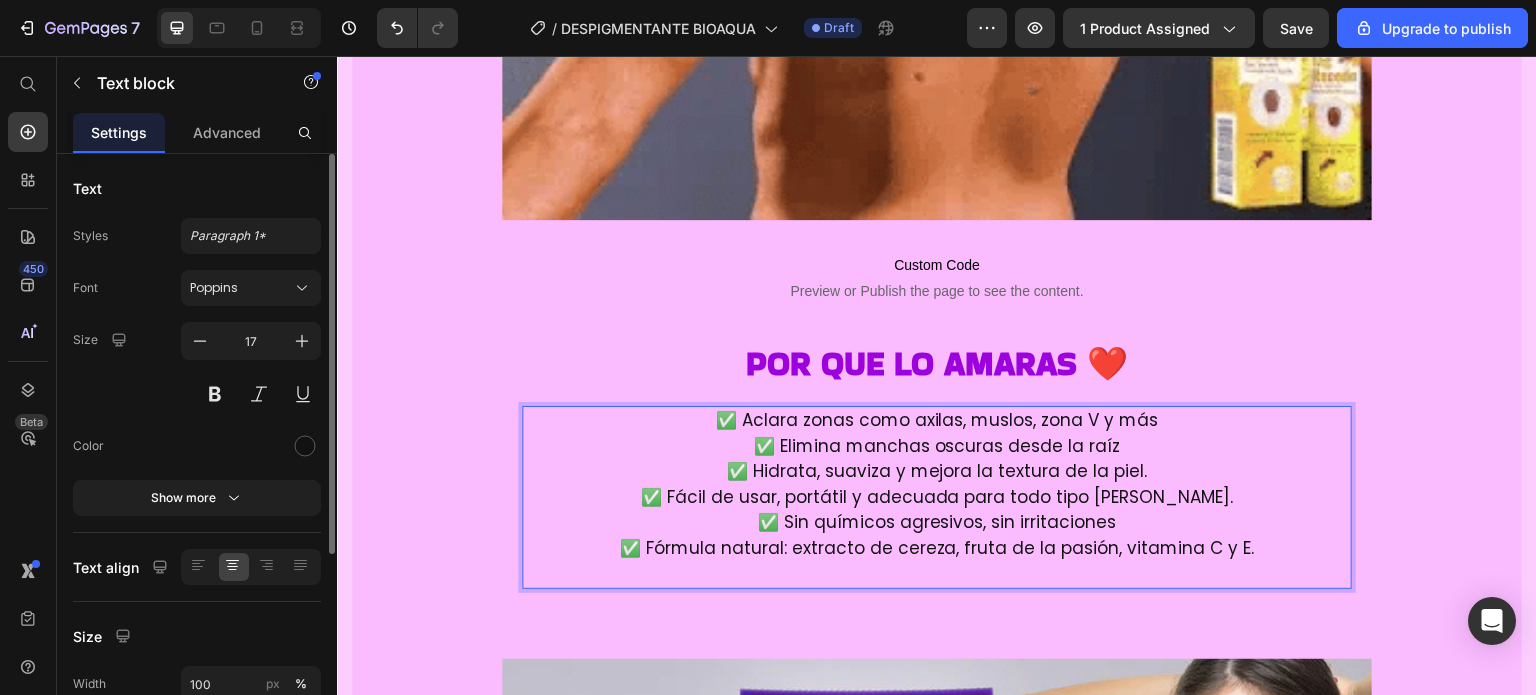 click on "✅ Fórmula natural: extracto de cereza, fruta de la pasión, vitamina C y E." at bounding box center (937, 561) 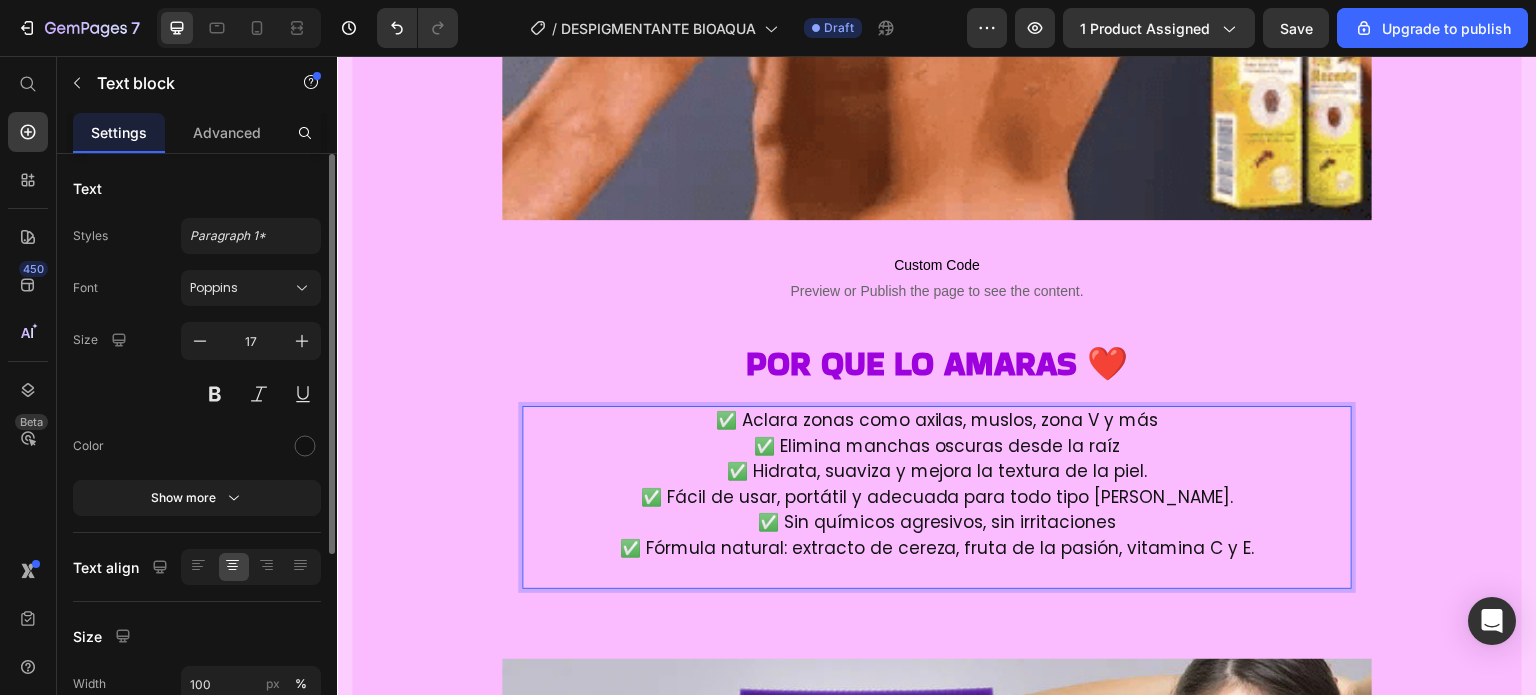 click on "✅ Fórmula natural: extracto de cereza, fruta de la pasión, vitamina C y E." at bounding box center [937, 561] 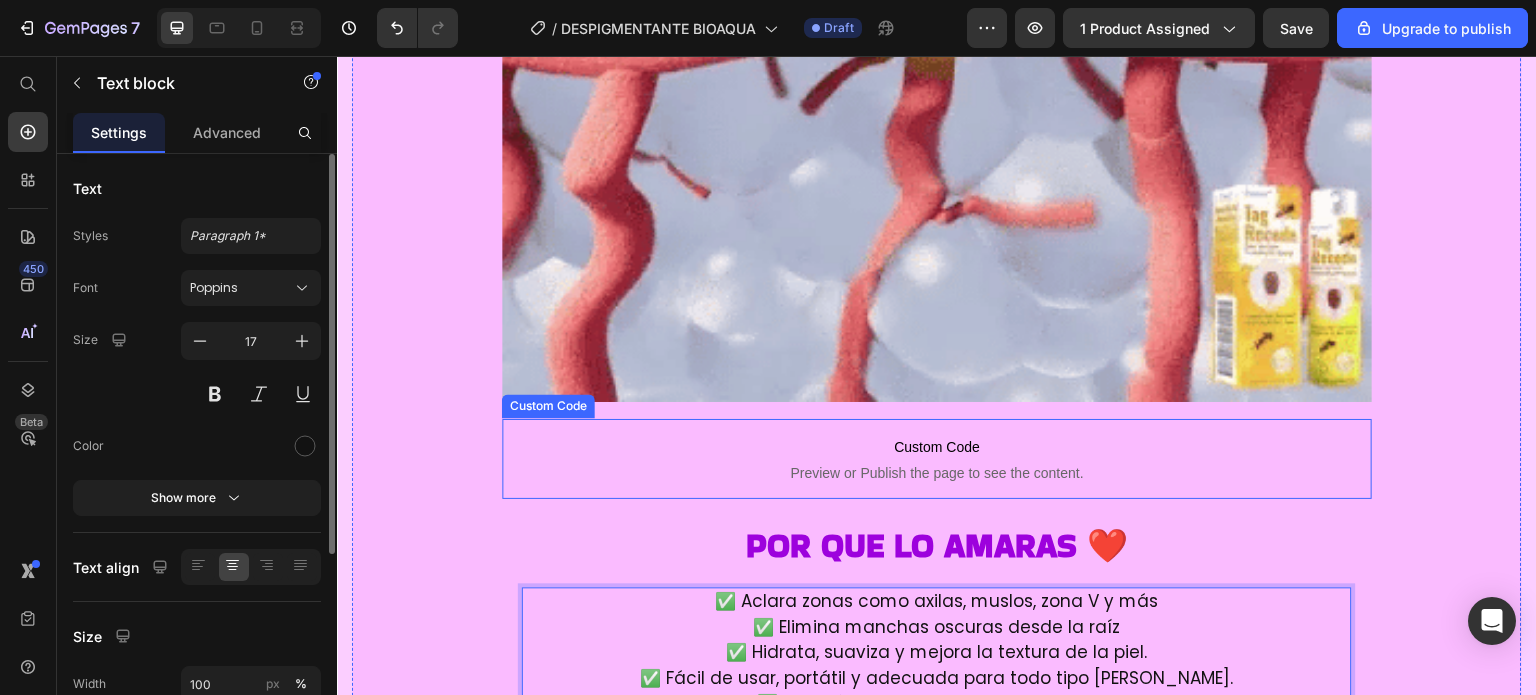 scroll, scrollTop: 4840, scrollLeft: 0, axis: vertical 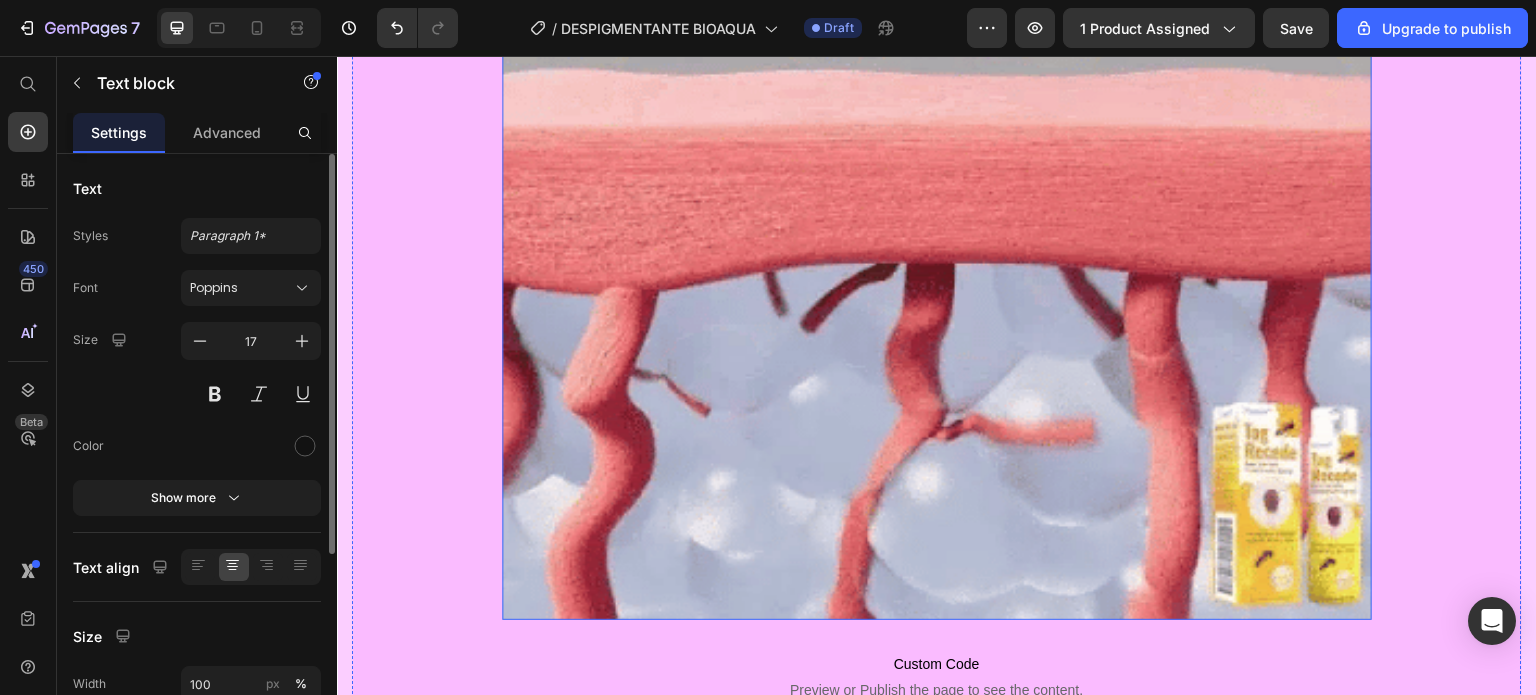 click at bounding box center (937, 185) 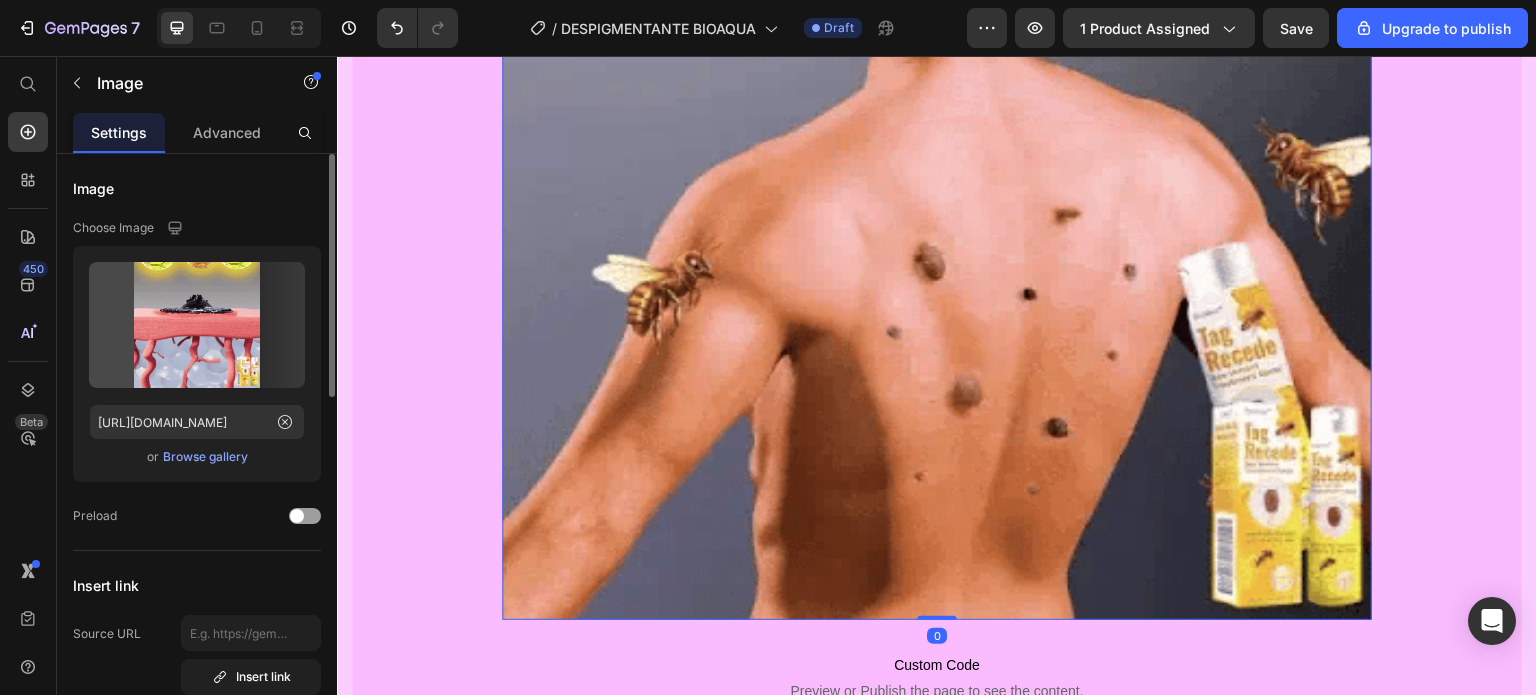 scroll, scrollTop: 0, scrollLeft: 0, axis: both 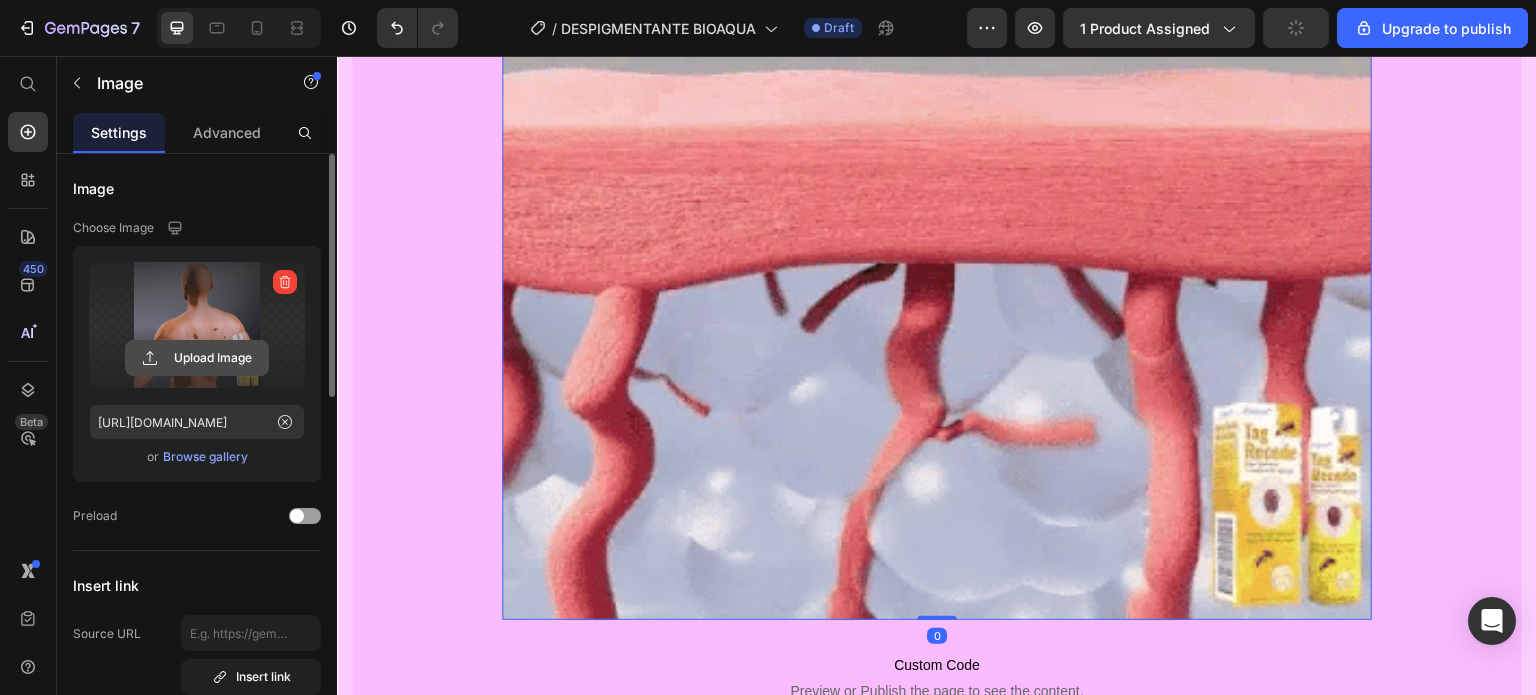 click 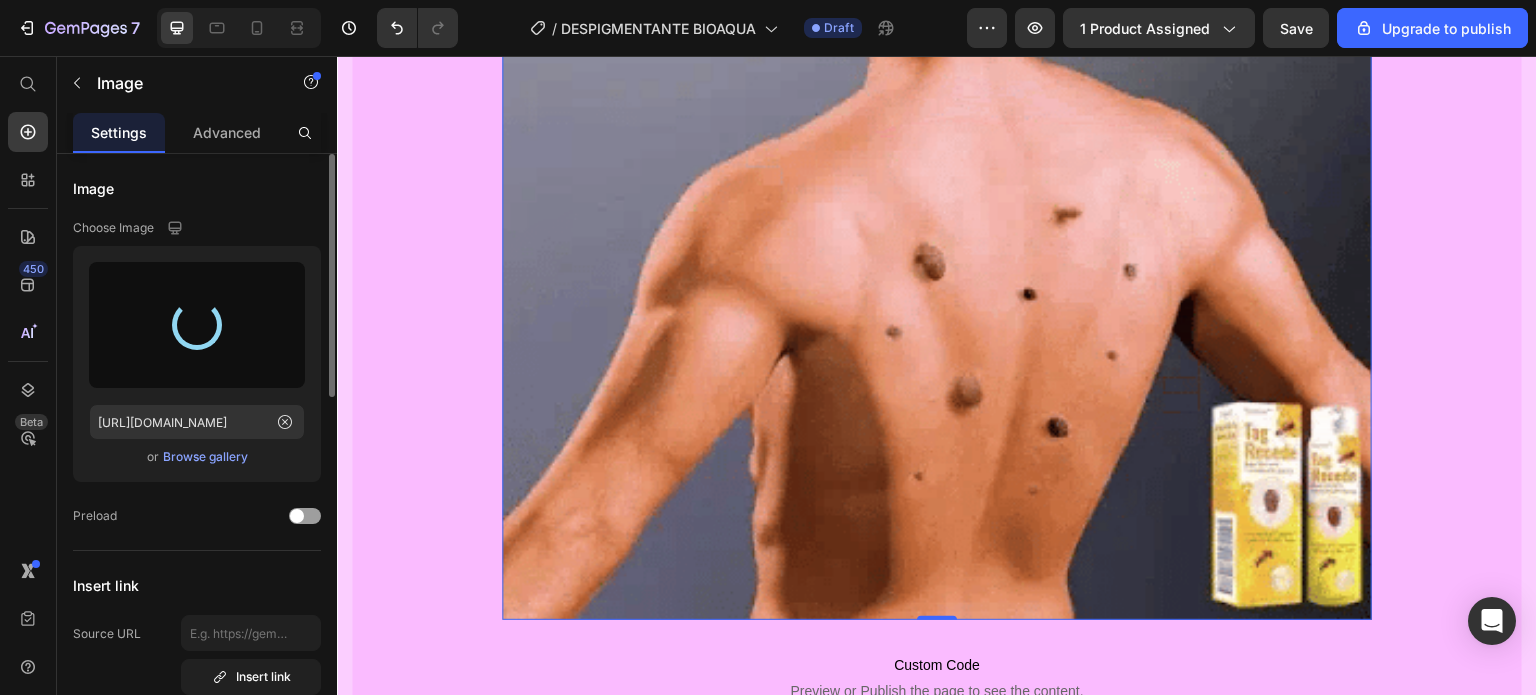 type on "[URL][DOMAIN_NAME]" 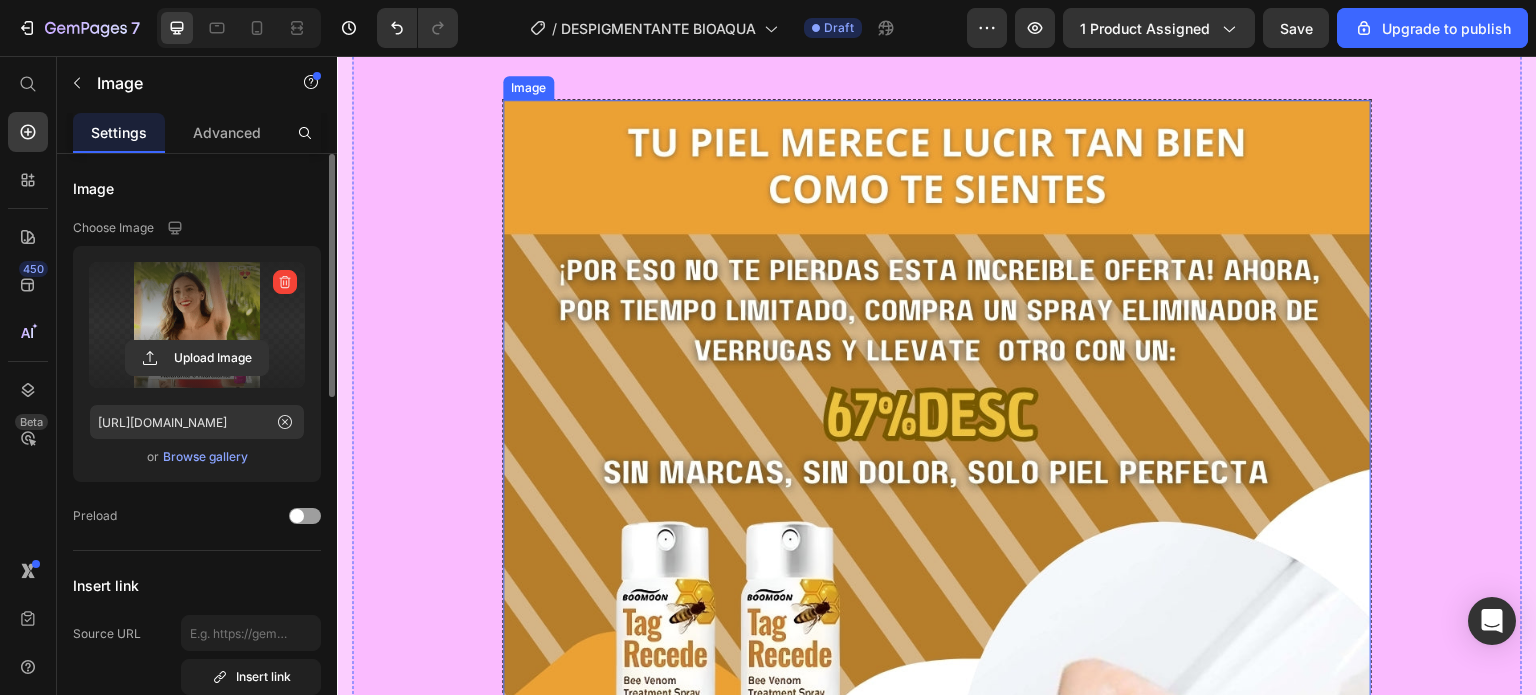 scroll, scrollTop: 7840, scrollLeft: 0, axis: vertical 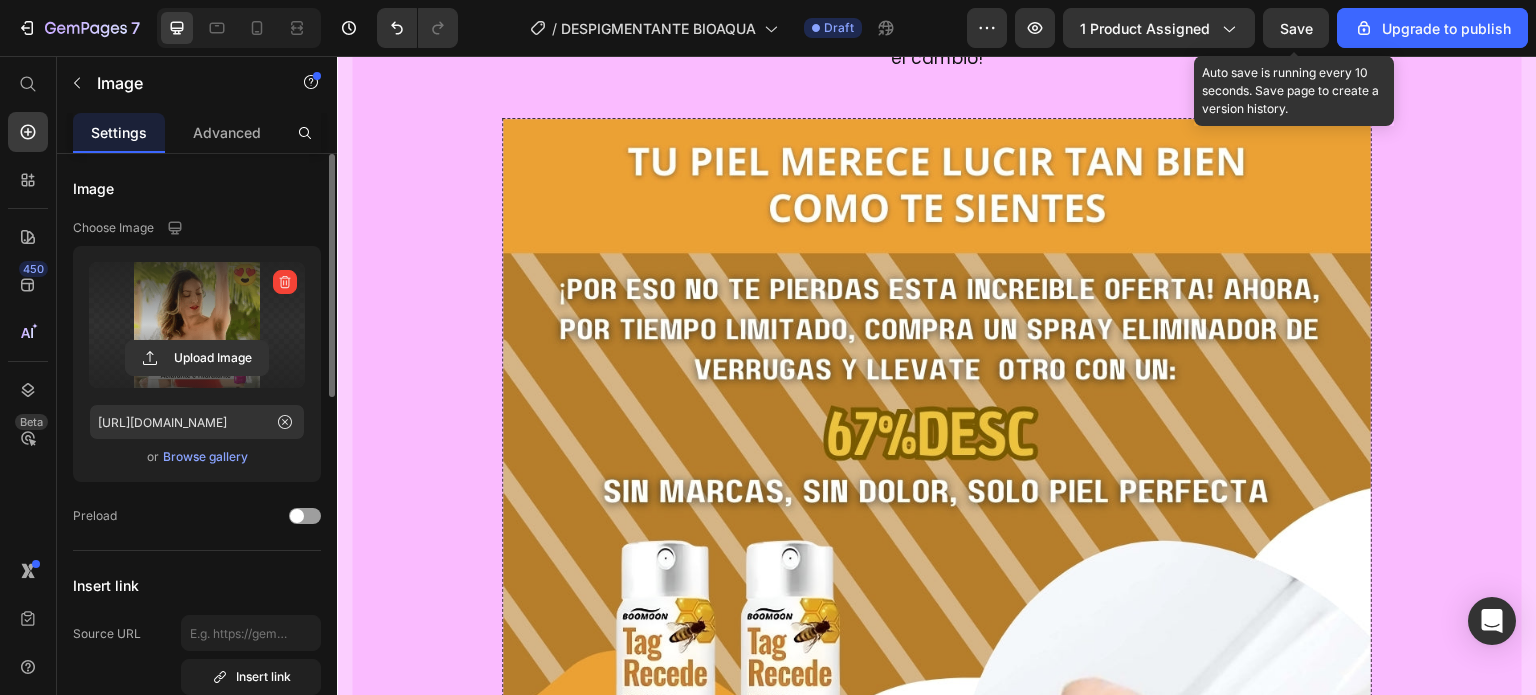 drag, startPoint x: 1285, startPoint y: 15, endPoint x: 1260, endPoint y: 39, distance: 34.655445 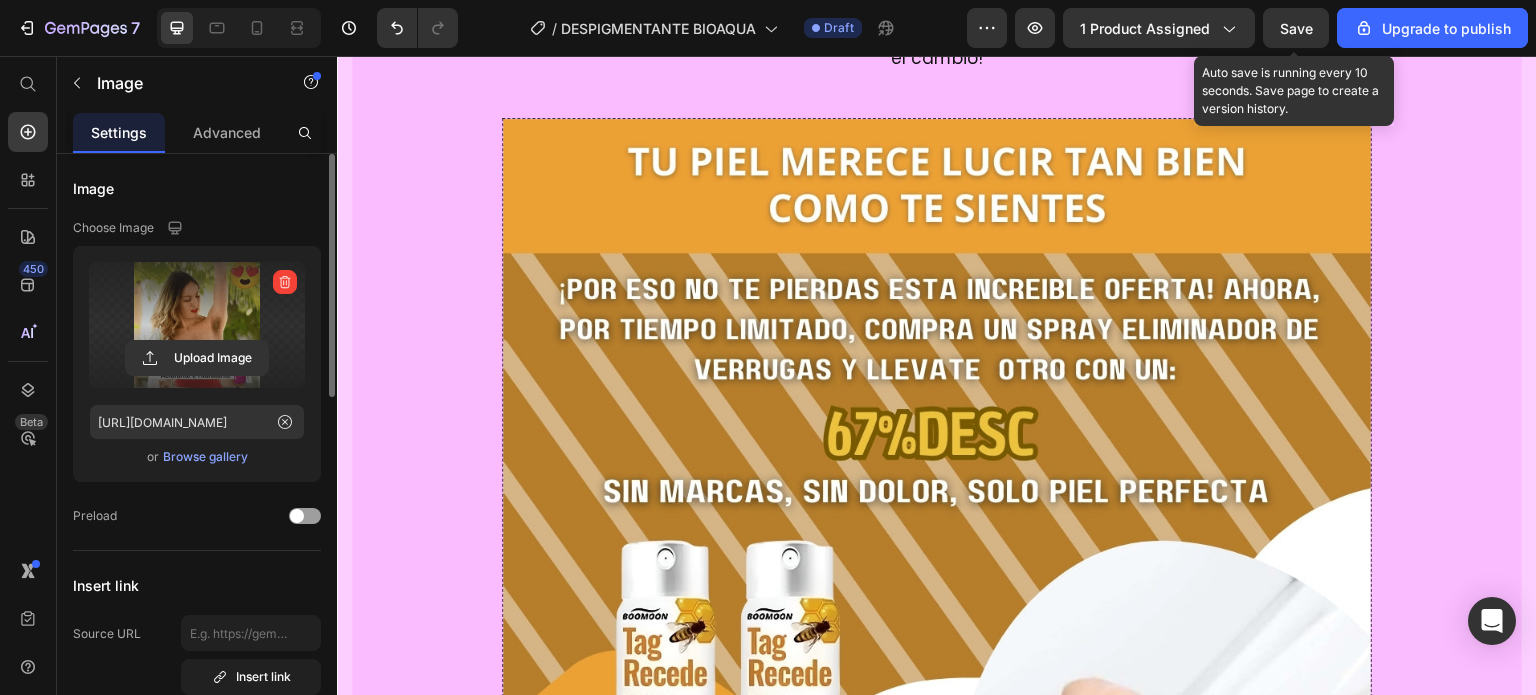 click on "Save" 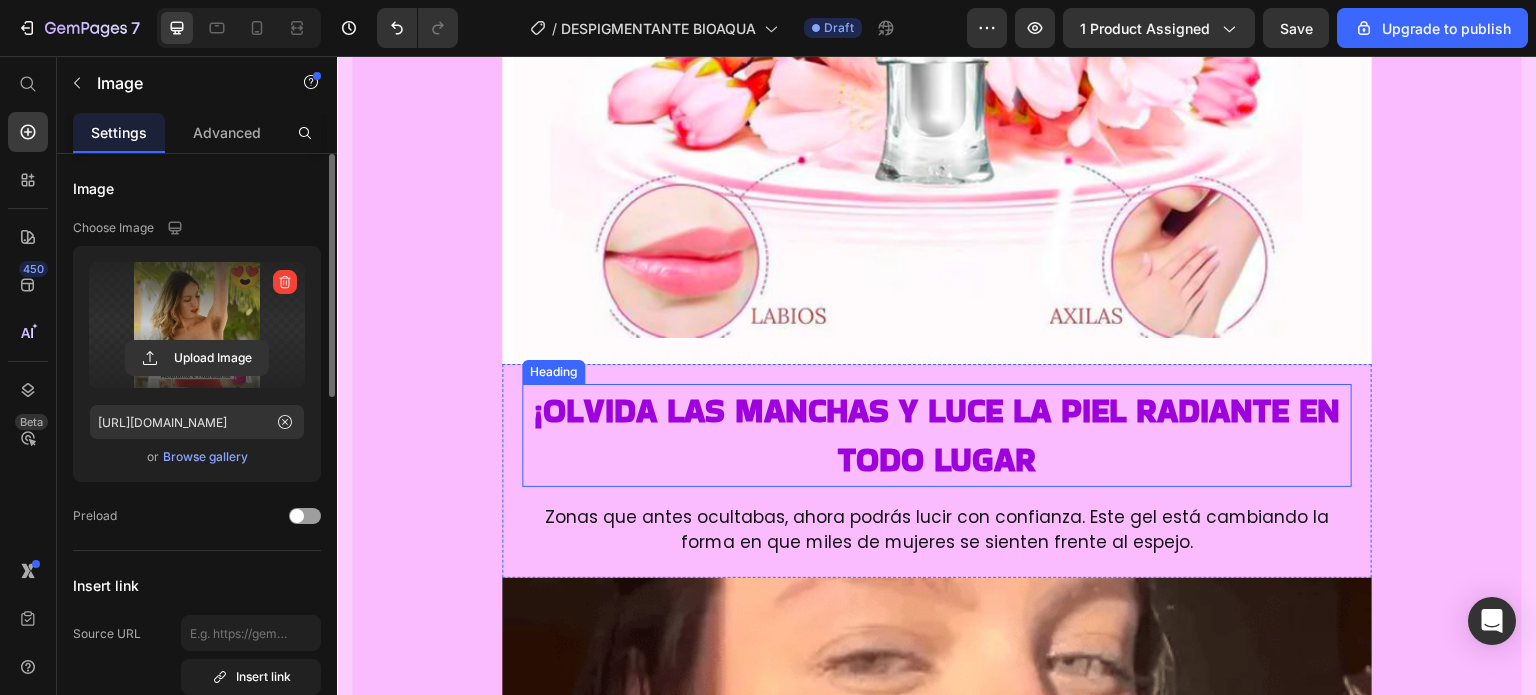 scroll, scrollTop: 2040, scrollLeft: 0, axis: vertical 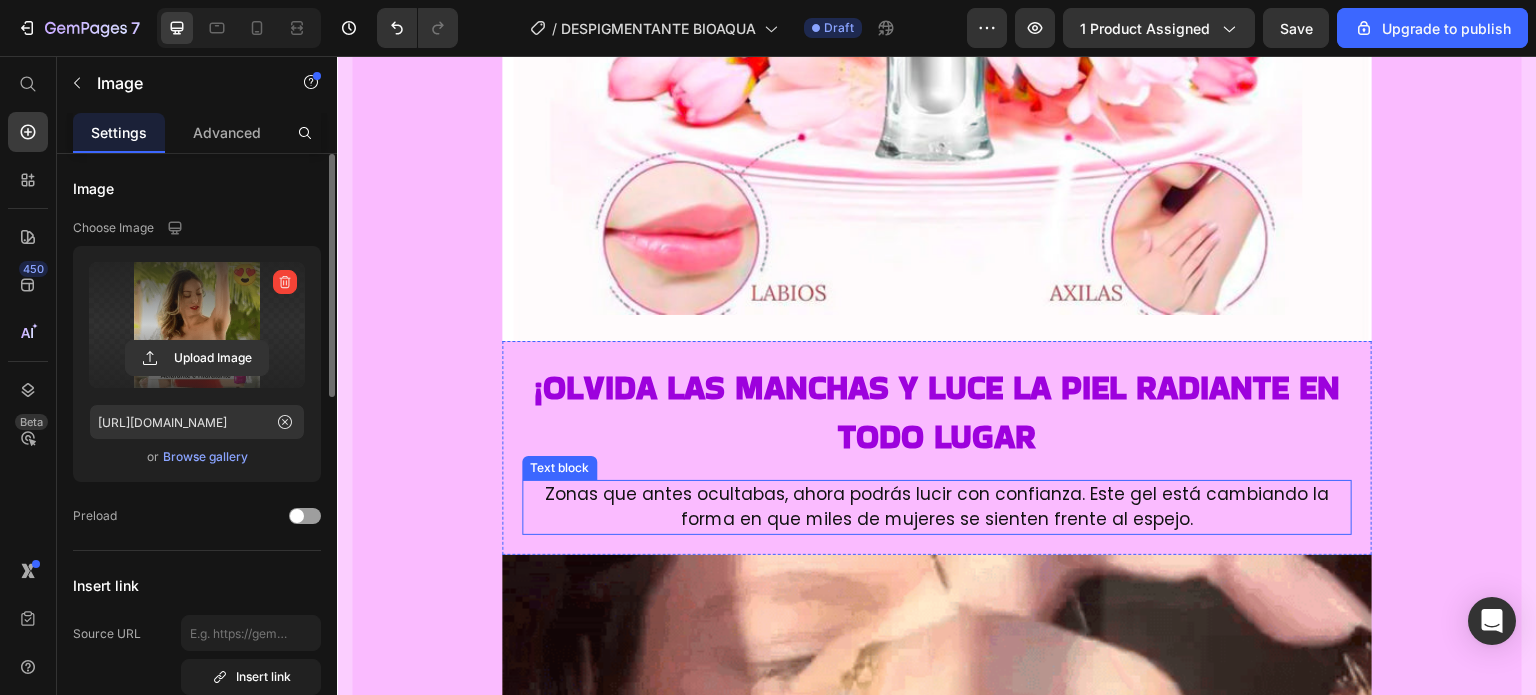 click on "Zonas que antes ocultabas, ahora podrás lucir con confianza. Este gel está cambiando la forma en que miles de mujeres se sienten frente al espejo." at bounding box center [937, 507] 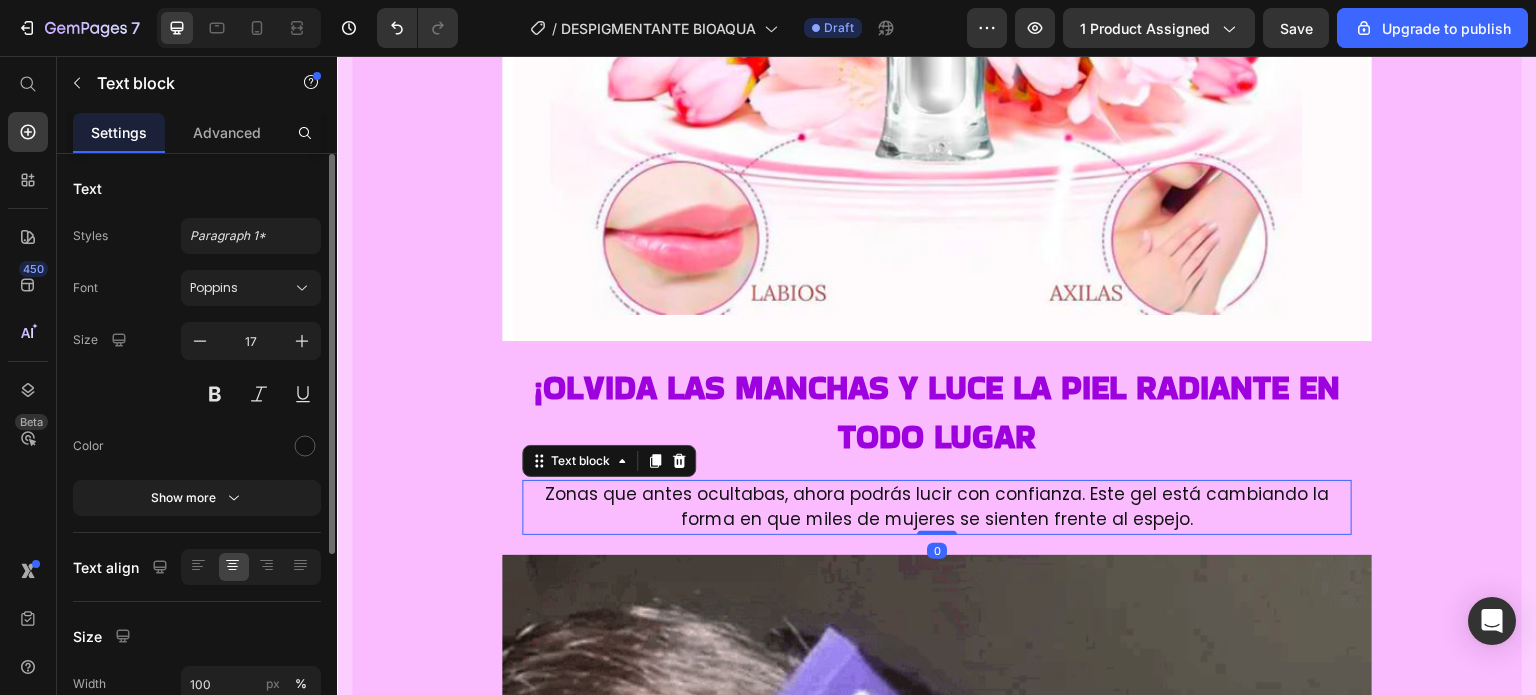 click on "Zonas que antes ocultabas, ahora podrás lucir con confianza. Este gel está cambiando la forma en que miles de mujeres se sienten frente al espejo." at bounding box center [937, 507] 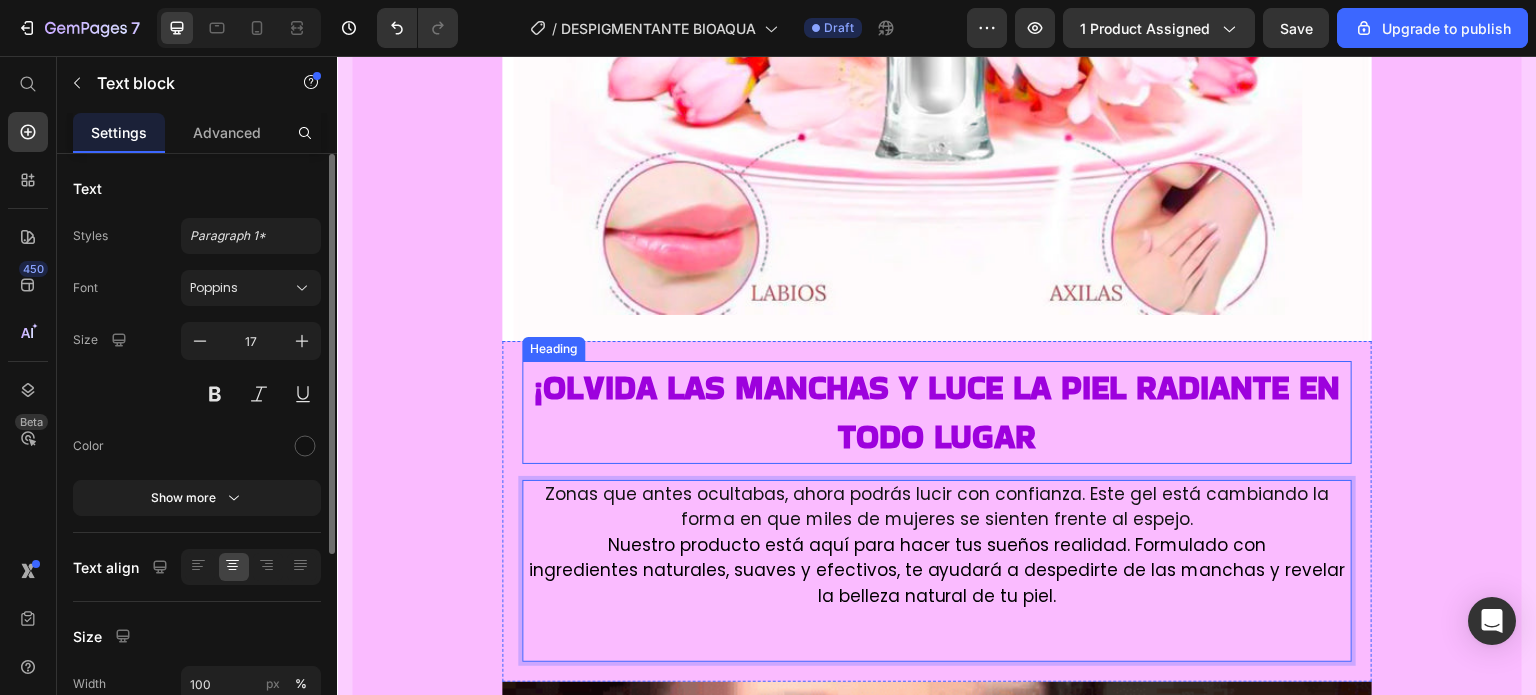 click on "¡Olvida las manchas y luce la piel radiante en todo lugar" at bounding box center (937, 412) 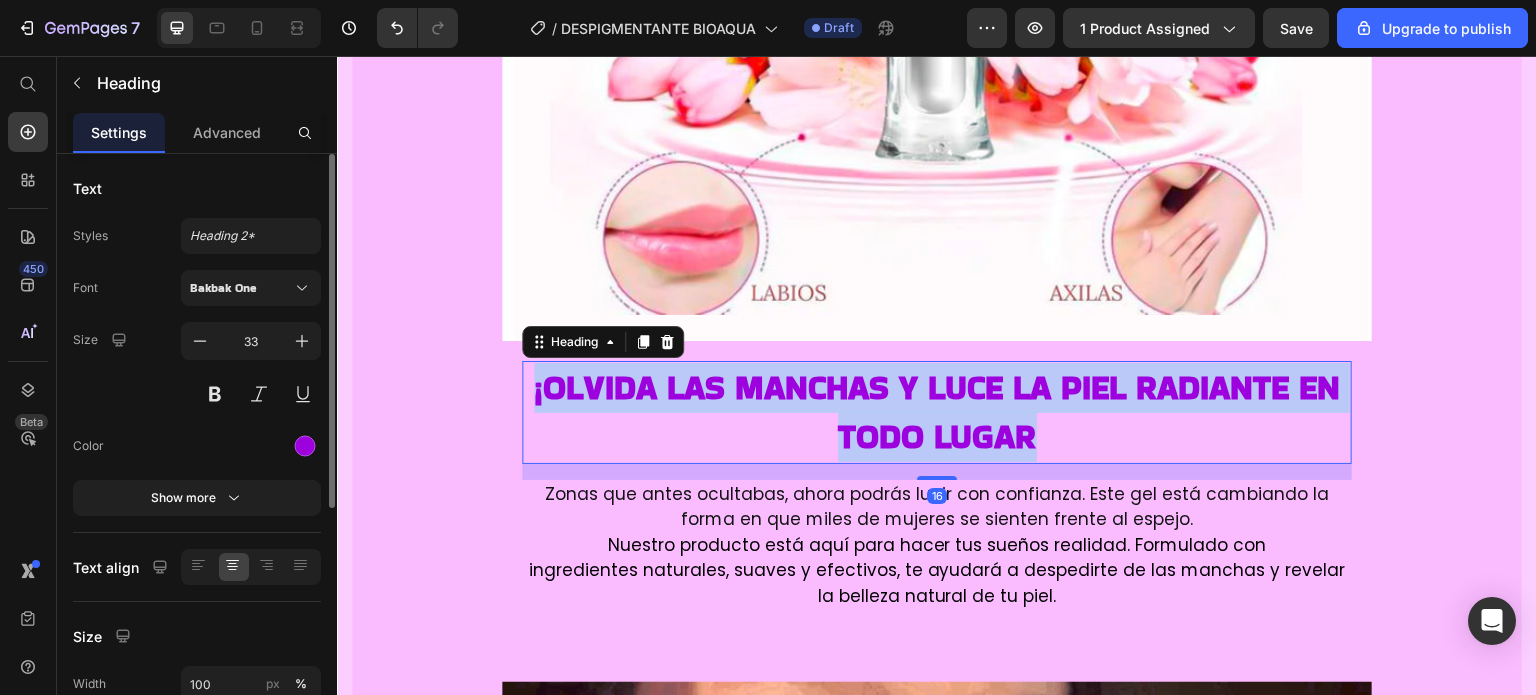 click on "¡Olvida las manchas y luce la piel radiante en todo lugar" at bounding box center (937, 412) 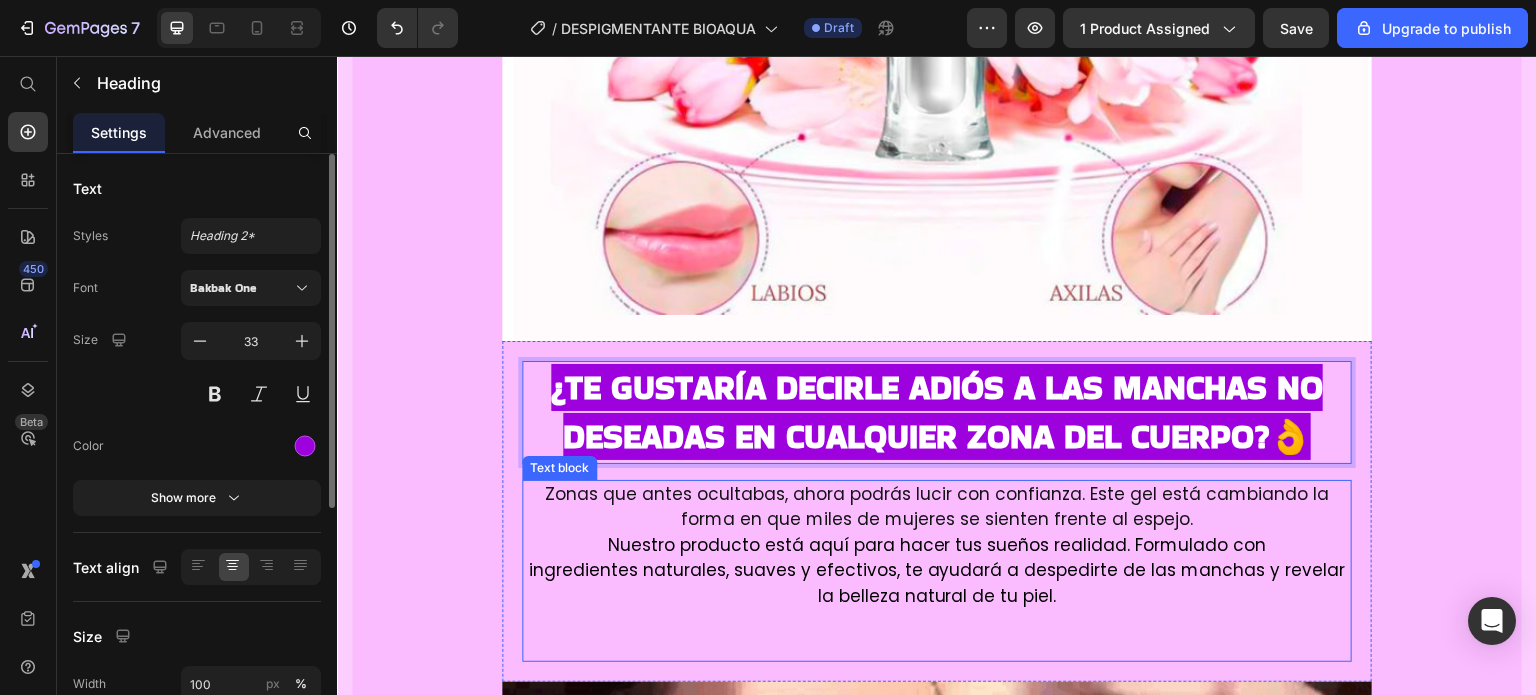 click on "Zonas que antes ocultabas, ahora podrás lucir con confianza. Este gel está cambiando la forma en que miles de mujeres se sienten frente al espejo." at bounding box center (937, 507) 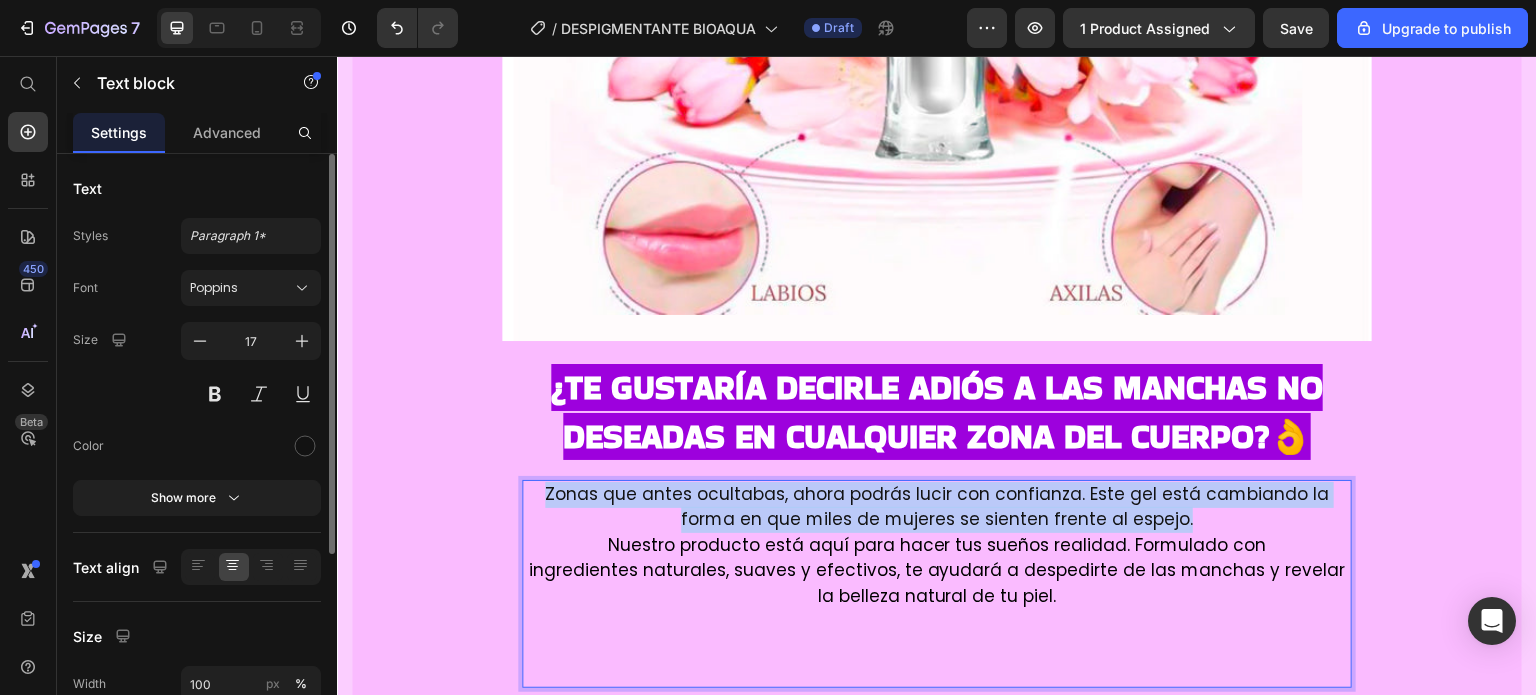 click on "Zonas que antes ocultabas, ahora podrás lucir con confianza. Este gel está cambiando la forma en que miles de mujeres se sienten frente al espejo." at bounding box center (937, 507) 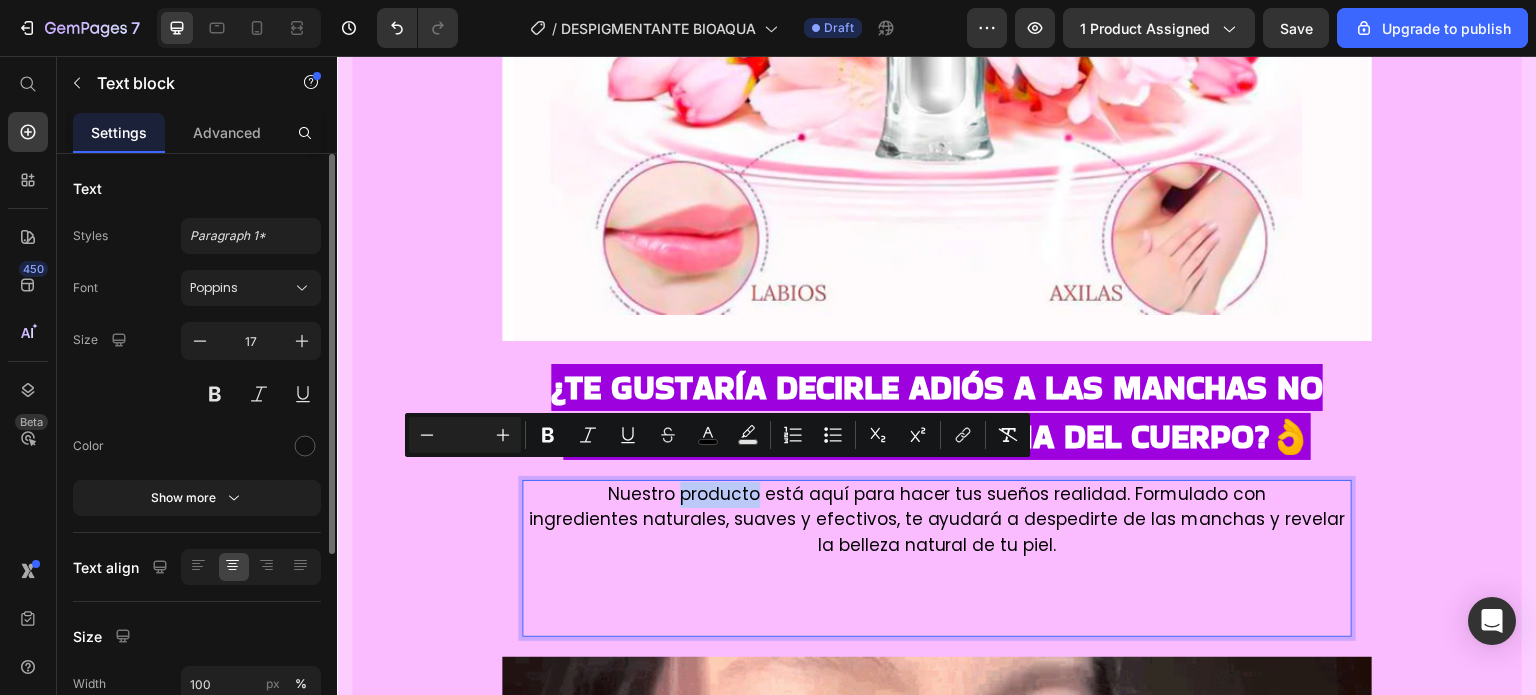 drag, startPoint x: 684, startPoint y: 472, endPoint x: 755, endPoint y: 470, distance: 71.02816 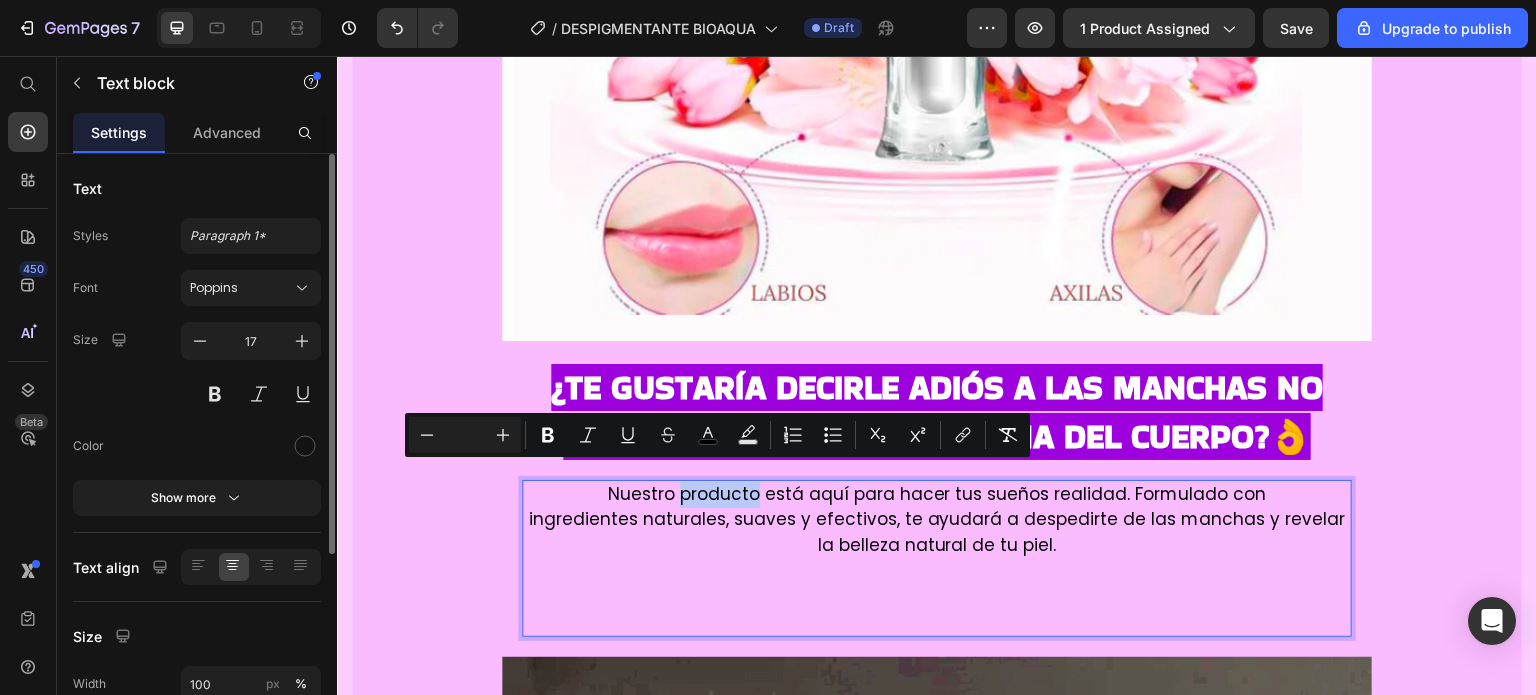 click on "Nuestro producto está aquí para hacer tus sueños realidad. Formulado con ingredientes naturales, suaves y efectivos, te ayudará a despedirte de las manchas y revelar la belleza natural de tu piel." at bounding box center [937, 519] 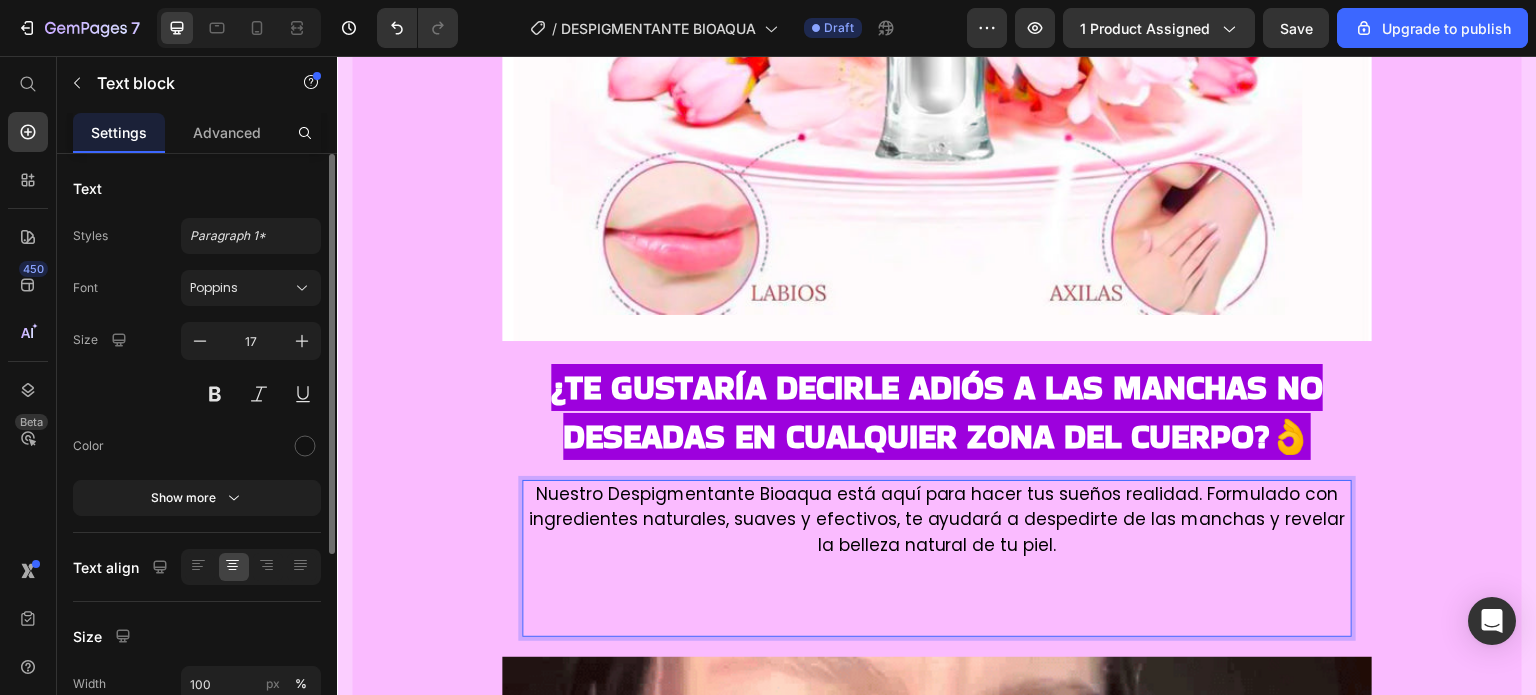click at bounding box center (937, 596) 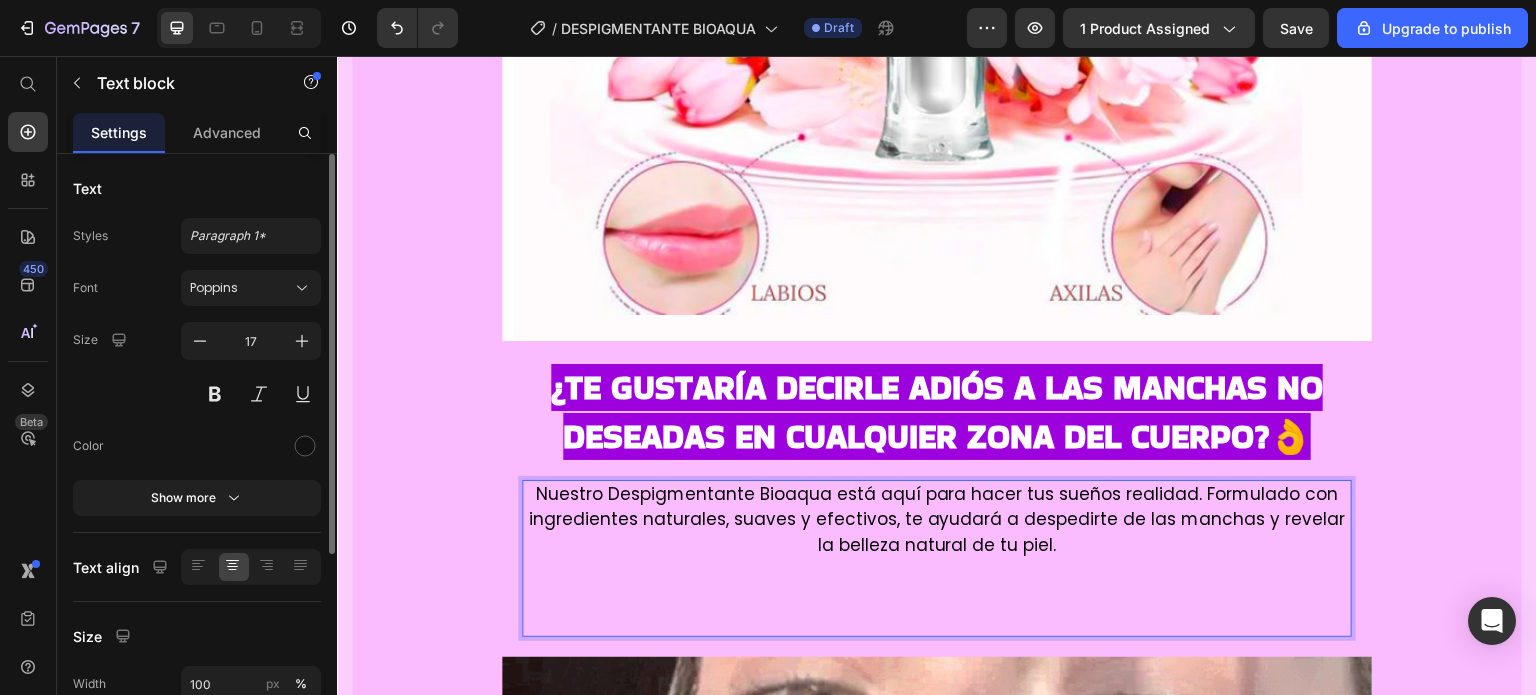 click at bounding box center (937, 596) 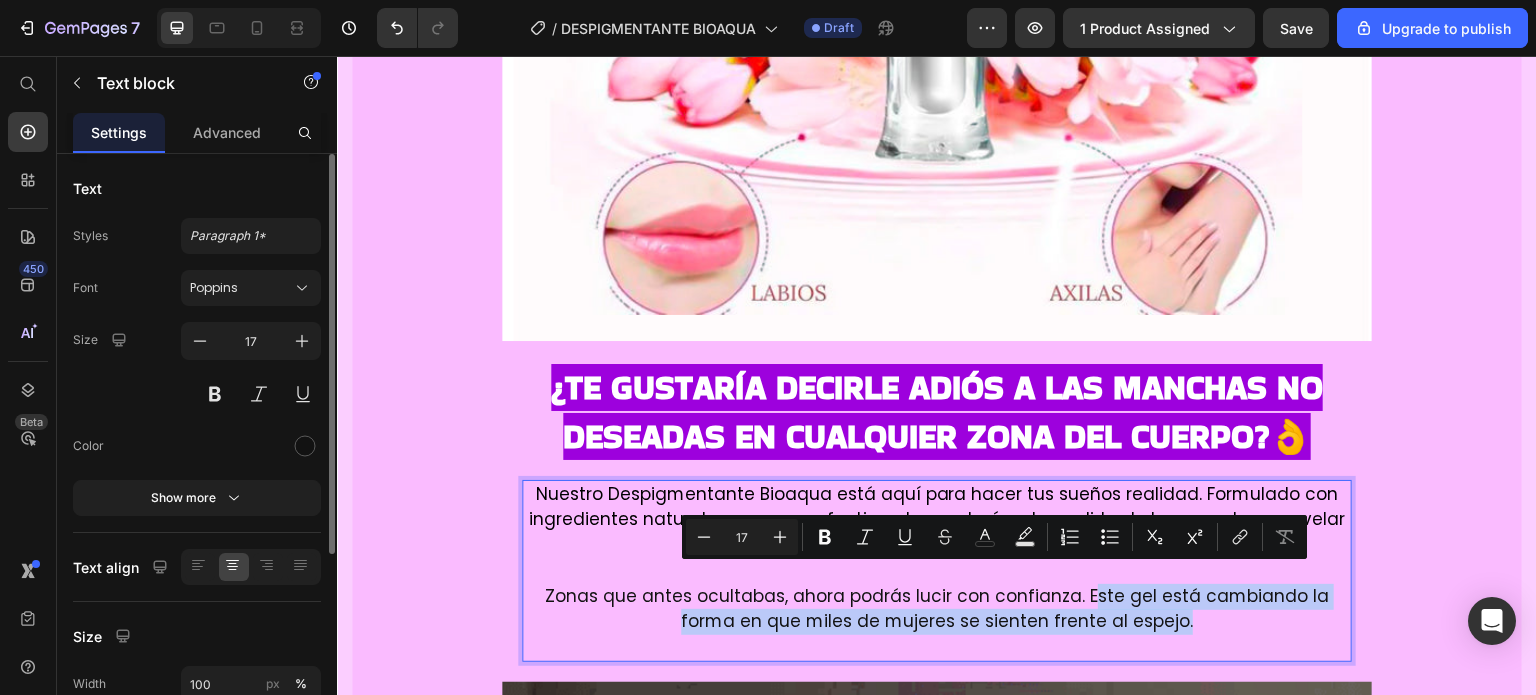 drag, startPoint x: 1090, startPoint y: 578, endPoint x: 1205, endPoint y: 604, distance: 117.902504 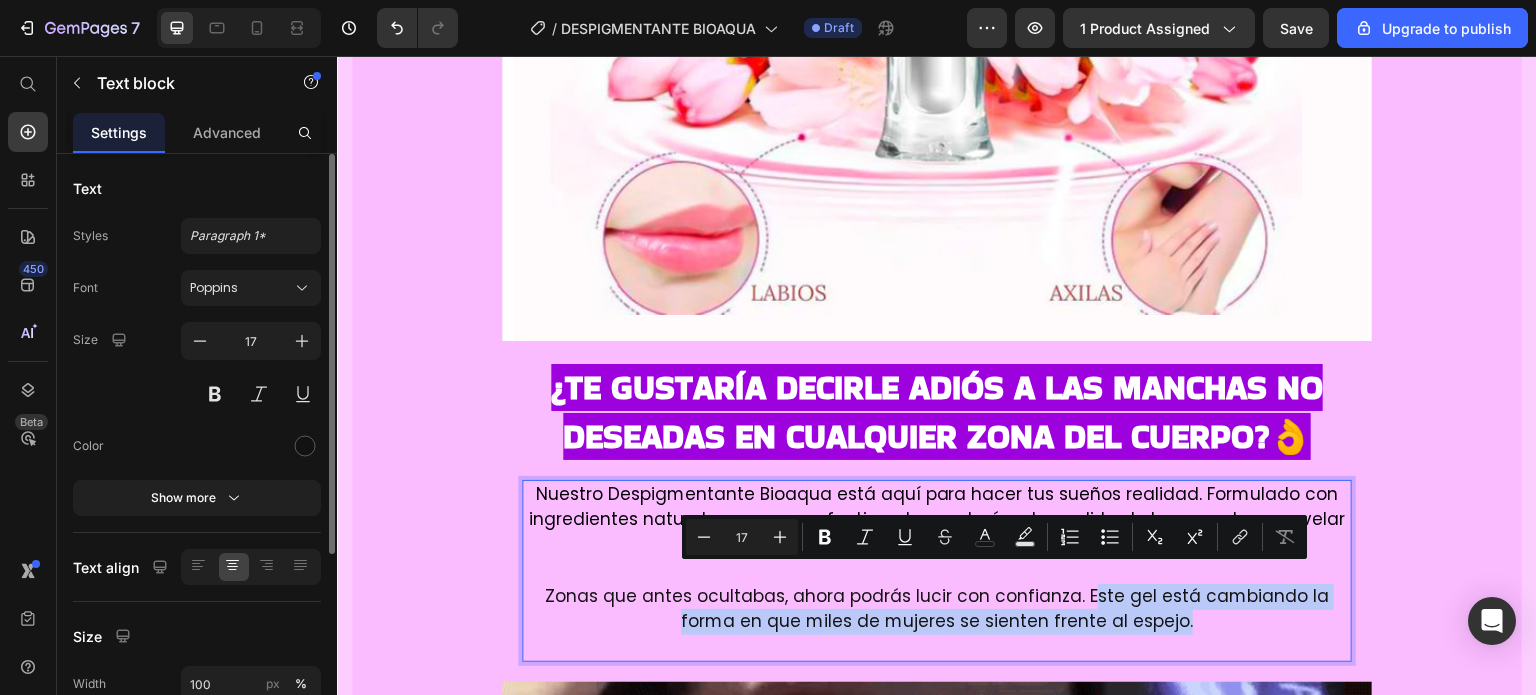 click on "⁠⁠⁠⁠⁠⁠⁠Zonas que antes ocultabas, ahora podrás lucir con confianza. Este gel está cambiando la forma en que miles de mujeres se sienten frente al espejo." at bounding box center (937, 609) 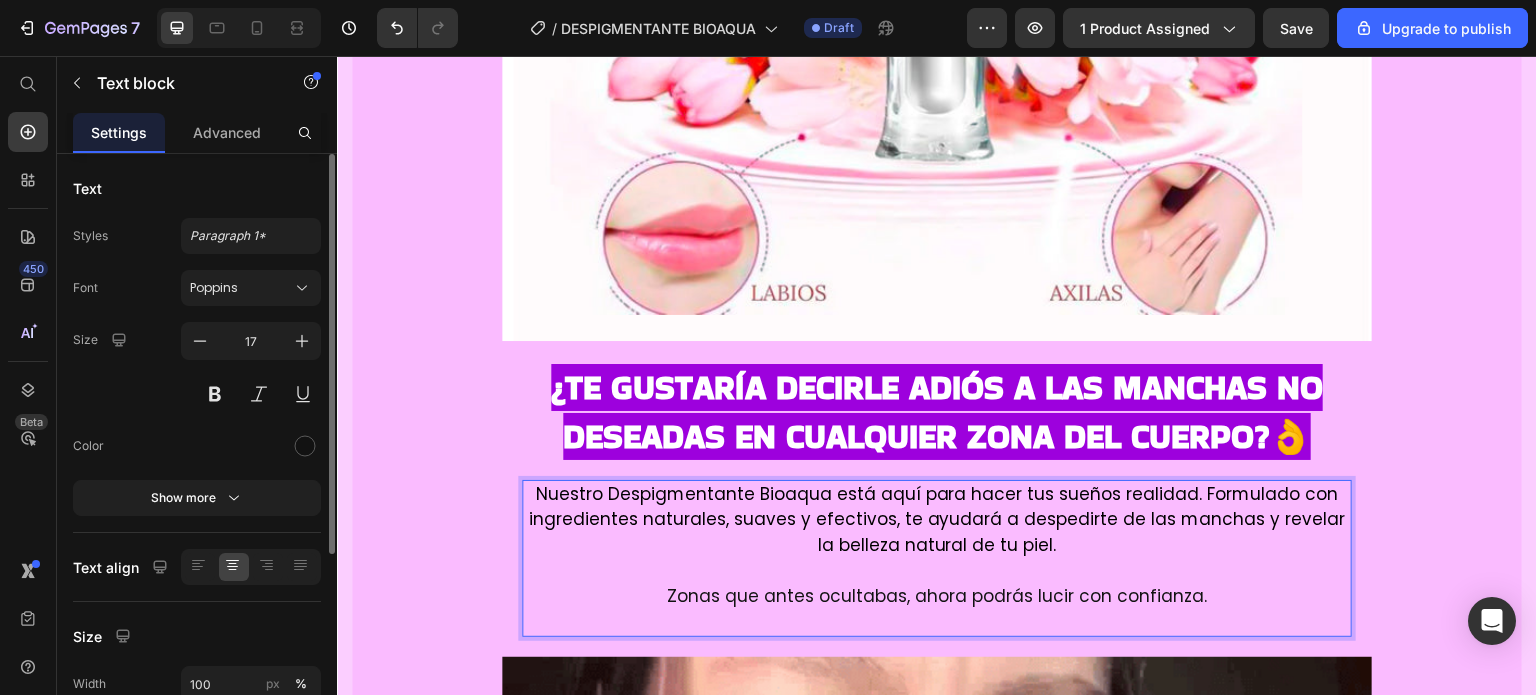 click on "Zonas que antes ocultabas, ahora podrás lucir con confianza." at bounding box center [937, 596] 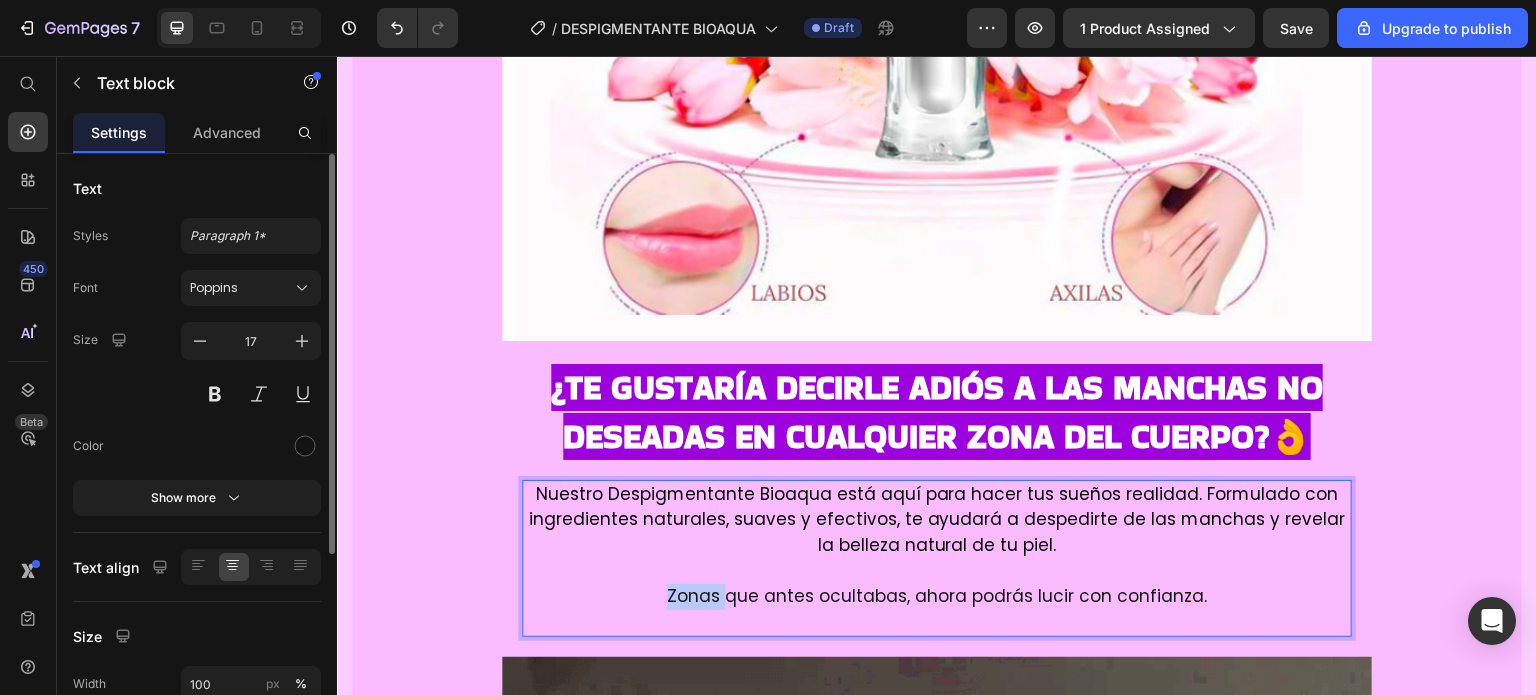 click on "Zonas que antes ocultabas, ahora podrás lucir con confianza." at bounding box center (937, 596) 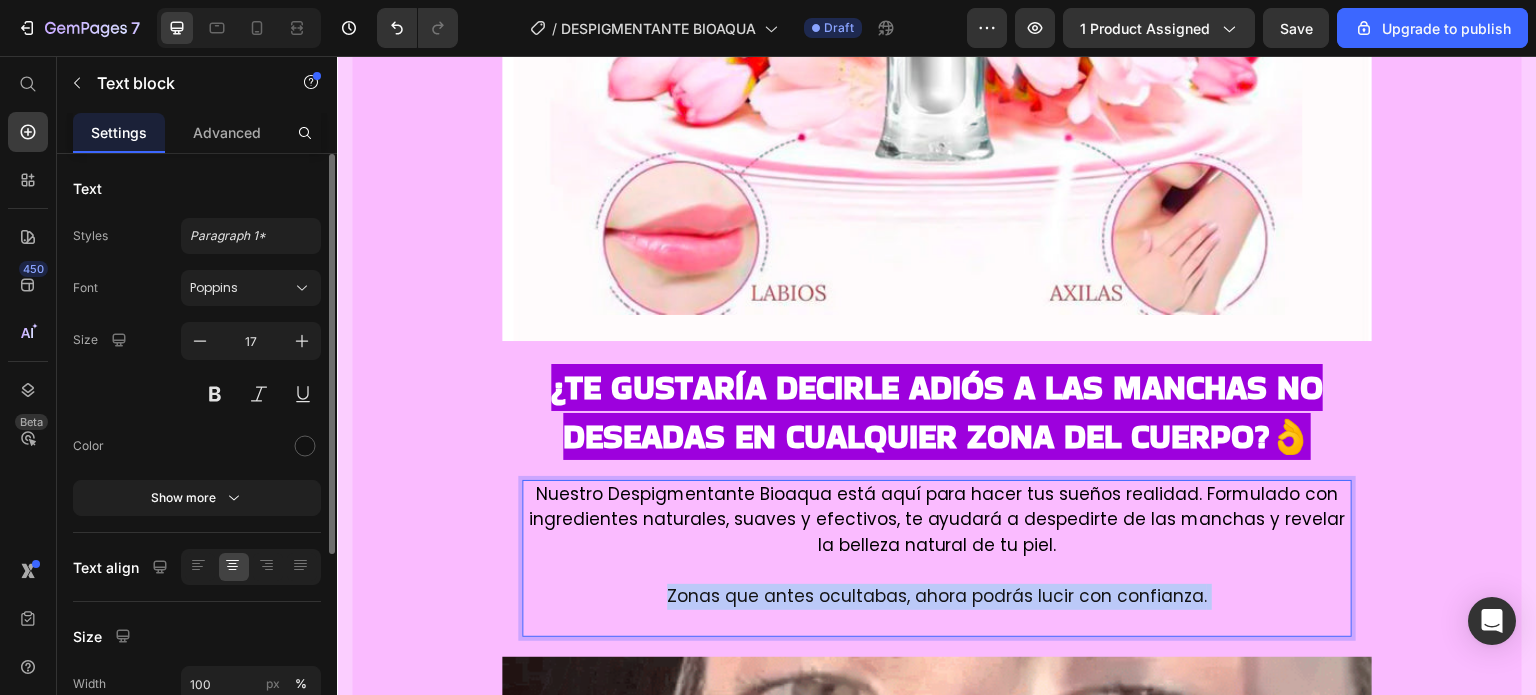 click on "Zonas que antes ocultabas, ahora podrás lucir con confianza." at bounding box center (937, 596) 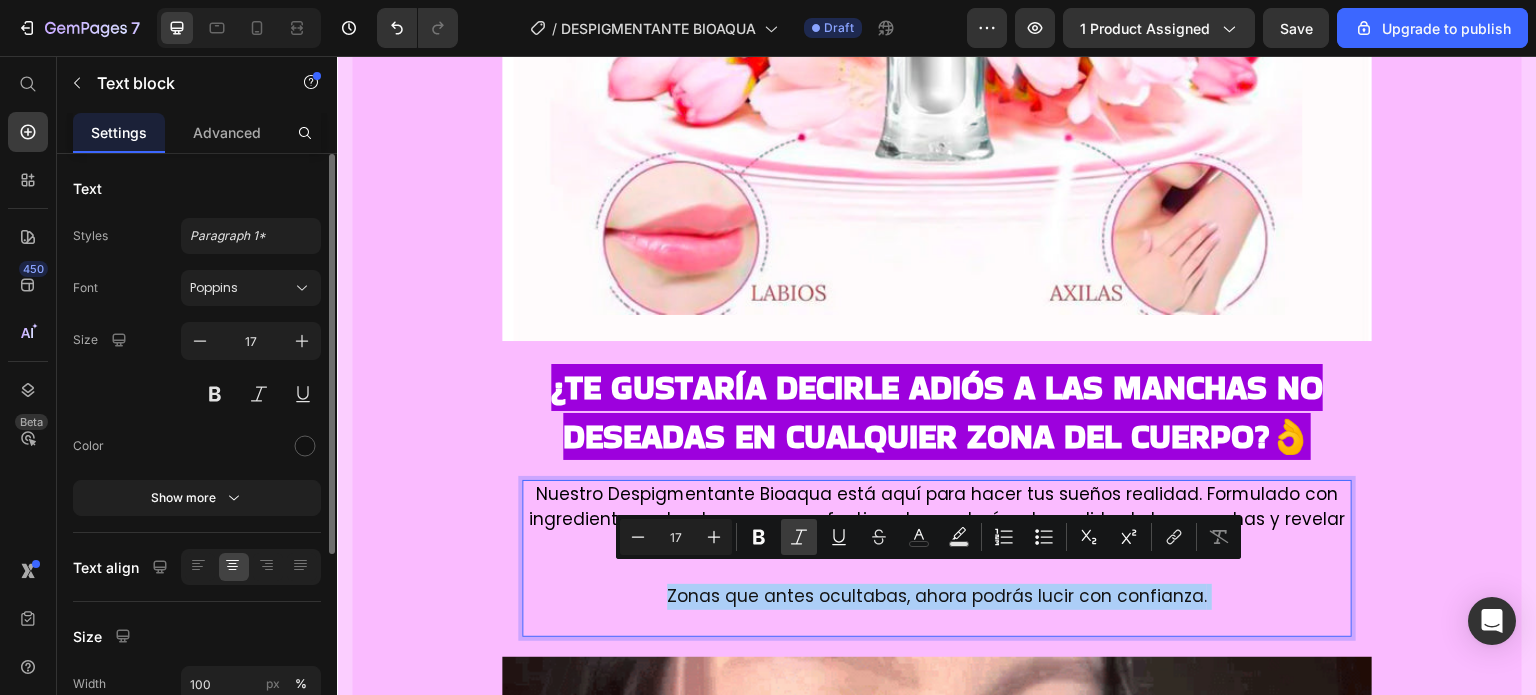 click 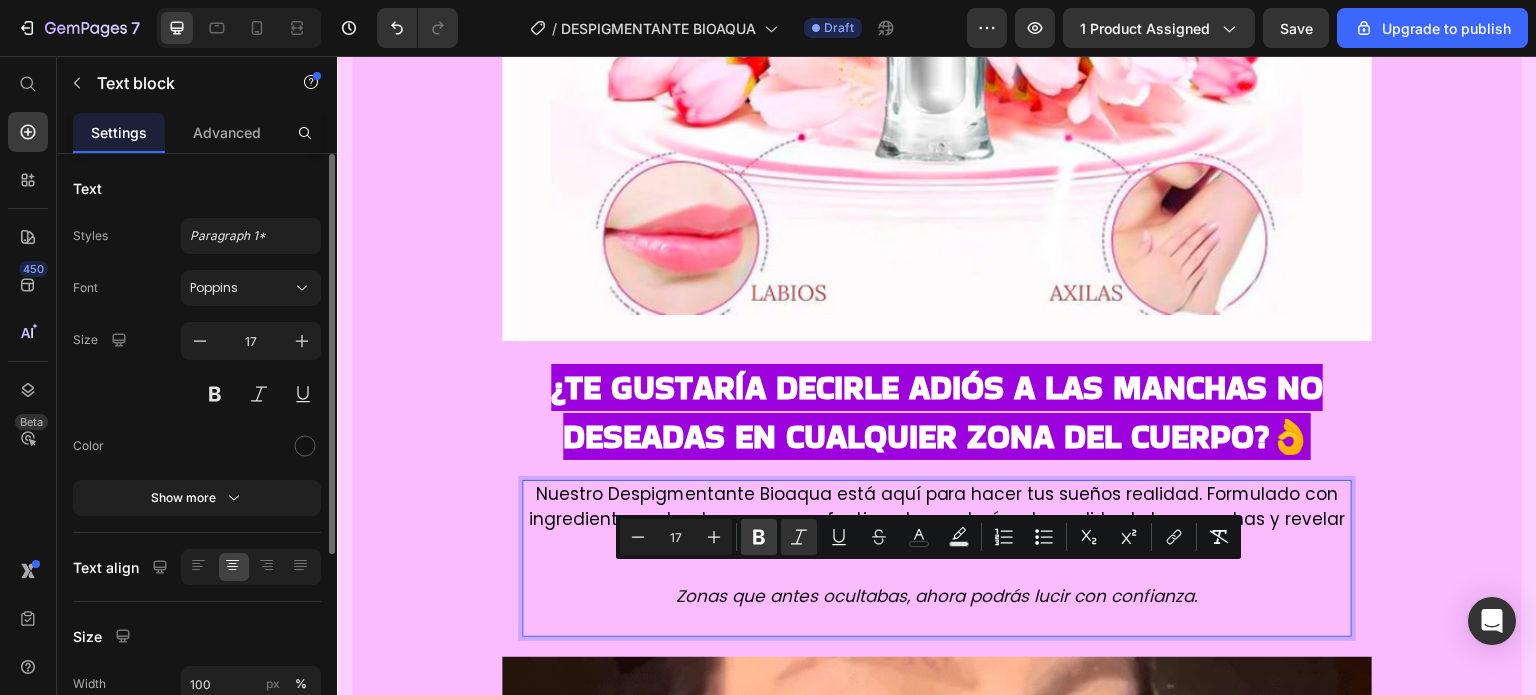 click 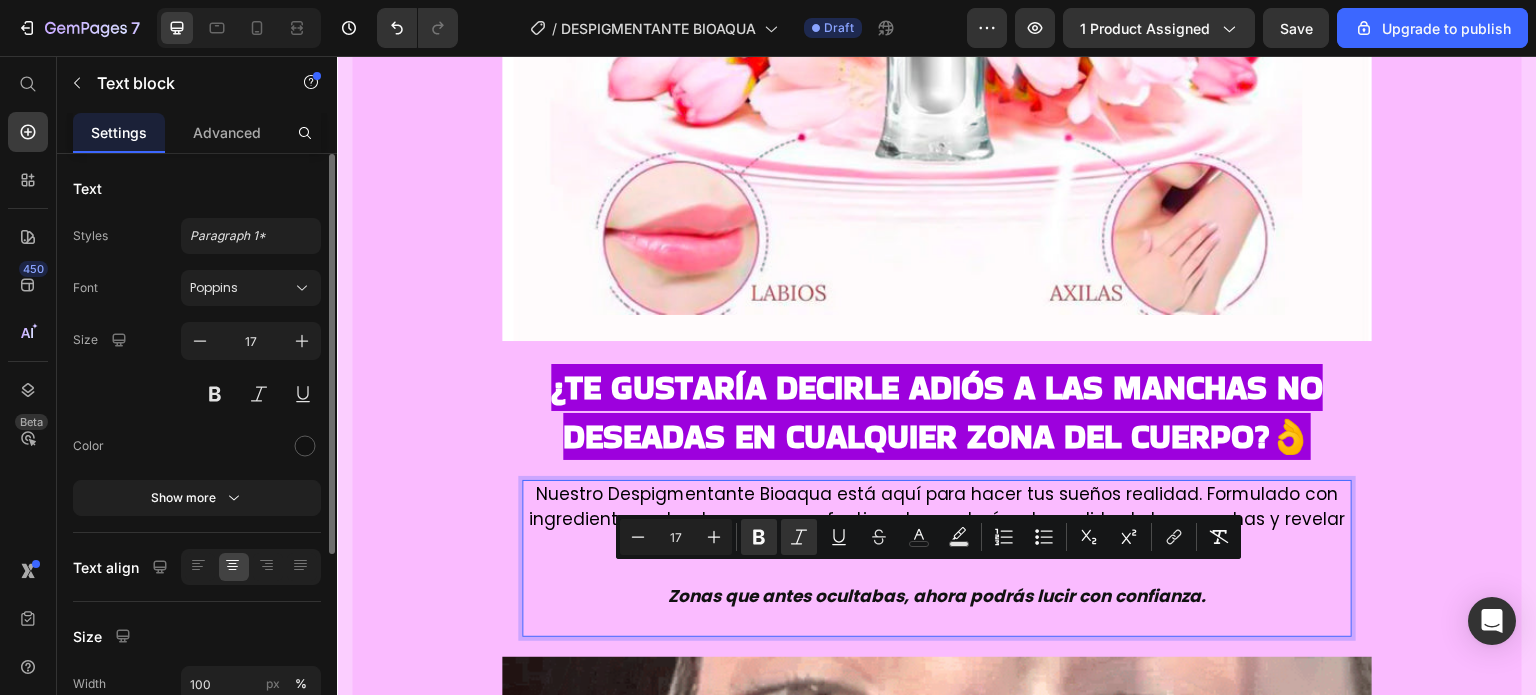 click on "Zonas que antes ocultabas, ahora podrás lucir con confianza." at bounding box center [937, 596] 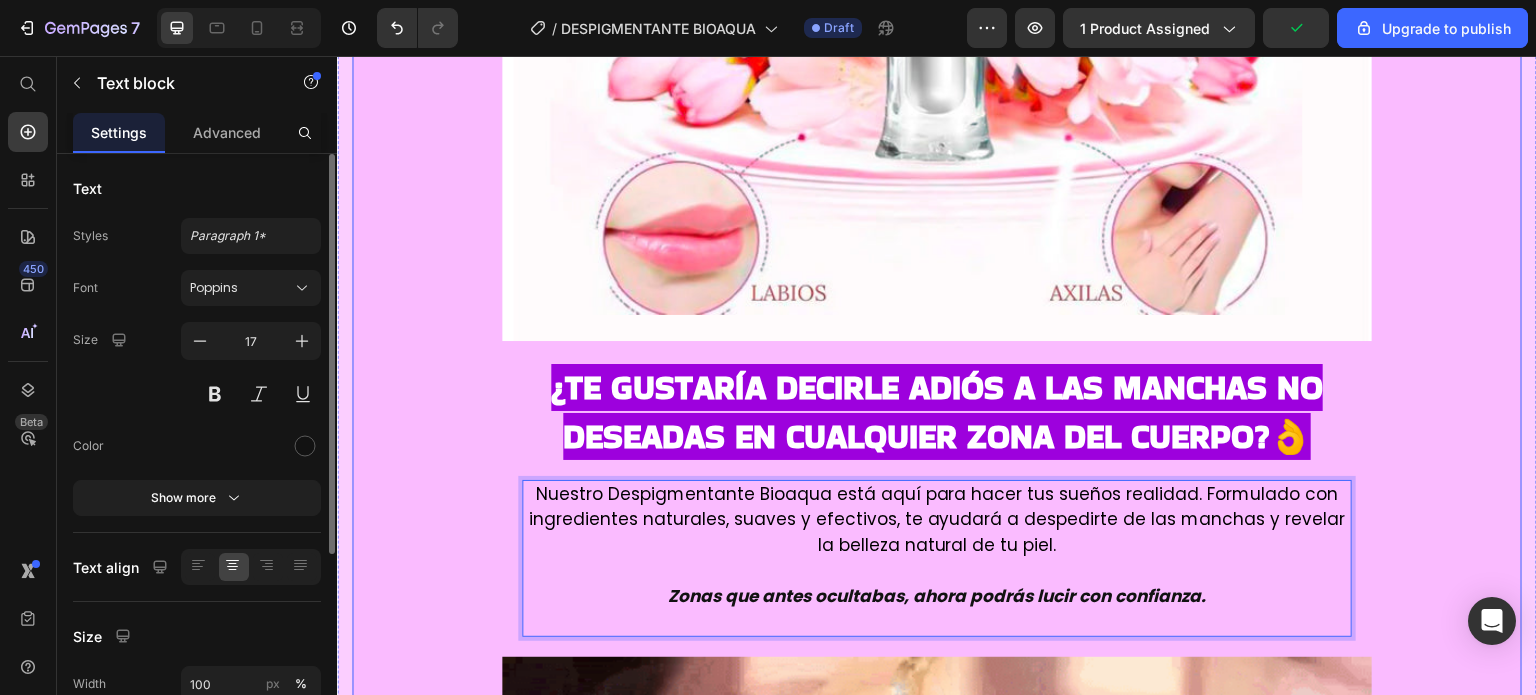 click on "Image ⁠⁠⁠⁠⁠⁠⁠  ¿Te gustaría decirle adiós a las manchas no deseadas en cualquier zona del cuerpo?👌 Heading Nuestro Despigmentante Bioaqua está aquí para hacer tus sueños realidad. Formulado con ingredientes naturales, suaves y efectivos, te ayudará a despedirte de las manchas y revelar la belleza natural de tu piel. Zonas que antes ocultabas, ahora podrás lucir con confianza.  Text block   0 Row Image ⁠⁠⁠⁠⁠⁠⁠ ⭐ Más de 10.000 mujeres ya confían en la fórmula natural de Bioaqua para recuperar el tono natural de su piel. Heading Desde la primera aplicación notarás suavidad, frescura y un tono más parejo. El cambio no solo se ve… ¡se siente! Text block
Custom Code
Preview or Publish the page to see the content. Custom Code Image Image
Custom Code
Preview or Publish the page to see the content. Custom Code ⁠⁠⁠⁠⁠⁠⁠ Por que lo amaras ❤️ Heading ✅ Aclara zonas como axilas, muslos, zona V y más Text block Row Image" at bounding box center [937, 4421] 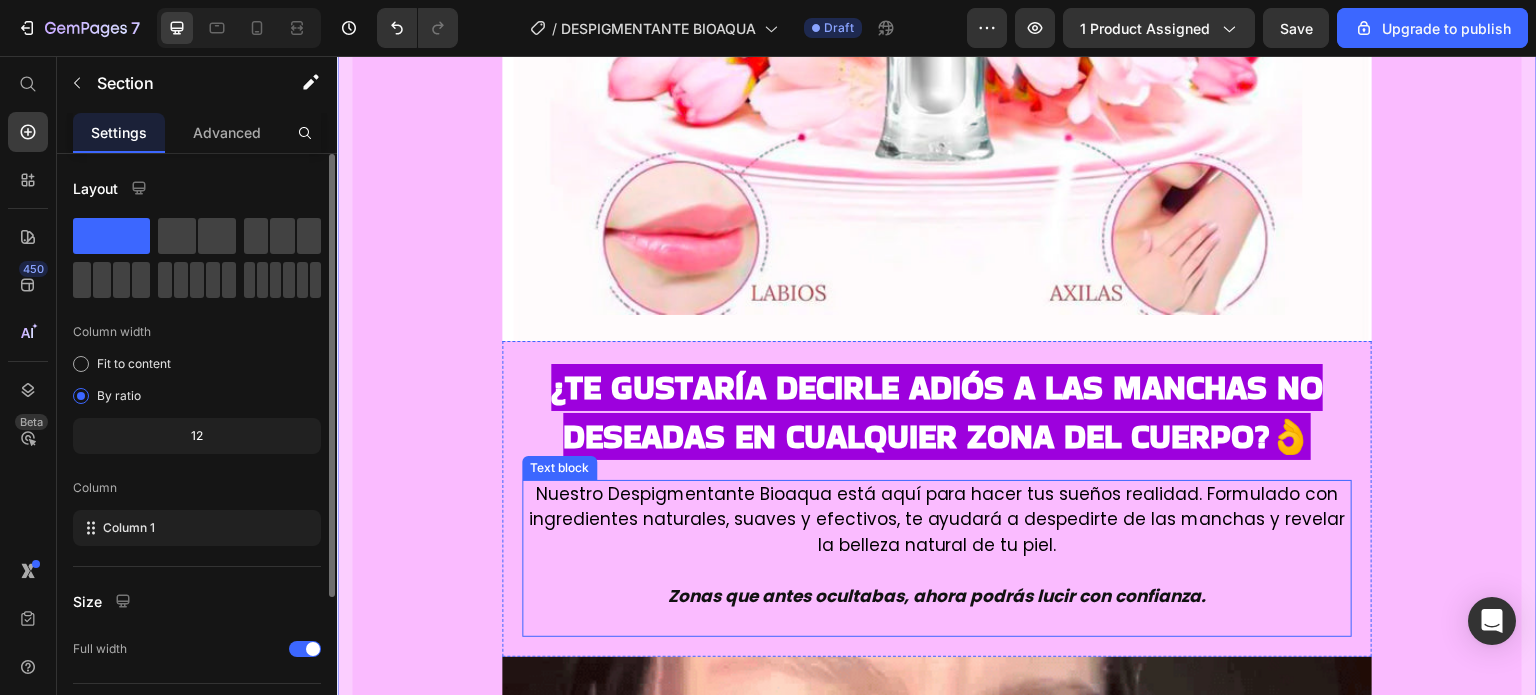 click on "Nuestro Despigmentante Bioaqua está aquí para hacer tus sueños realidad. Formulado con ingredientes naturales, suaves y efectivos, te ayudará a despedirte de las manchas y revelar la belleza natural de tu piel." at bounding box center [937, 519] 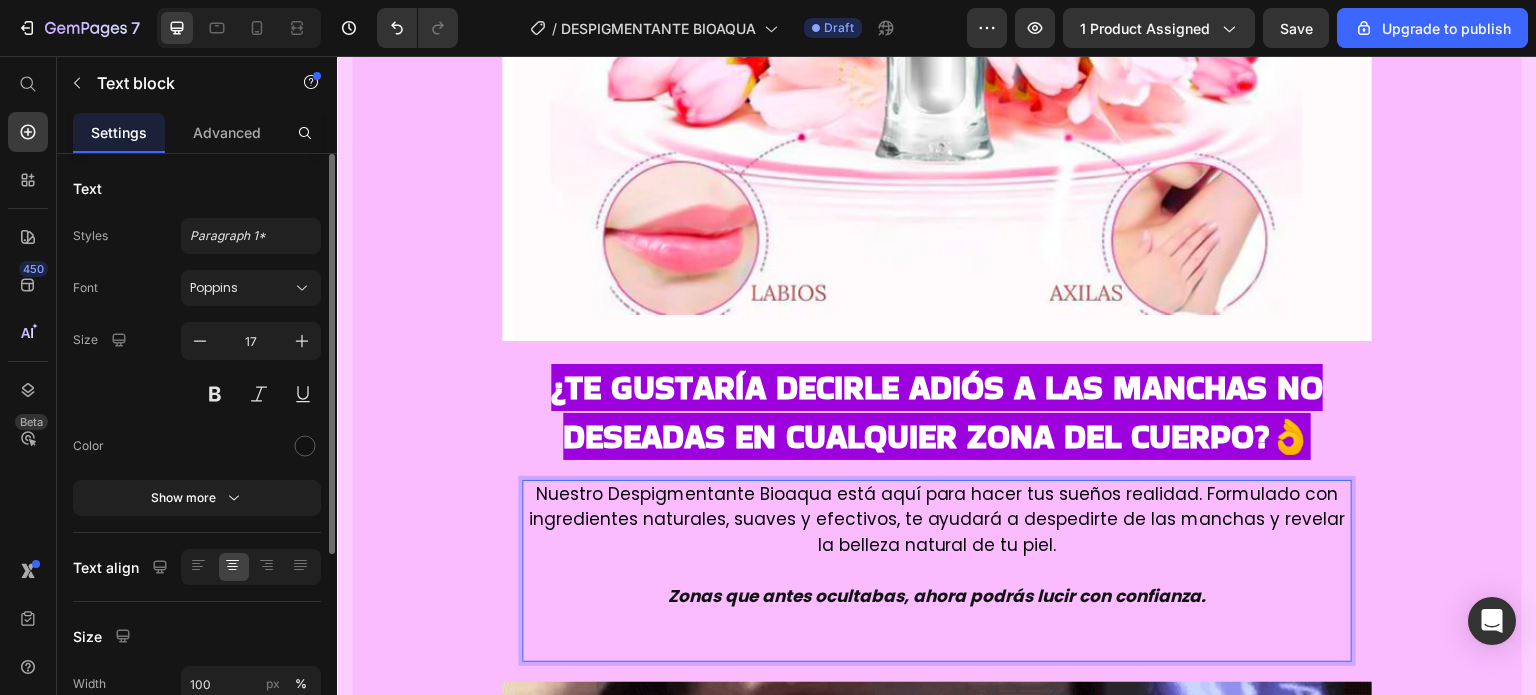 click on "Zonas que antes ocultabas, ahora podrás lucir con confianza." at bounding box center (937, 609) 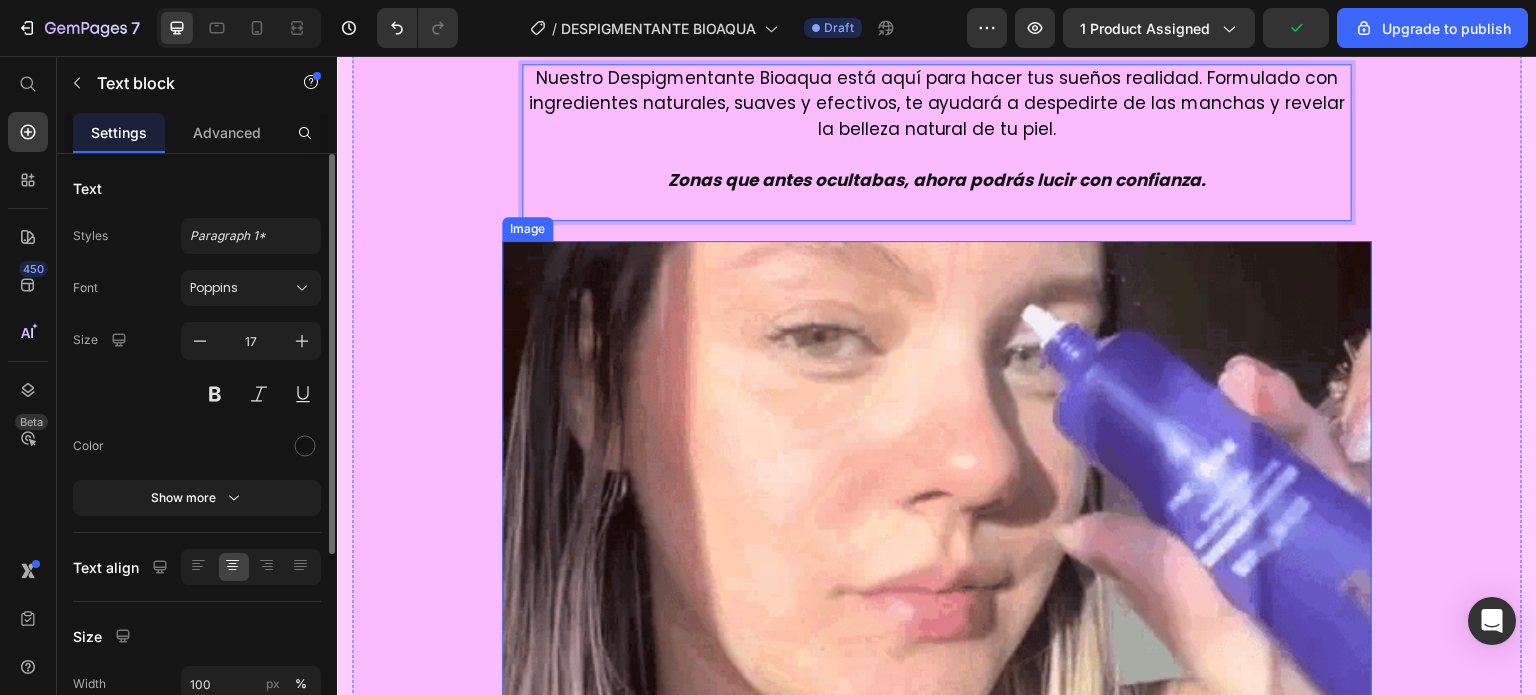 scroll, scrollTop: 2340, scrollLeft: 0, axis: vertical 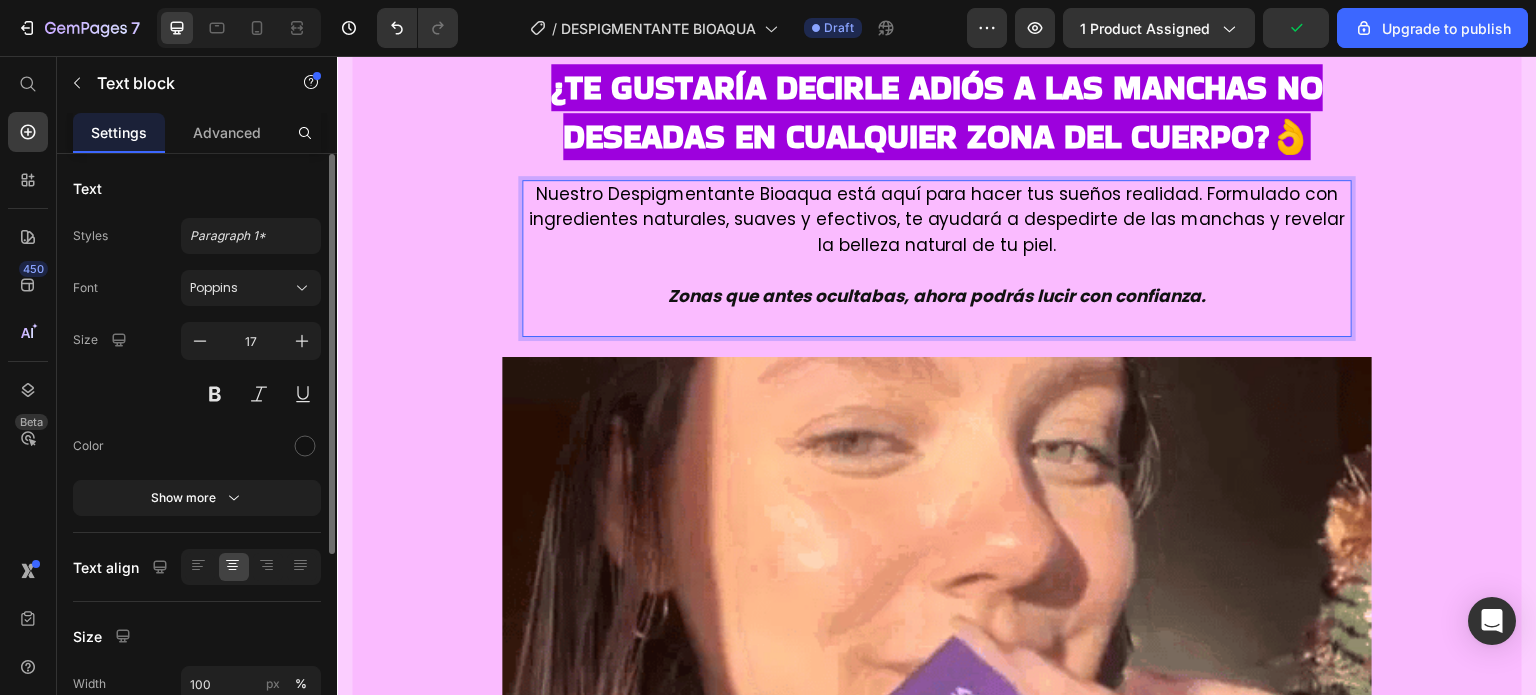 click on "Zonas que antes ocultabas, ahora podrás lucir con confianza." at bounding box center [937, 296] 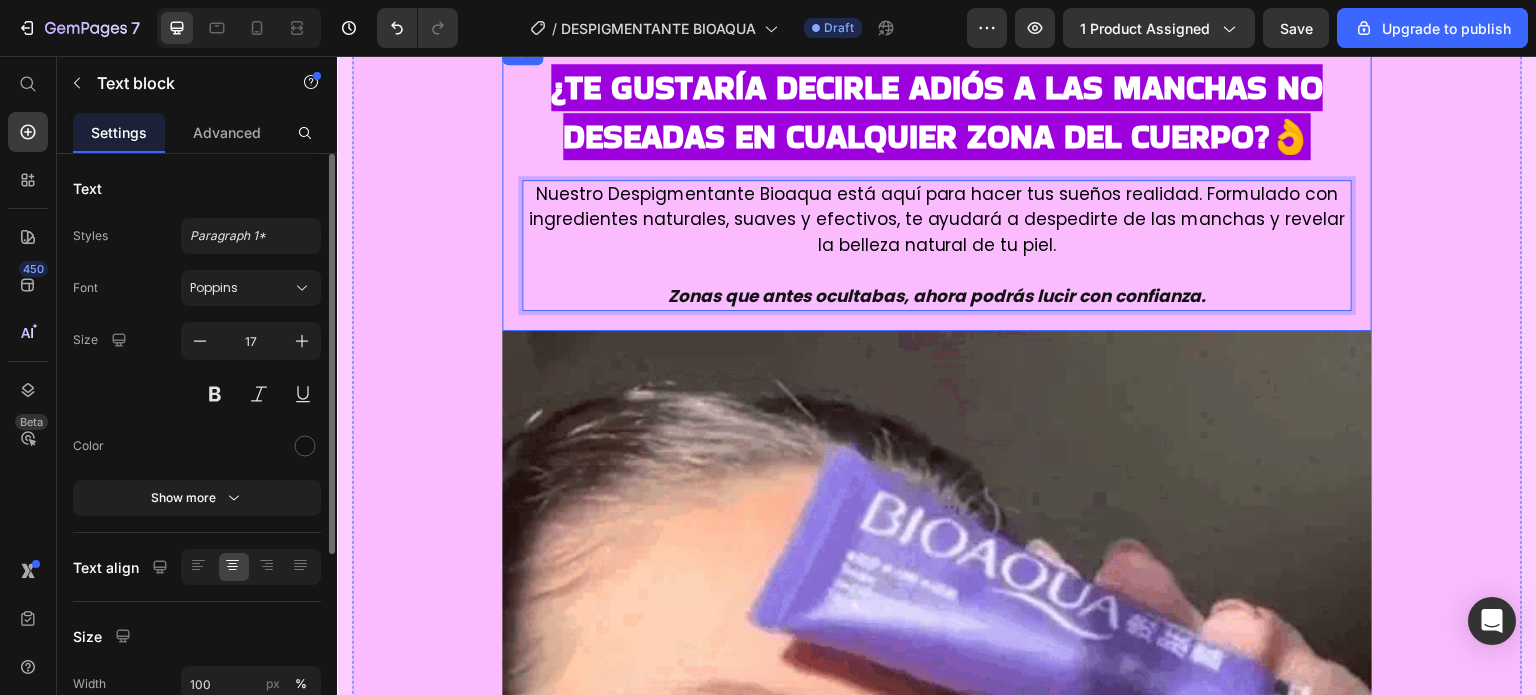 click on "⁠⁠⁠⁠⁠⁠⁠  ¿Te gustaría decirle adiós a las manchas no deseadas en cualquier zona del cuerpo?👌 Heading Nuestro Despigmentante Bioaqua está aquí para hacer tus sueños realidad. Formulado con ingredientes naturales, suaves y efectivos, te ayudará a despedirte de las manchas y revelar la belleza natural de tu piel. Zonas que antes ocultabas, ahora podrás lucir con confianza.  Text block   0 Row" at bounding box center [937, 186] 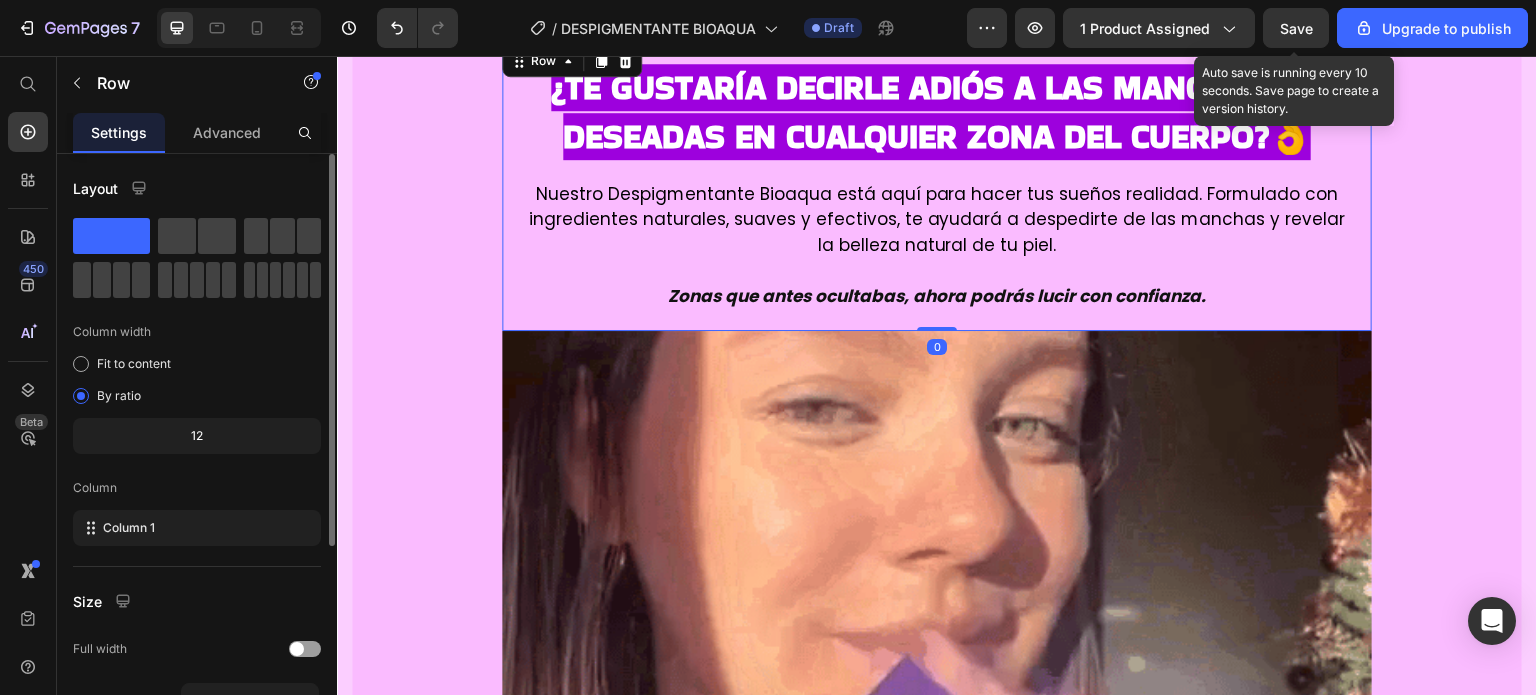 click on "Save" 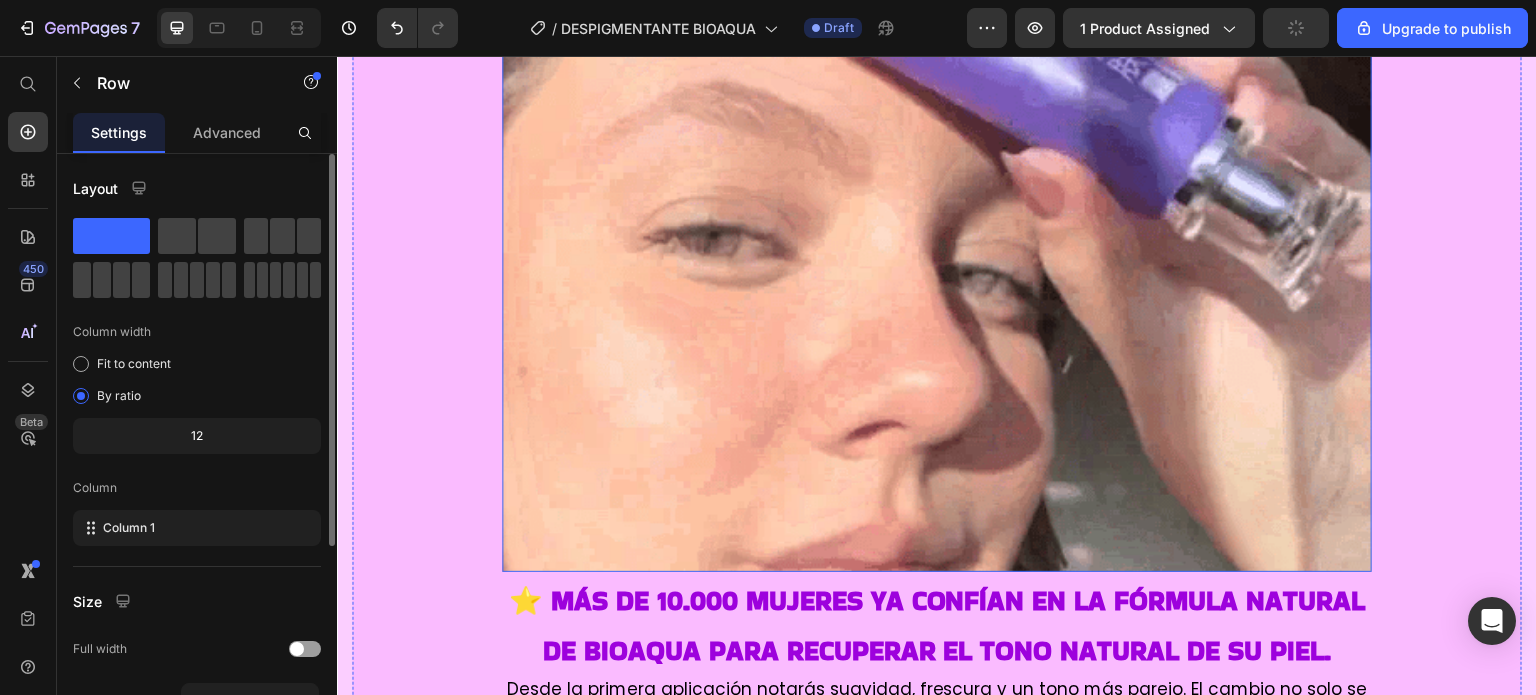scroll, scrollTop: 3240, scrollLeft: 0, axis: vertical 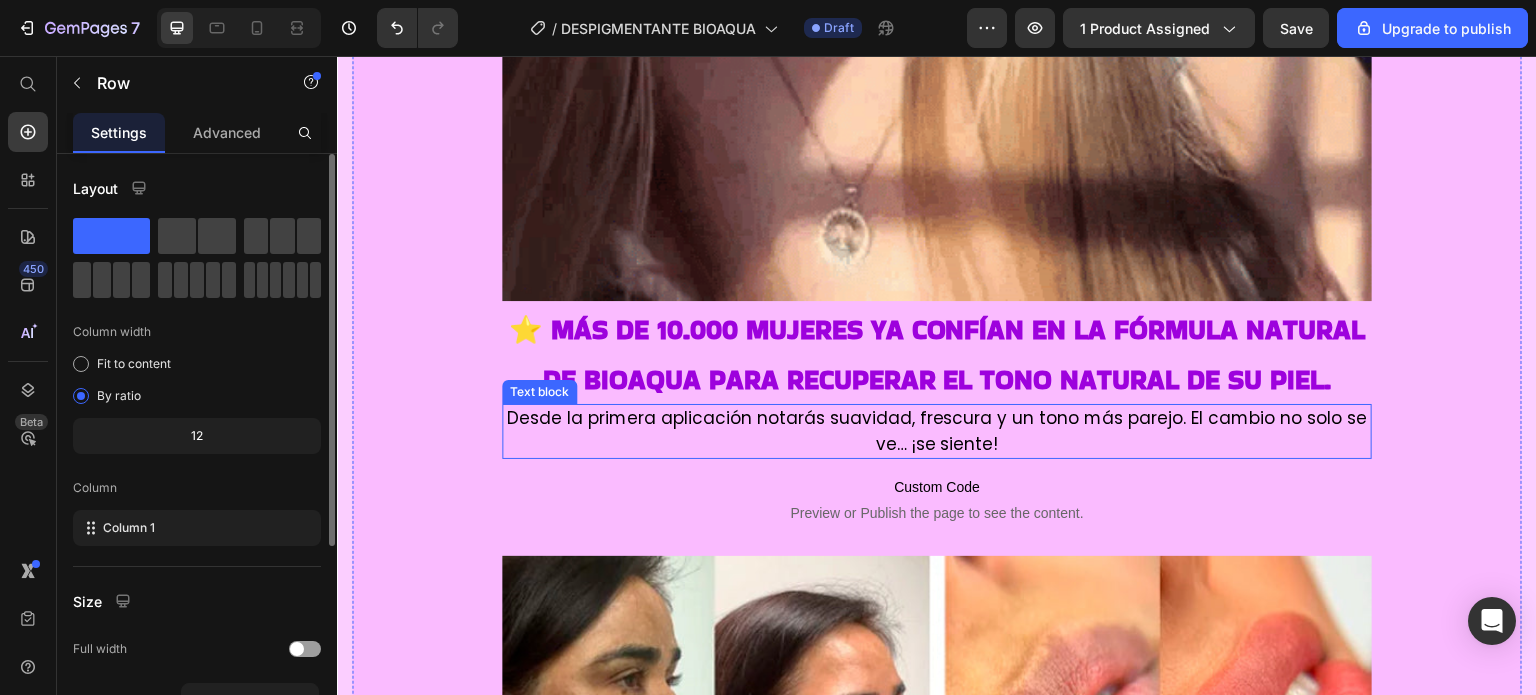 click on "Desde la primera aplicación notarás suavidad, frescura y un tono más parejo. El cambio no solo se ve… ¡se siente!" at bounding box center [937, 431] 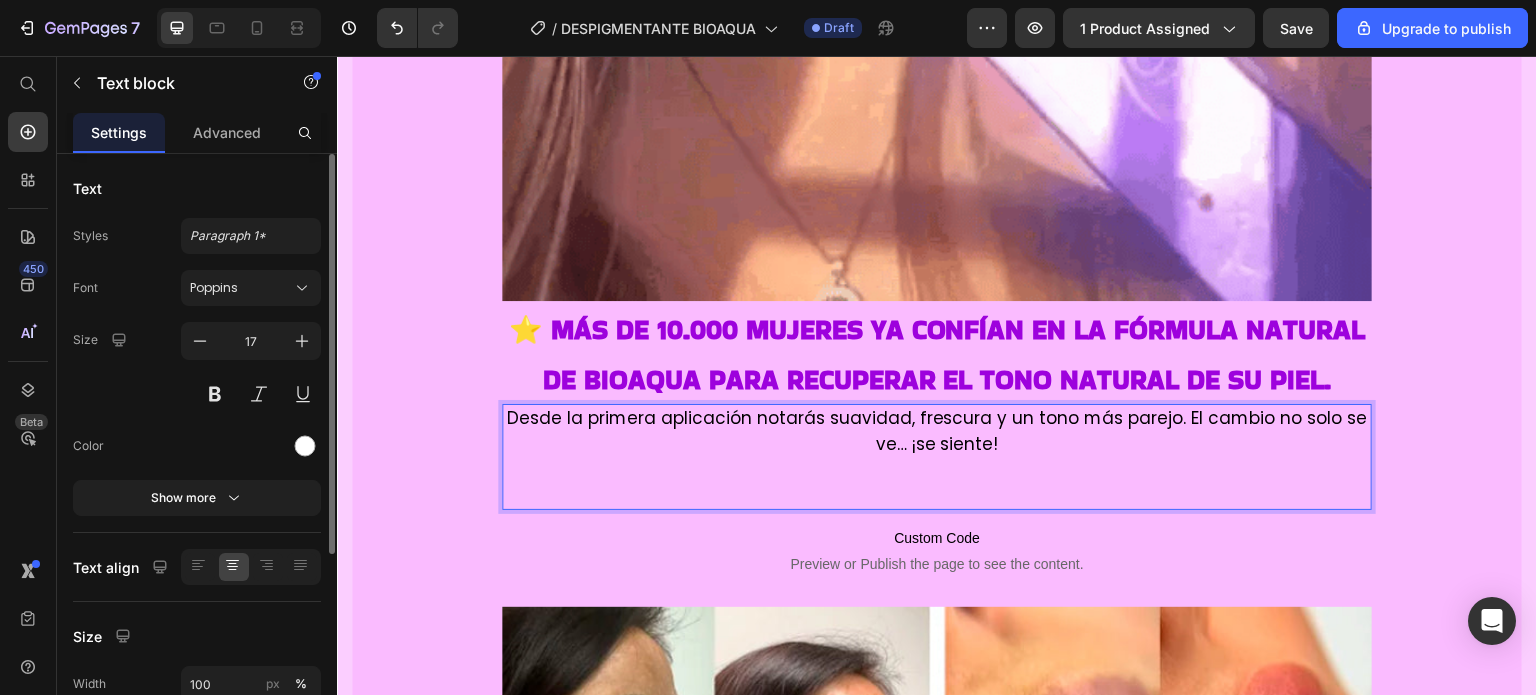 click at bounding box center (937, 470) 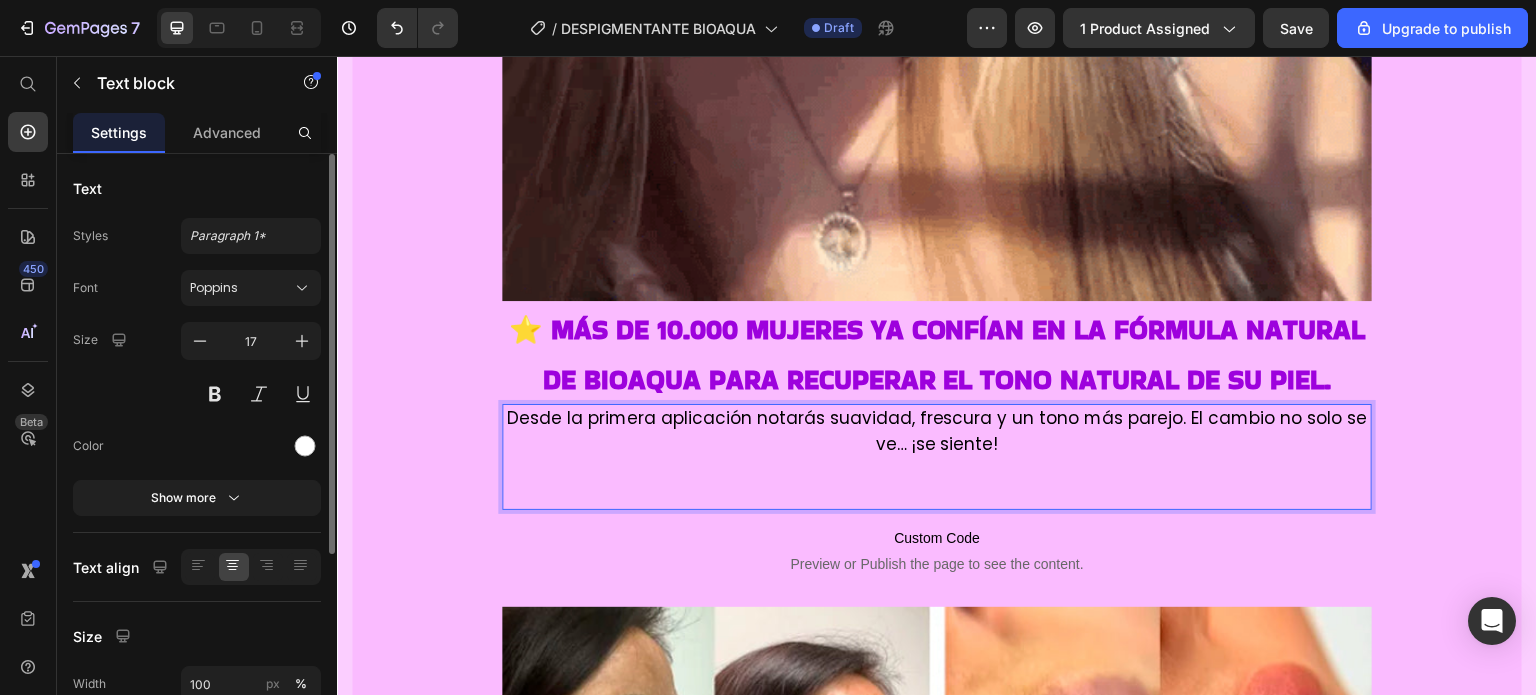 click at bounding box center [937, 496] 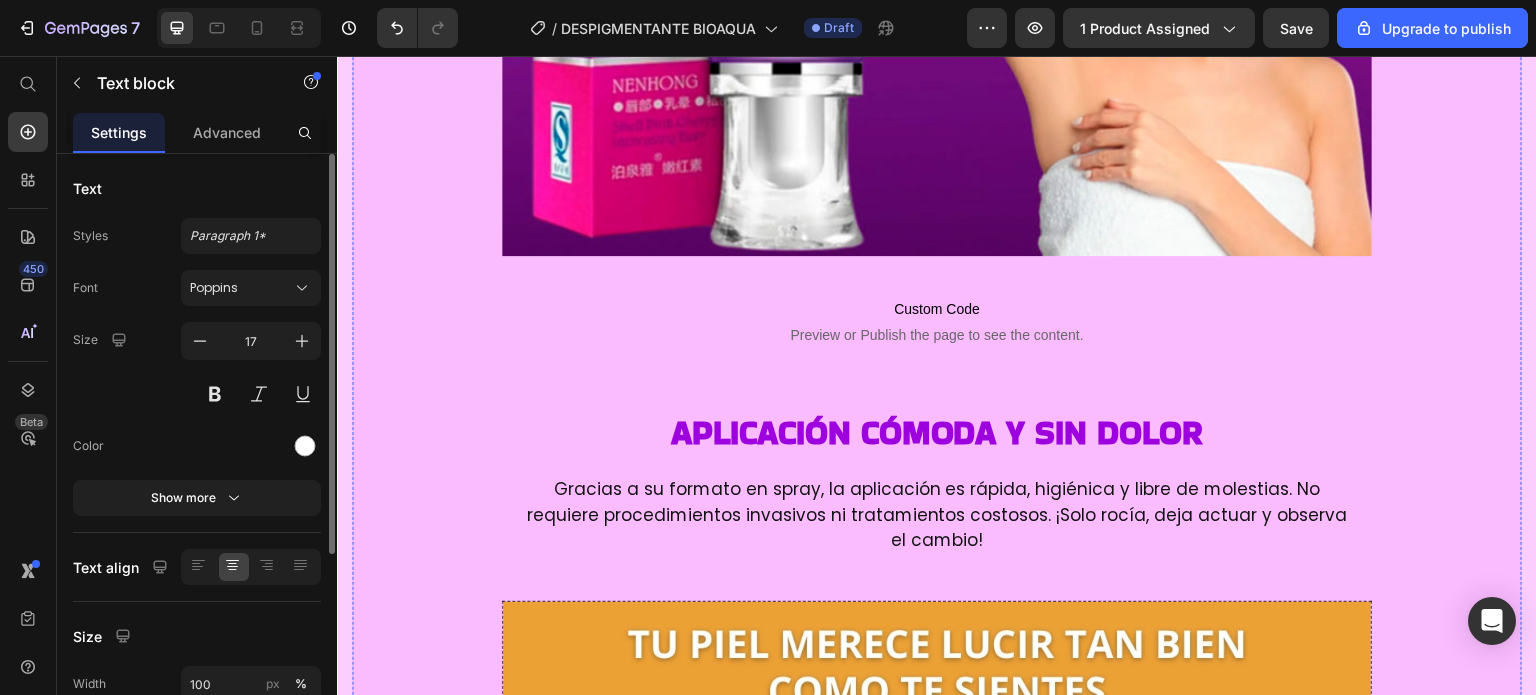 scroll, scrollTop: 7640, scrollLeft: 0, axis: vertical 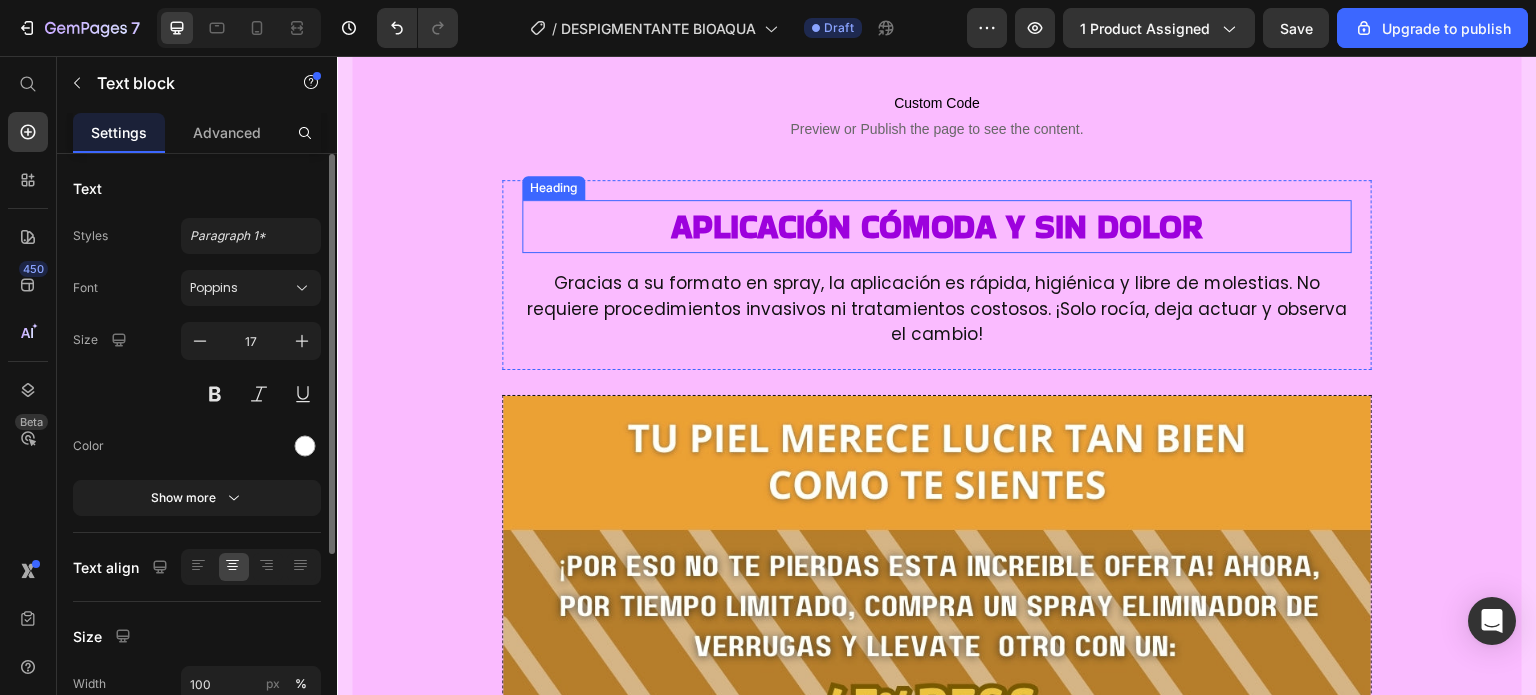 click on "Aplicación cómoda y sin dolor" at bounding box center (937, 226) 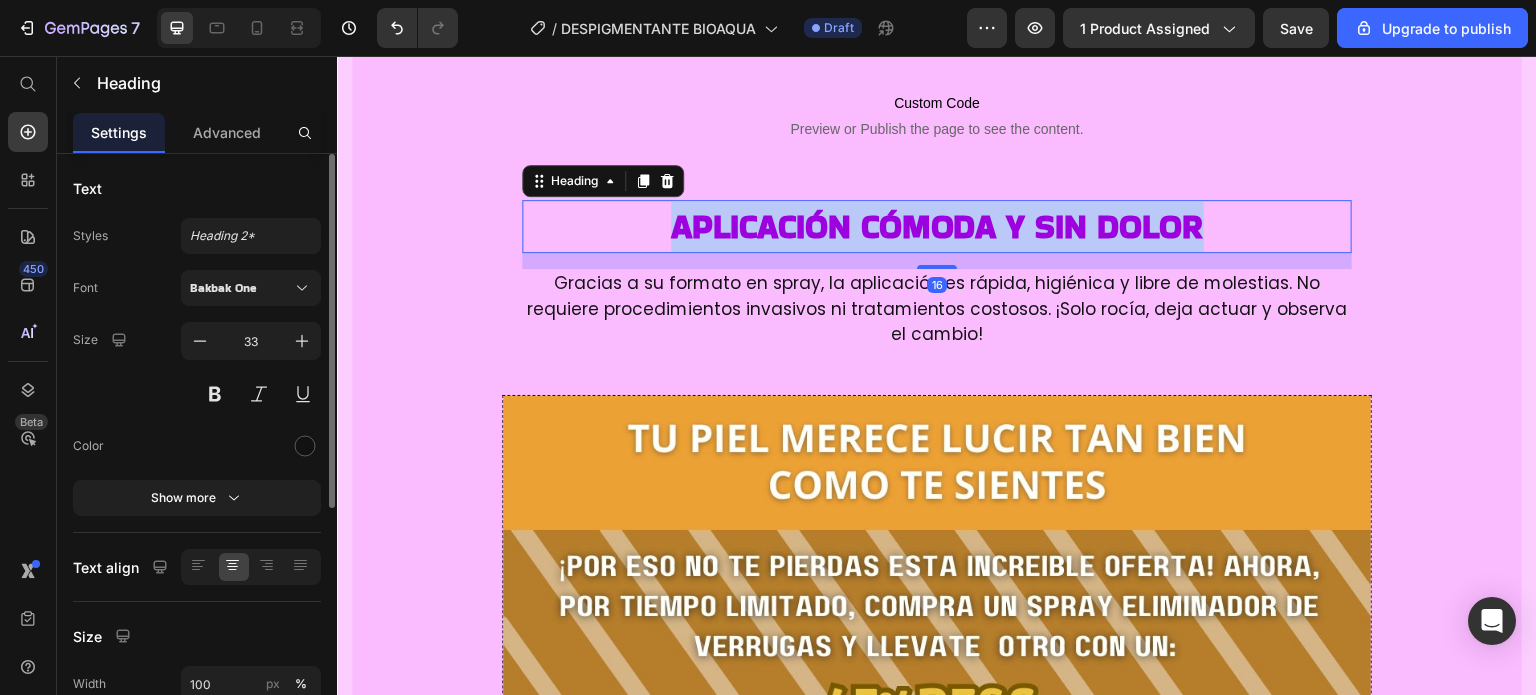 click on "Aplicación cómoda y sin dolor" at bounding box center [937, 226] 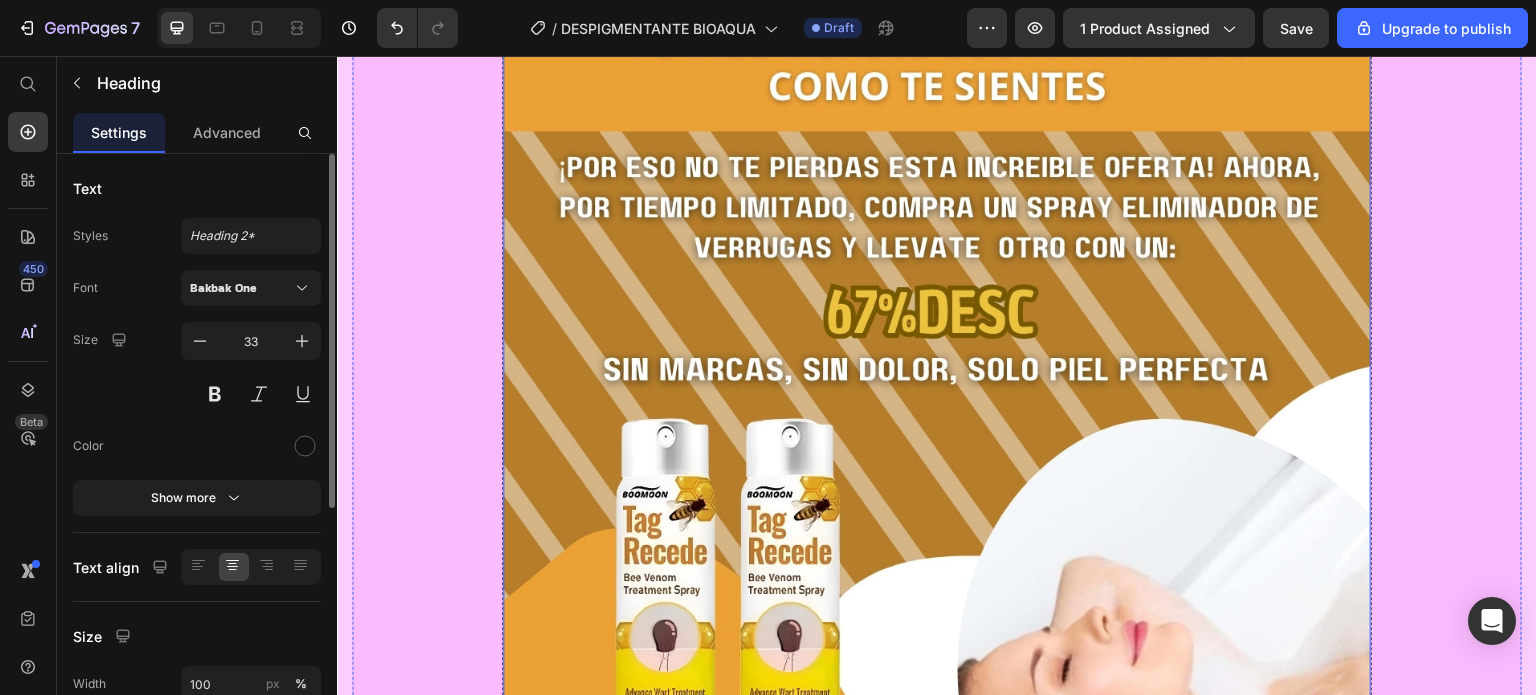 scroll, scrollTop: 8040, scrollLeft: 0, axis: vertical 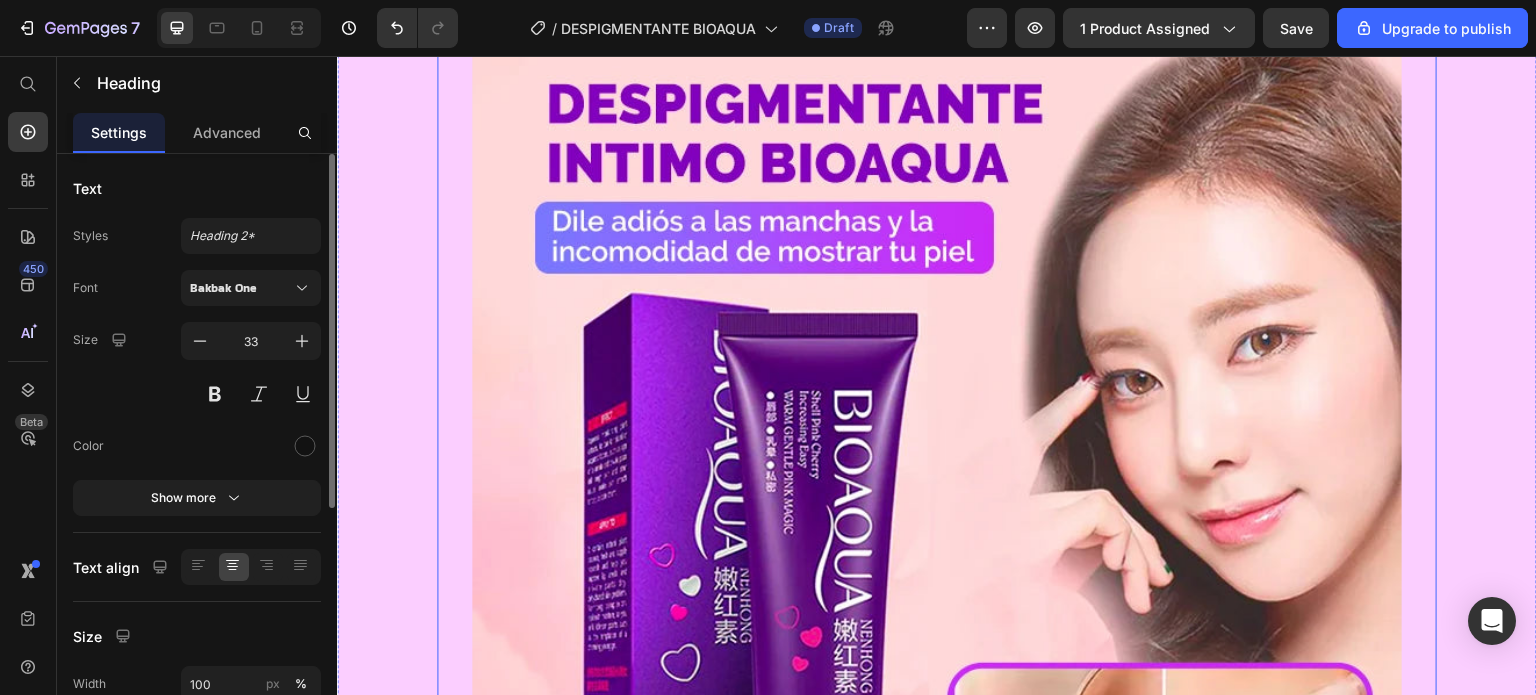type on "16" 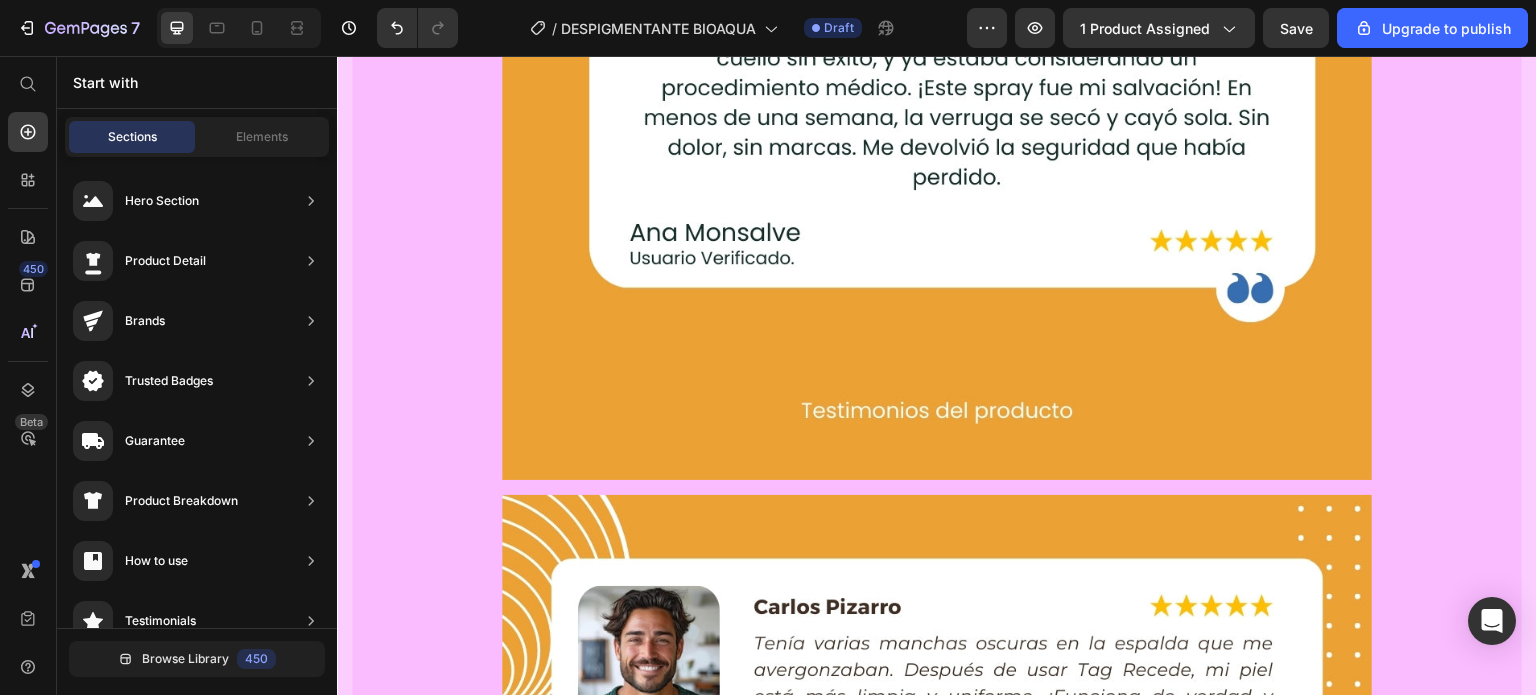 scroll, scrollTop: 9712, scrollLeft: 0, axis: vertical 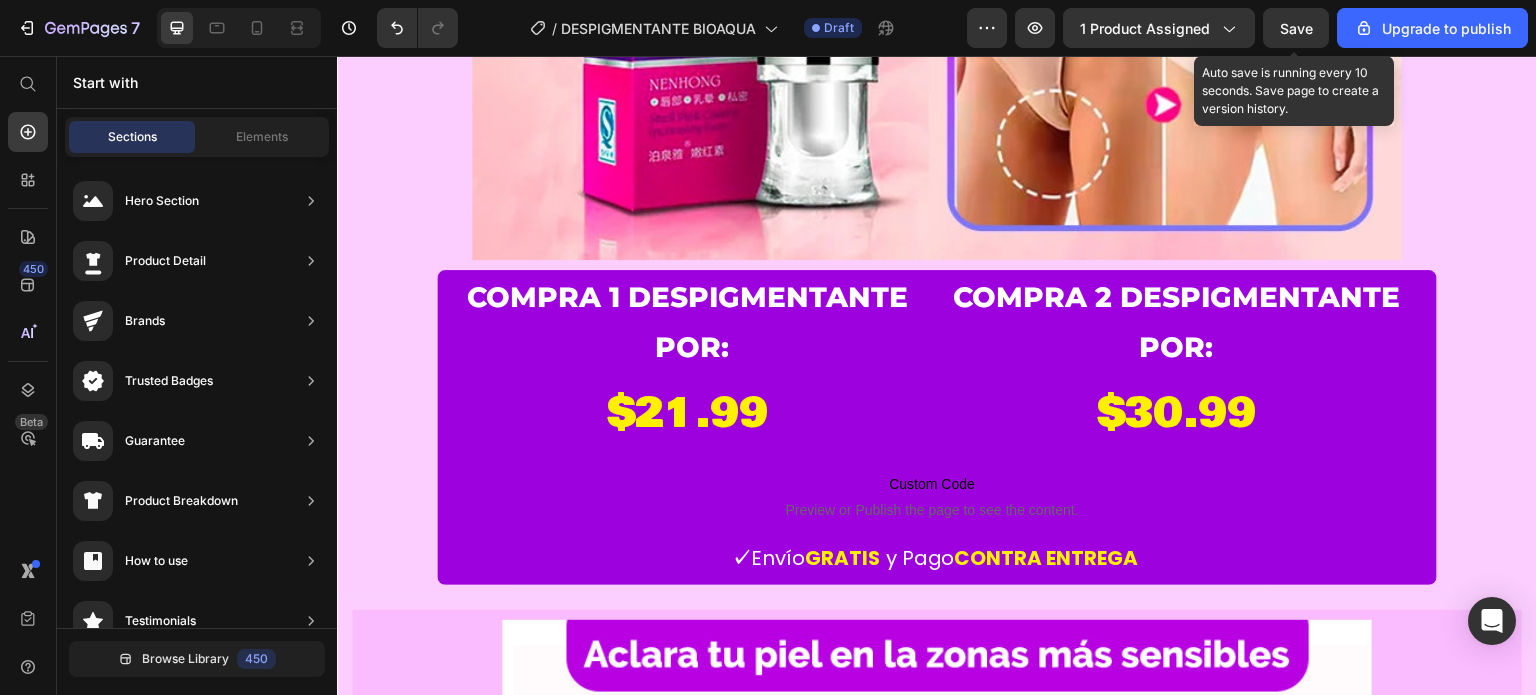 click on "Save" at bounding box center [1296, 28] 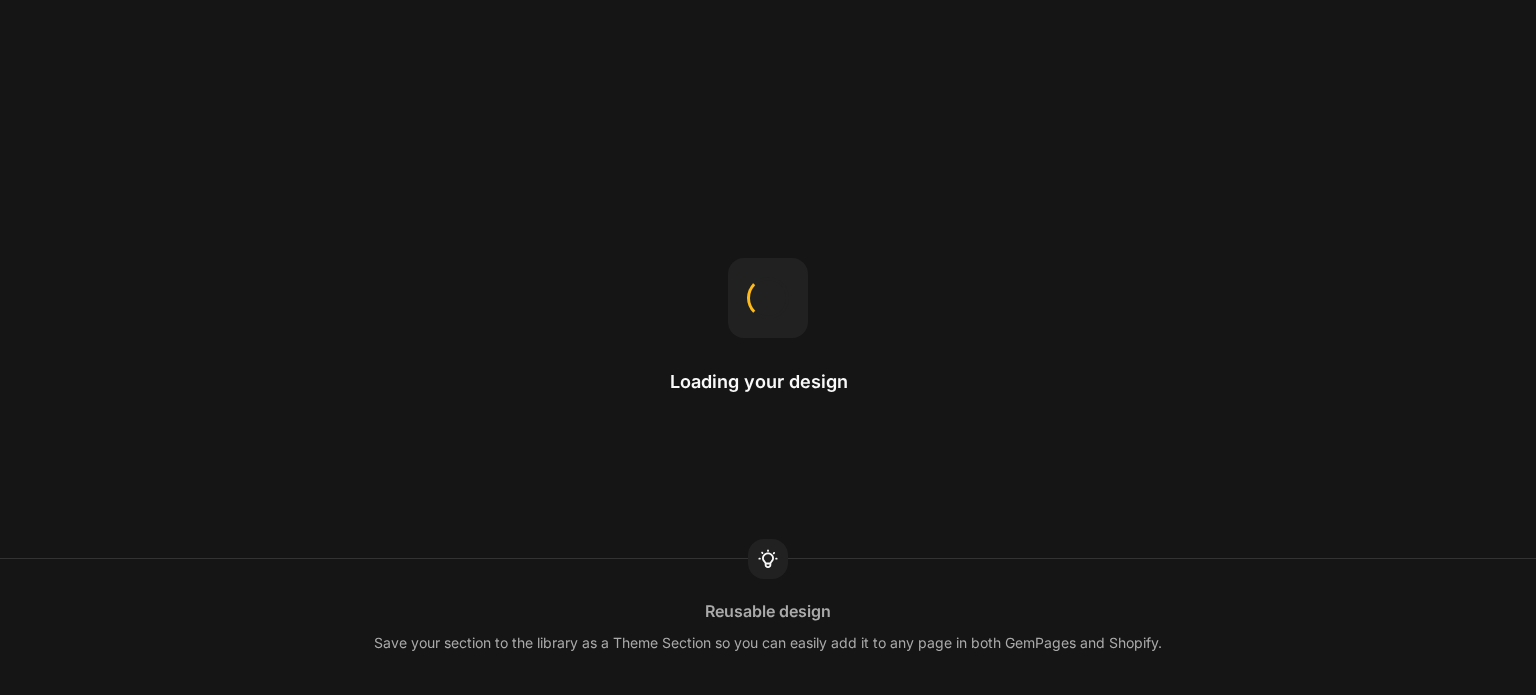 scroll, scrollTop: 0, scrollLeft: 0, axis: both 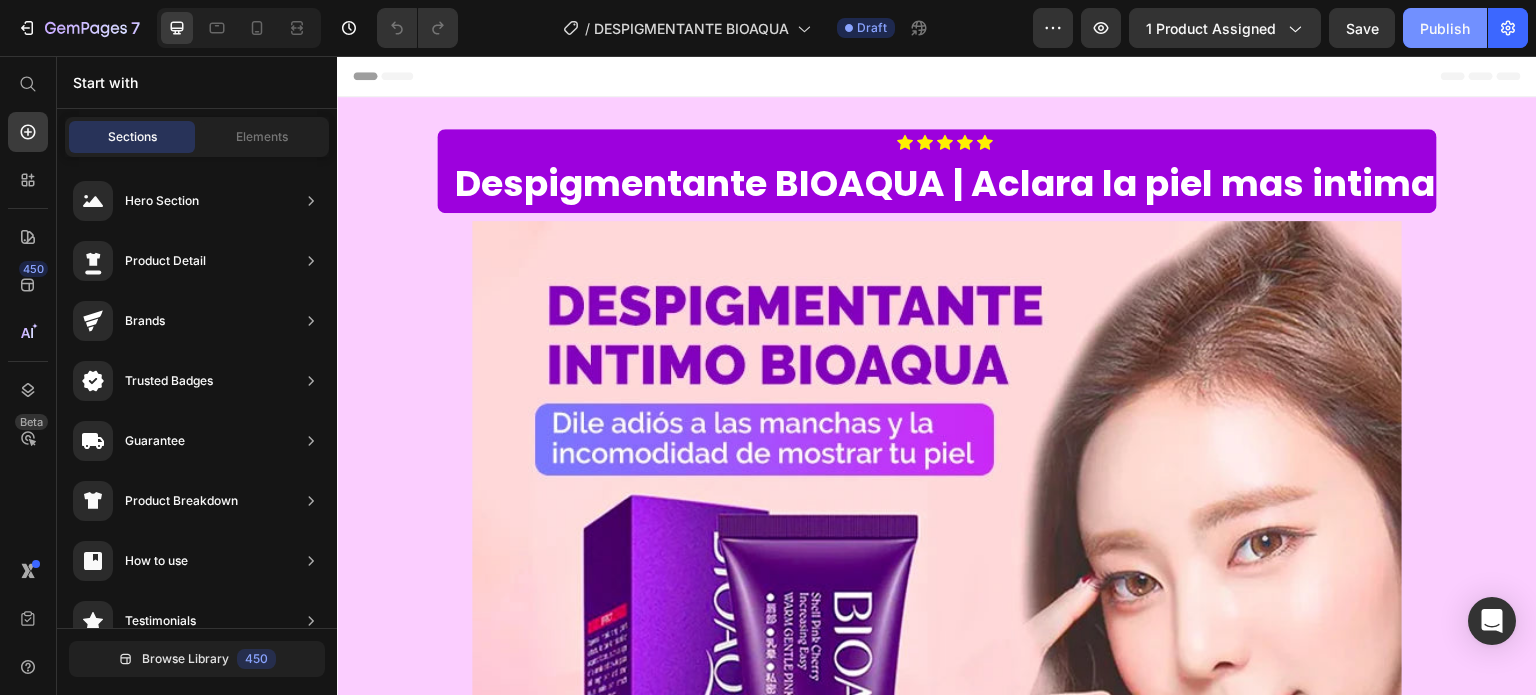 click on "Publish" at bounding box center [1445, 28] 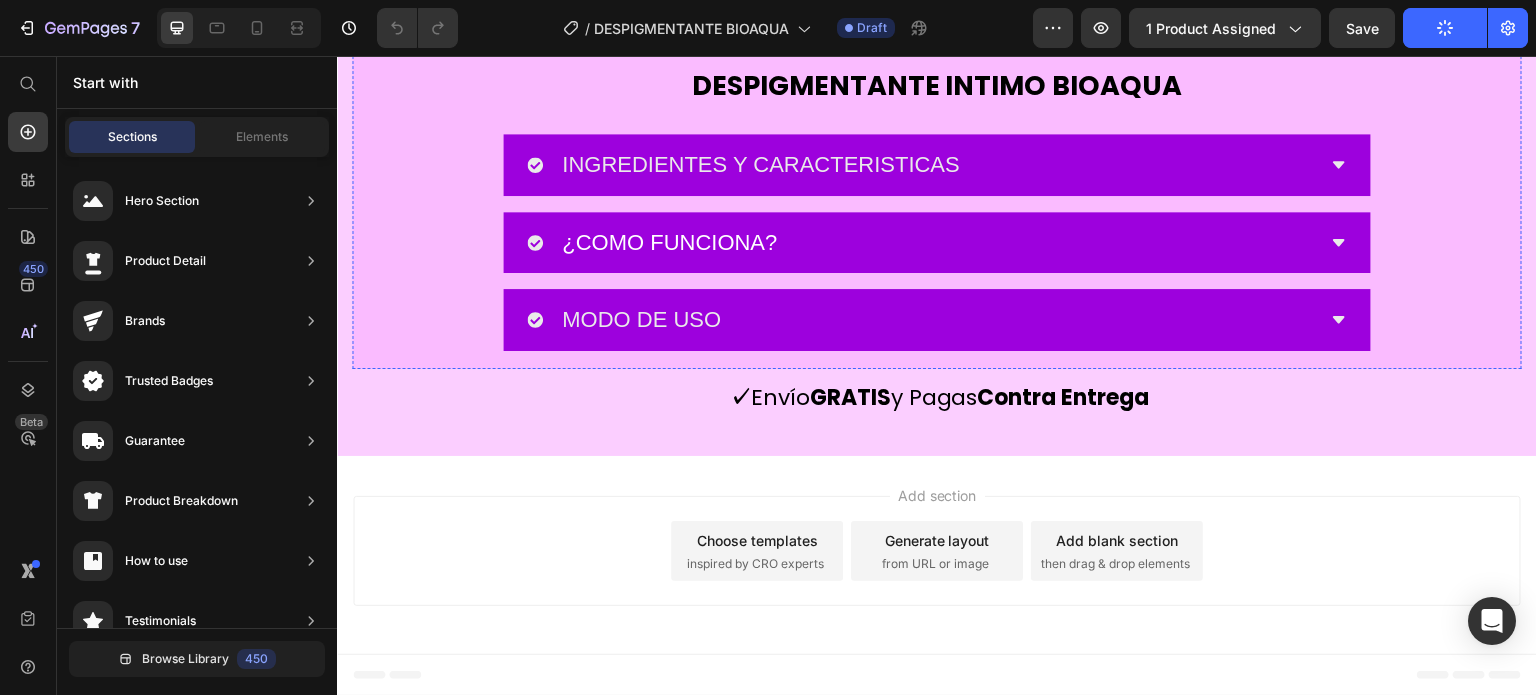 scroll, scrollTop: 9200, scrollLeft: 0, axis: vertical 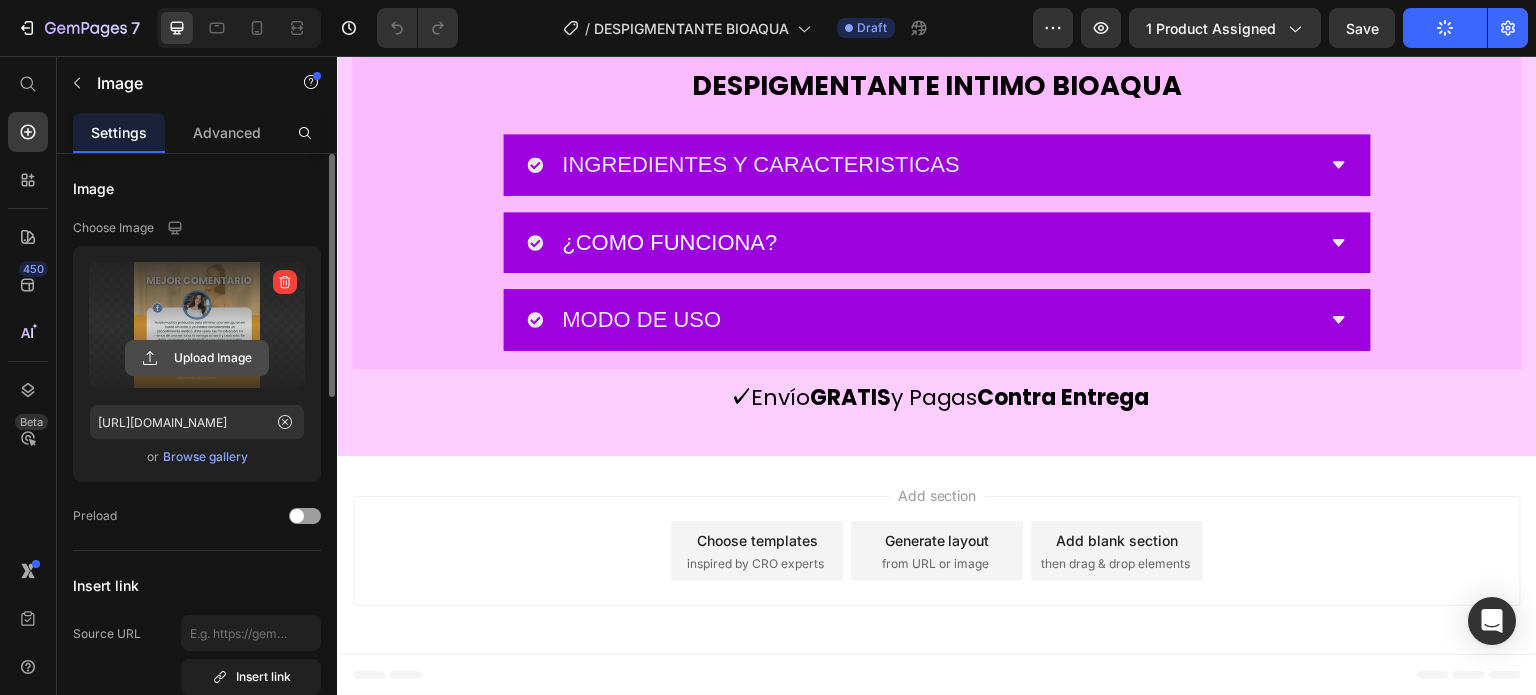 click 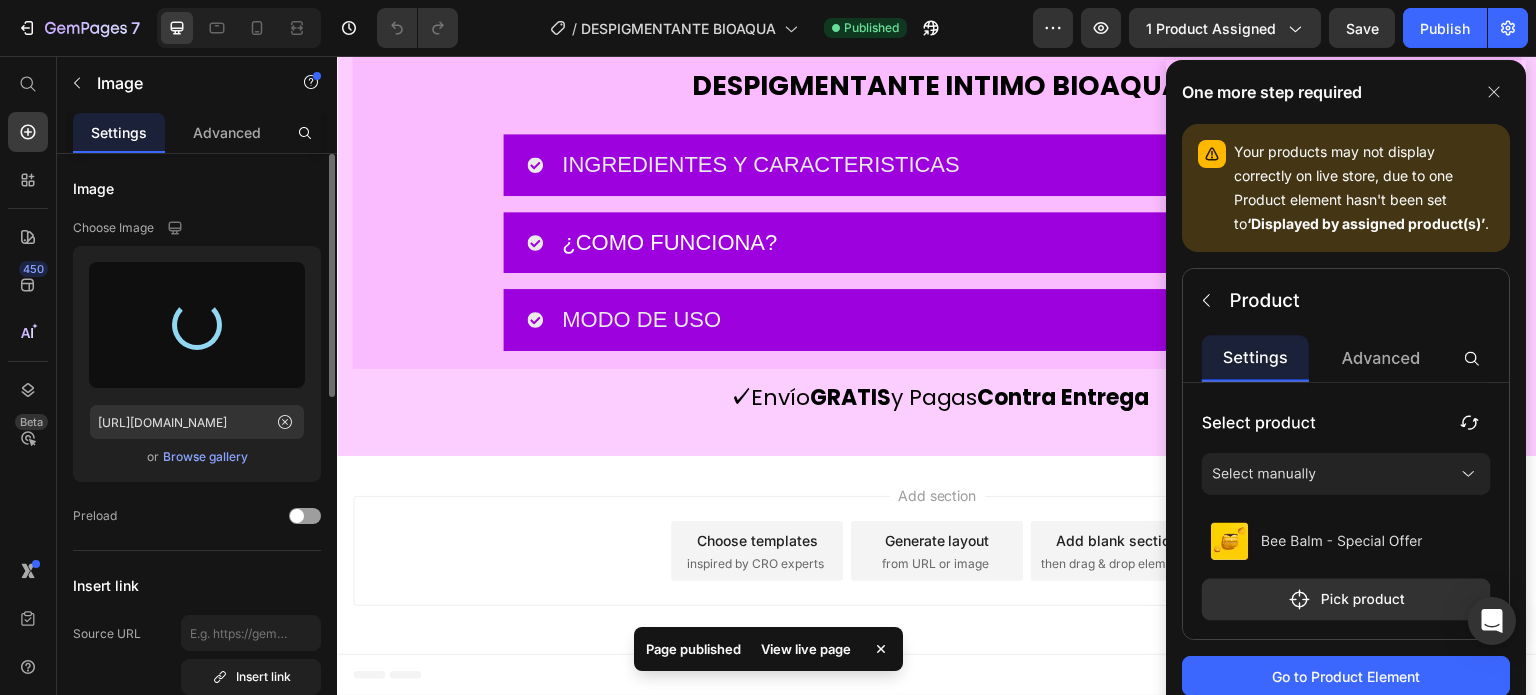 type on "https://cdn.shopify.com/s/files/1/0626/8629/8221/files/gempages_573385732450681606-8b2179d4-8169-45d4-b7da-00e2b19824f0.webp" 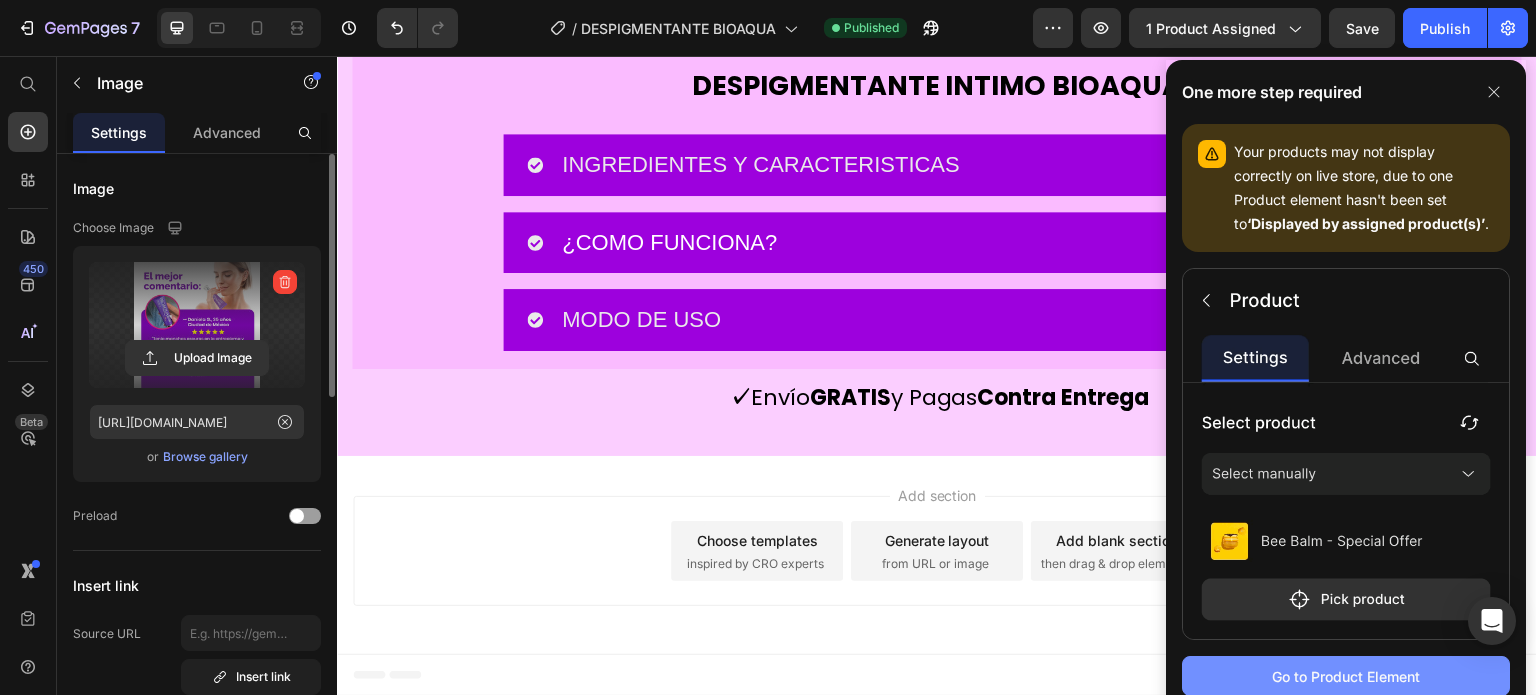 click on "Go to Product Element" at bounding box center (1346, 676) 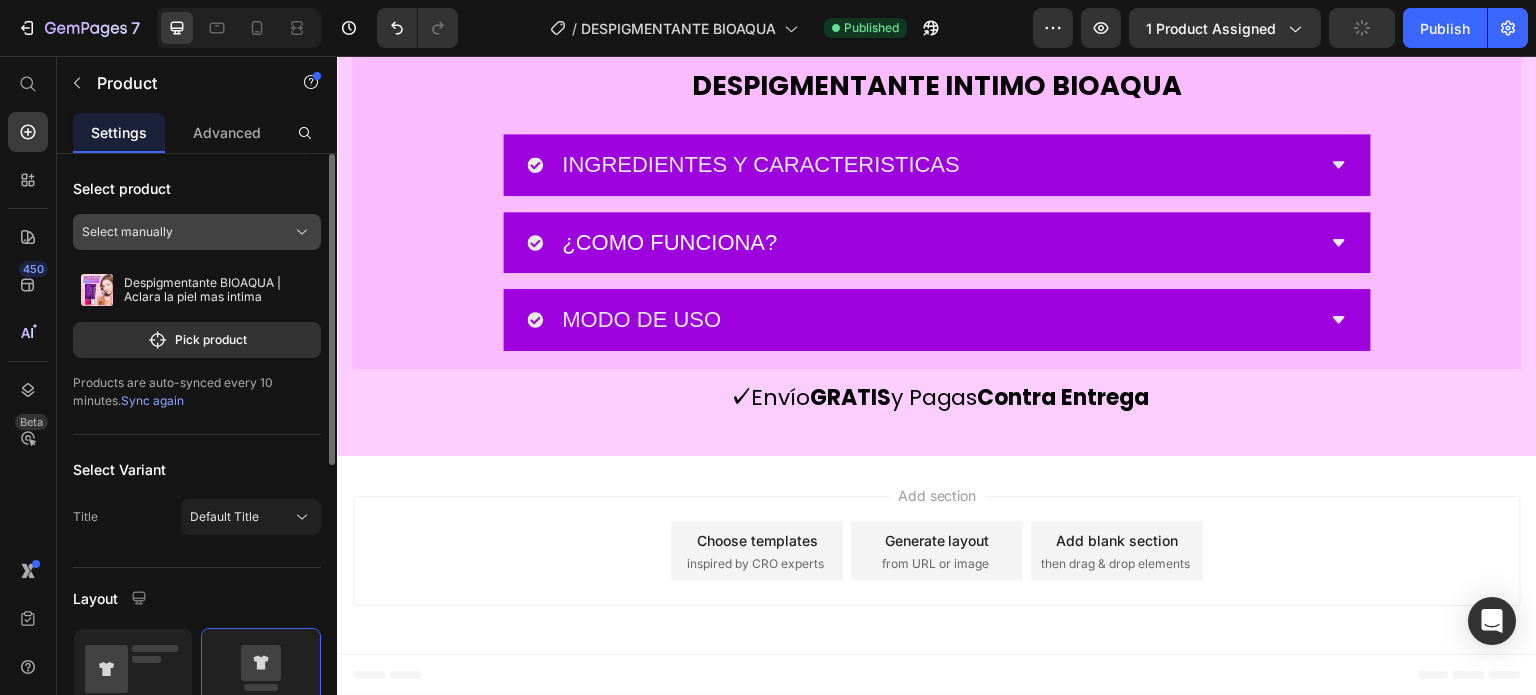 click on "Select manually" 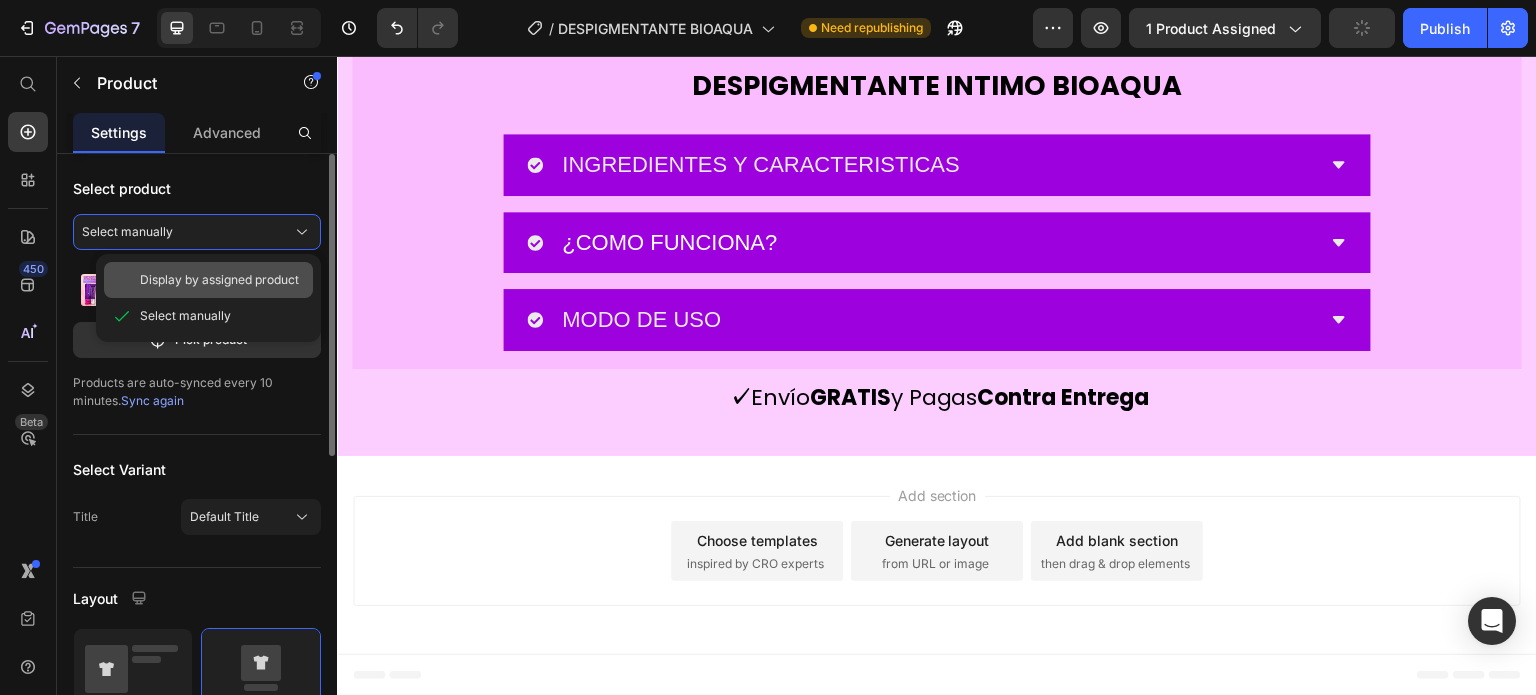 click on "Display by assigned product" at bounding box center [219, 280] 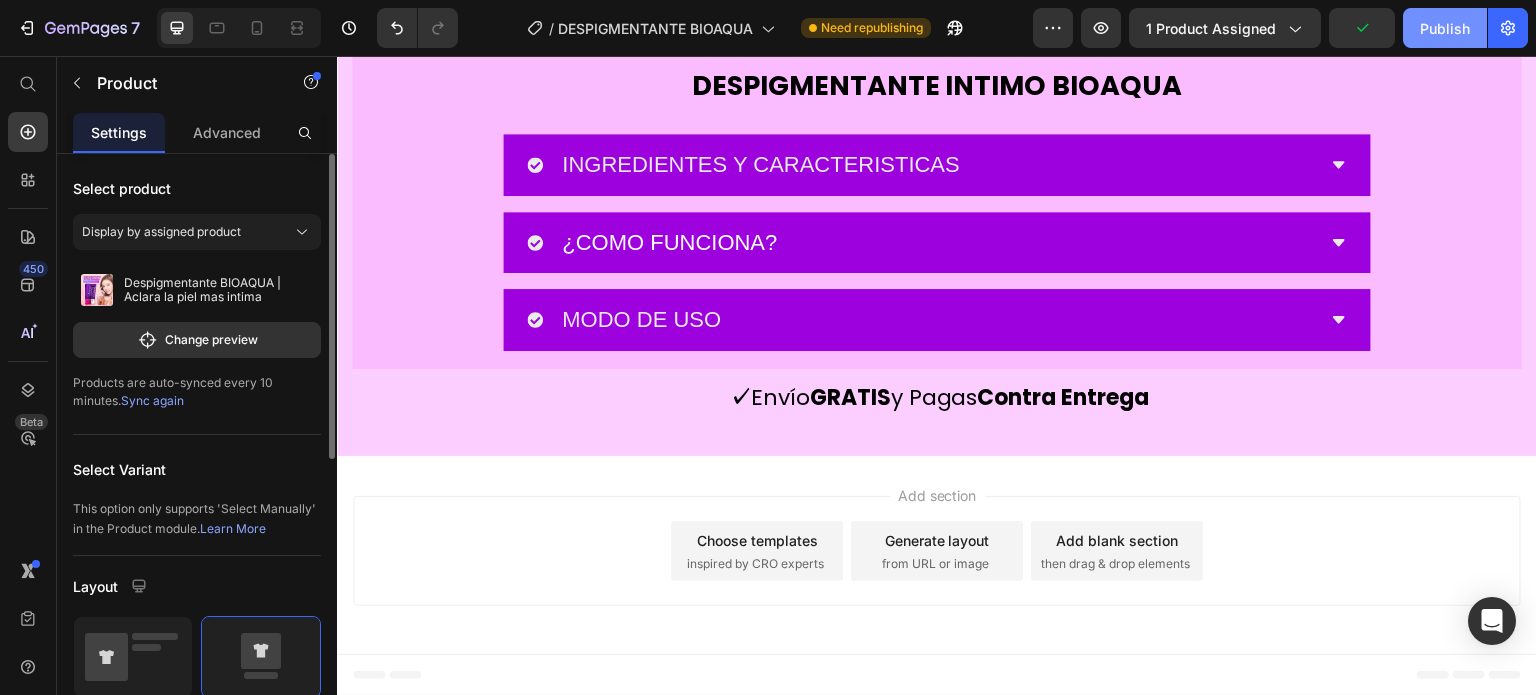 click on "Publish" 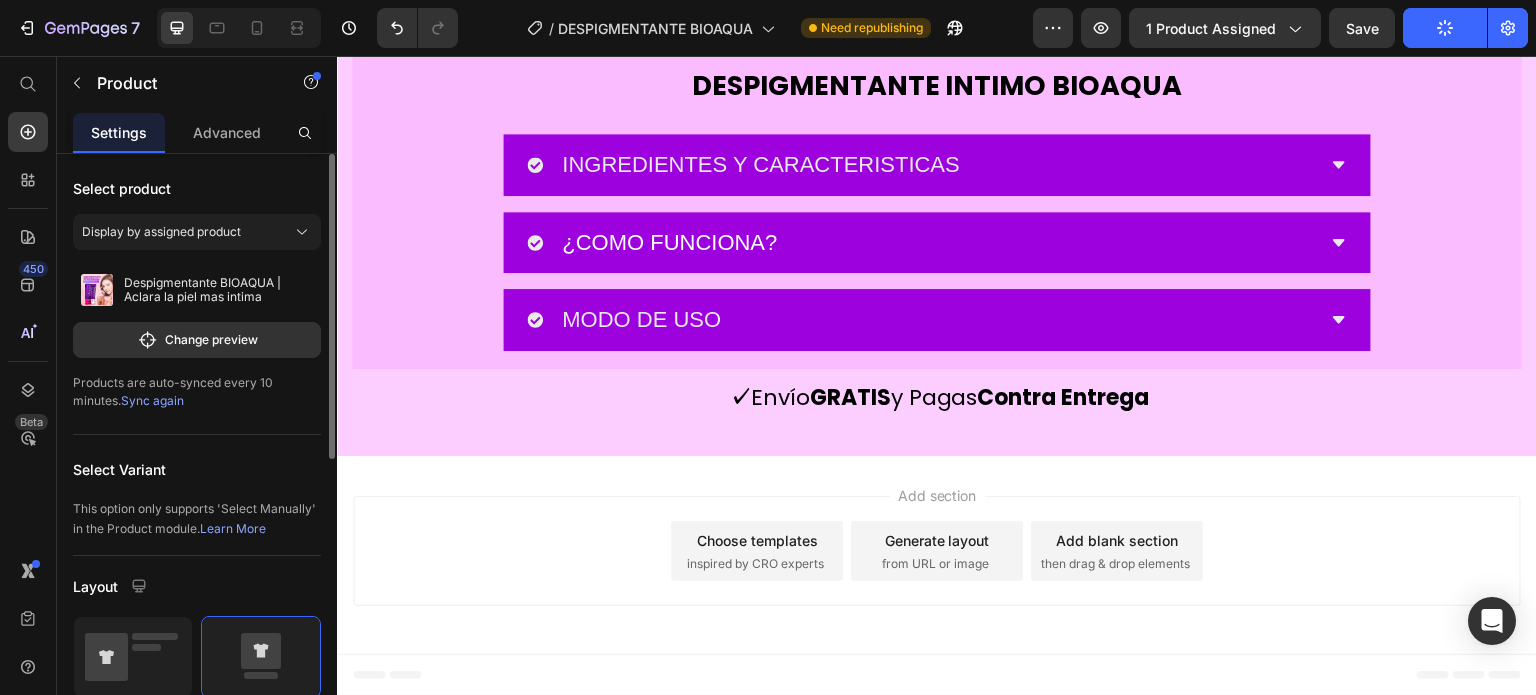 scroll, scrollTop: 9800, scrollLeft: 0, axis: vertical 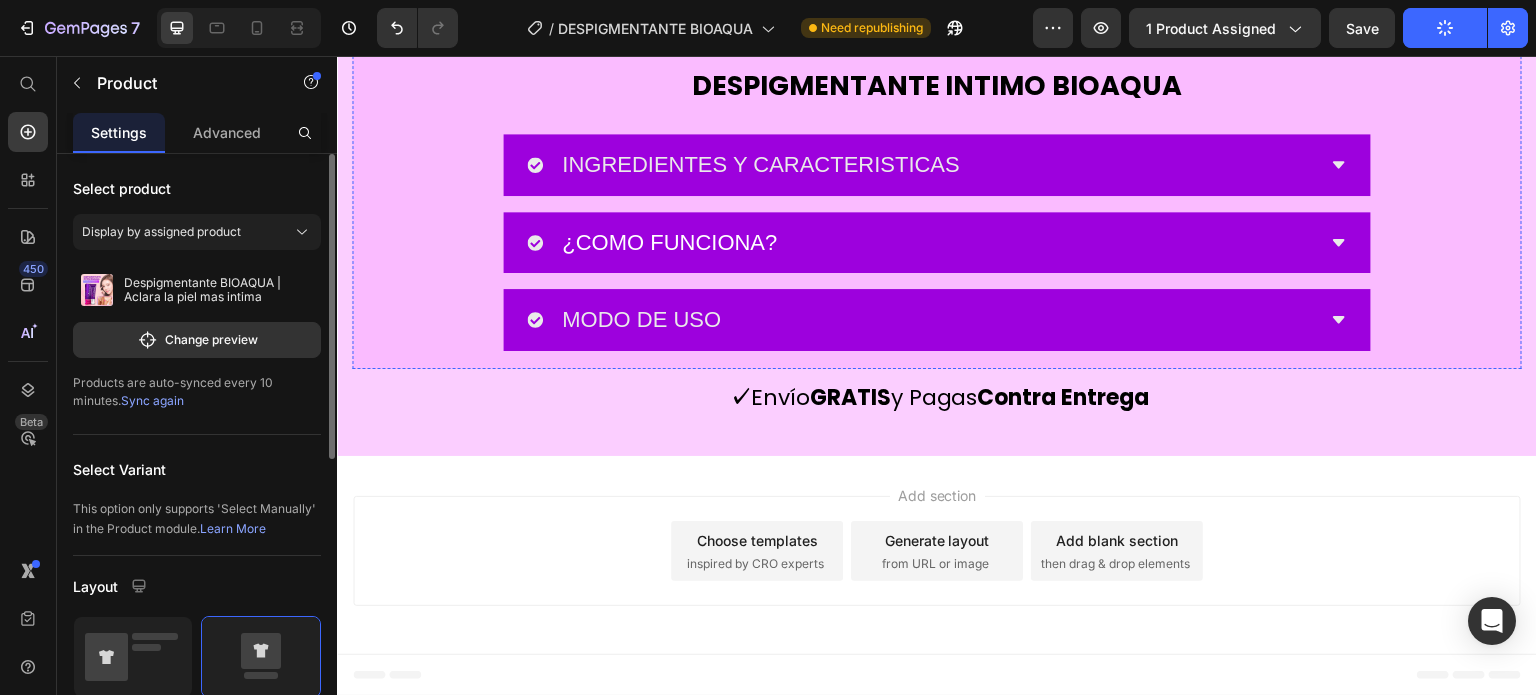 click at bounding box center [937, -78] 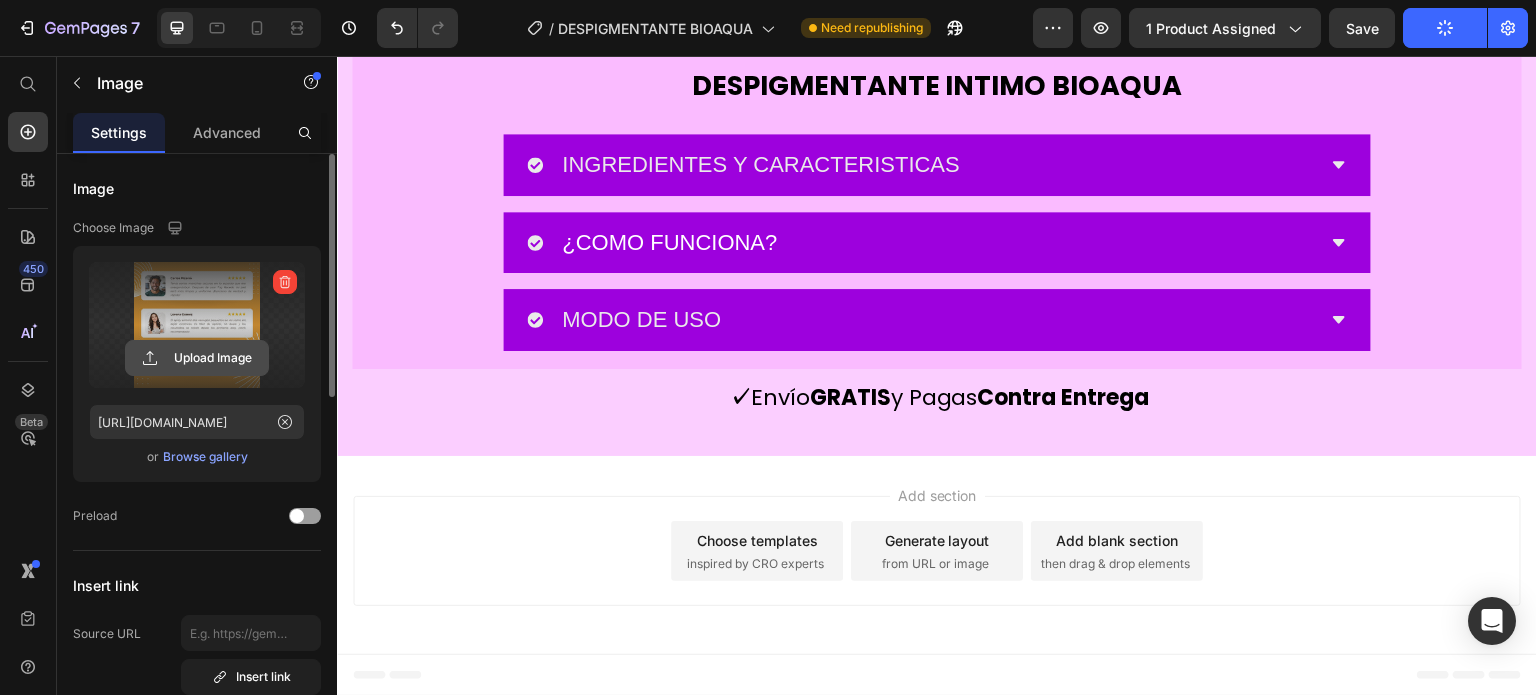 click 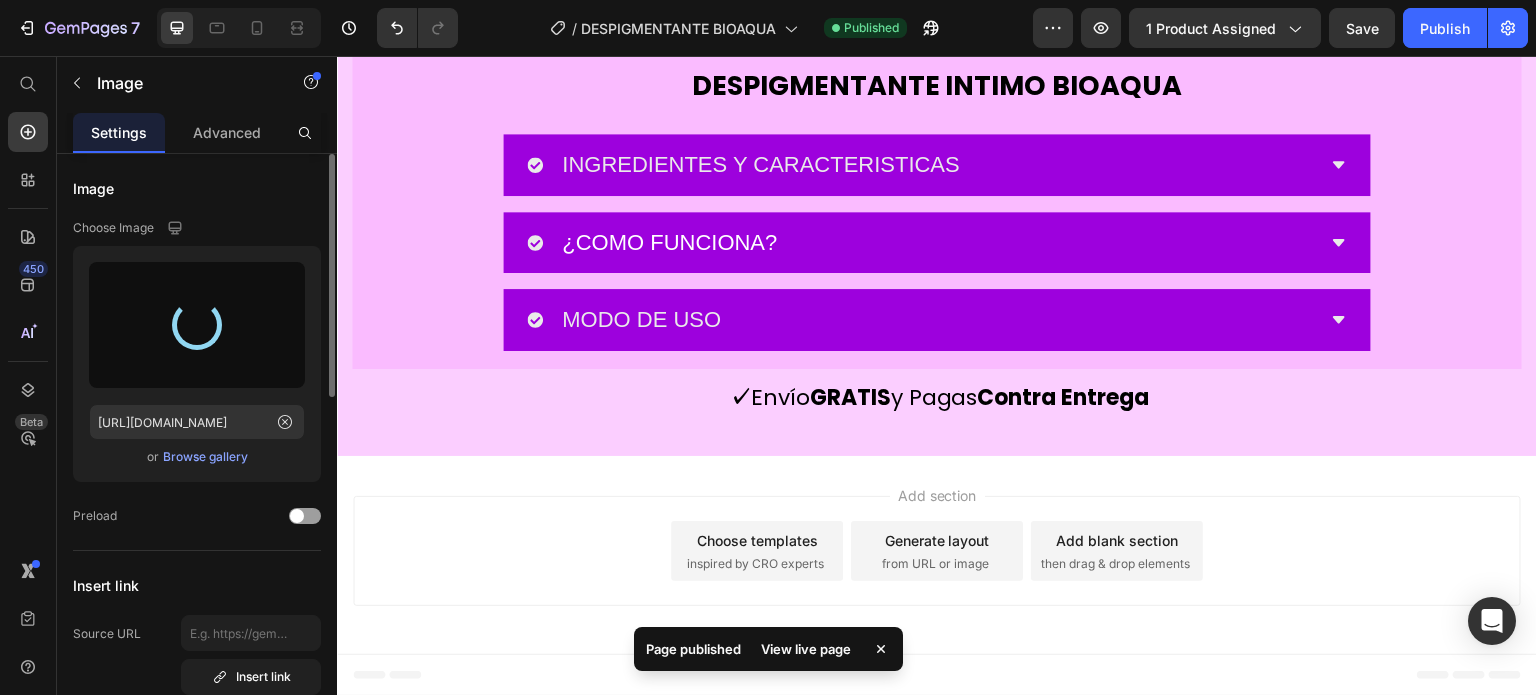 type on "https://cdn.shopify.com/s/files/1/0626/8629/8221/files/gempages_573385732450681606-928aab7f-0178-4424-99ff-3ff8186233f3.webp" 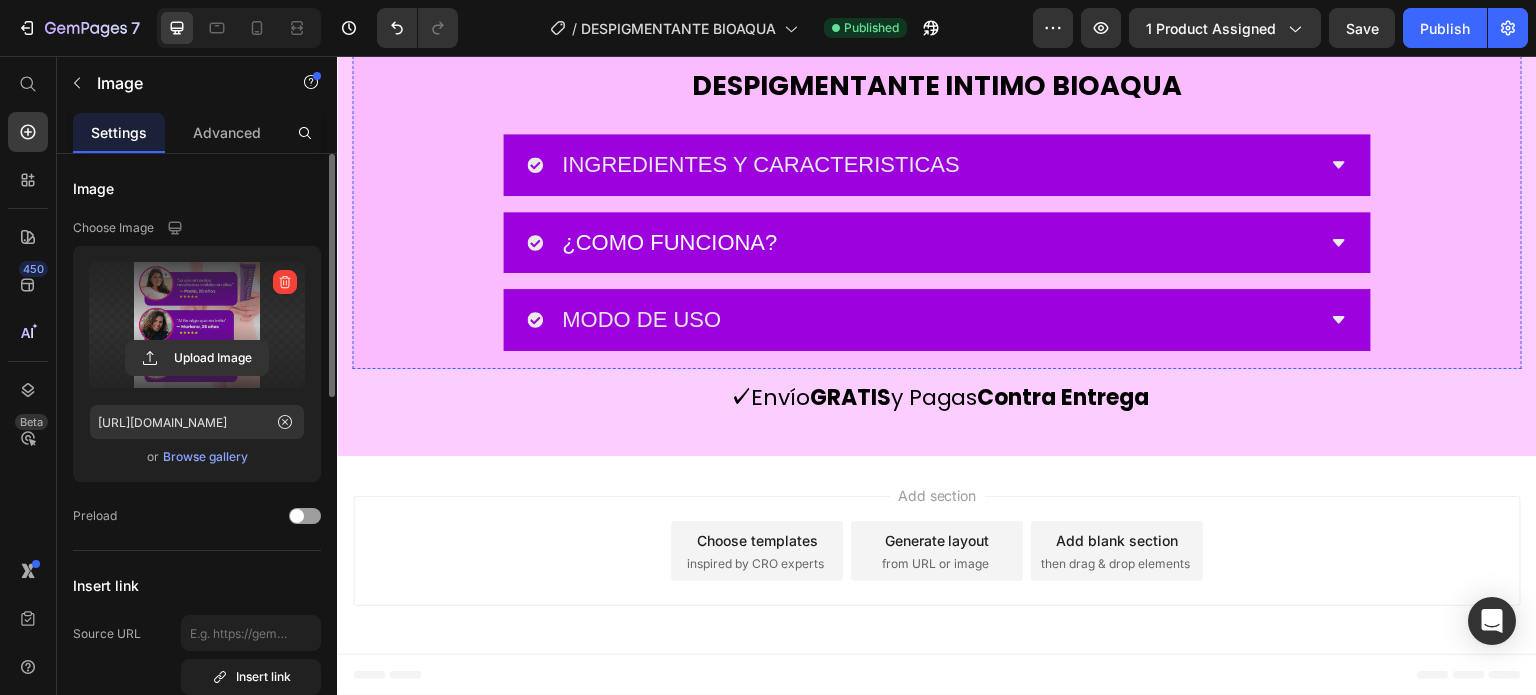 scroll, scrollTop: 7400, scrollLeft: 0, axis: vertical 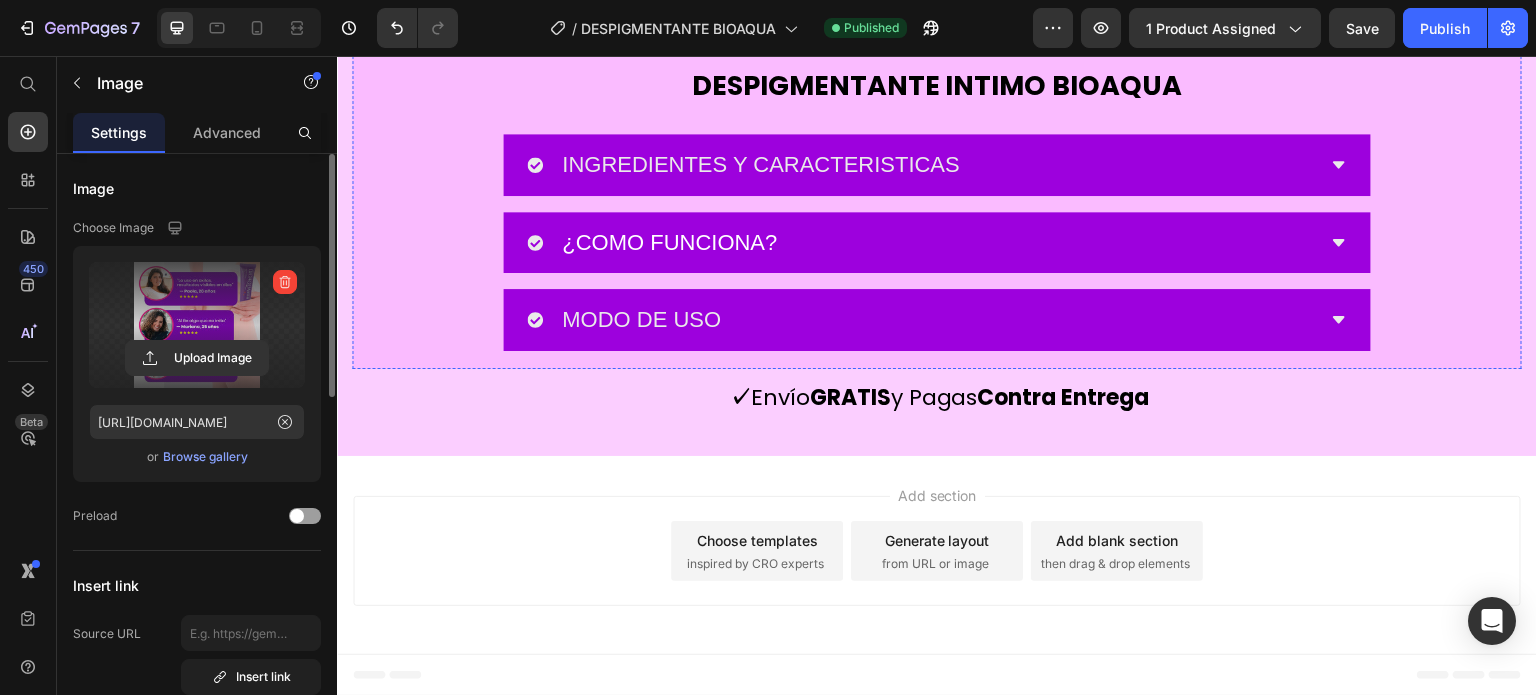 click on "Aplicación cómoda y sin dolor" at bounding box center (937, -481) 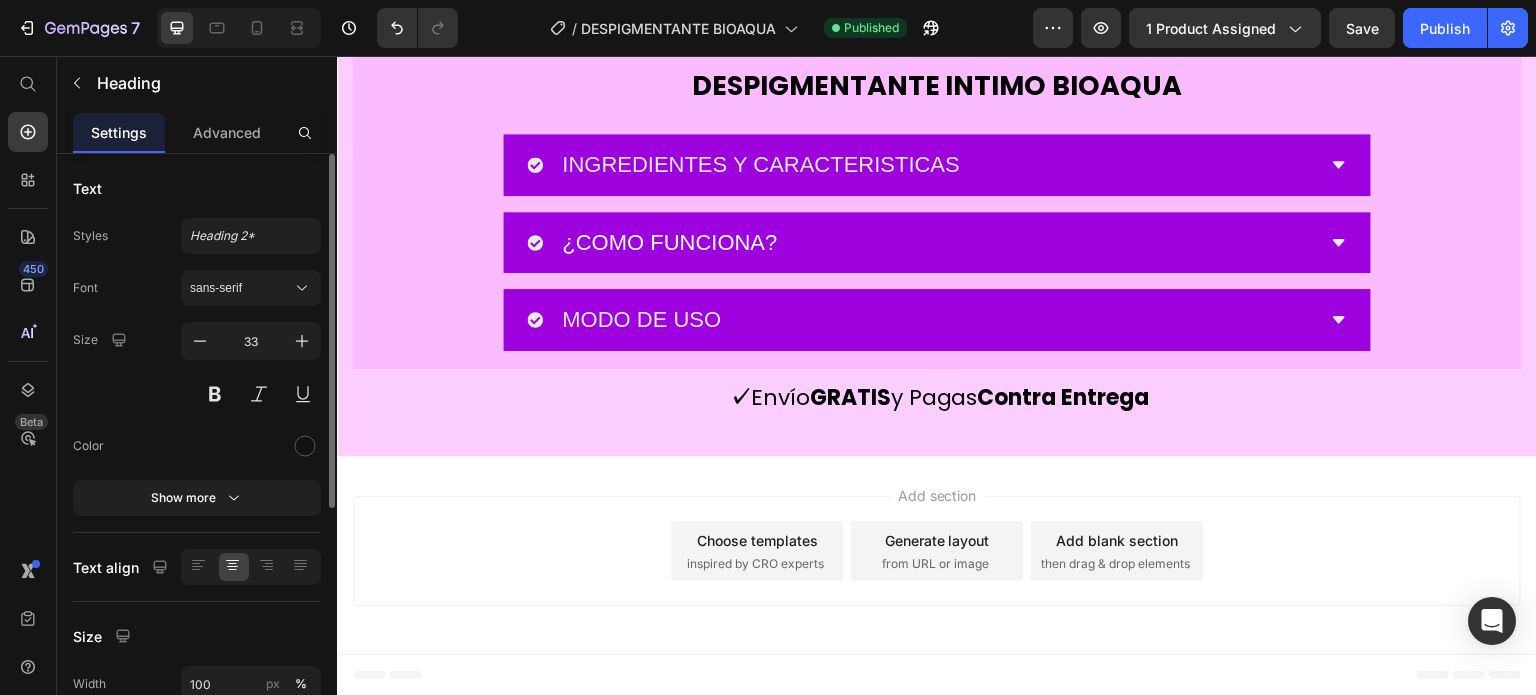 click on "Aplicación cómoda y sin dolor" at bounding box center (937, -481) 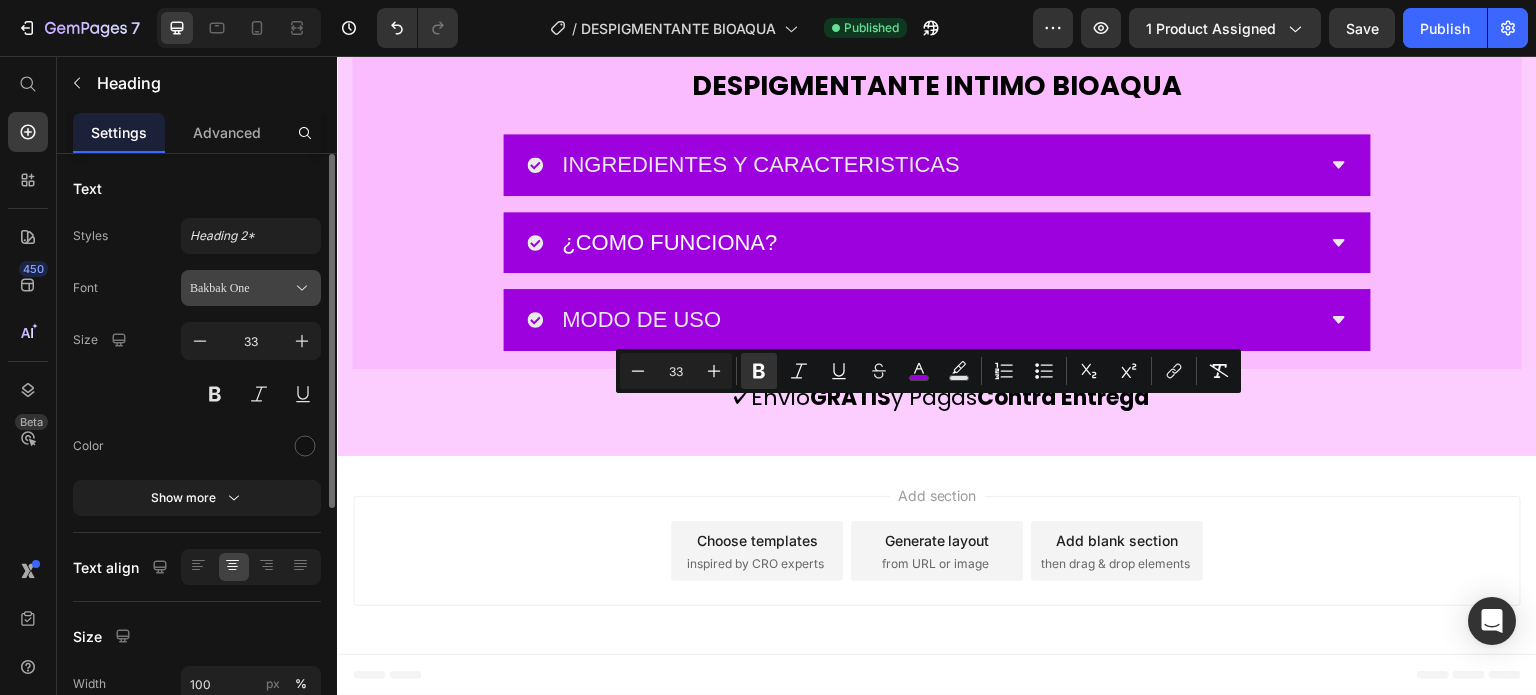 click on "Bakbak One" at bounding box center (241, 288) 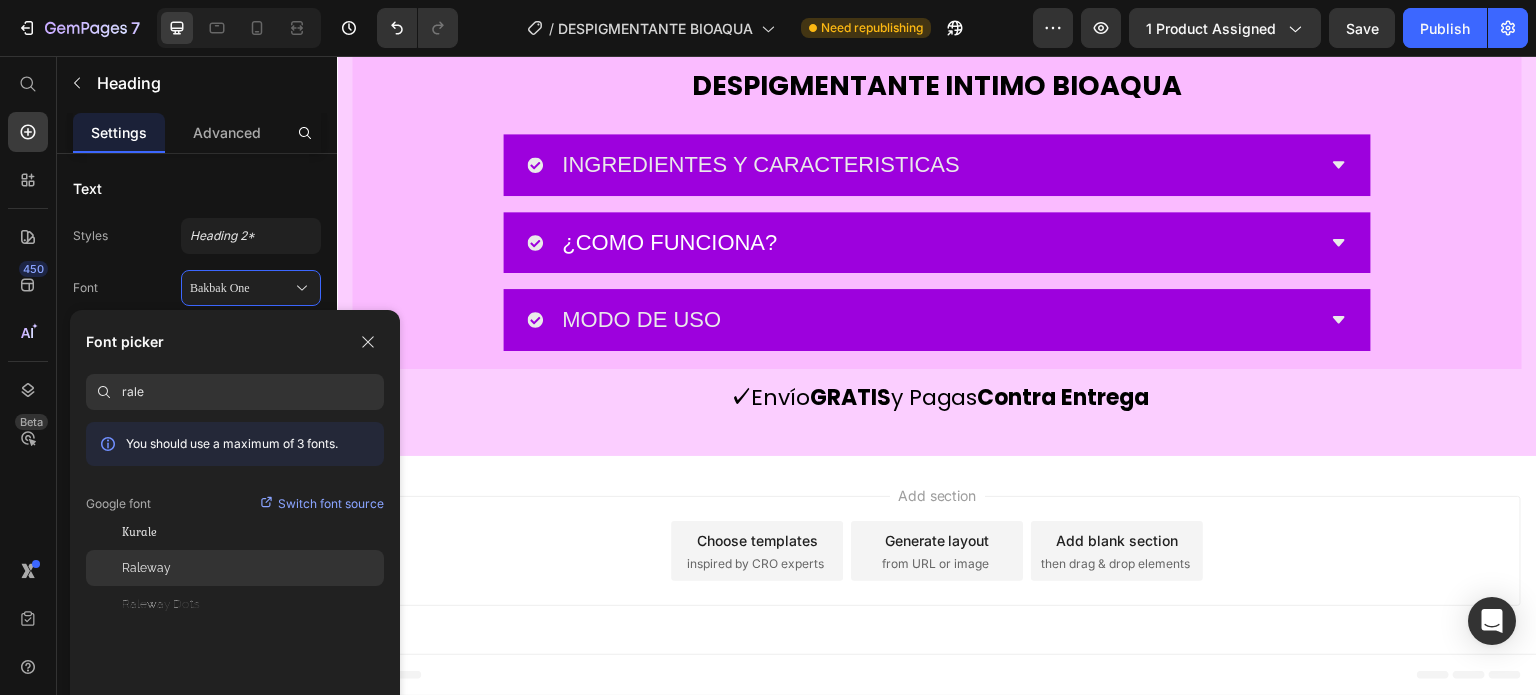 type on "rale" 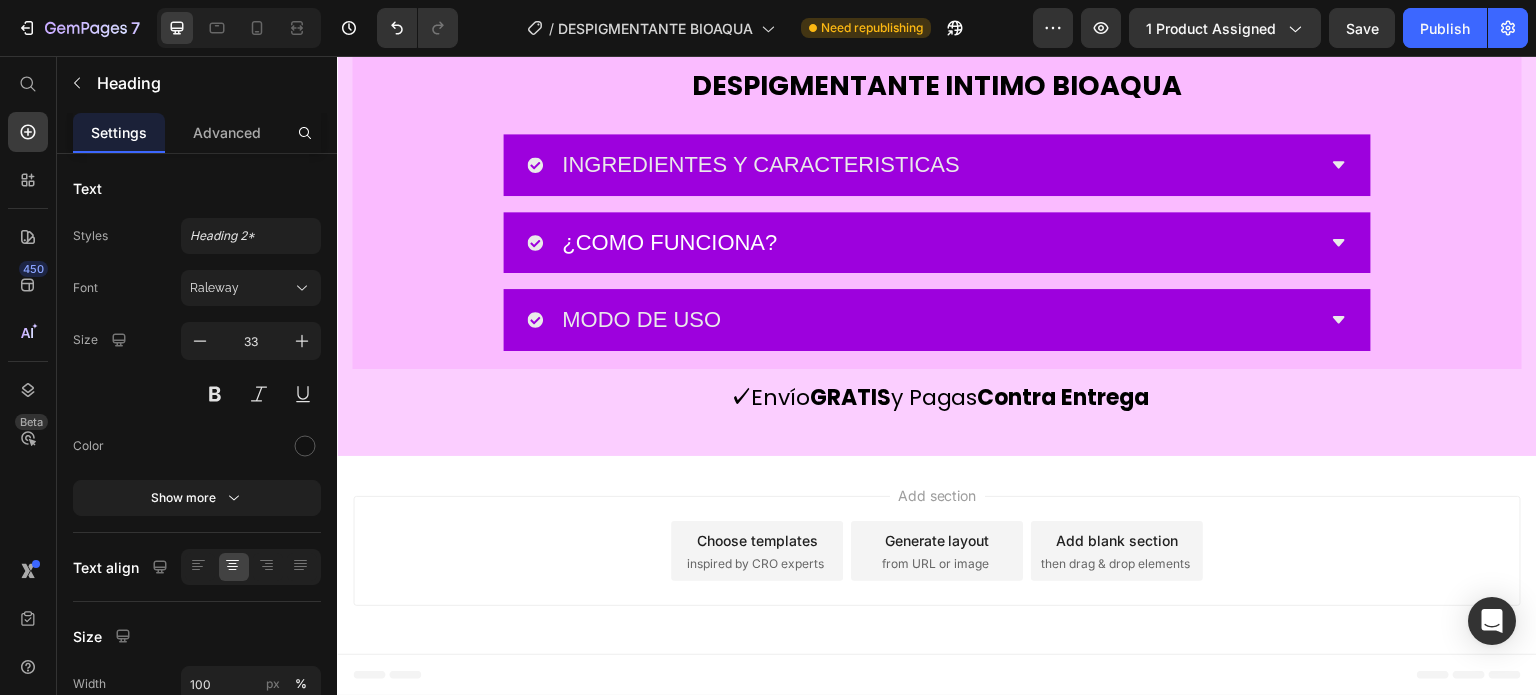 click on "Aplicación cómoda y sin dolor" at bounding box center (937, -480) 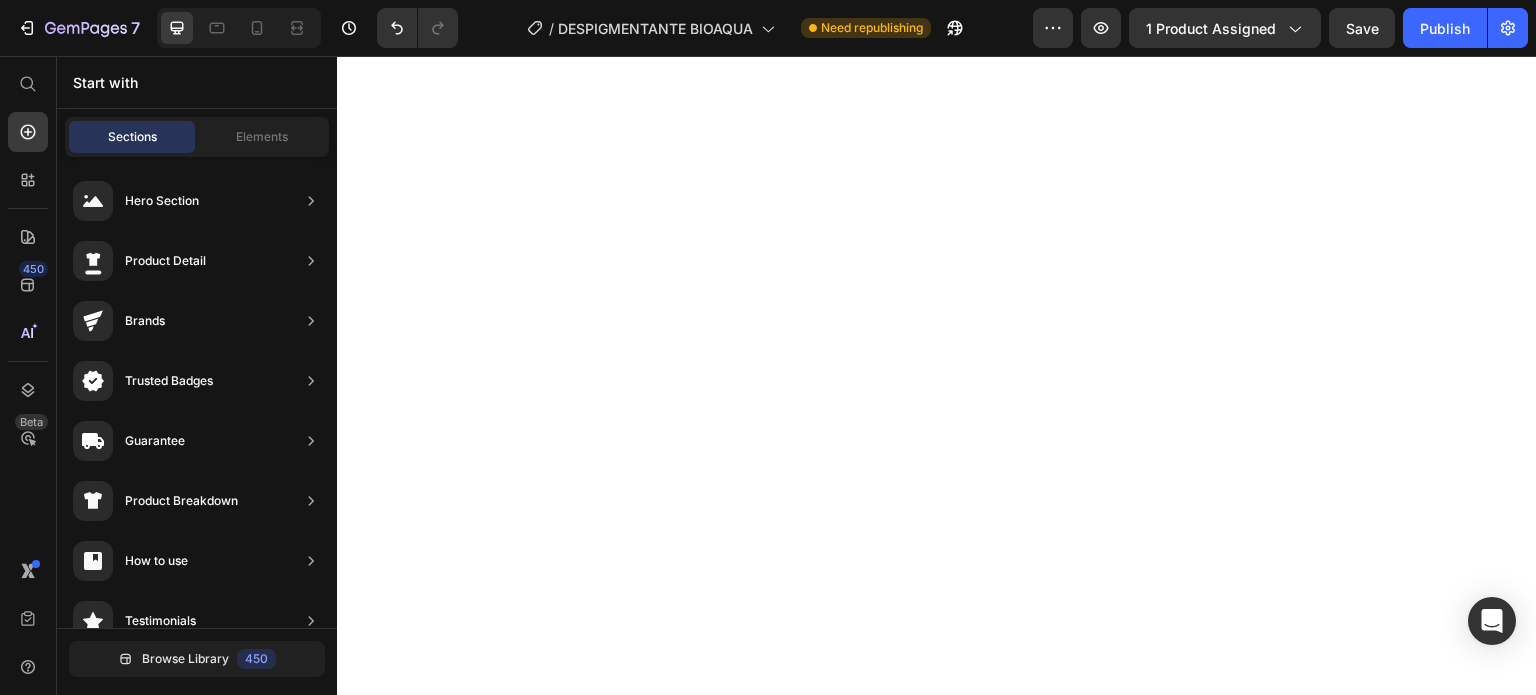 click on "Aplicación cómoda y sin dolor" at bounding box center (937, -3632) 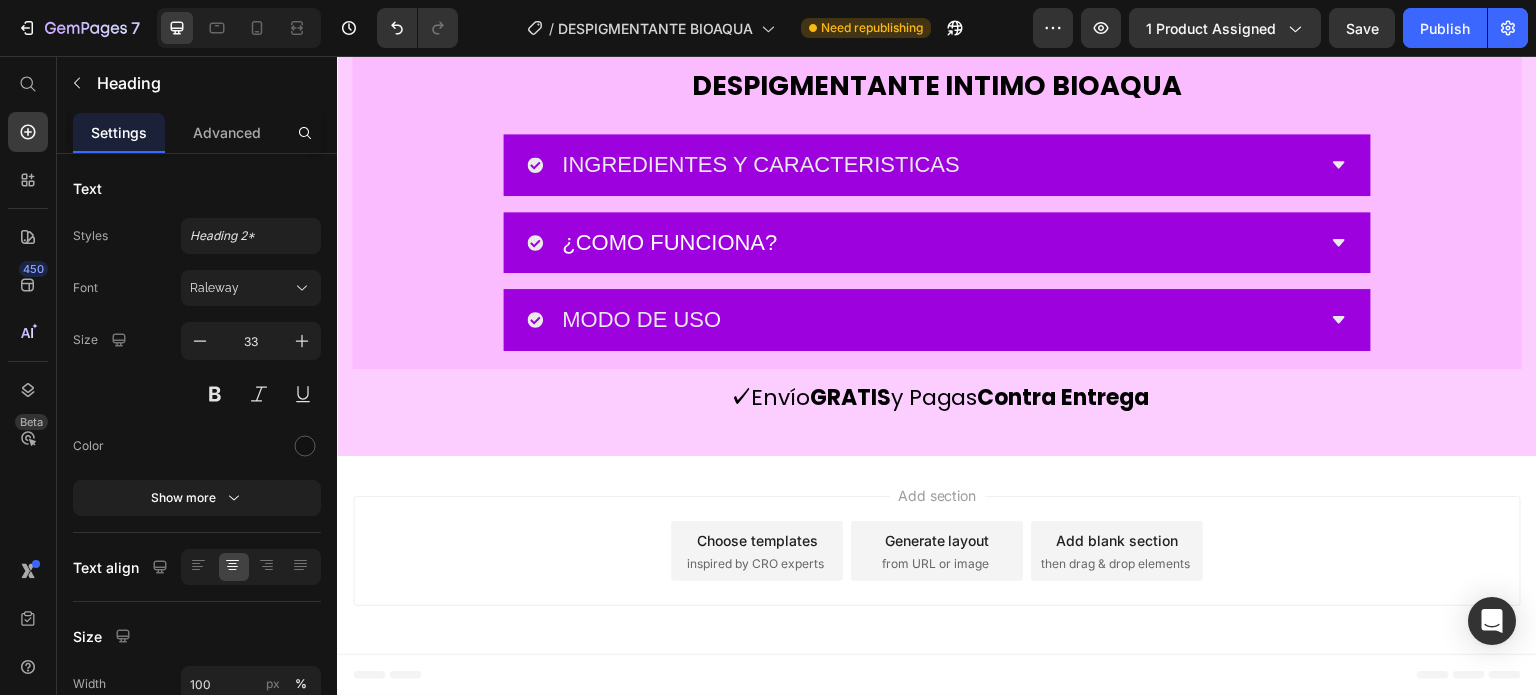 click on "Aplicación cómoda y sin dolor" at bounding box center [937, -481] 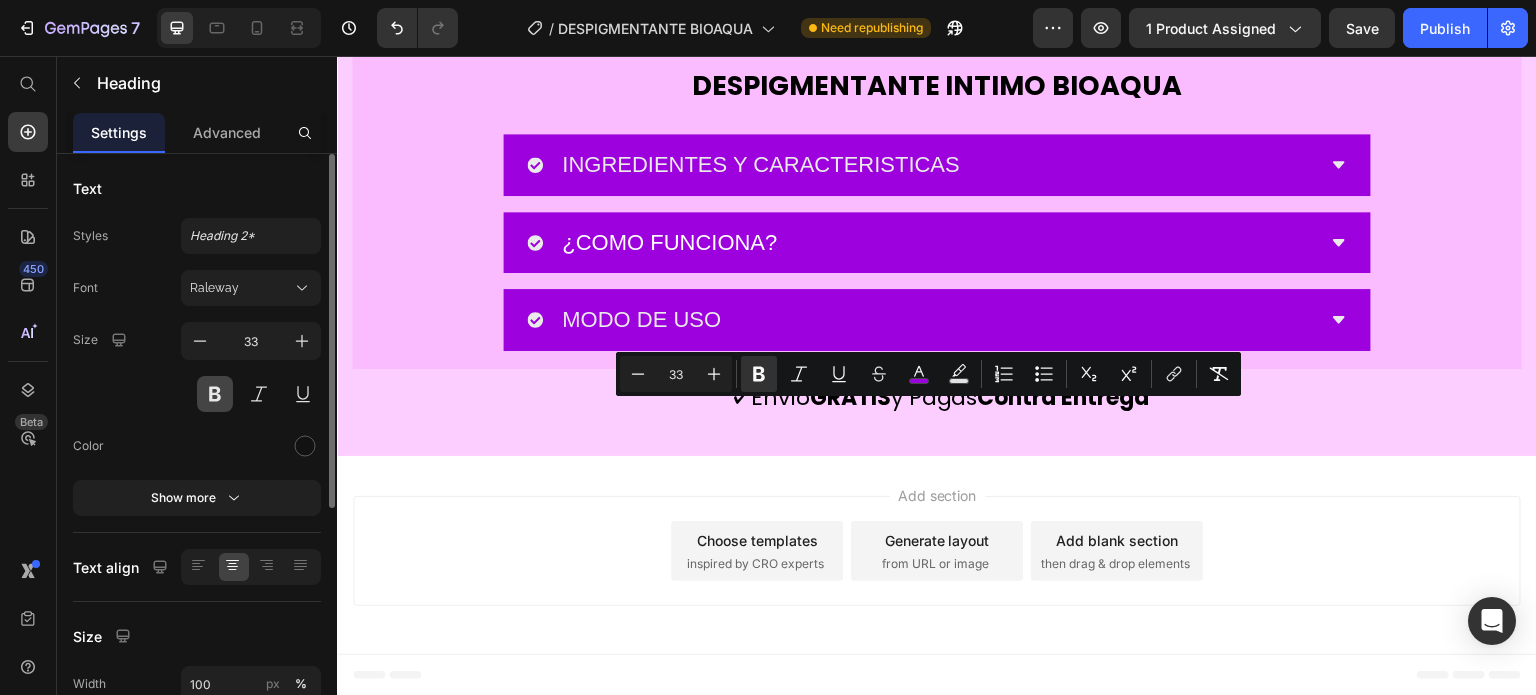 click at bounding box center [215, 394] 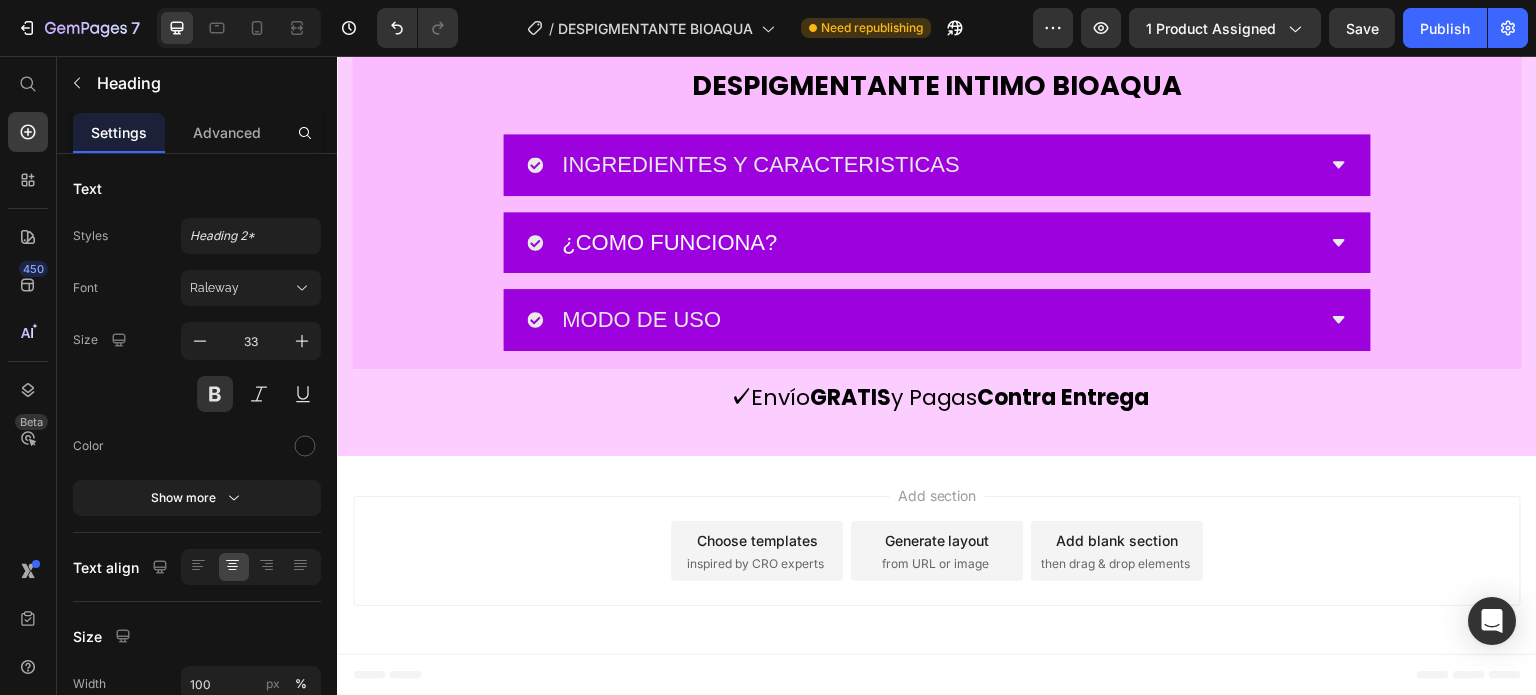 click on "Aplicación cómoda y sin dolor" at bounding box center [937, -481] 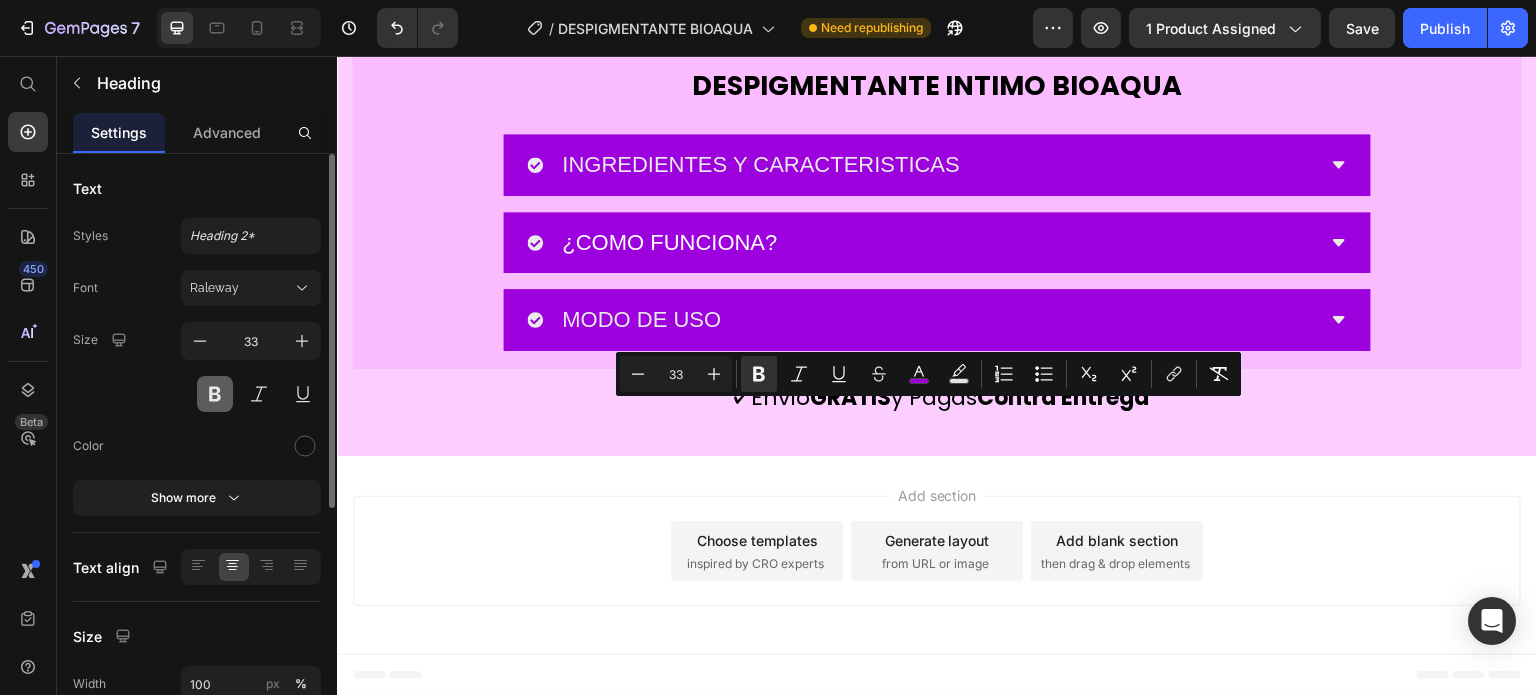 click at bounding box center (215, 394) 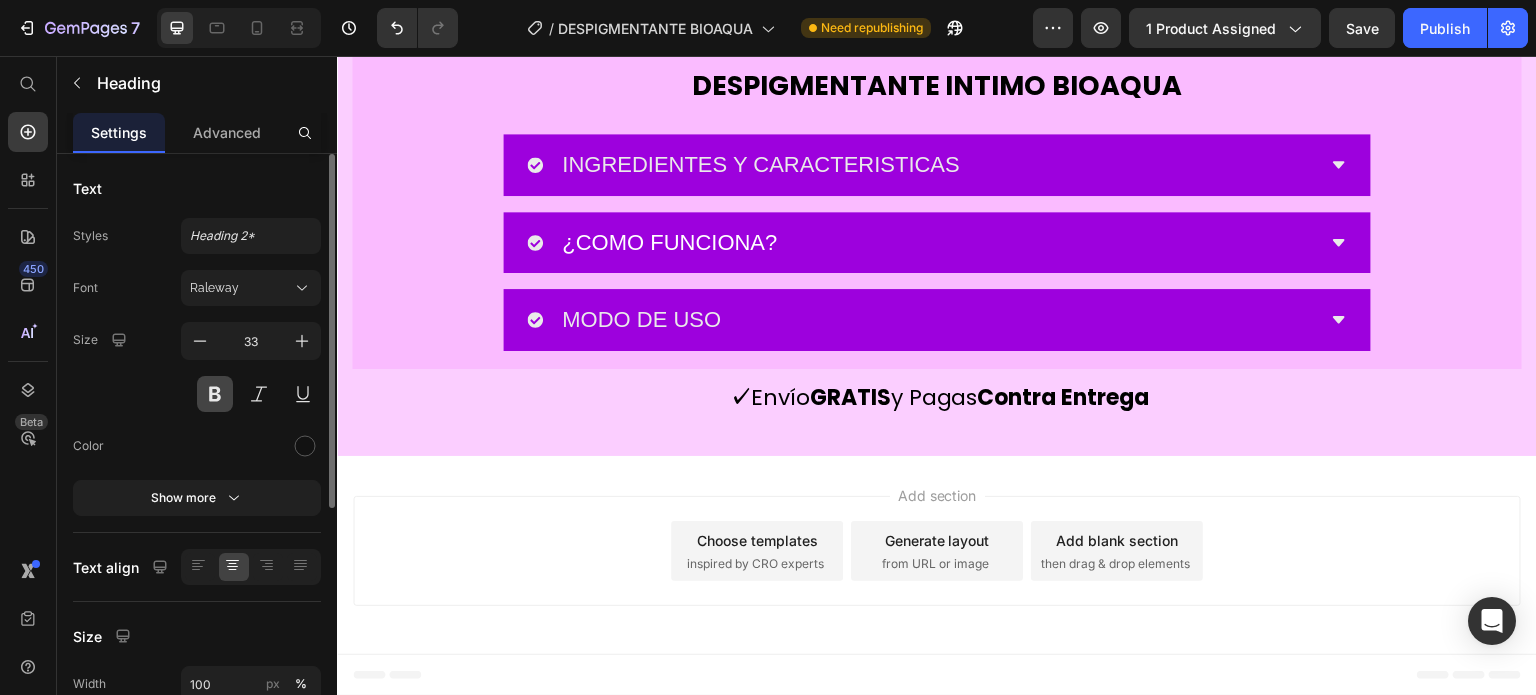 click at bounding box center [215, 394] 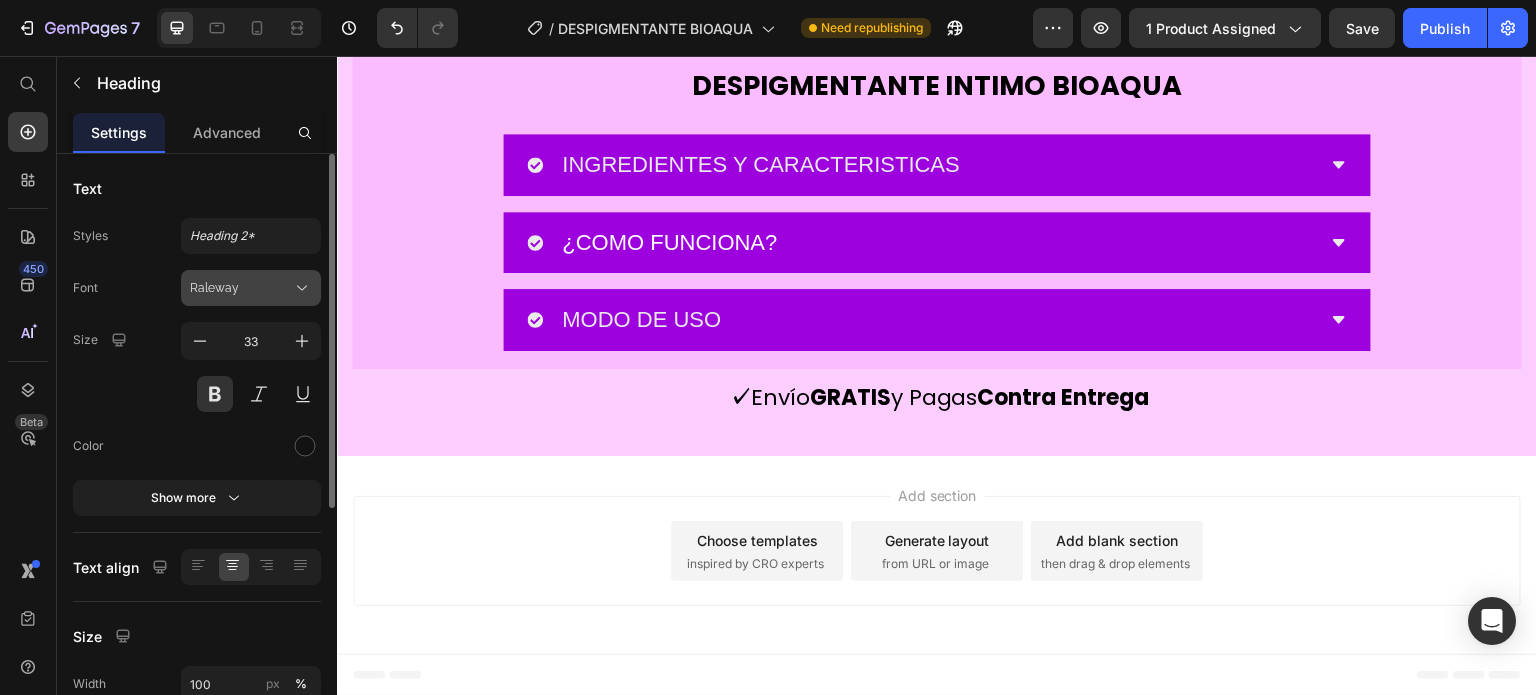 click on "Raleway" at bounding box center [241, 288] 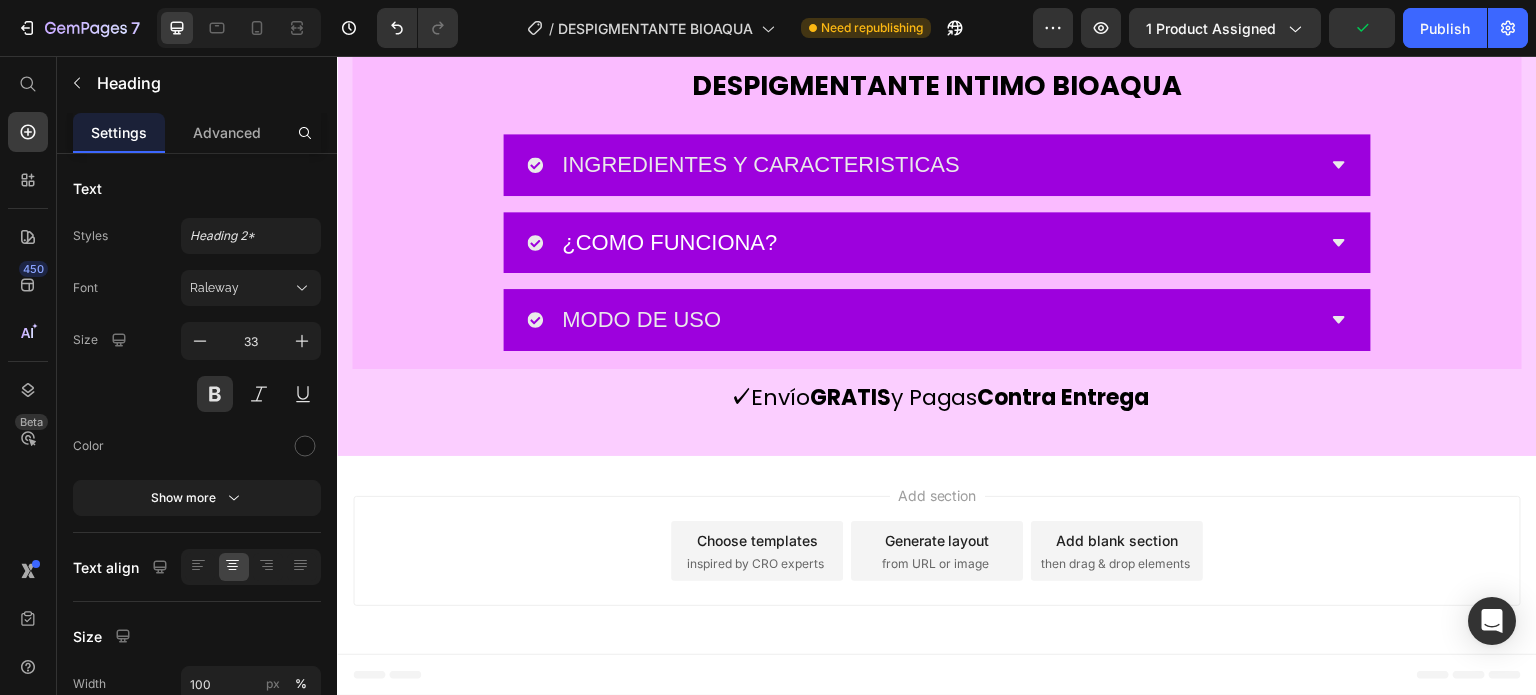 click on "Aplicación cómoda y sin dolor" at bounding box center (937, -481) 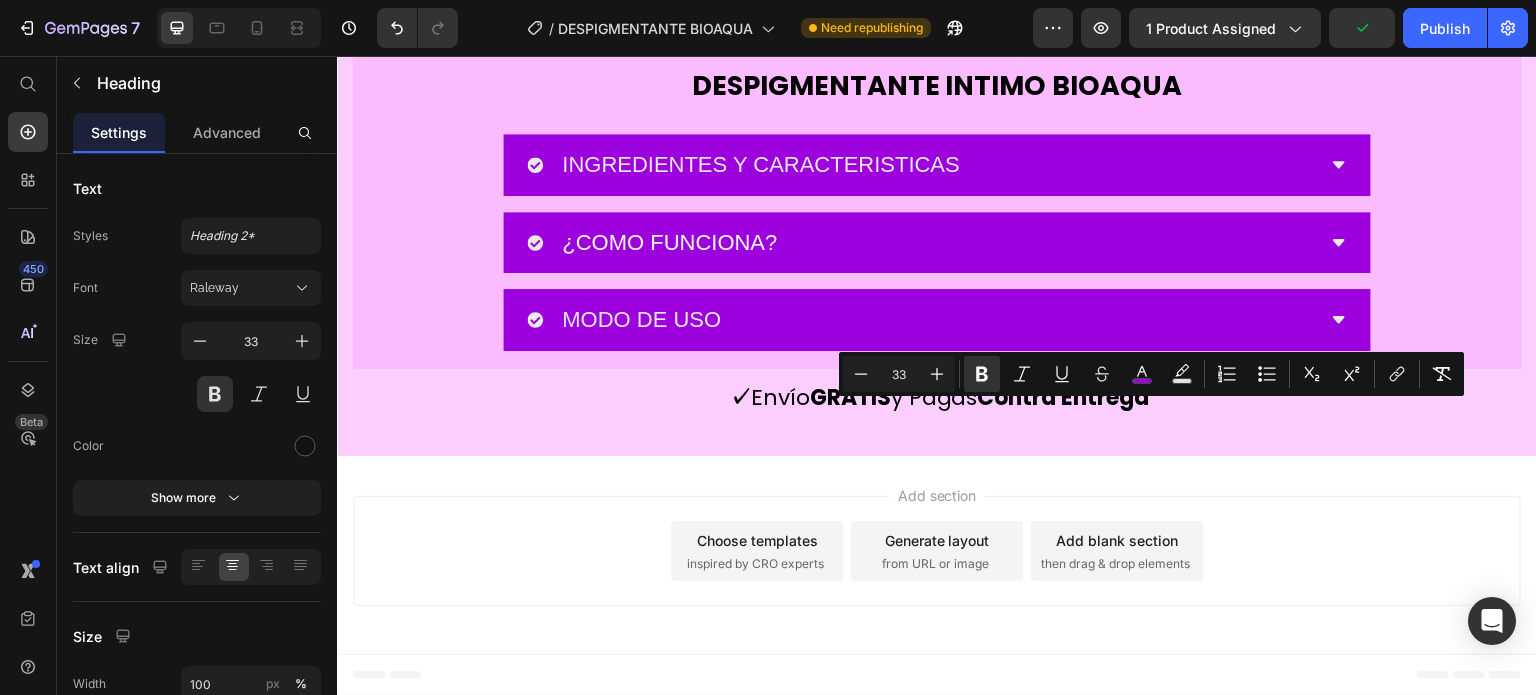 click on "Aplicación cómoda y sin dolor" at bounding box center (937, -481) 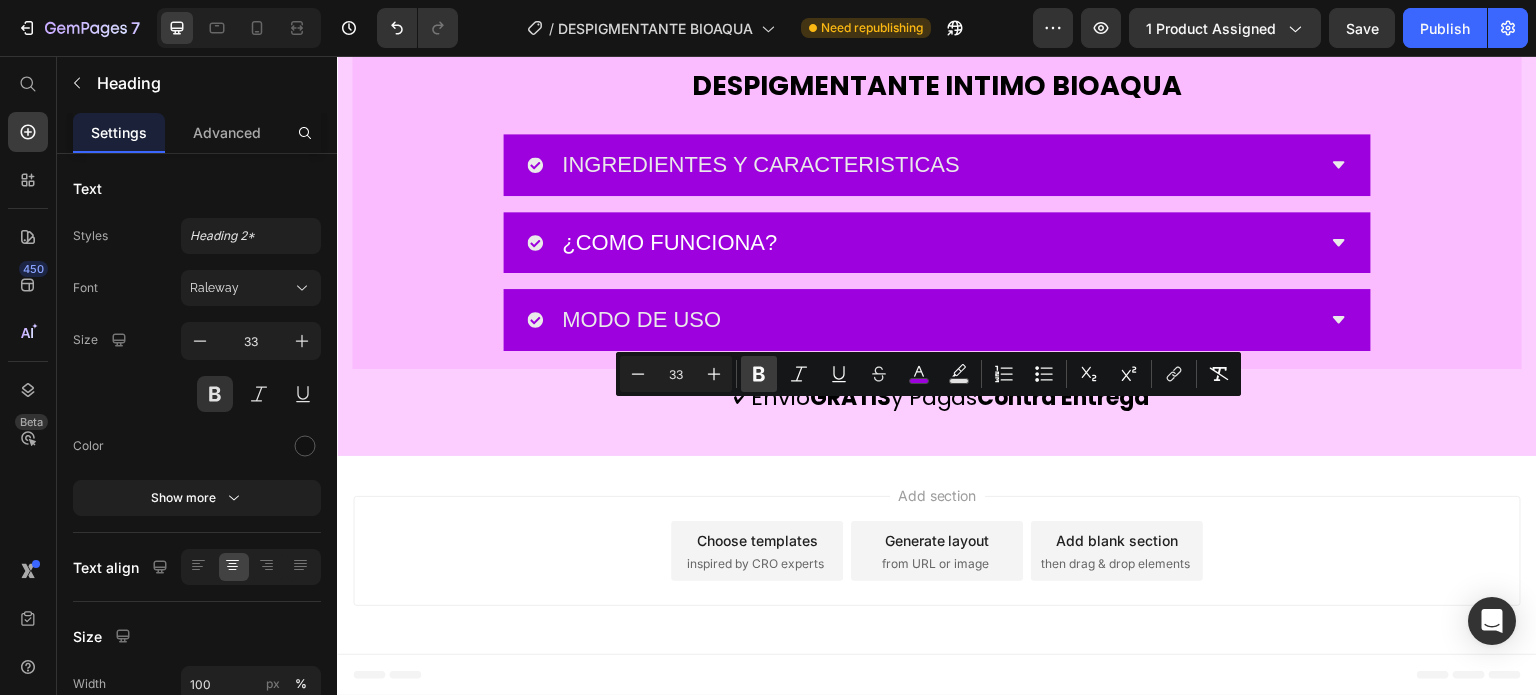 click 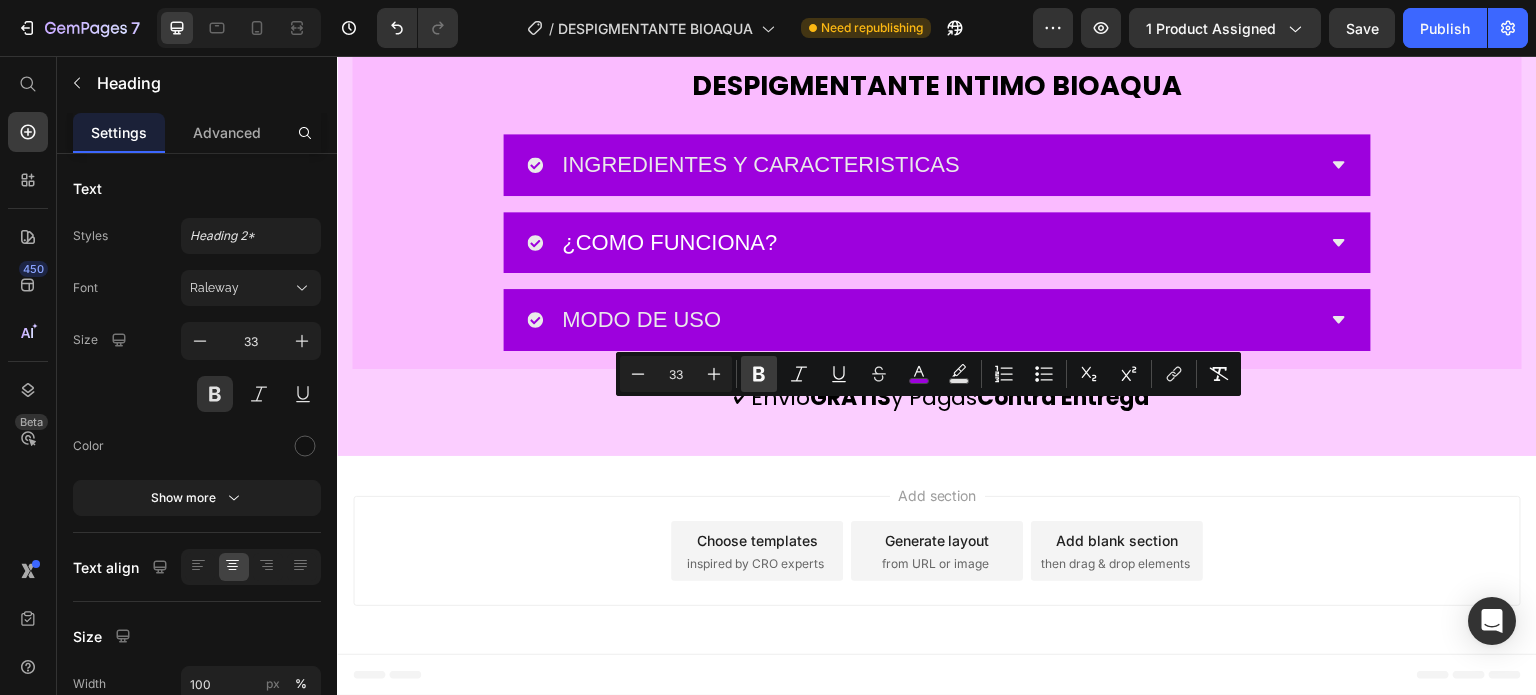 click 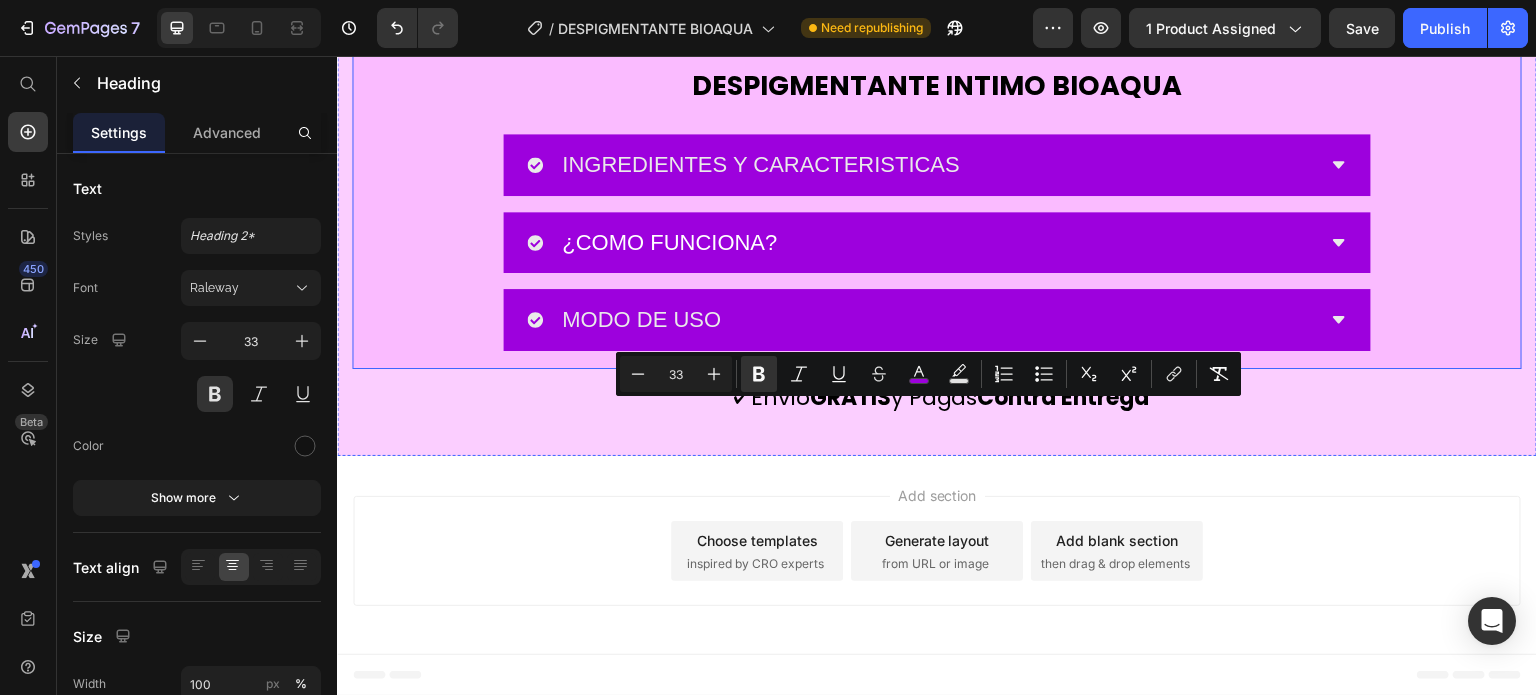 click on "Image  ¿Te gustaría decirle adiós a las manchas no deseadas en cualquier zona del cuerpo?👌 Heading Nuestro Despigmentante Bioaqua está aquí para hacer tus sueños realidad. Formulado con ingredientes naturales, suaves y efectivos, te ayudará a despedirte de las manchas y revelar la belleza natural de tu piel. Zonas que antes ocultabas, ahora podrás lucir con confianza.  Text block Row Image ⭐ Más de 10.000 mujeres ya confían en la fórmula natural de Bioaqua para recuperar el tono natural de su piel. Heading Desde la primera aplicación notarás suavidad, frescura y un tono más parejo. El cambio no solo se ve… ¡se siente! Text block
Custom Code
Preview or Publish the page to see the content. Custom Code Image Image
Custom Code
Preview or Publish the page to see the content. Custom Code Por que lo amaras ❤️ Heading ✅ Aclara zonas como axilas, muslos, zona V y más ✅ Elimina manchas oscuras desde la raíz ✅ Sin químicos agresivos, sin irritaciones Row" at bounding box center [937, -1064] 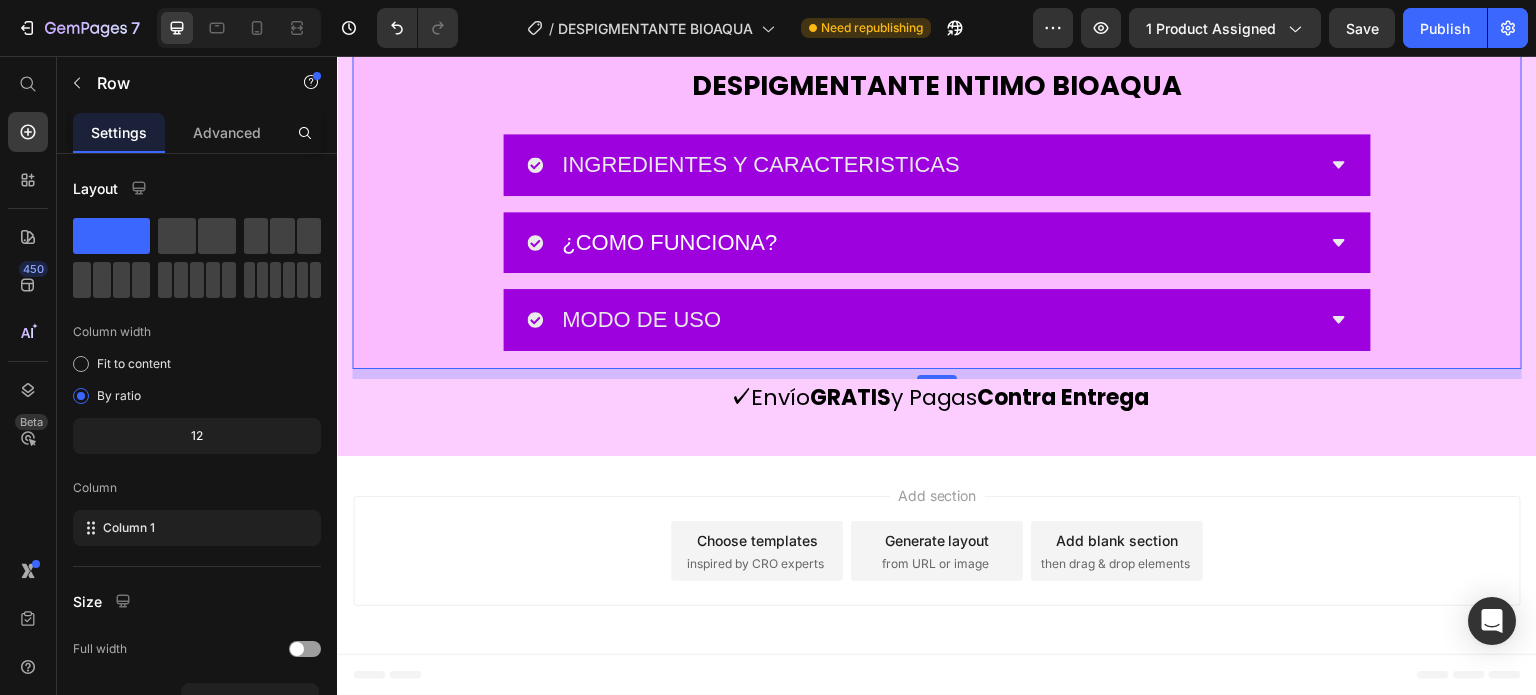 click on "Aplicación cómoda y sin dolor" at bounding box center [937, -481] 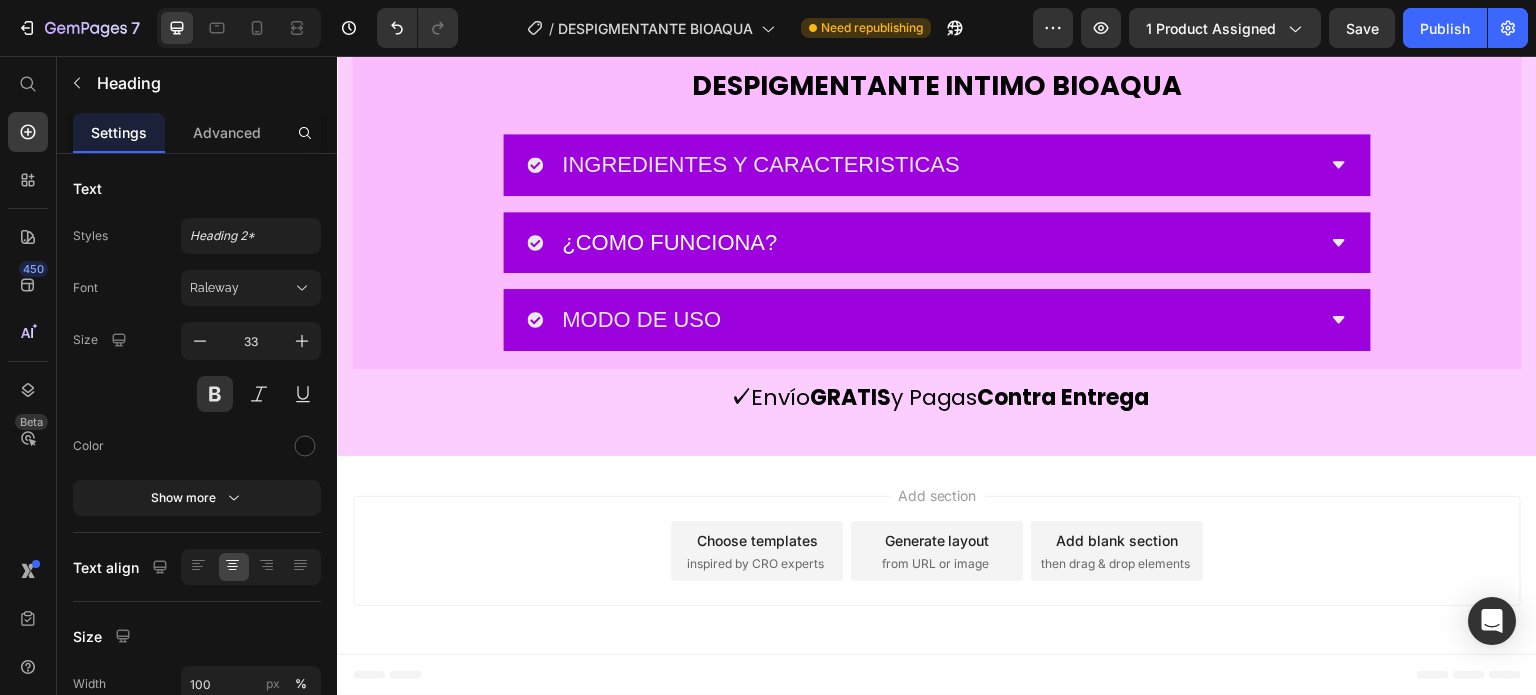 click on "Aplicación cómoda y sin dolor" at bounding box center (937, -481) 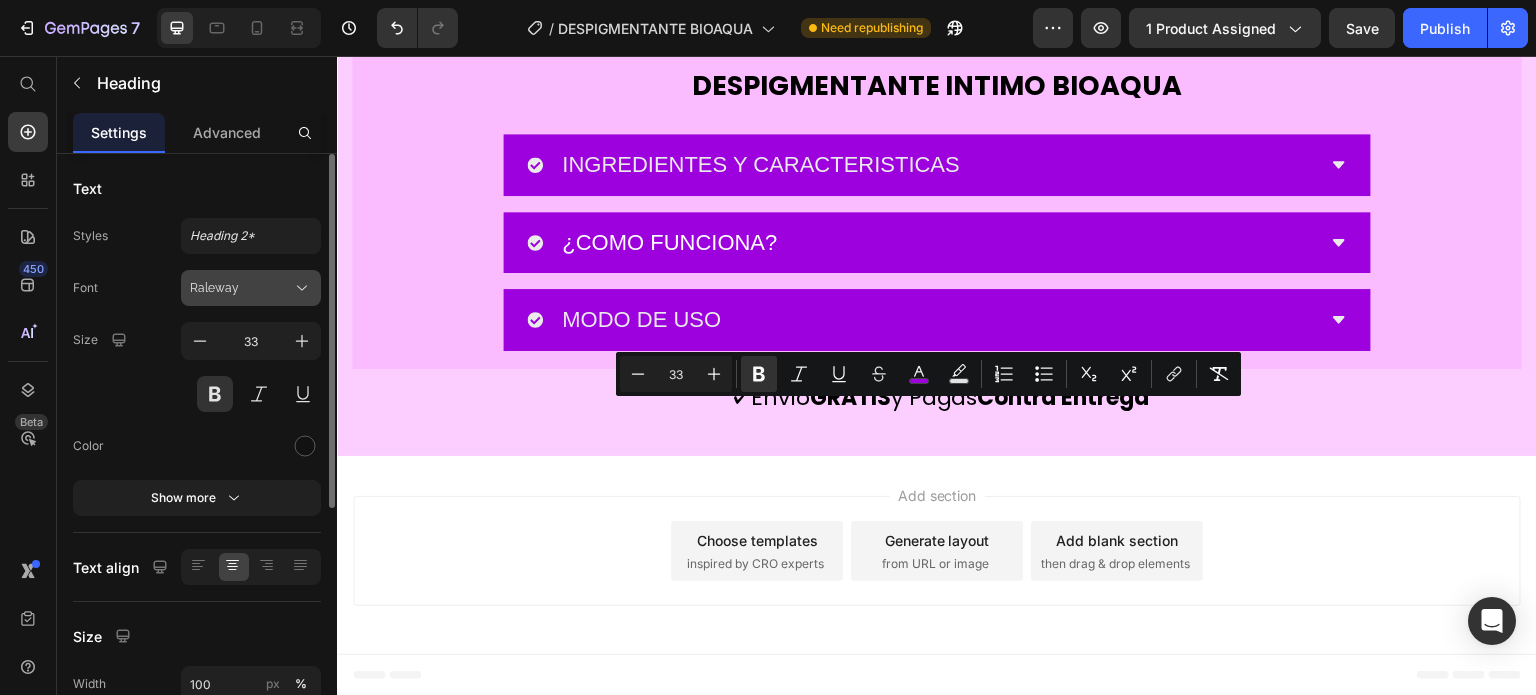 click on "Raleway" at bounding box center [241, 288] 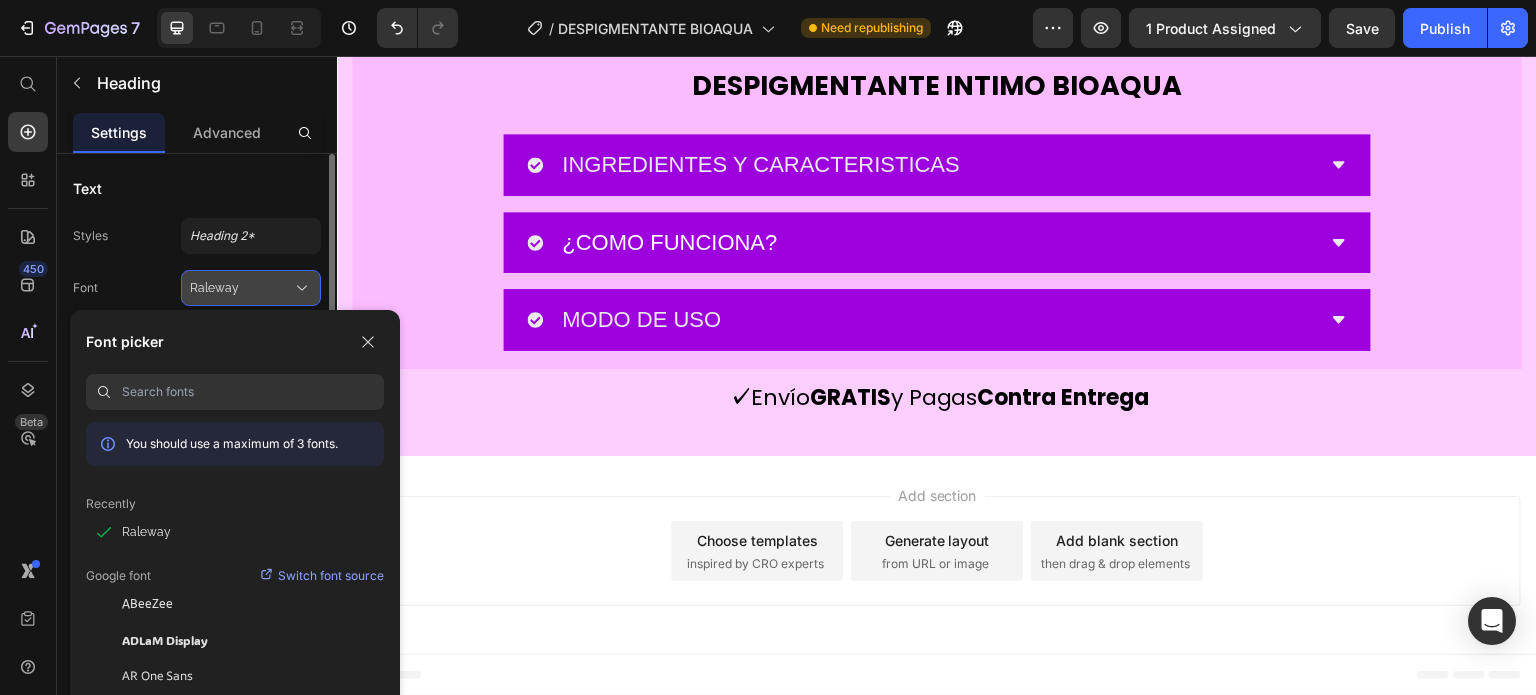 click on "Raleway" at bounding box center [241, 288] 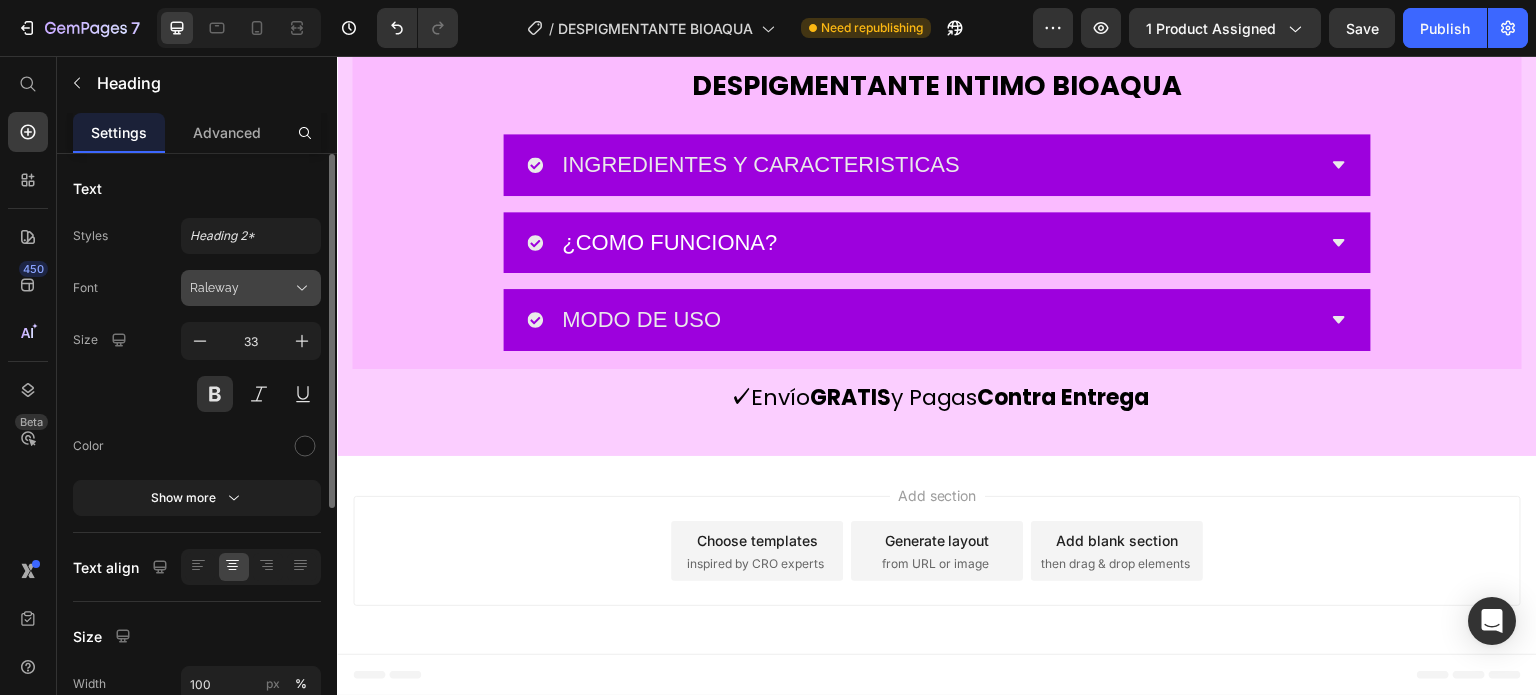 click on "Raleway" at bounding box center [241, 288] 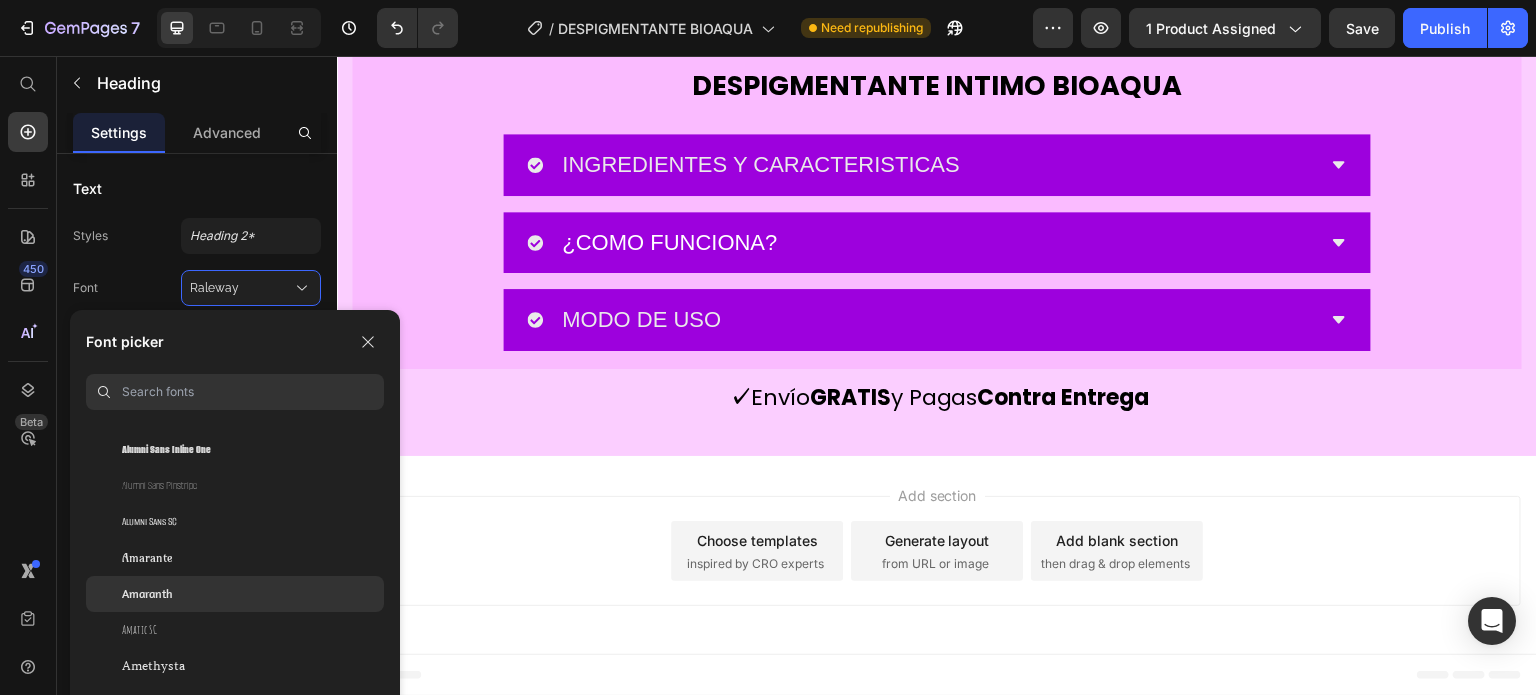 scroll, scrollTop: 2100, scrollLeft: 0, axis: vertical 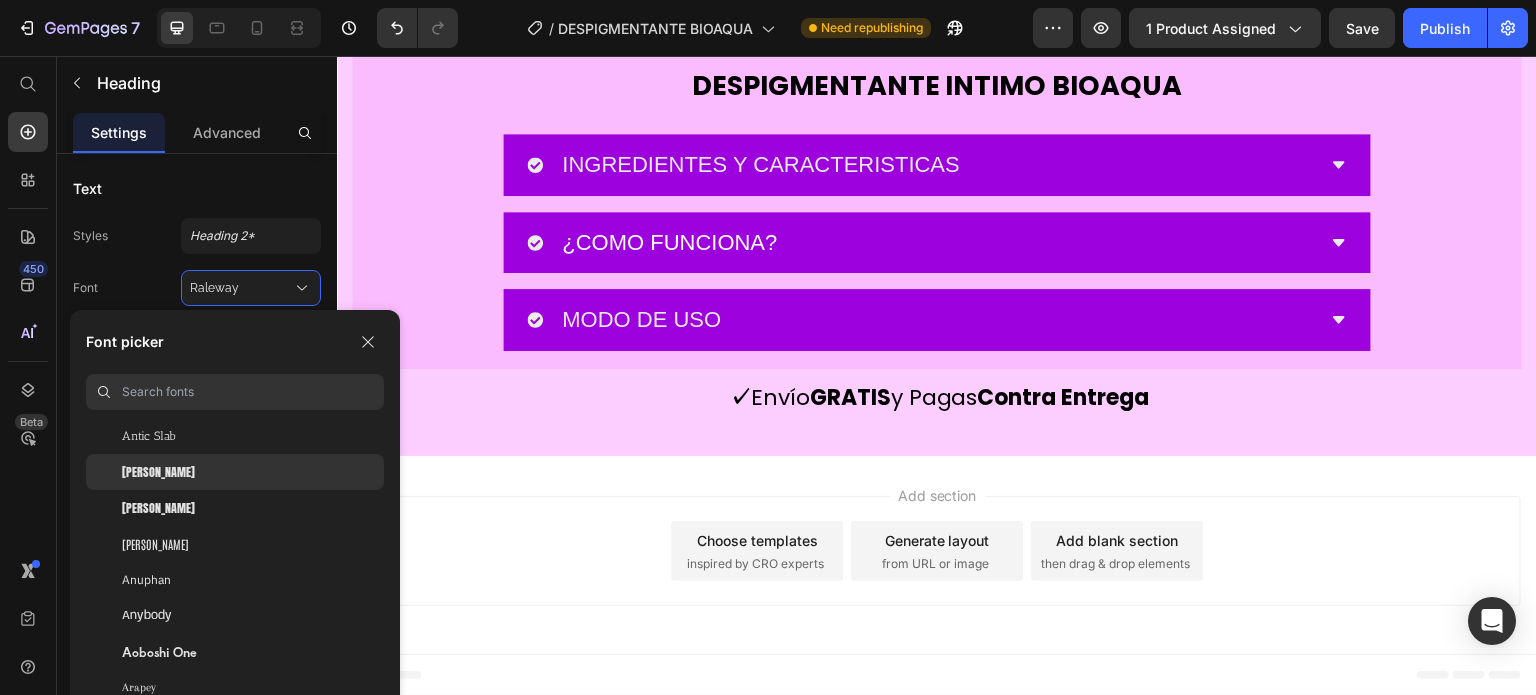 click on "Anton" 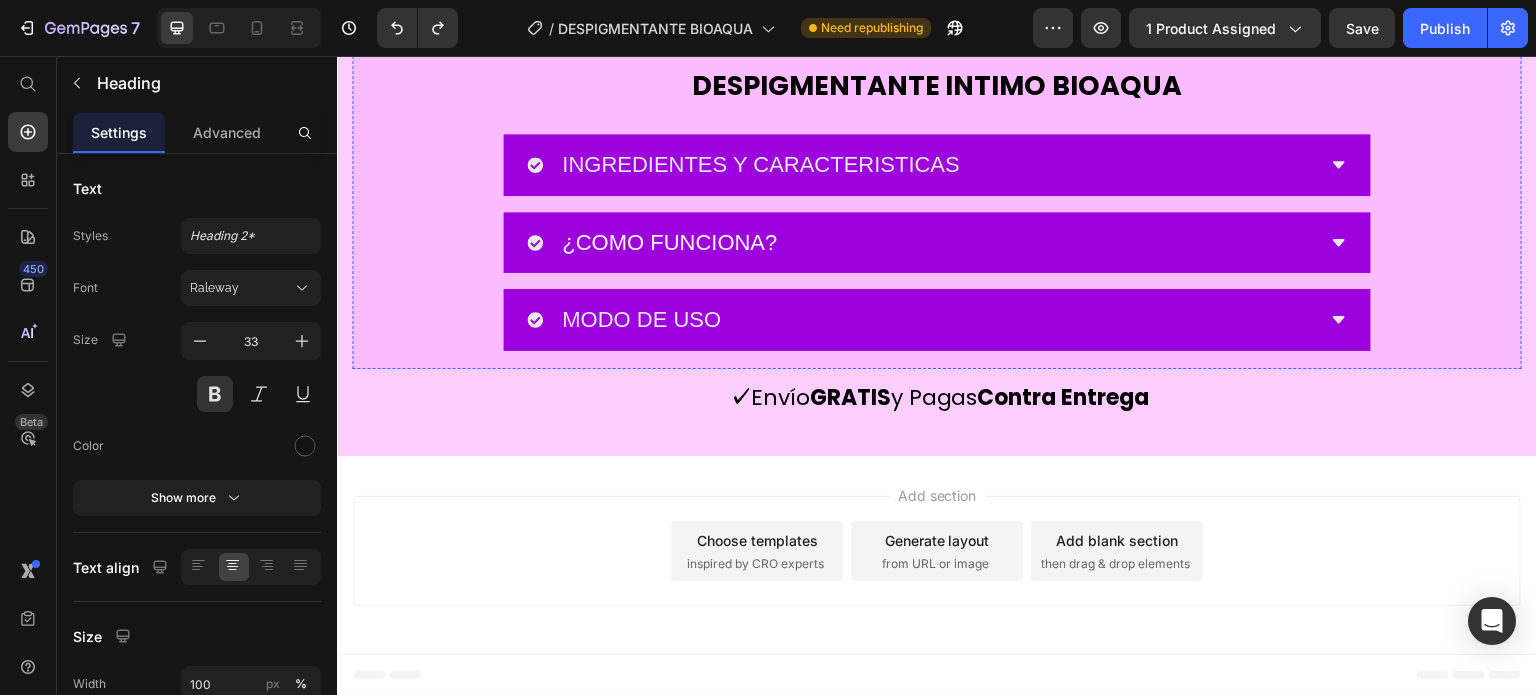 scroll, scrollTop: 7500, scrollLeft: 0, axis: vertical 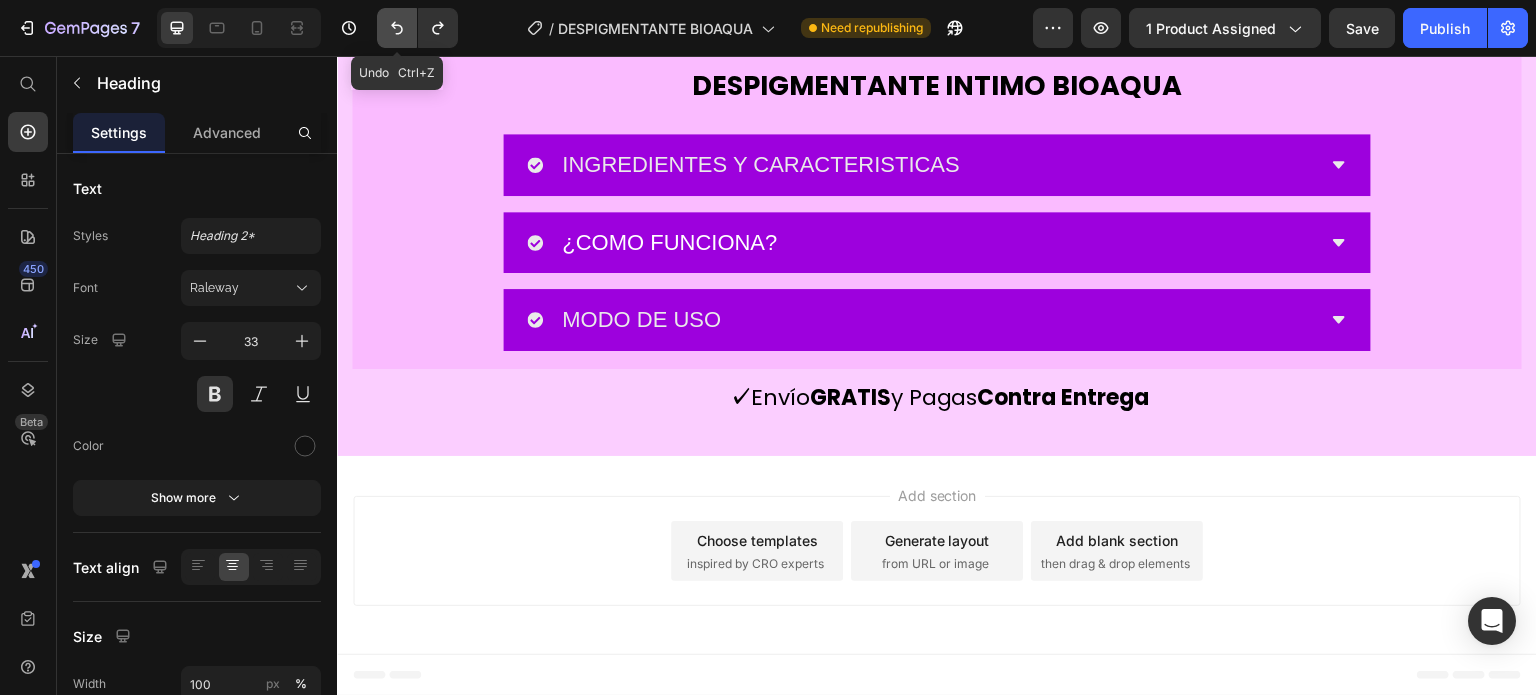 click 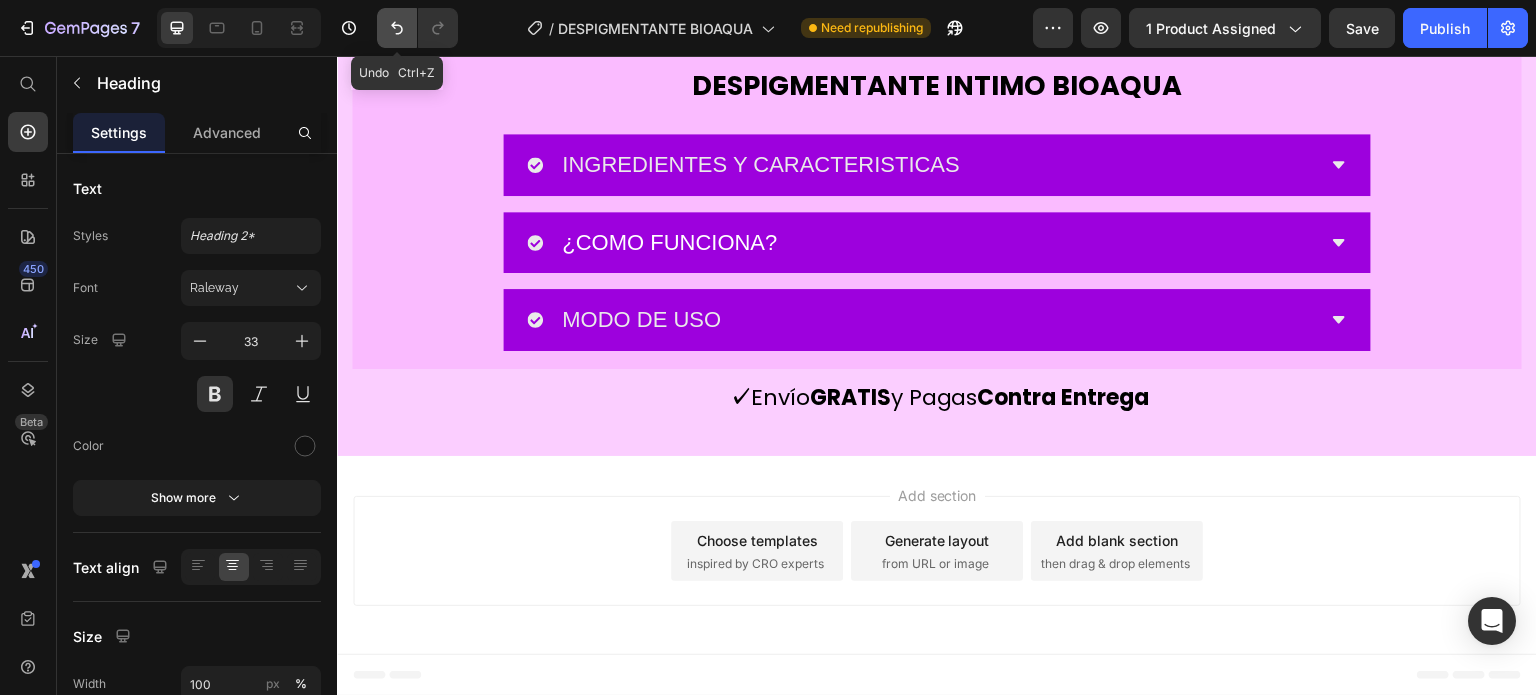 click 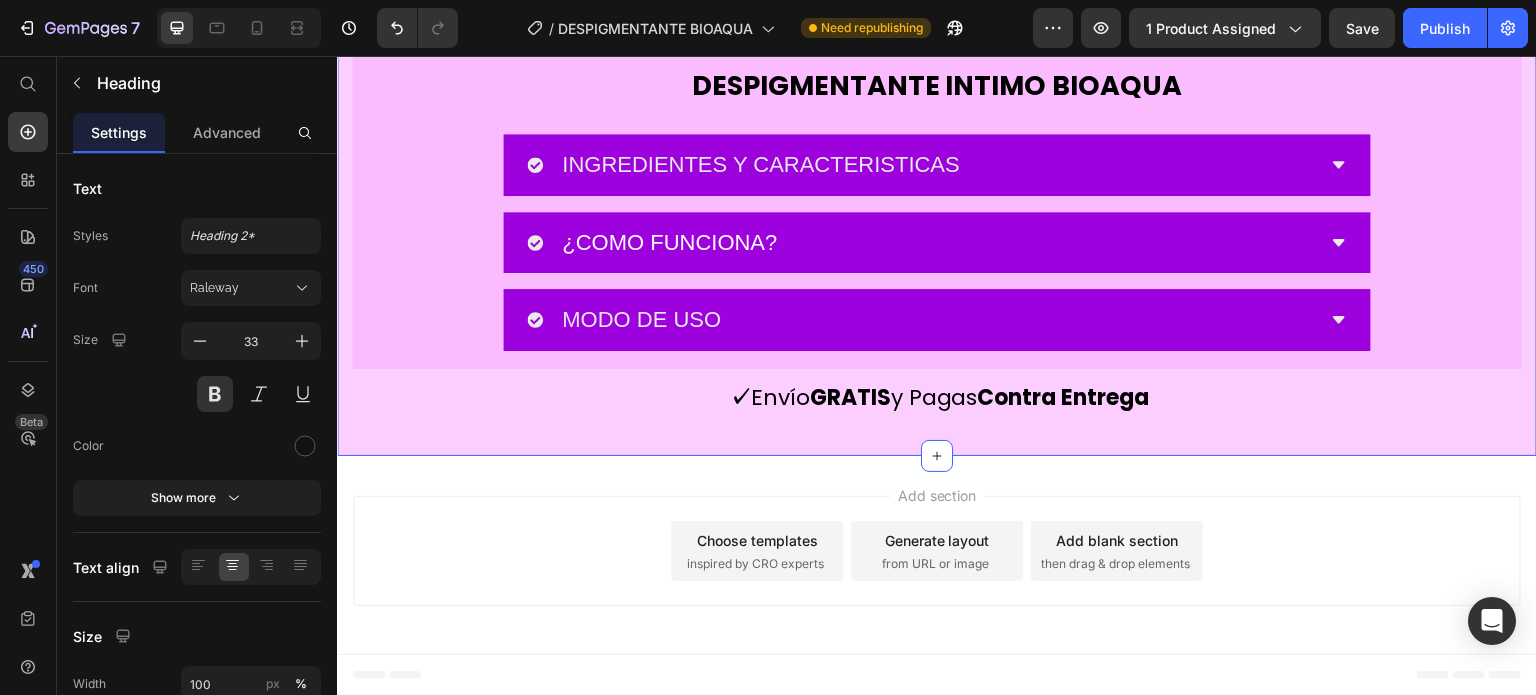click on "Image  ¿Te gustaría decirle adiós a las manchas no deseadas en cualquier zona del cuerpo?👌 Heading Nuestro Despigmentante Bioaqua está aquí para hacer tus sueños realidad. Formulado con ingredientes naturales, suaves y efectivos, te ayudará a despedirte de las manchas y revelar la belleza natural de tu piel. Zonas que antes ocultabas, ahora podrás lucir con confianza.  Text block Row Image ⭐ Más de 10.000 mujeres ya confían en la fórmula natural de Bioaqua para recuperar el tono natural de su piel. Heading Desde la primera aplicación notarás suavidad, frescura y un tono más parejo. El cambio no solo se ve… ¡se siente! Text block
Custom Code
Preview or Publish the page to see the content. Custom Code Image Image
Custom Code
Preview or Publish the page to see the content. Custom Code Por que lo amaras ❤️ Heading ✅ Aclara zonas como axilas, muslos, zona V y más ✅ Elimina manchas oscuras desde la raíz ✅ Sin químicos agresivos, sin irritaciones Row" at bounding box center [937, -1028] 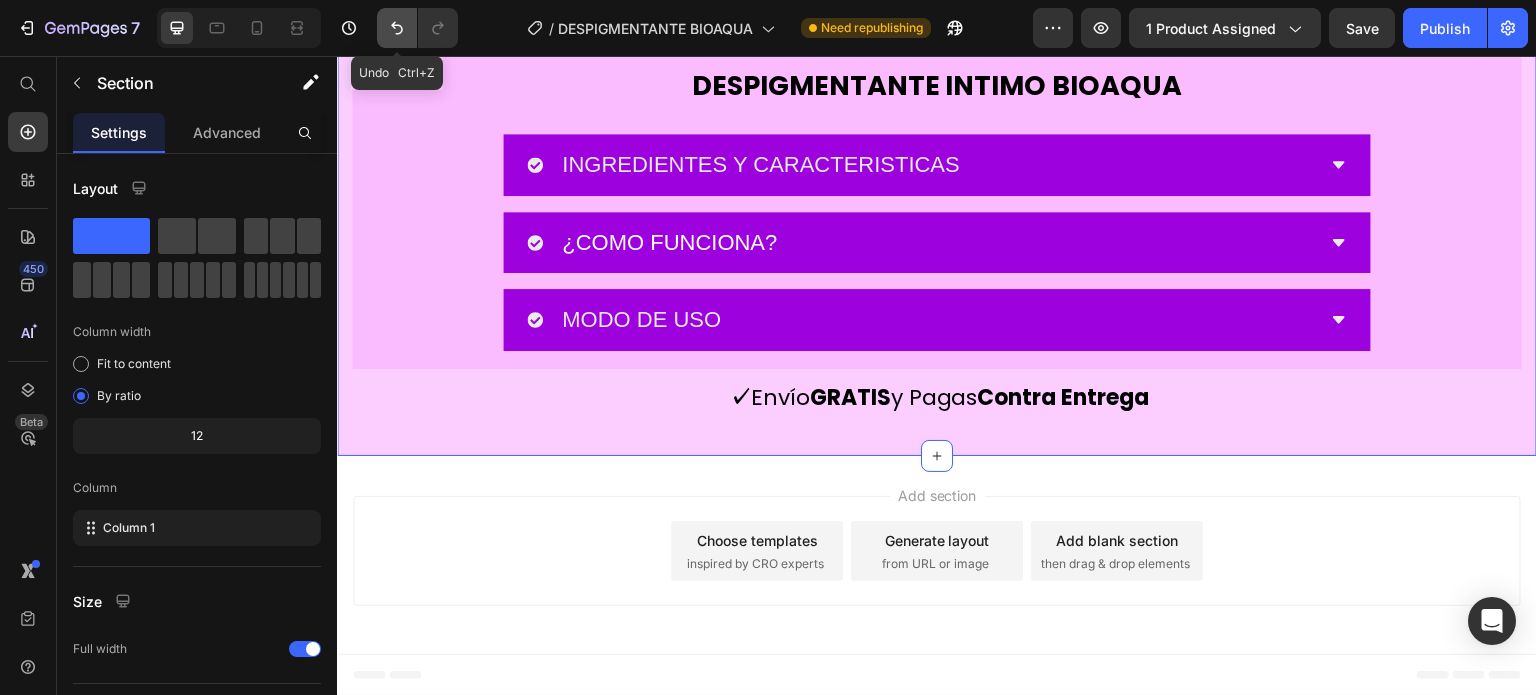 click 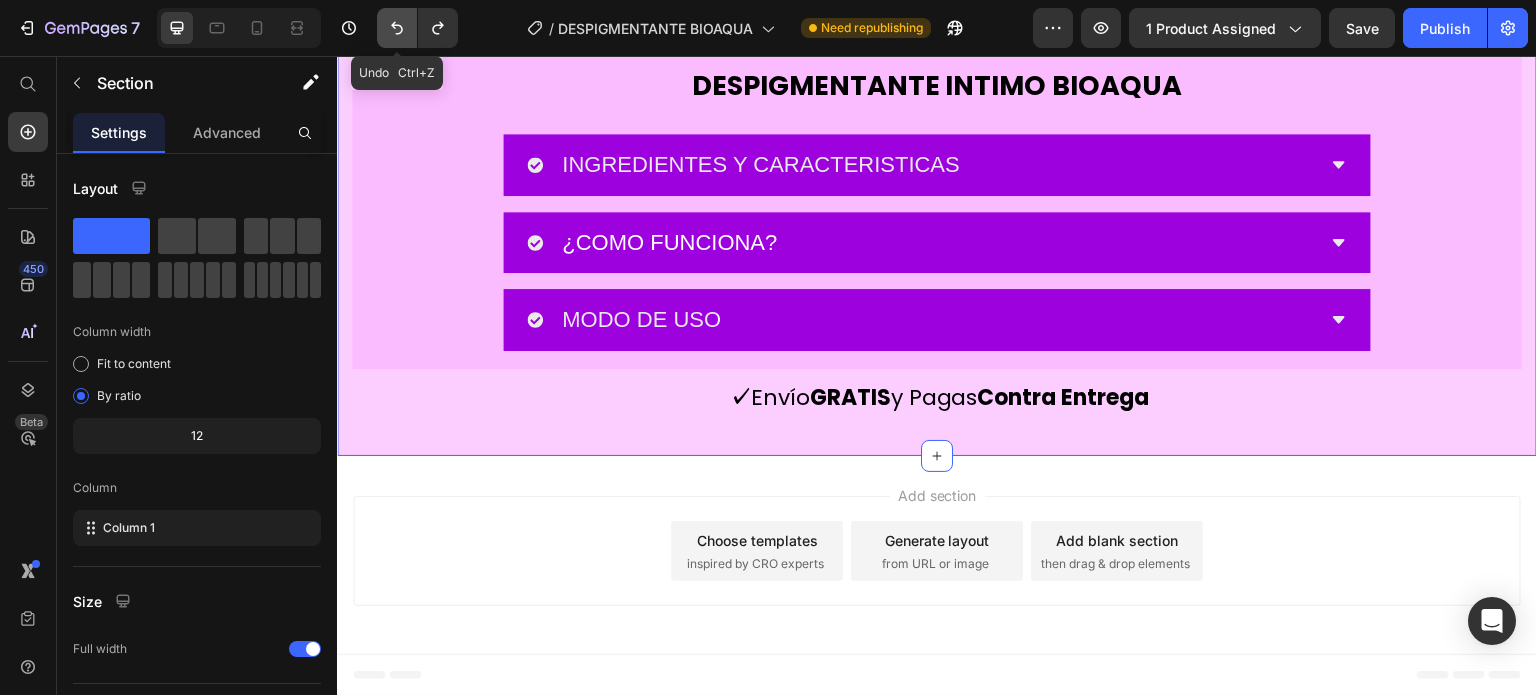 click 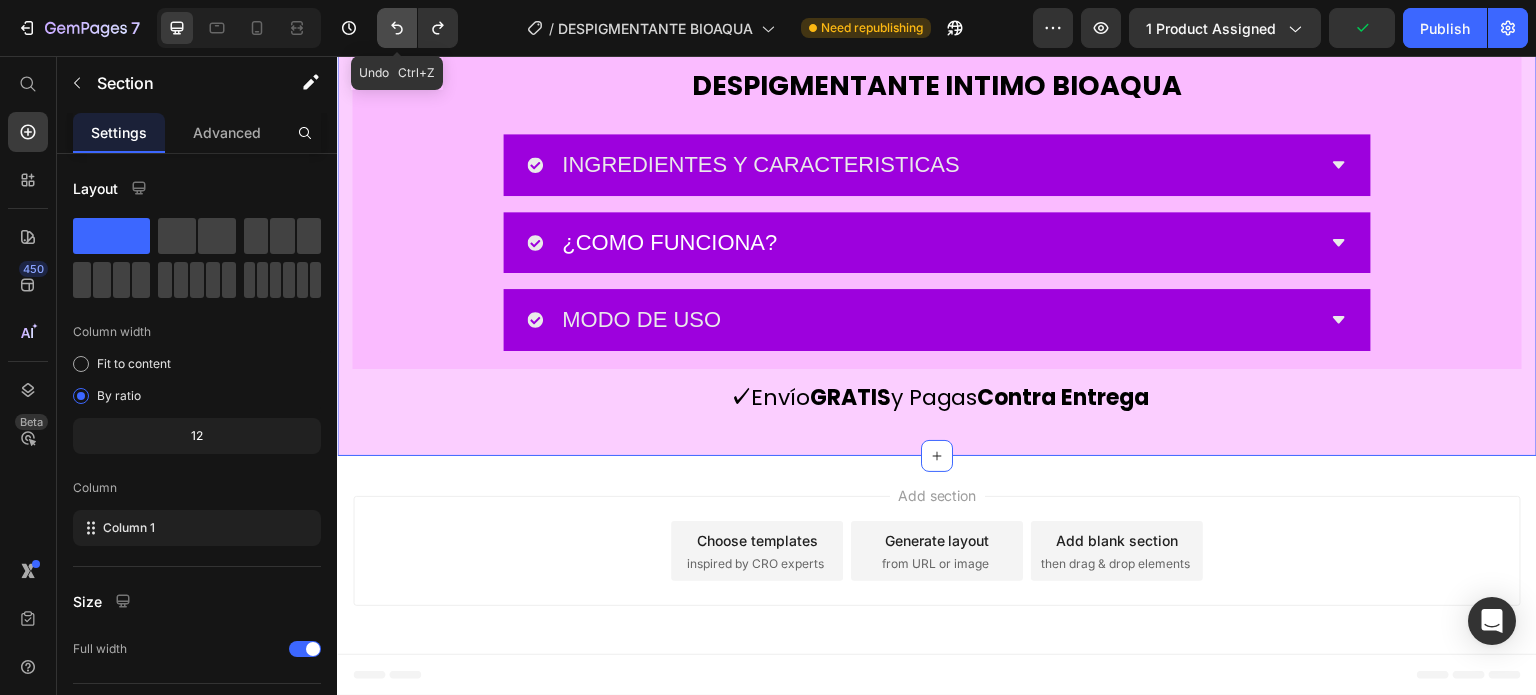 click 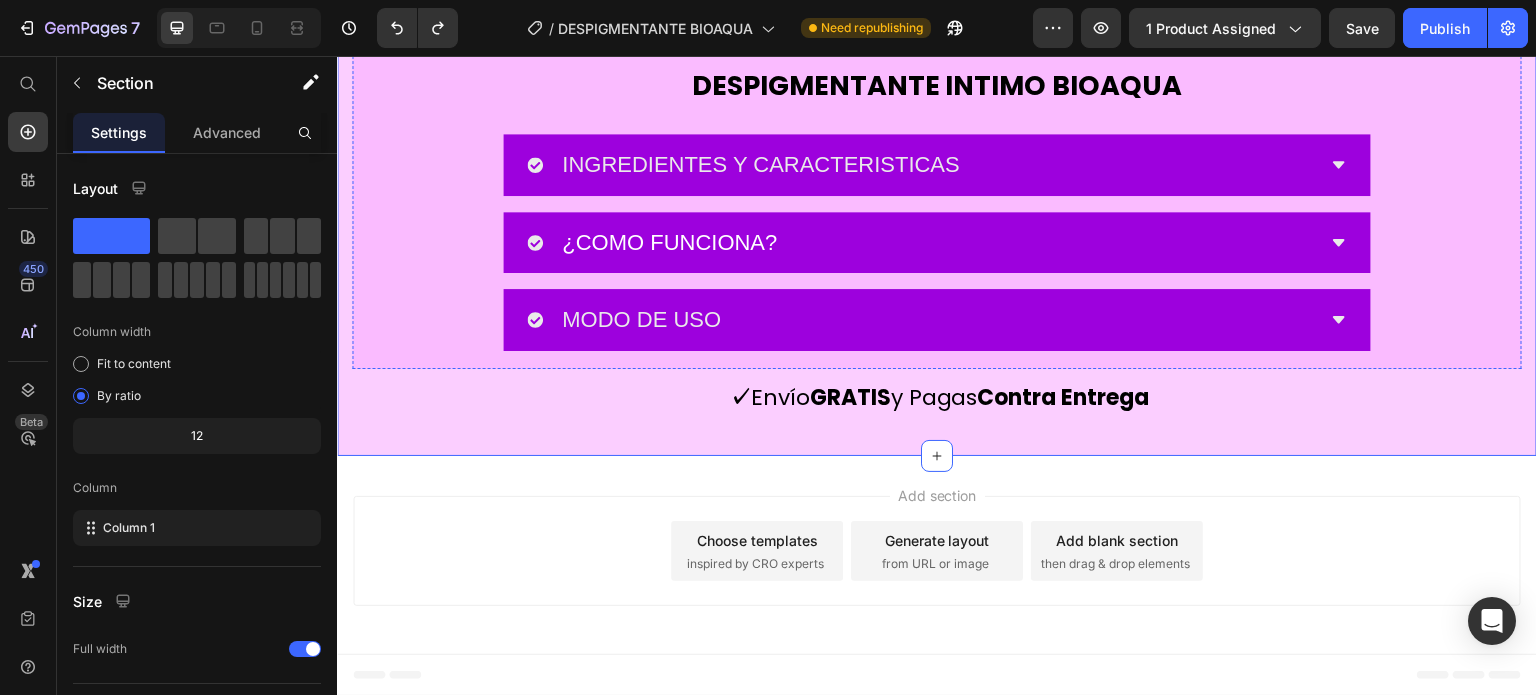 scroll, scrollTop: 7200, scrollLeft: 0, axis: vertical 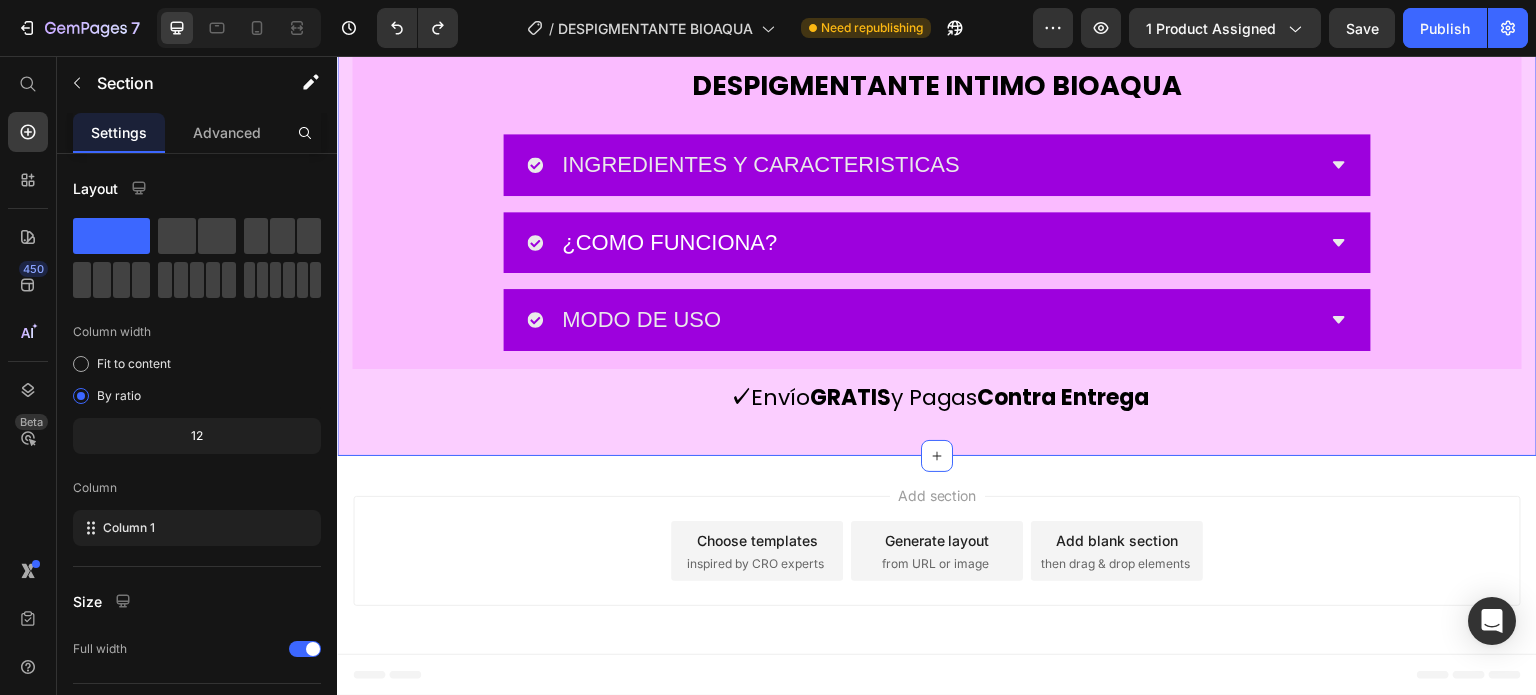 click on "Aplicación cómoda y sin dolor" at bounding box center [937, -481] 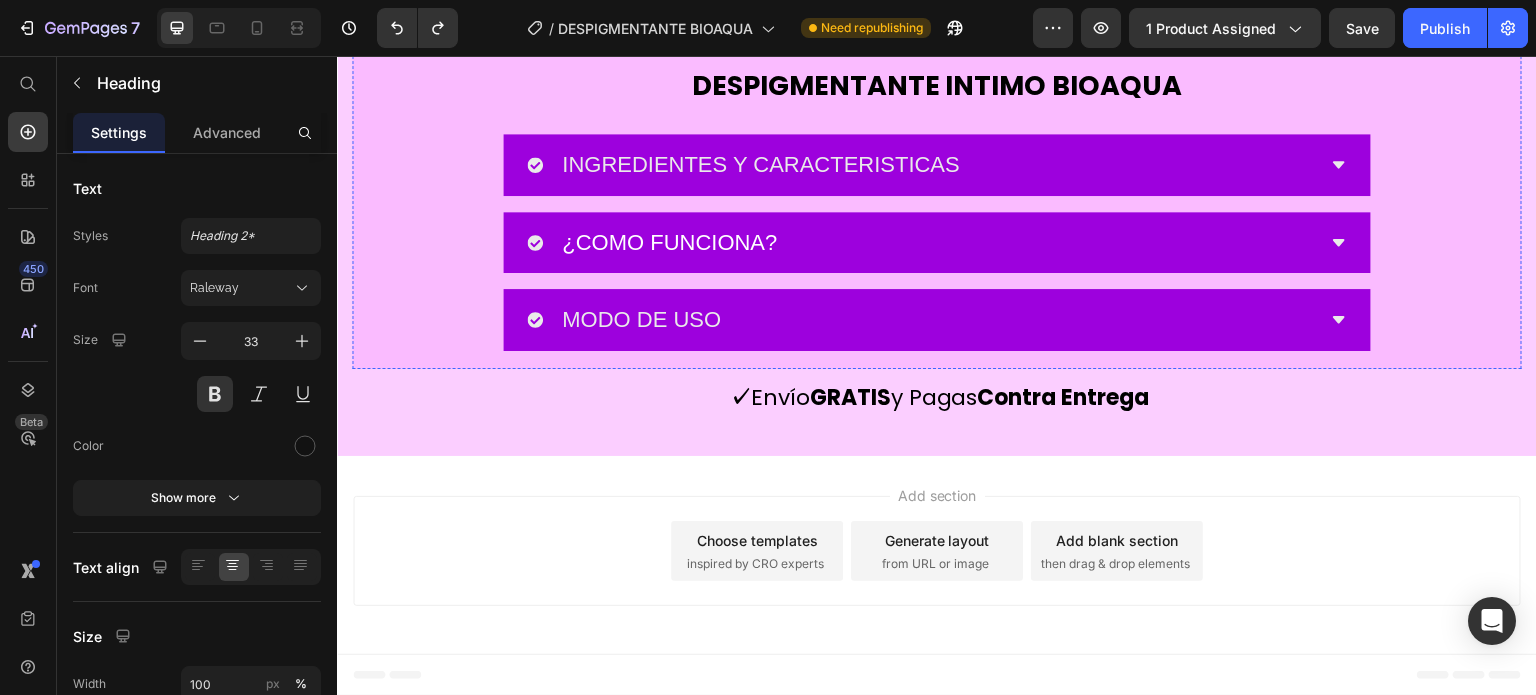 scroll, scrollTop: 5500, scrollLeft: 0, axis: vertical 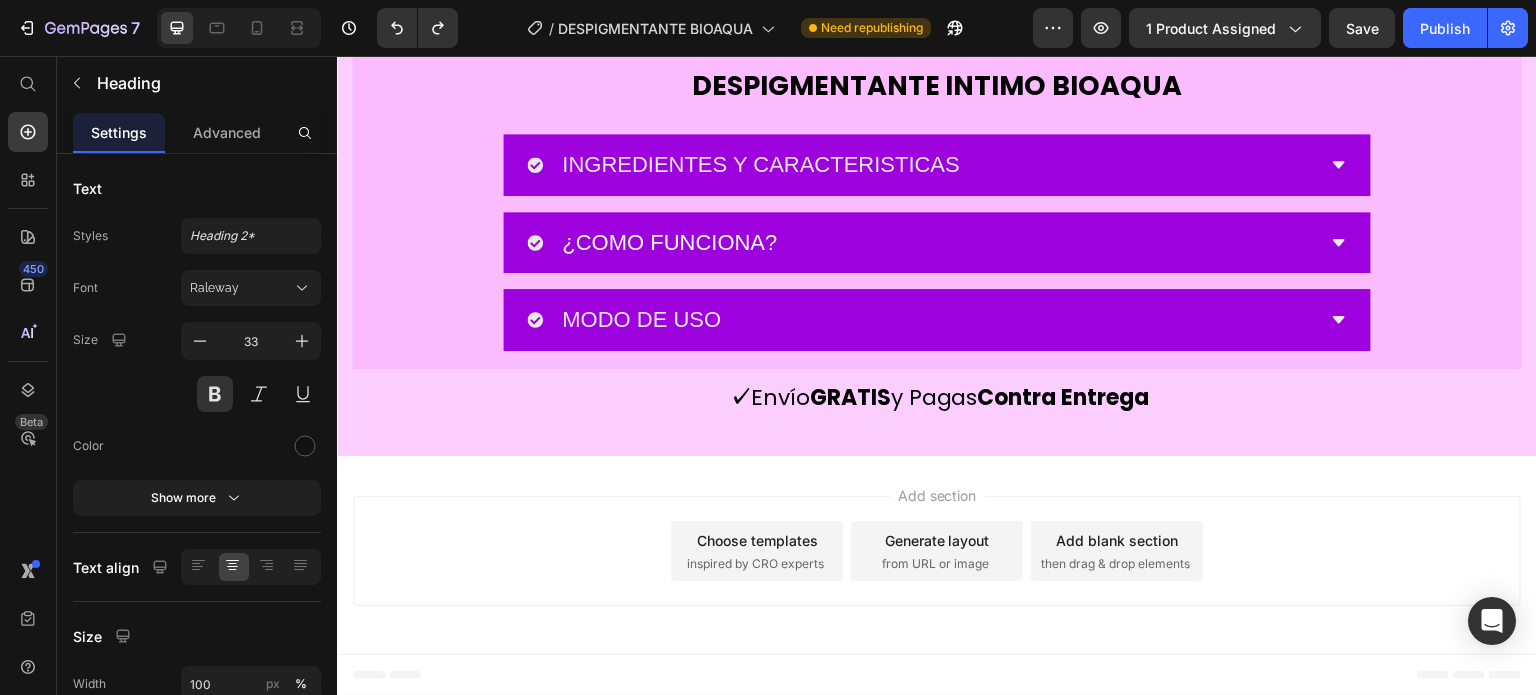 click on "Por que lo amaras ❤️" at bounding box center [937, -928] 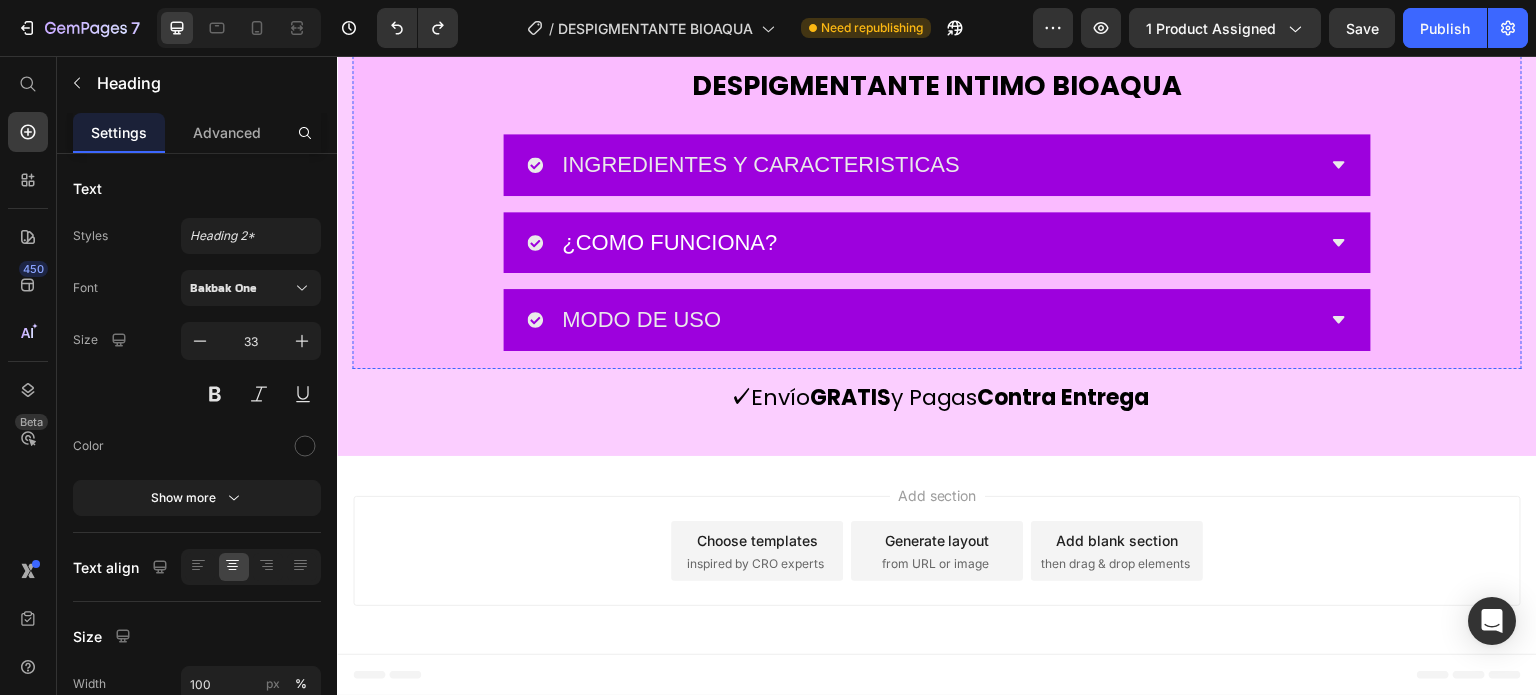 scroll, scrollTop: 7500, scrollLeft: 0, axis: vertical 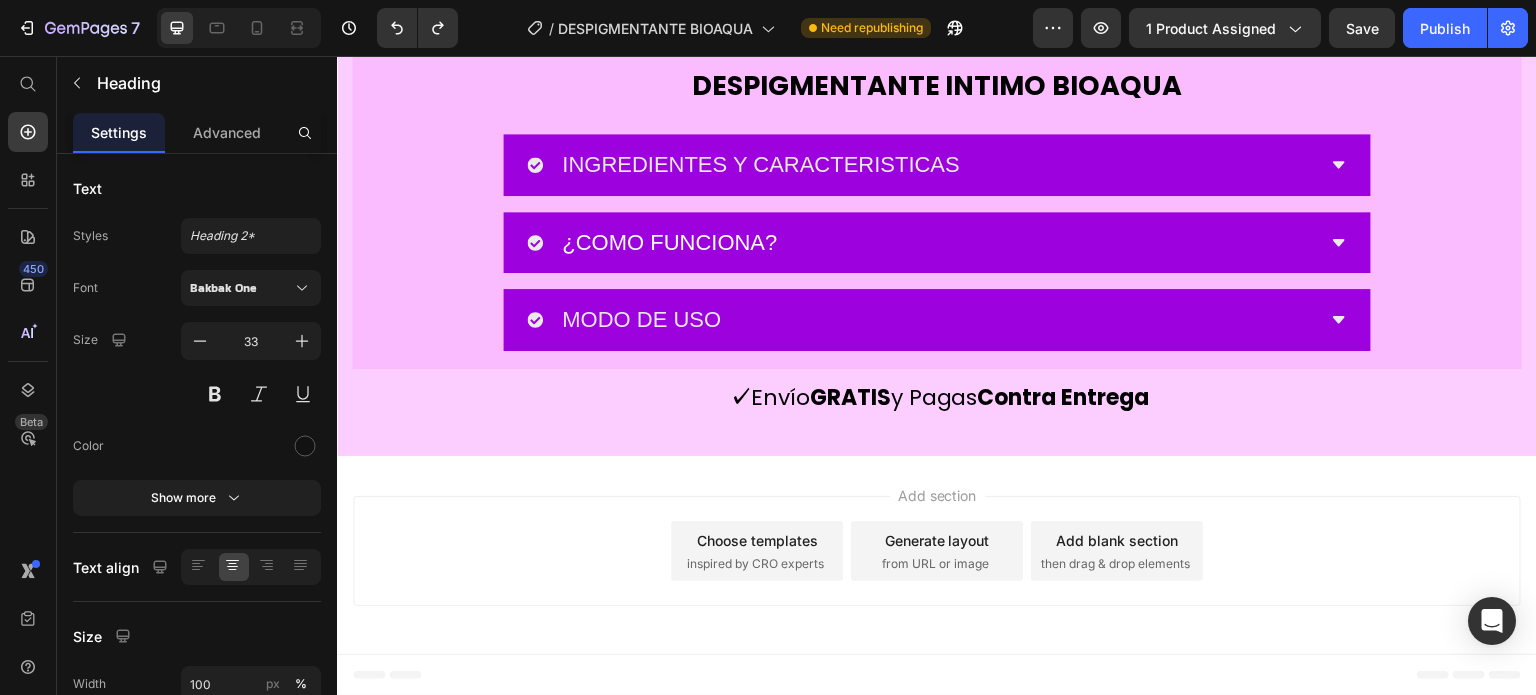 click on "Aplicación cómoda y sin dolor" at bounding box center (937, -481) 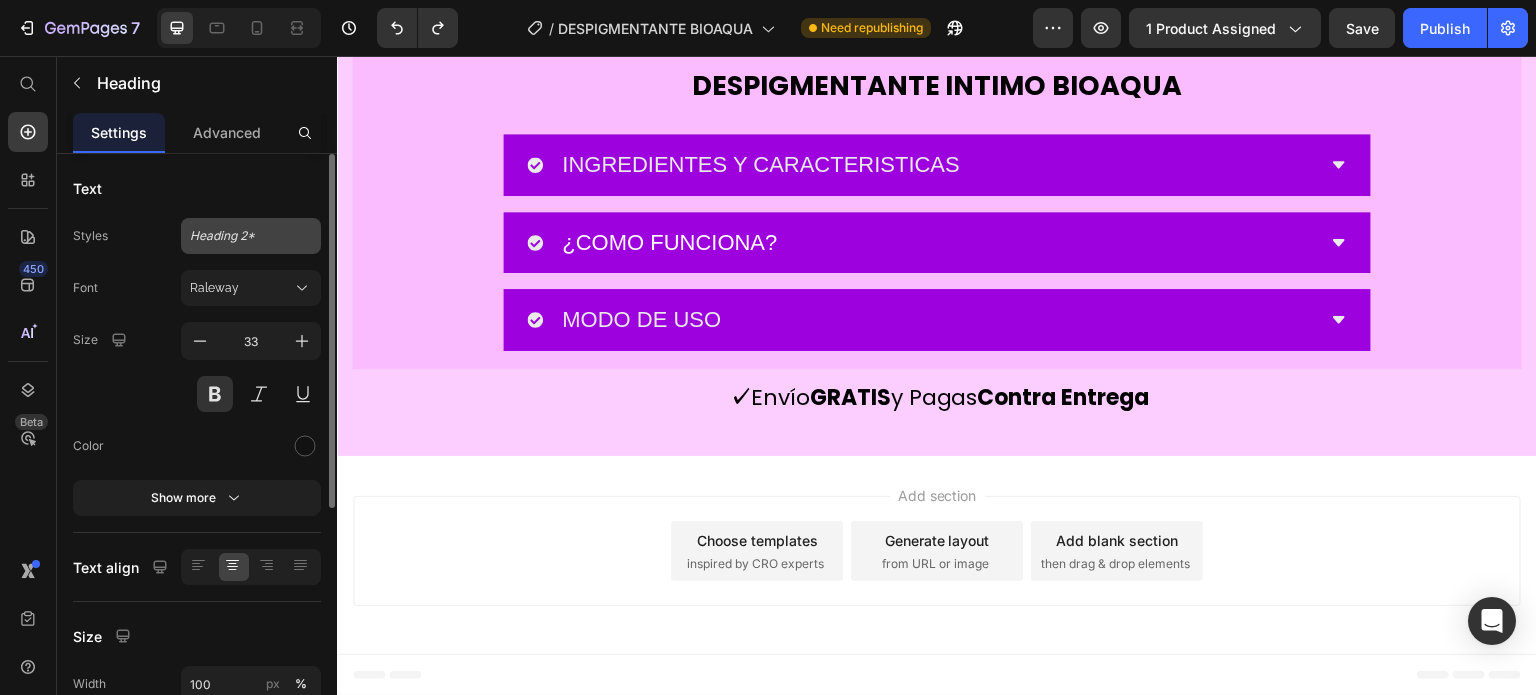 click on "Heading 2*" at bounding box center [239, 236] 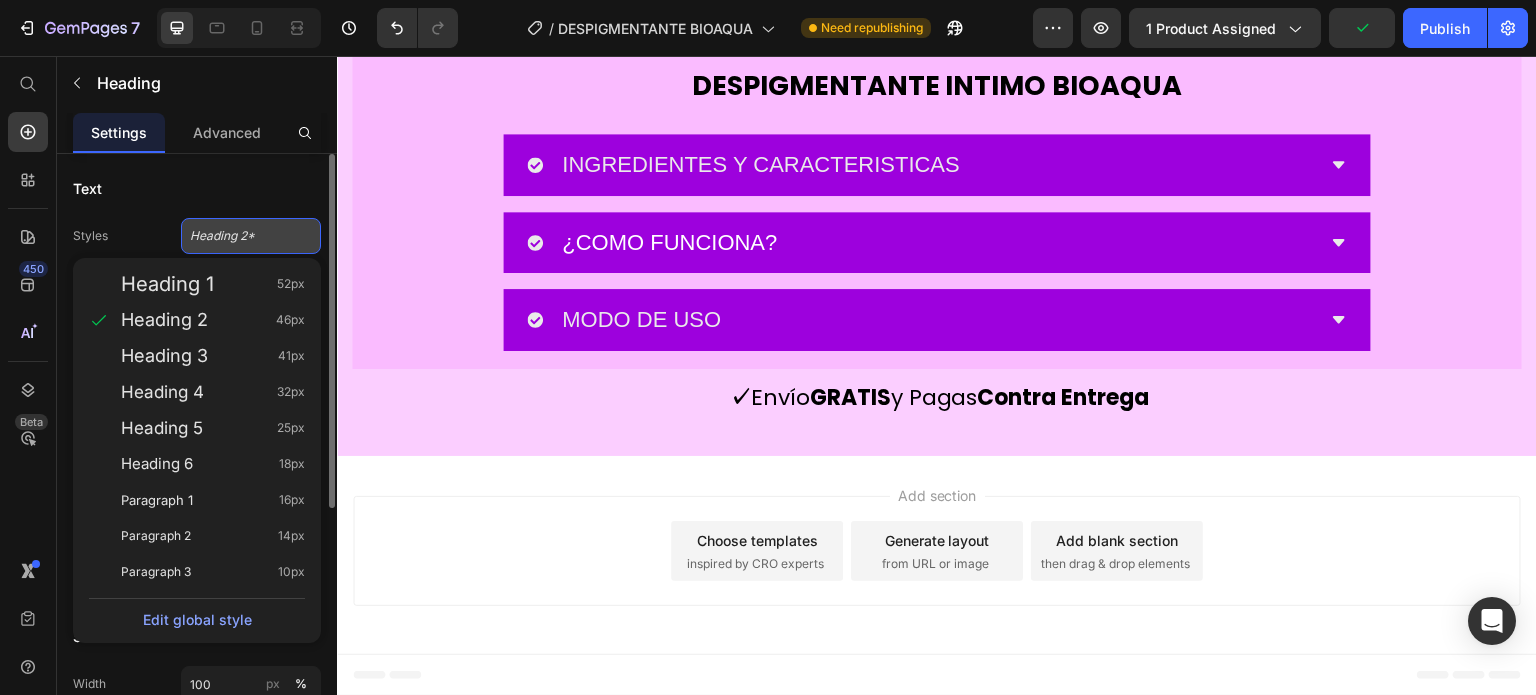 click on "Heading 2*" at bounding box center (239, 236) 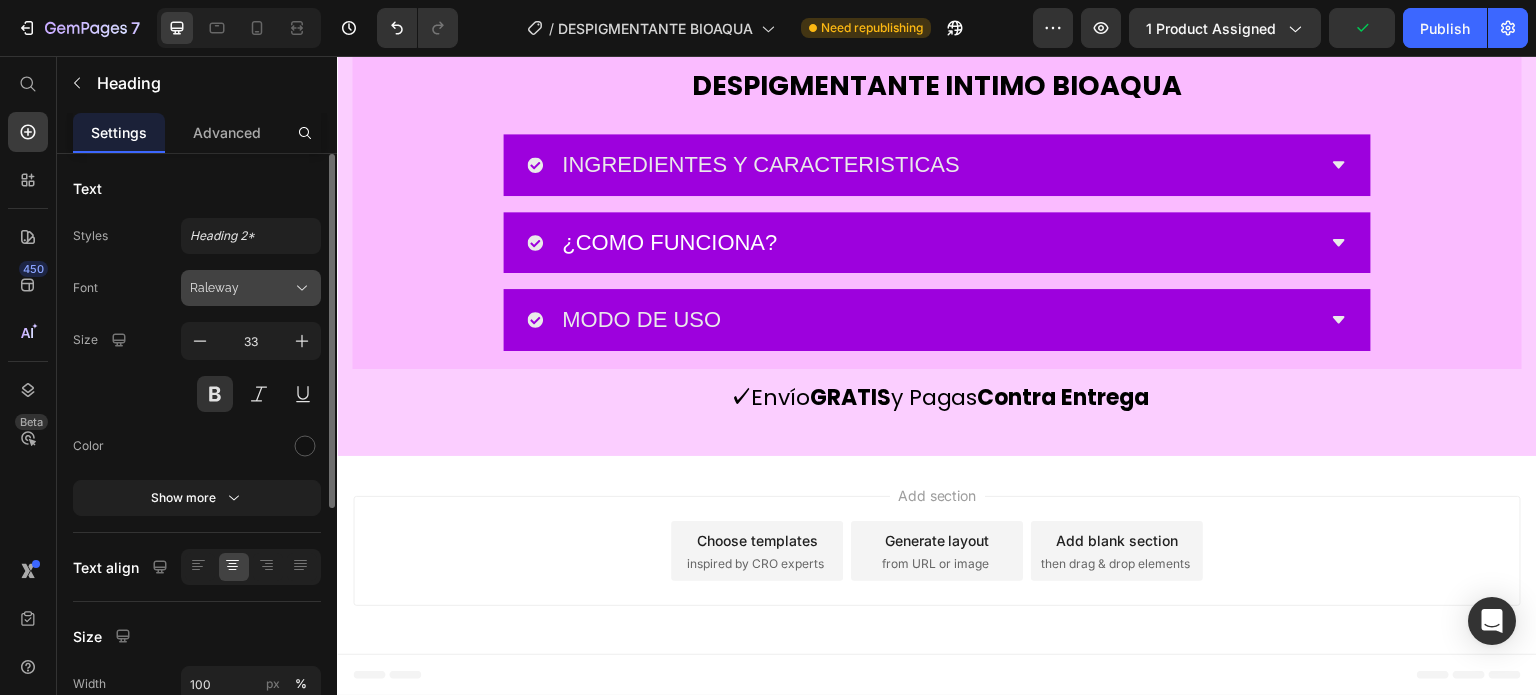 click on "Raleway" at bounding box center [241, 288] 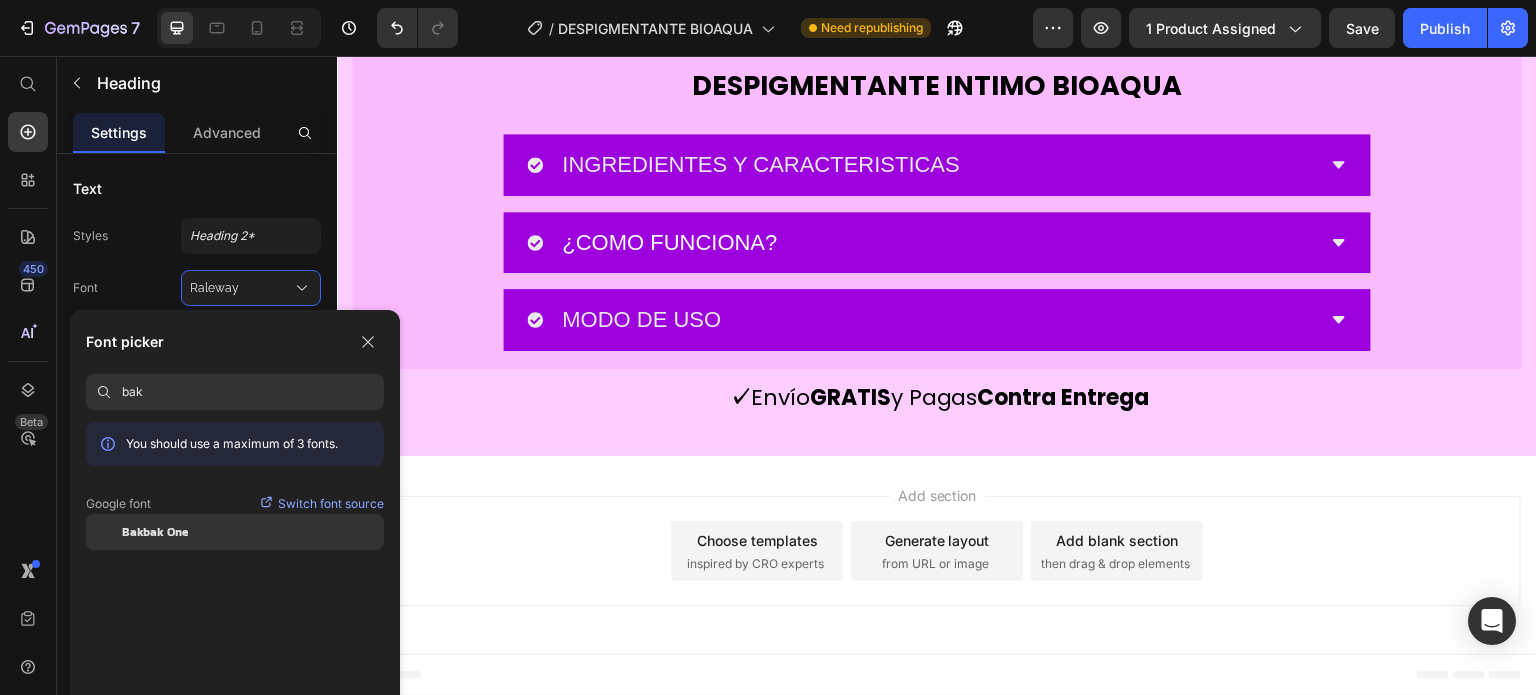 type on "bak" 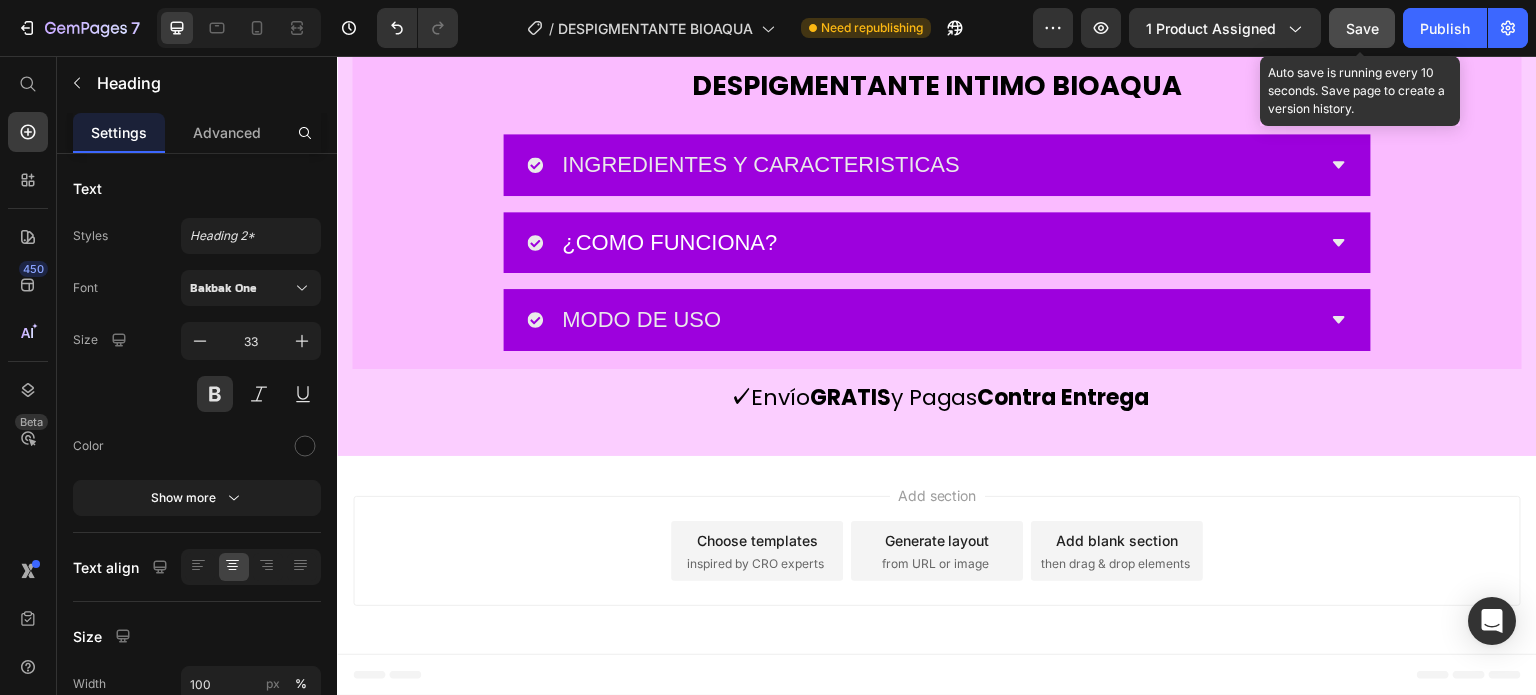 click on "Save" at bounding box center [1362, 28] 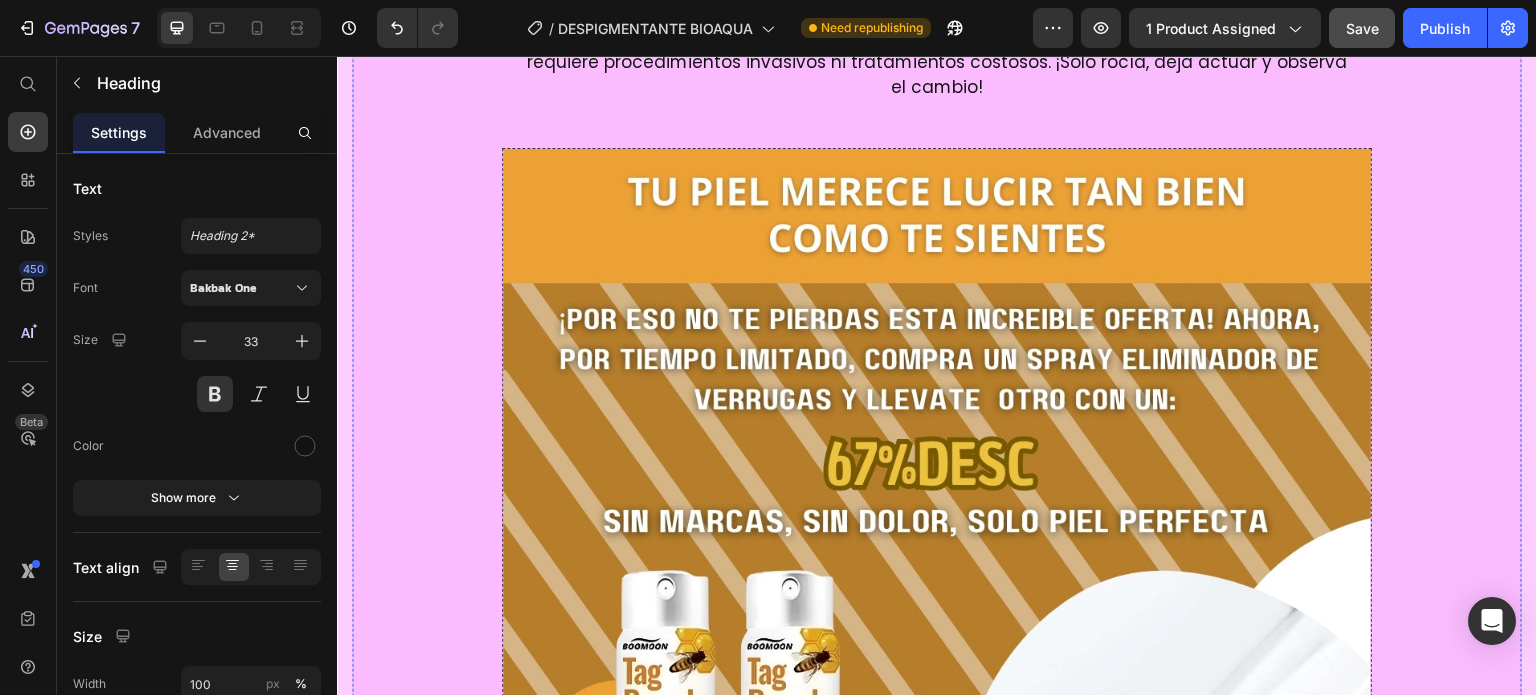 scroll, scrollTop: 3300, scrollLeft: 0, axis: vertical 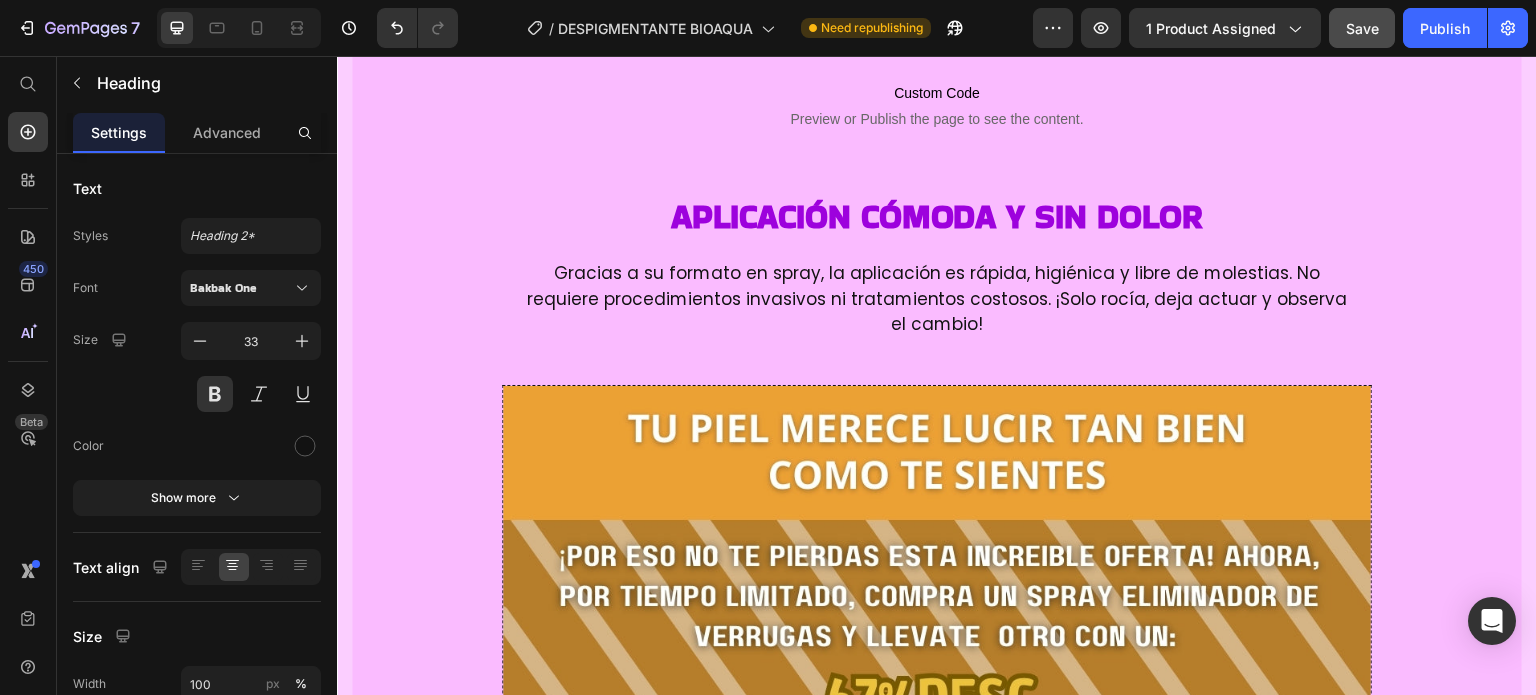 click on "⭐ Más de 10.000 mujeres ya confían en la fórmula natural de Bioaqua para recuperar el tono natural de su piel." at bounding box center [937, -578] 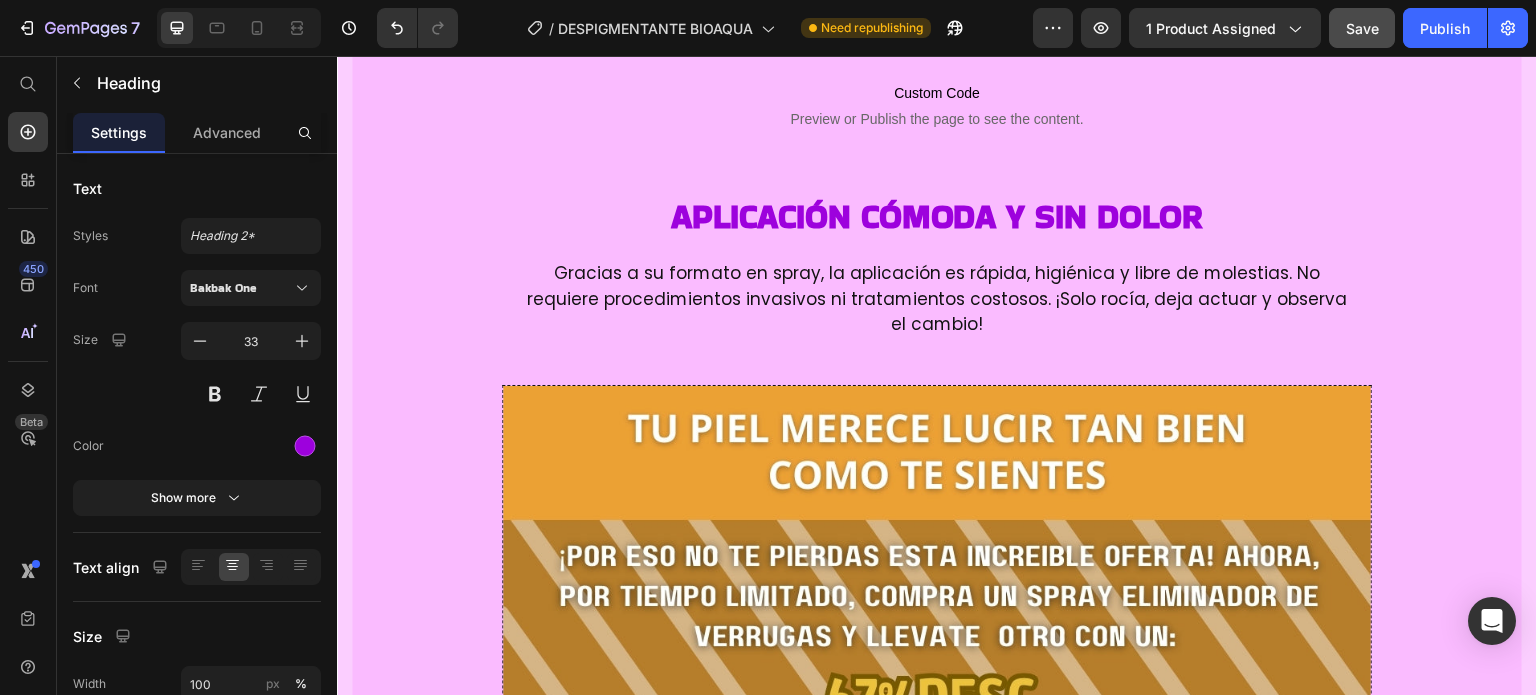 click on "⭐ Más de 10.000 mujeres ya confían en la fórmula natural de Bioaqua para recuperar el tono natural de su piel." at bounding box center [937, -578] 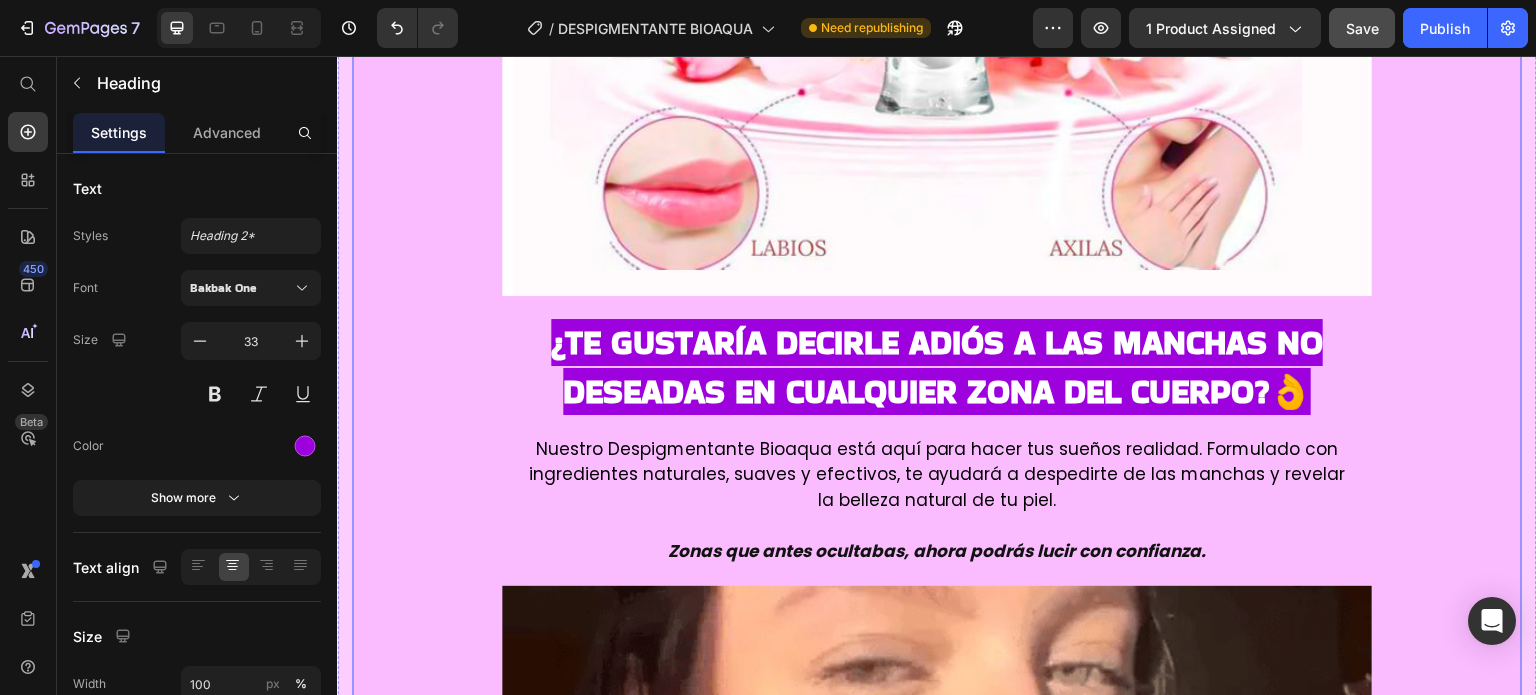 scroll, scrollTop: 2100, scrollLeft: 0, axis: vertical 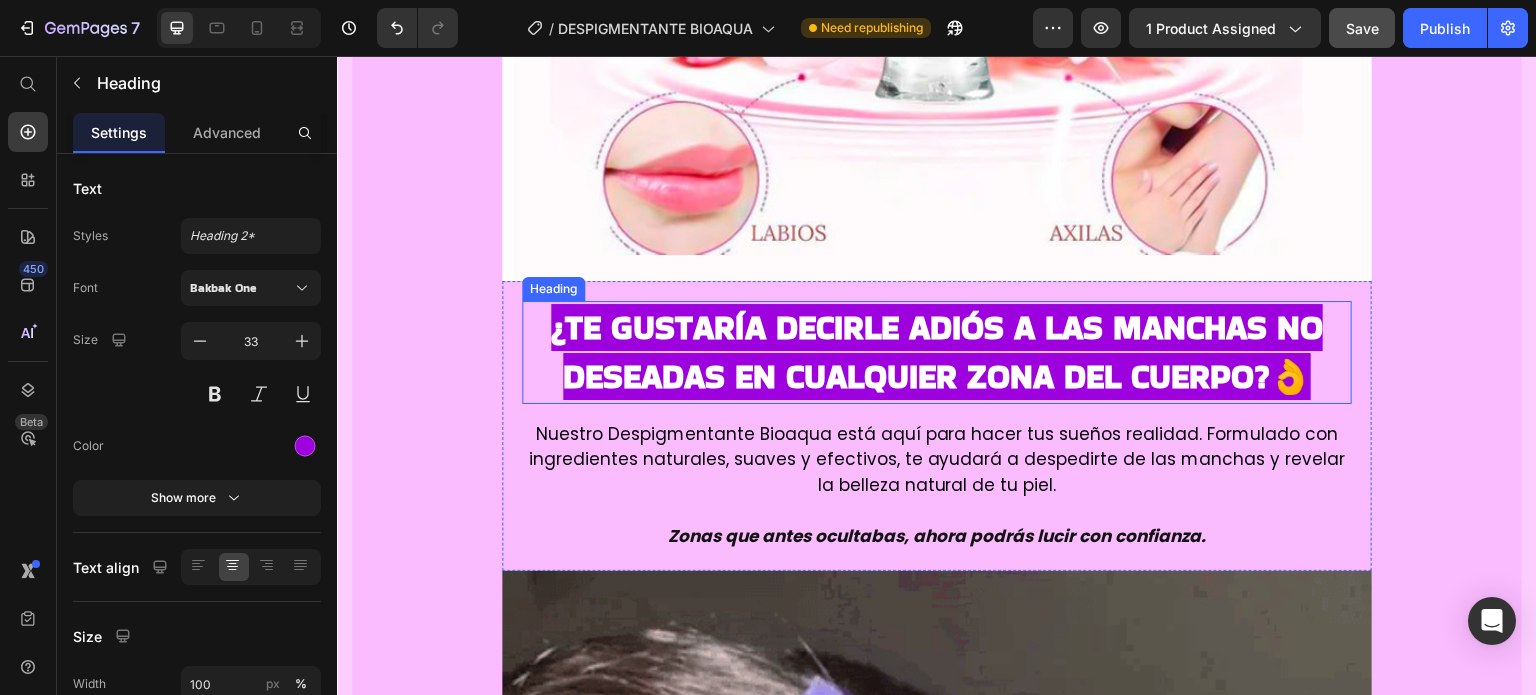click on "¿Te gustaría decirle adiós a las manchas no deseadas en cualquier zona del cuerpo?👌" at bounding box center (937, 352) 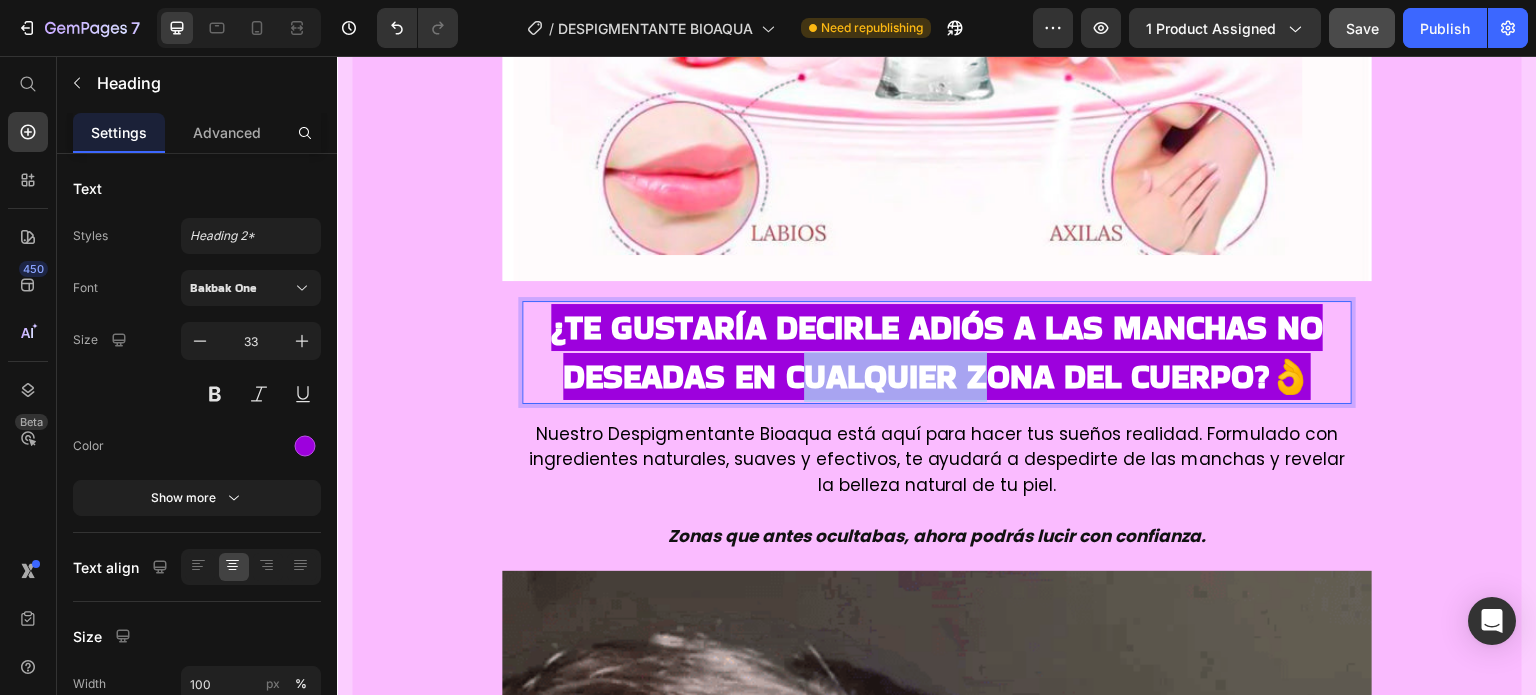 click on "¿Te gustaría decirle adiós a las manchas no deseadas en cualquier zona del cuerpo?👌" at bounding box center [937, 352] 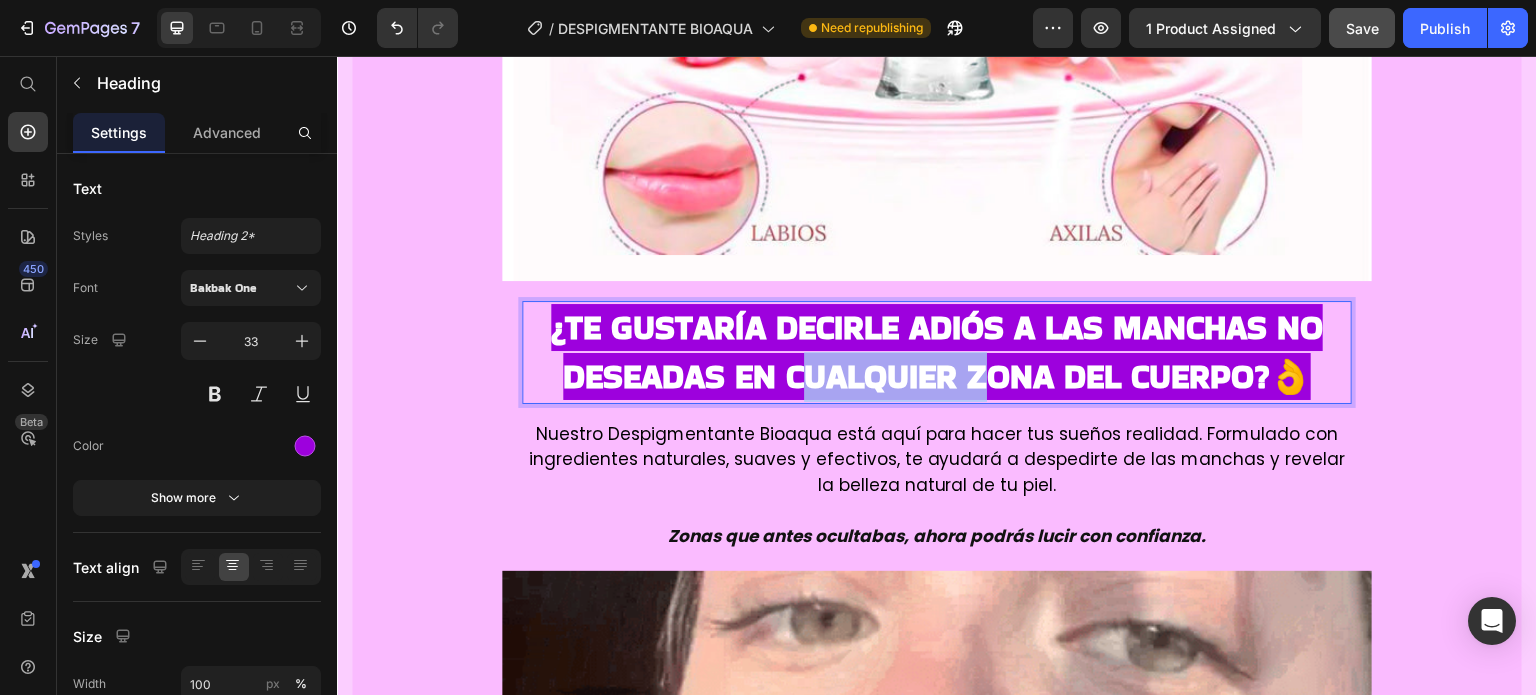 click on "¿Te gustaría decirle adiós a las manchas no deseadas en cualquier zona del cuerpo?👌" at bounding box center (937, 352) 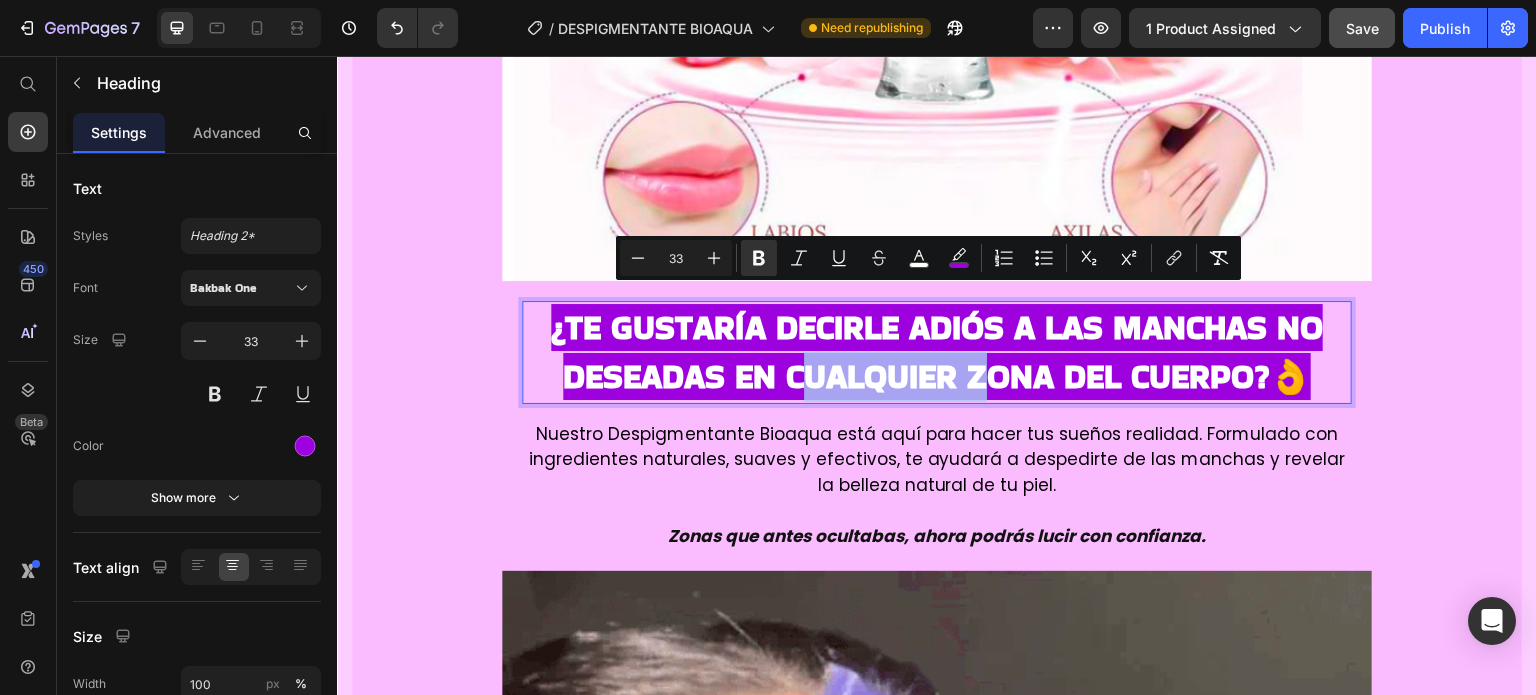 click on "¿Te gustaría decirle adiós a las manchas no deseadas en cualquier zona del cuerpo?👌" at bounding box center [937, 352] 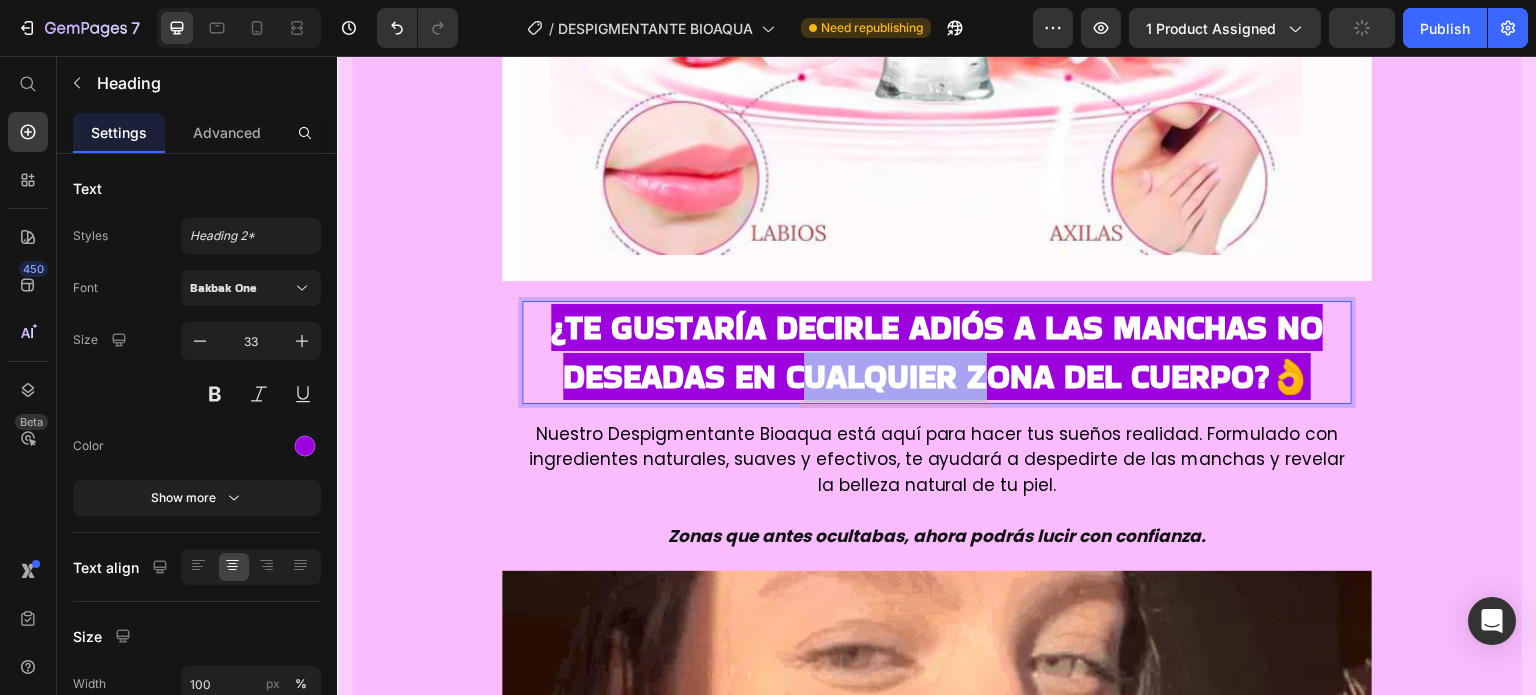 click on "¿Te gustaría decirle adiós a las manchas no deseadas en cualquier zona del cuerpo?👌" at bounding box center [937, 352] 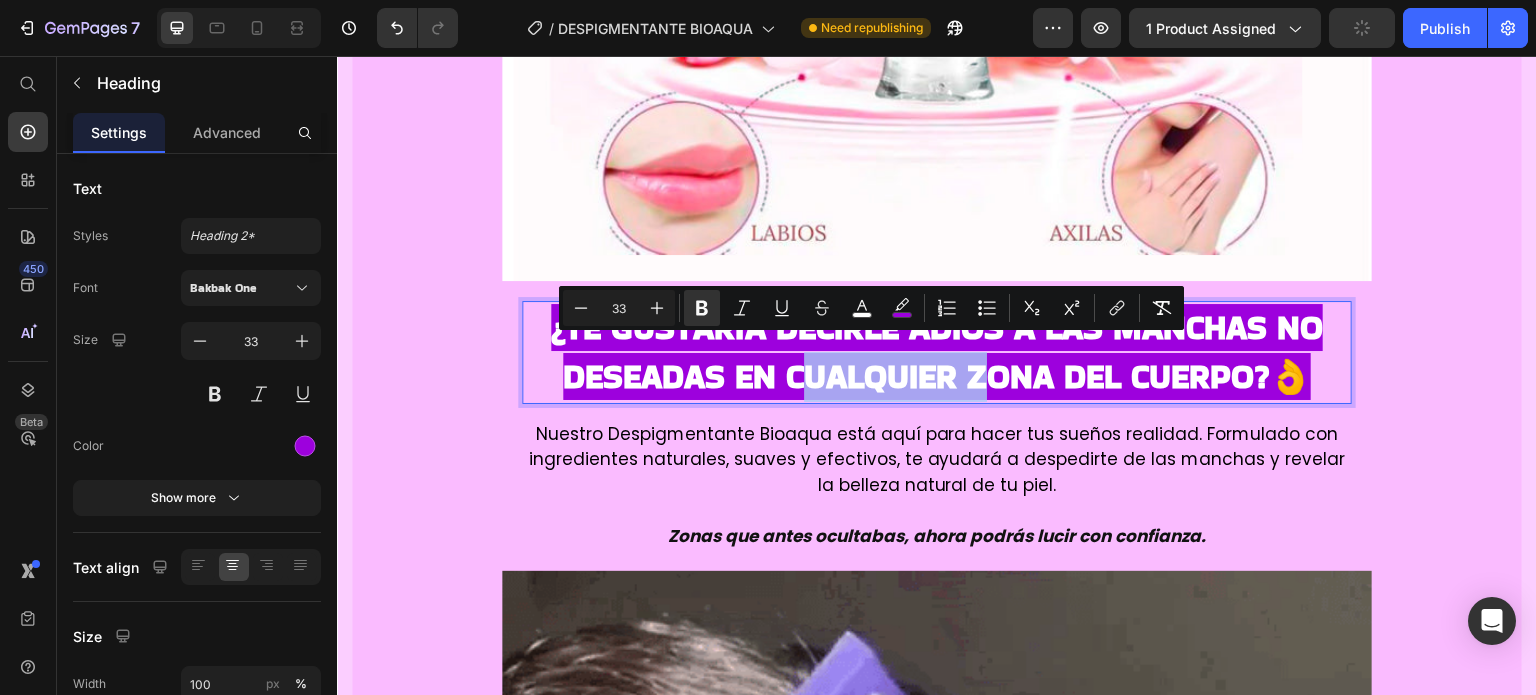 click on "¿Te gustaría decirle adiós a las manchas no deseadas en cualquier zona del cuerpo?👌" at bounding box center (937, 352) 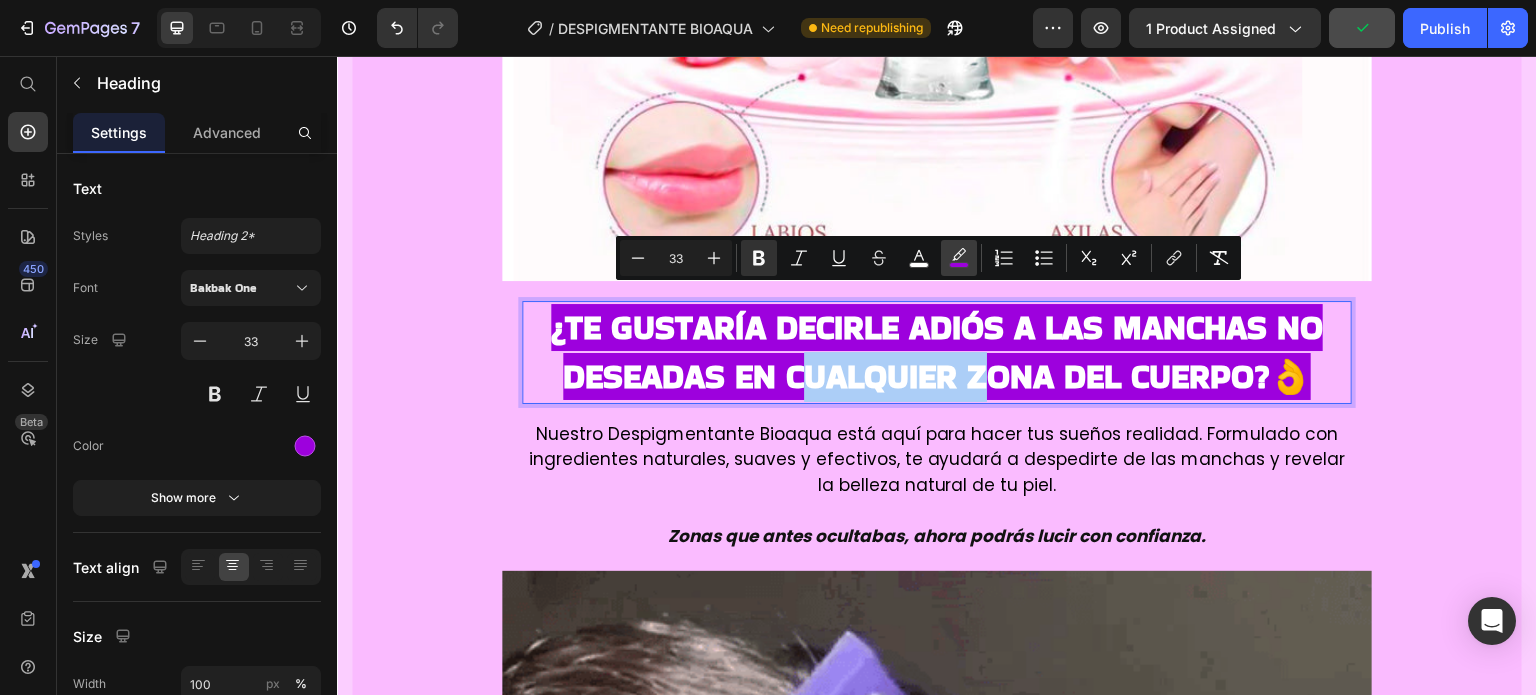 click 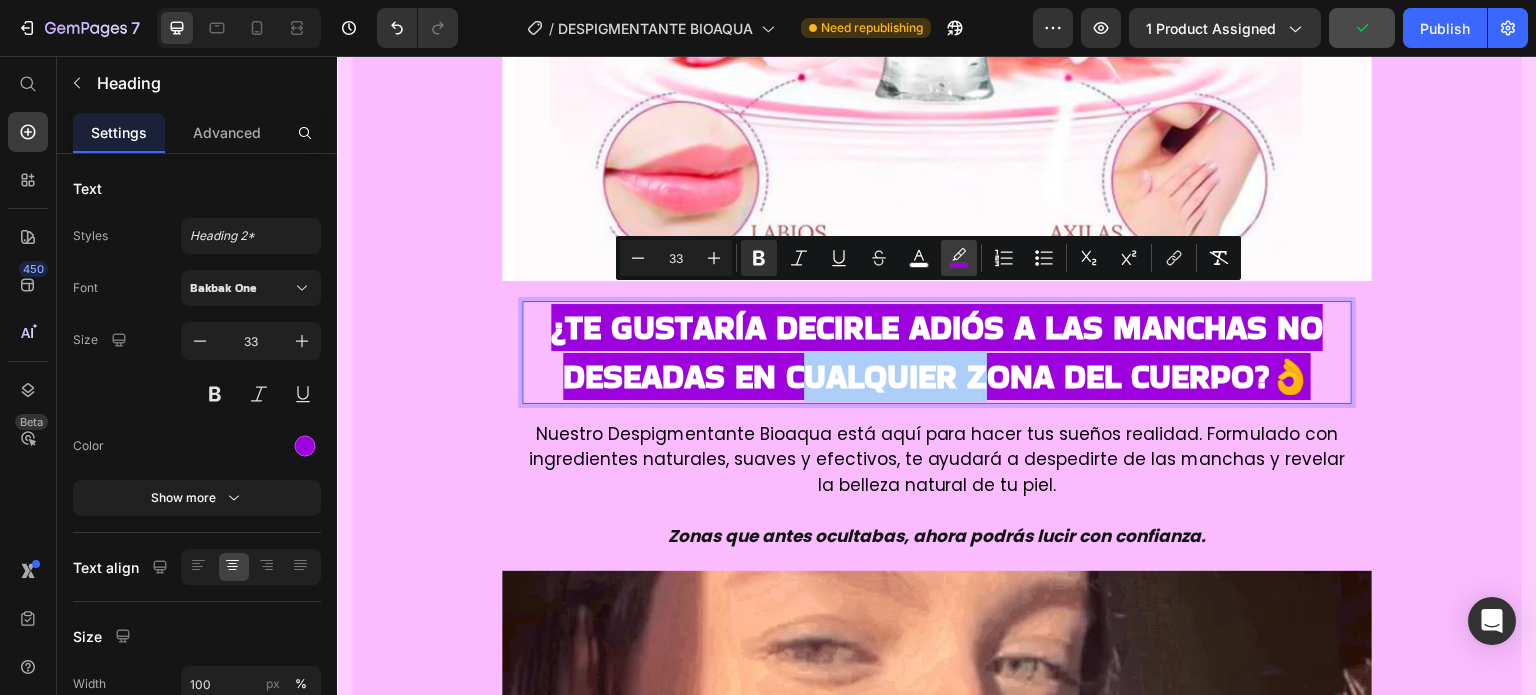 type on "9D01DD" 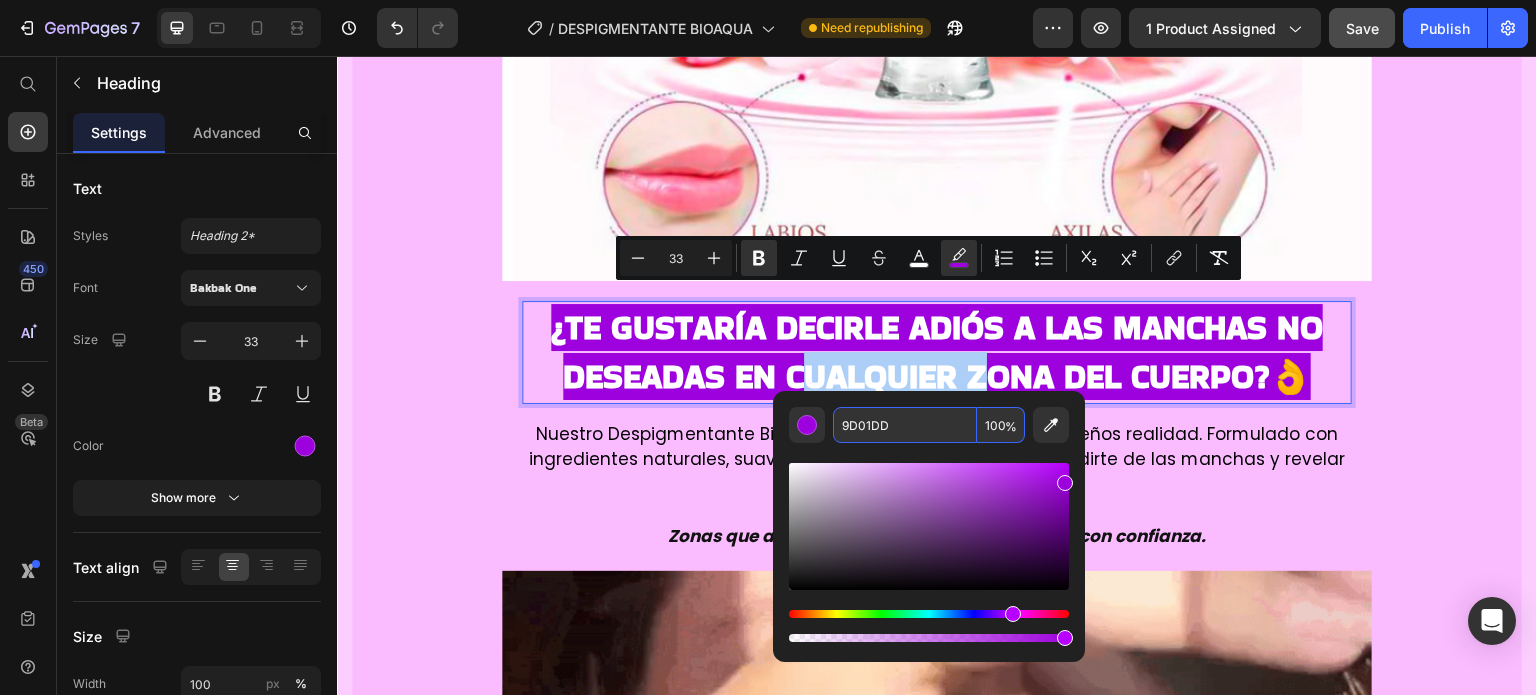 click on "9D01DD" at bounding box center [905, 425] 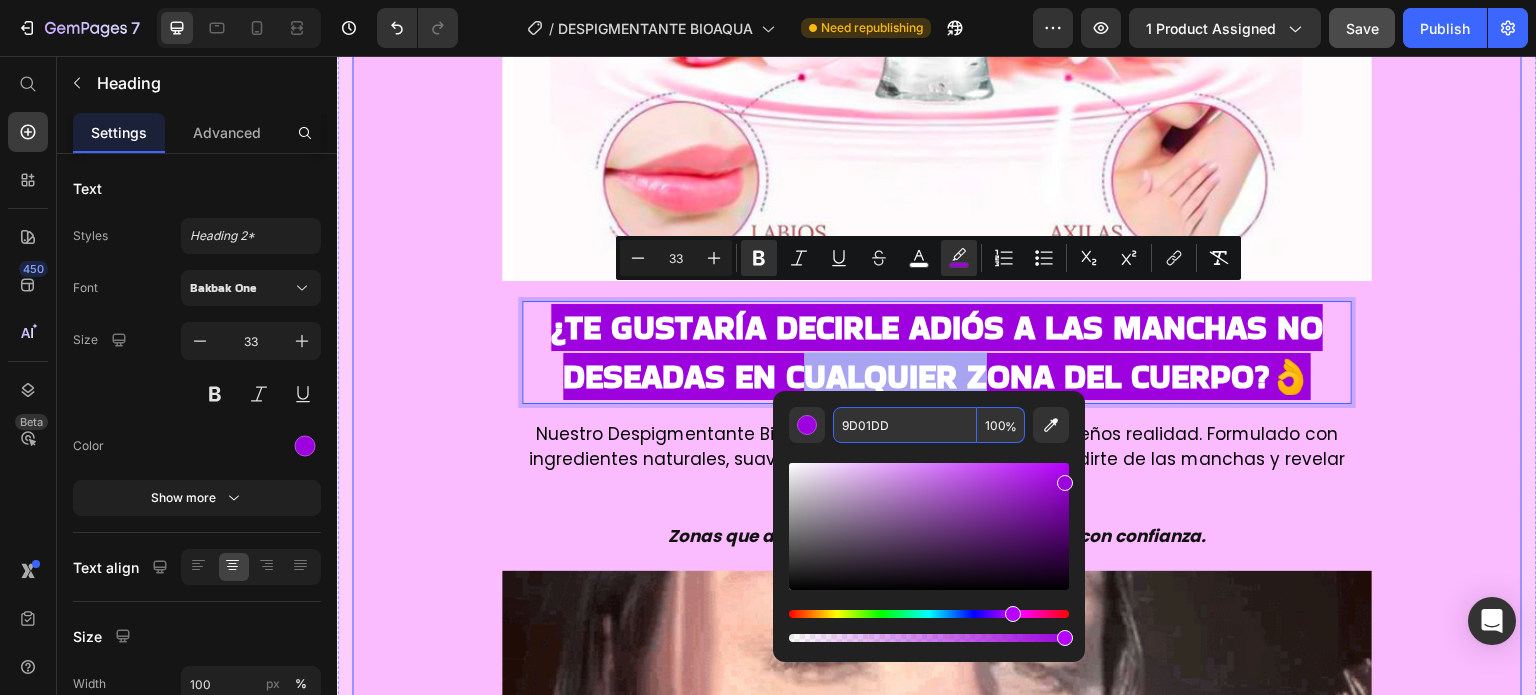 click on "Image  ¿Te gustaría decirle adiós a las manchas no deseadas en cualquier zona del cuerpo?👌 Heading   16 Nuestro Despigmentante Bioaqua está aquí para hacer tus sueños realidad. Formulado con ingredientes naturales, suaves y efectivos, te ayudará a despedirte de las manchas y revelar la belleza natural de tu piel. Zonas que antes ocultabas, ahora podrás lucir con confianza.  Text block Row Image ⁠⁠⁠⁠⁠⁠⁠ ⭐ Más de 10.000 mujeres ya confían en la fórmula natural de Bioaqua para recuperar el tono natural de su piel Heading Desde la primera aplicación notarás suavidad, frescura y un tono más parejo. El cambio no solo se ve… ¡se siente! Text block
Custom Code
Preview or Publish the page to see the content. Custom Code Image Image
Custom Code
Preview or Publish the page to see the content. Custom Code Por que lo amaras ❤️ Heading ✅ Aclara zonas como axilas, muslos, zona V y más ✅ Elimina manchas oscuras desde la raíz Text block Row Image Row" at bounding box center [937, 2572] 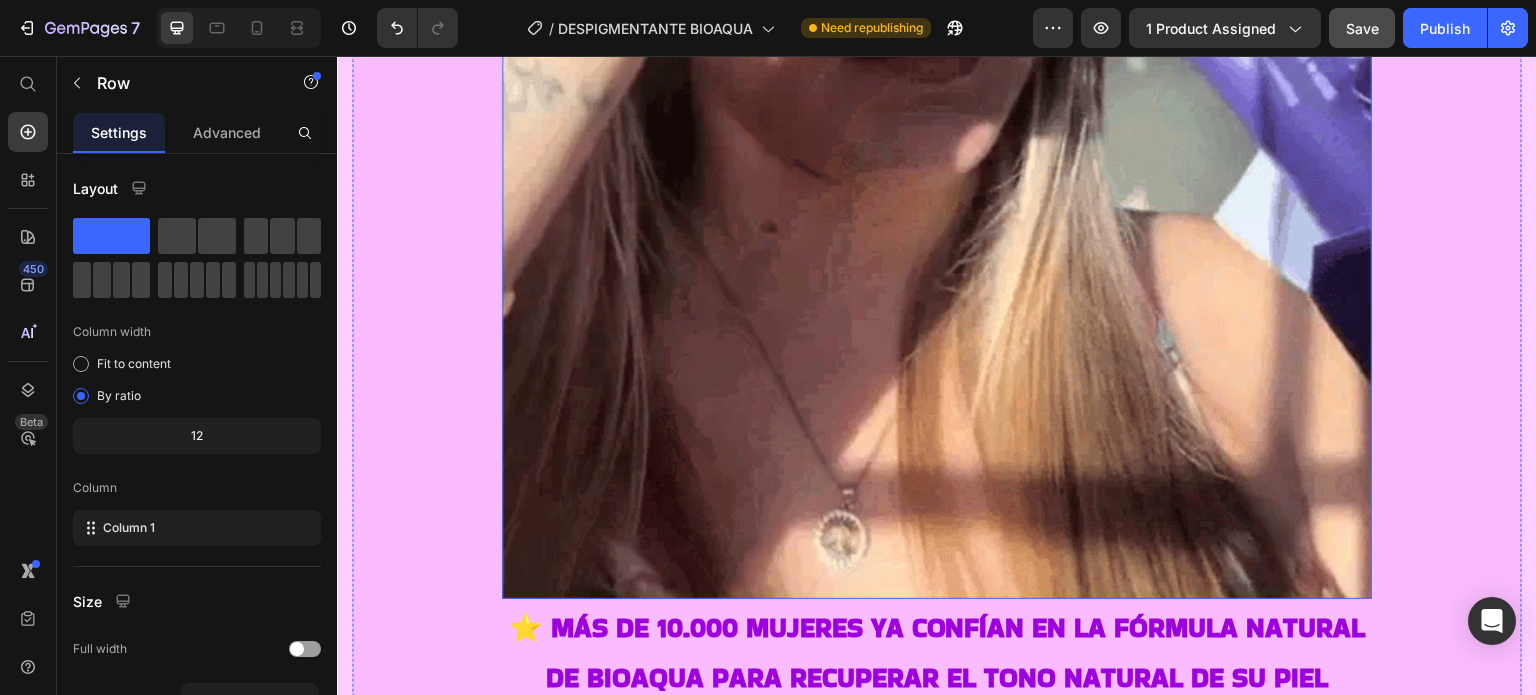 scroll, scrollTop: 3200, scrollLeft: 0, axis: vertical 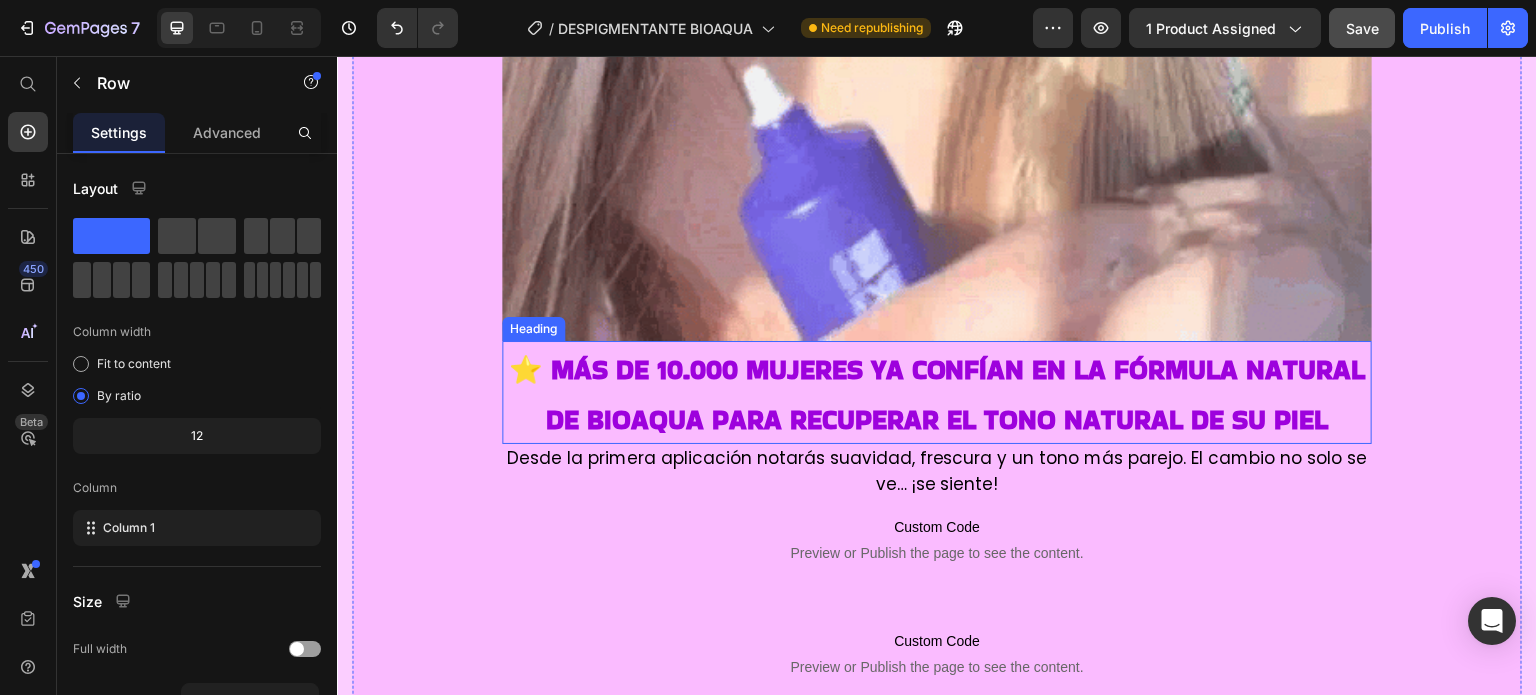 click on "⁠⁠⁠⁠⁠⁠⁠ ⭐ Más de 10.000 mujeres ya confían en la fórmula natural de Bioaqua para recuperar el tono natural de su piel" at bounding box center (937, 392) 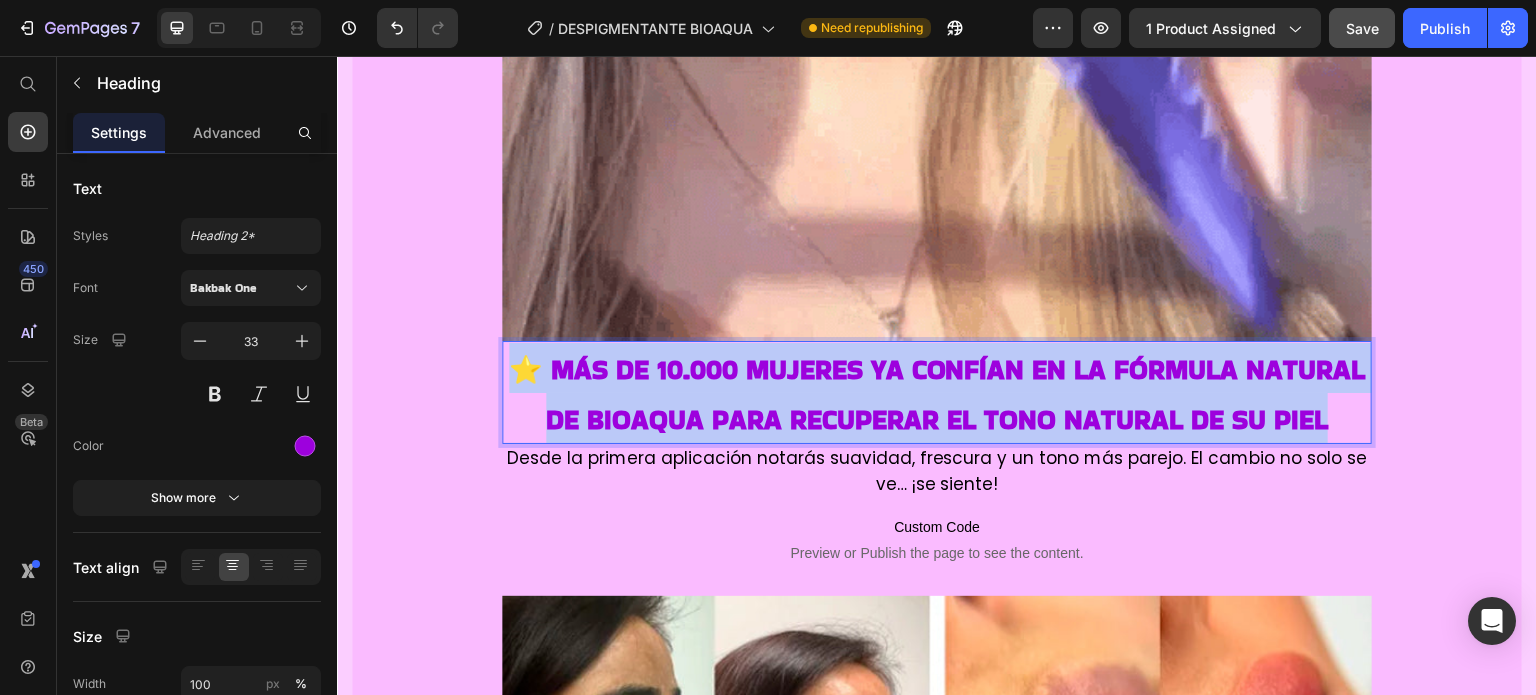 click on "⭐ Más de 10.000 mujeres ya confían en la fórmula natural de Bioaqua para recuperar el tono natural de su piel" at bounding box center [937, 392] 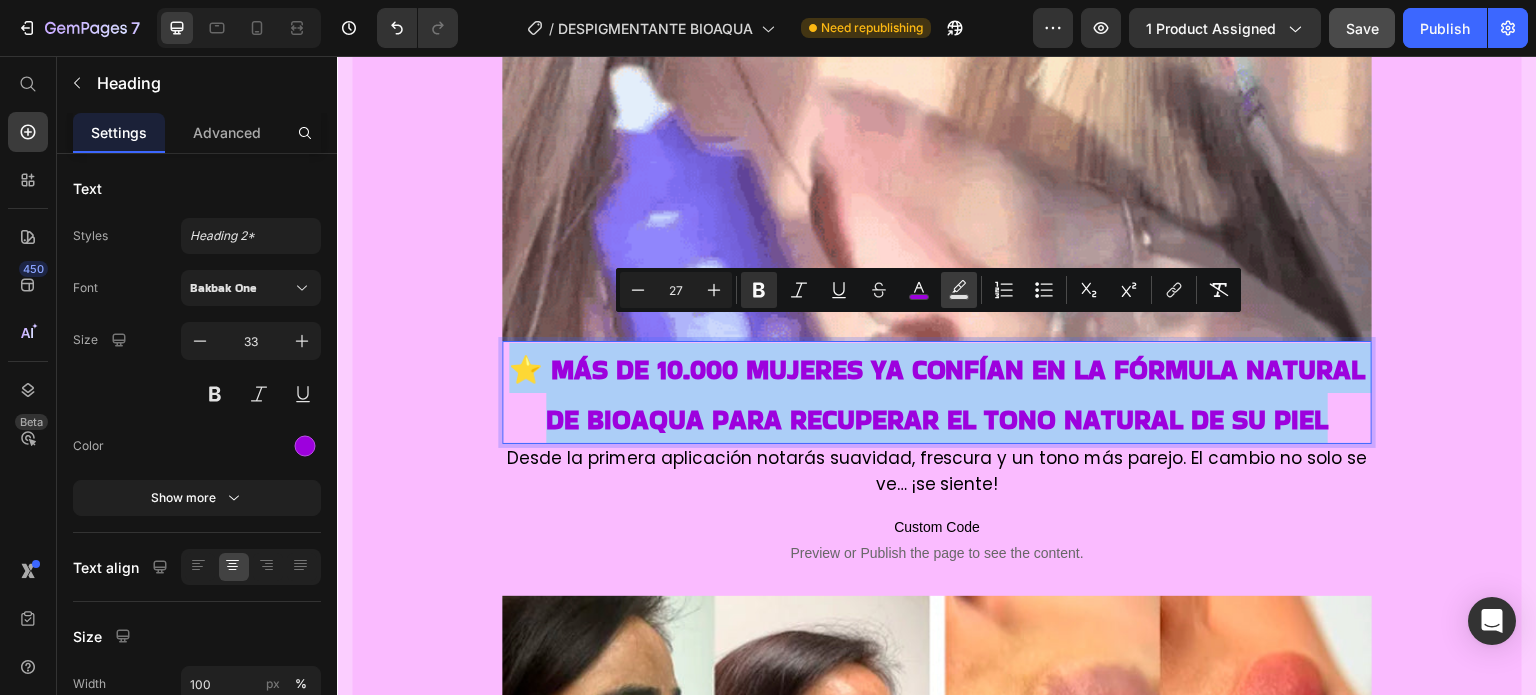click on "Text Background Color" at bounding box center [959, 290] 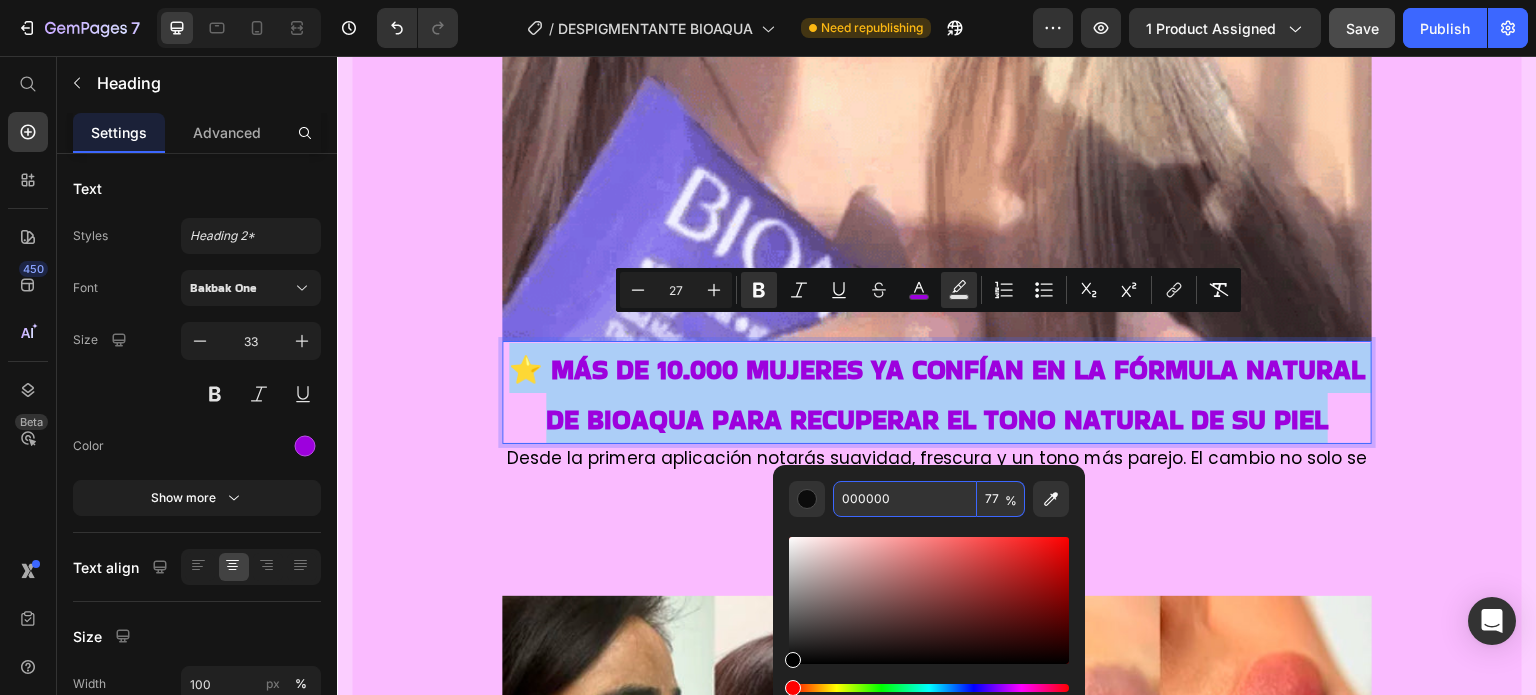 click on "000000" at bounding box center (905, 499) 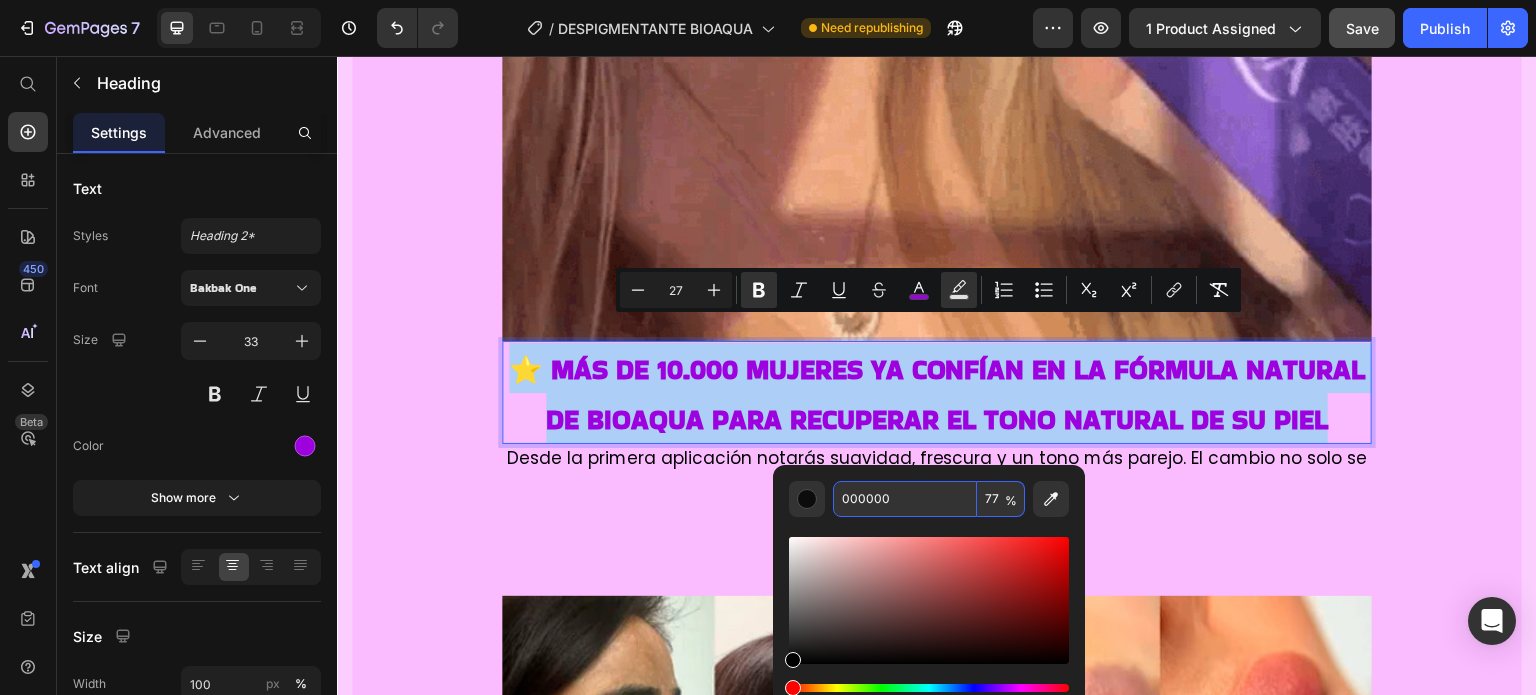 paste on "9D01DD" 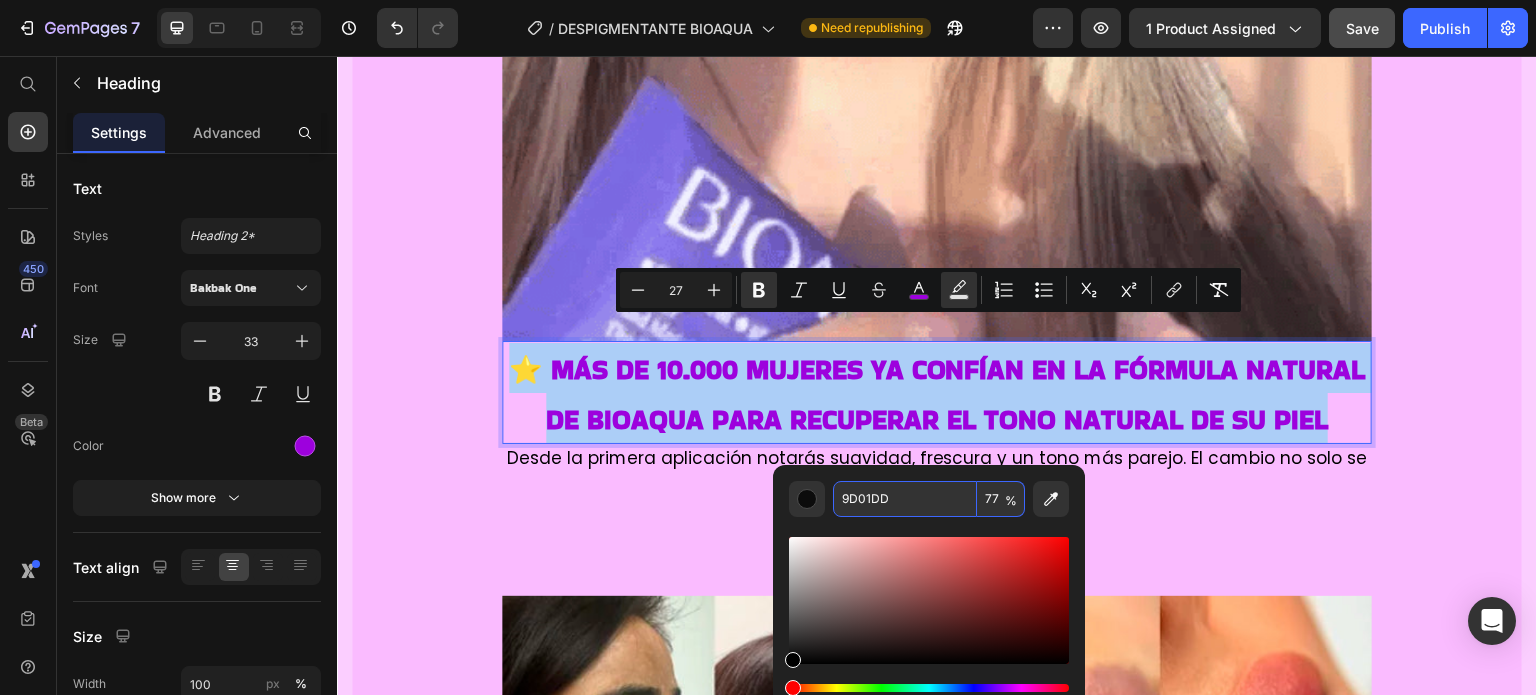 type on "9D01DD" 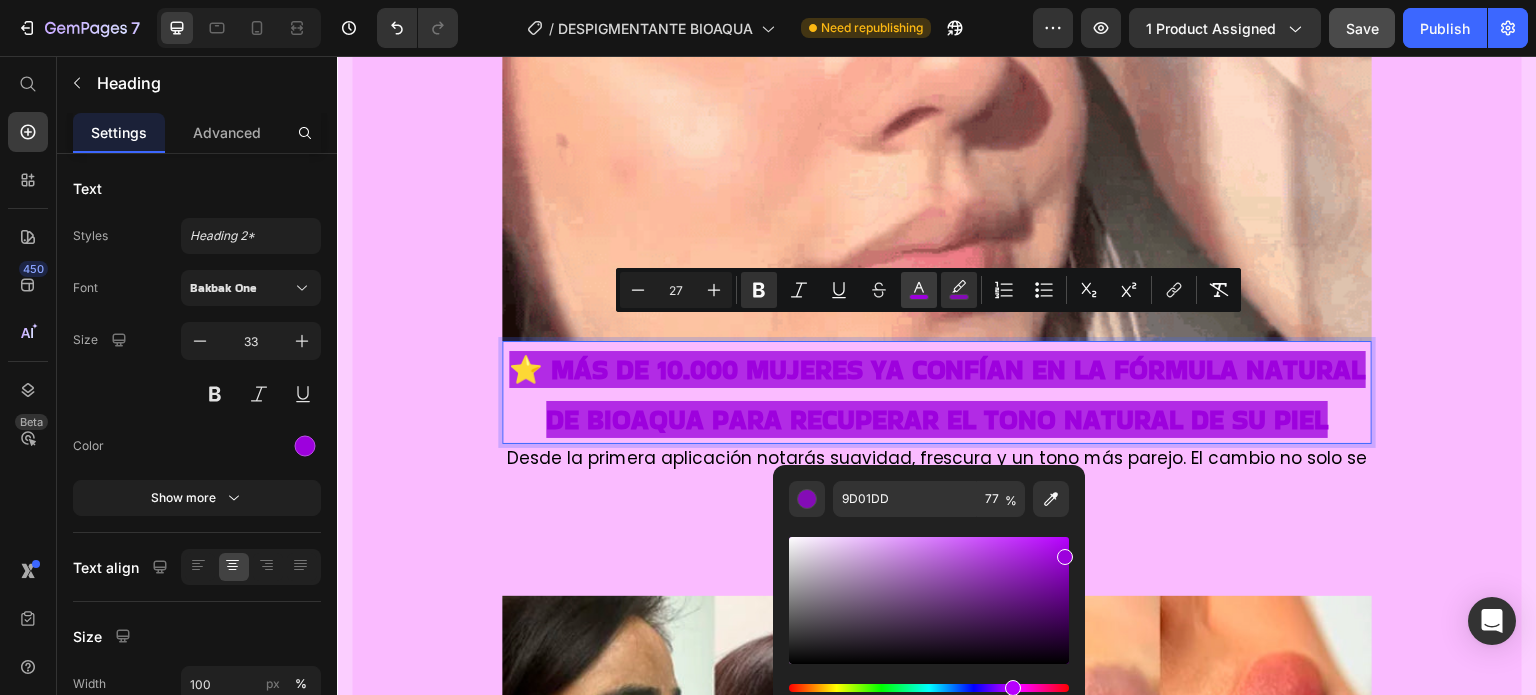 click on "color" at bounding box center [919, 290] 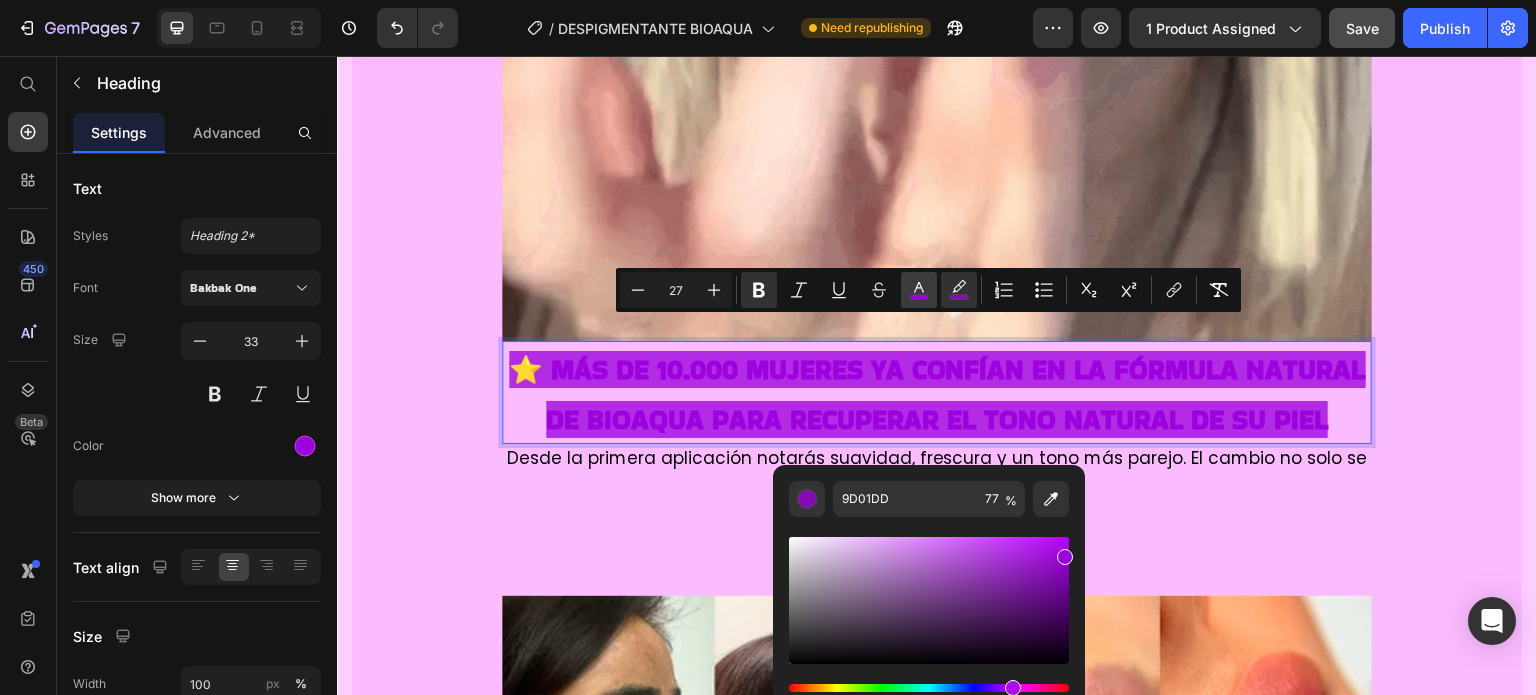 type on "9D01DD" 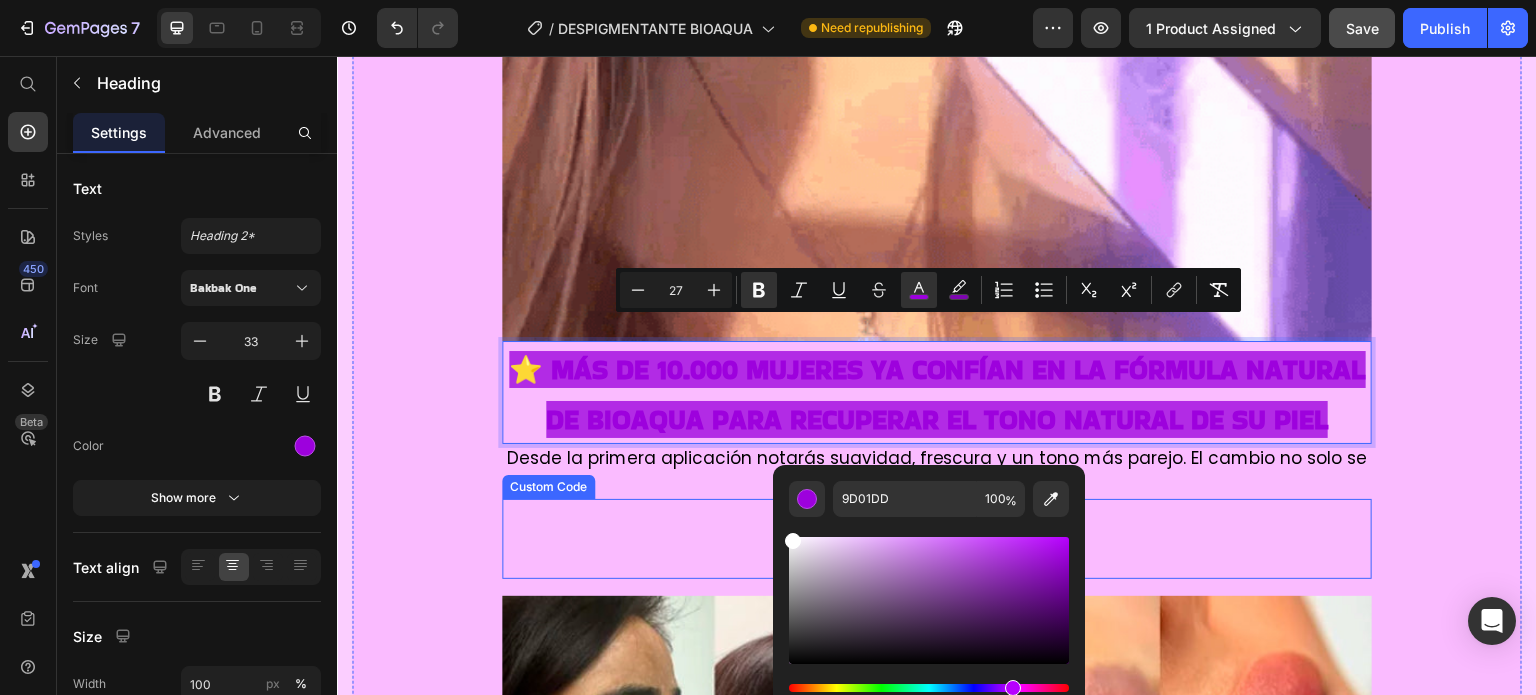 drag, startPoint x: 1166, startPoint y: 595, endPoint x: 1165, endPoint y: 547, distance: 48.010414 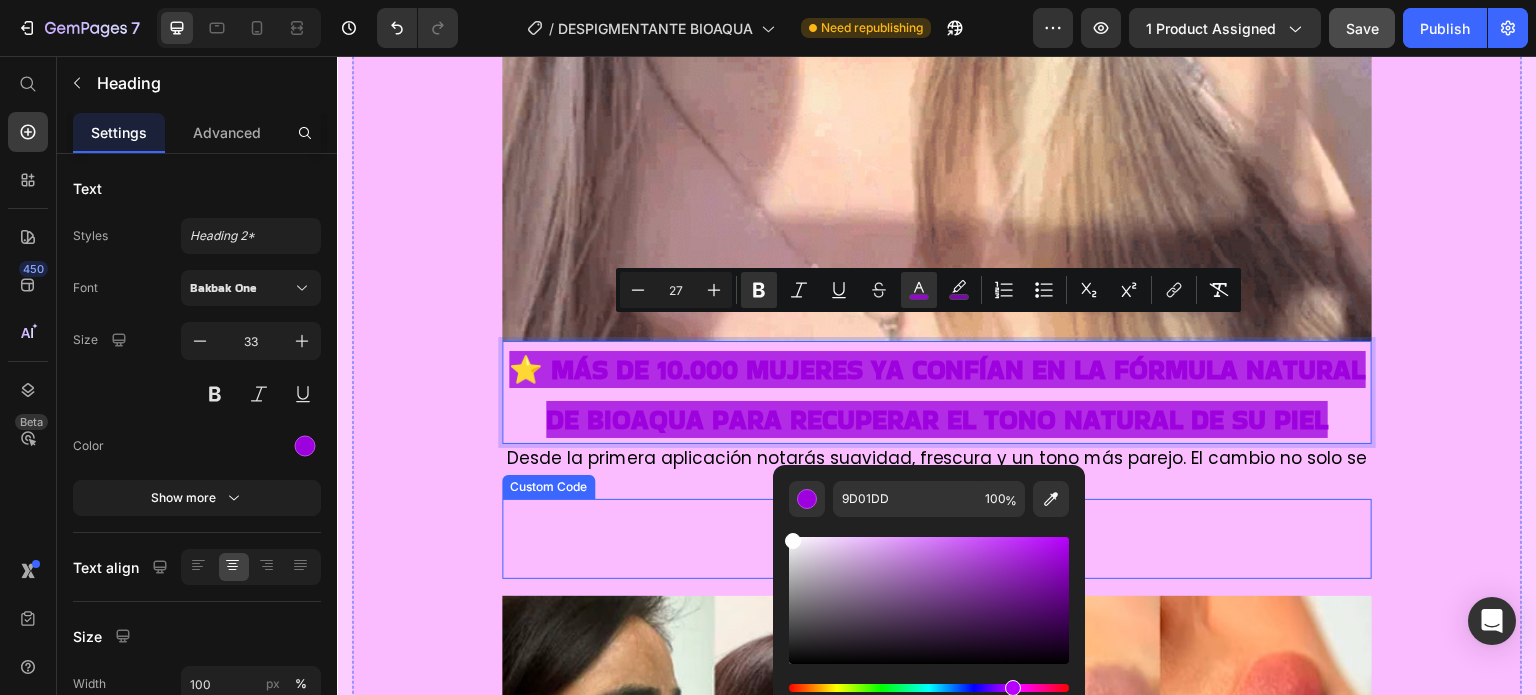 type on "FFFFFF" 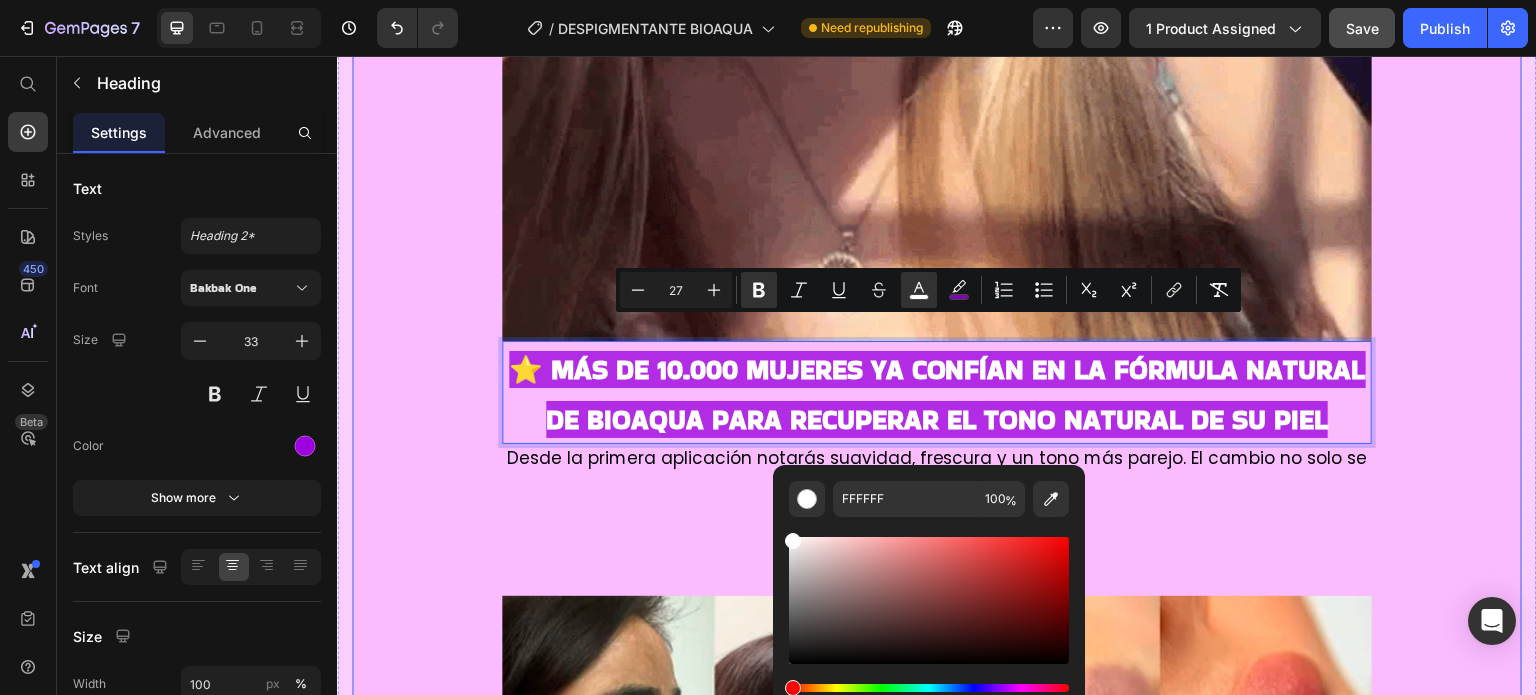 click on "Image ⁠⁠⁠⁠⁠⁠⁠  ¿Te gustaría decirle adiós a las manchas no deseadas en cualquier zona del cuerpo?👌 Heading Nuestro Despigmentante Bioaqua está aquí para hacer tus sueños realidad. Formulado con ingredientes naturales, suaves y efectivos, te ayudará a despedirte de las manchas y revelar la belleza natural de tu piel. Zonas que antes ocultabas, ahora podrás lucir con confianza.  Text block Row Image ⭐ Más de 10.000 mujeres ya confían en la fórmula natural de Bioaqua para recuperar el tono natural de su piel Heading   0 Desde la primera aplicación notarás suavidad, frescura y un tono más parejo. El cambio no solo se ve… ¡se siente! Text block
Custom Code
Preview or Publish the page to see the content. Custom Code Image Image
Custom Code
Preview or Publish the page to see the content. Custom Code Por que lo amaras ❤️ Heading ✅ Aclara zonas como axilas, muslos, zona V y más ✅ Elimina manchas oscuras desde la raíz Text block Row Image Row" at bounding box center [937, 2342] 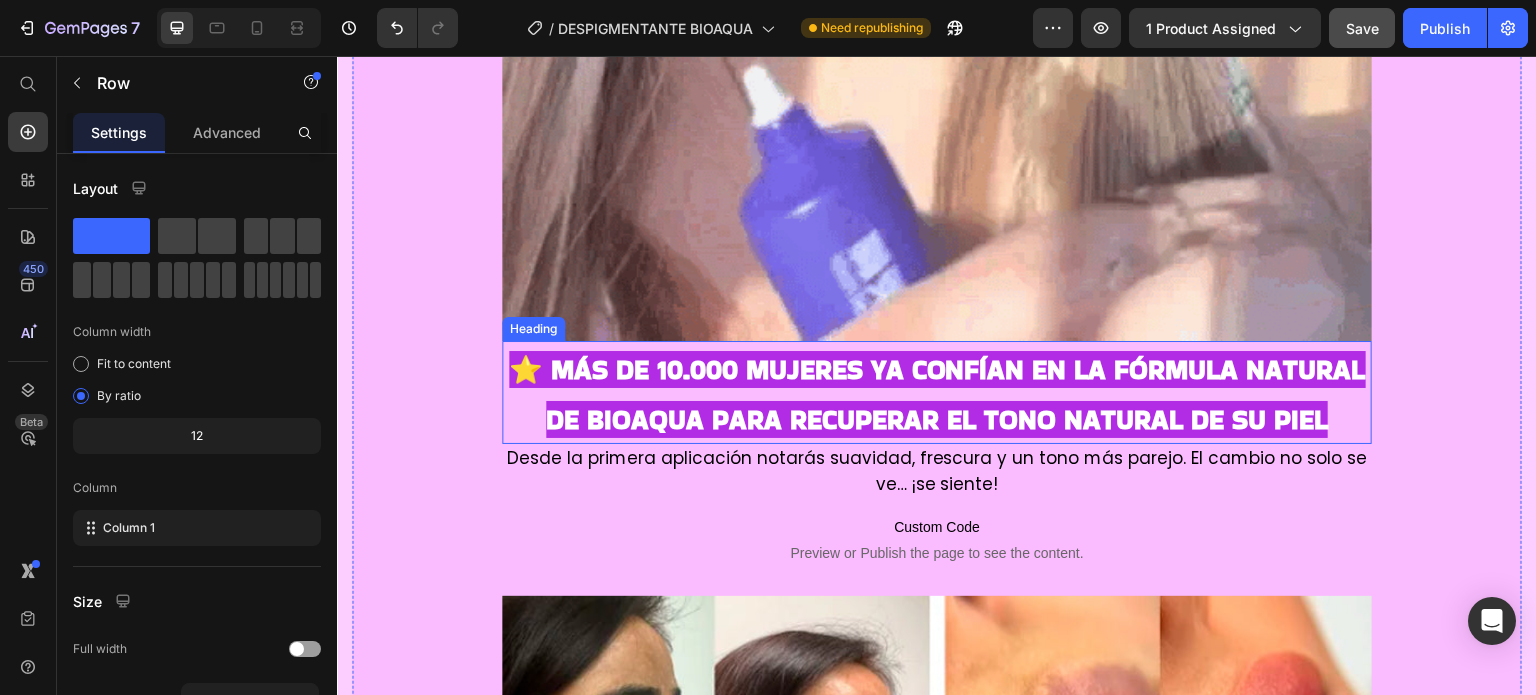 click on "⁠⁠⁠⁠⁠⁠⁠ ⭐ Más de 10.000 mujeres ya confían en la fórmula natural de Bioaqua para recuperar el tono natural de su piel" at bounding box center (937, 392) 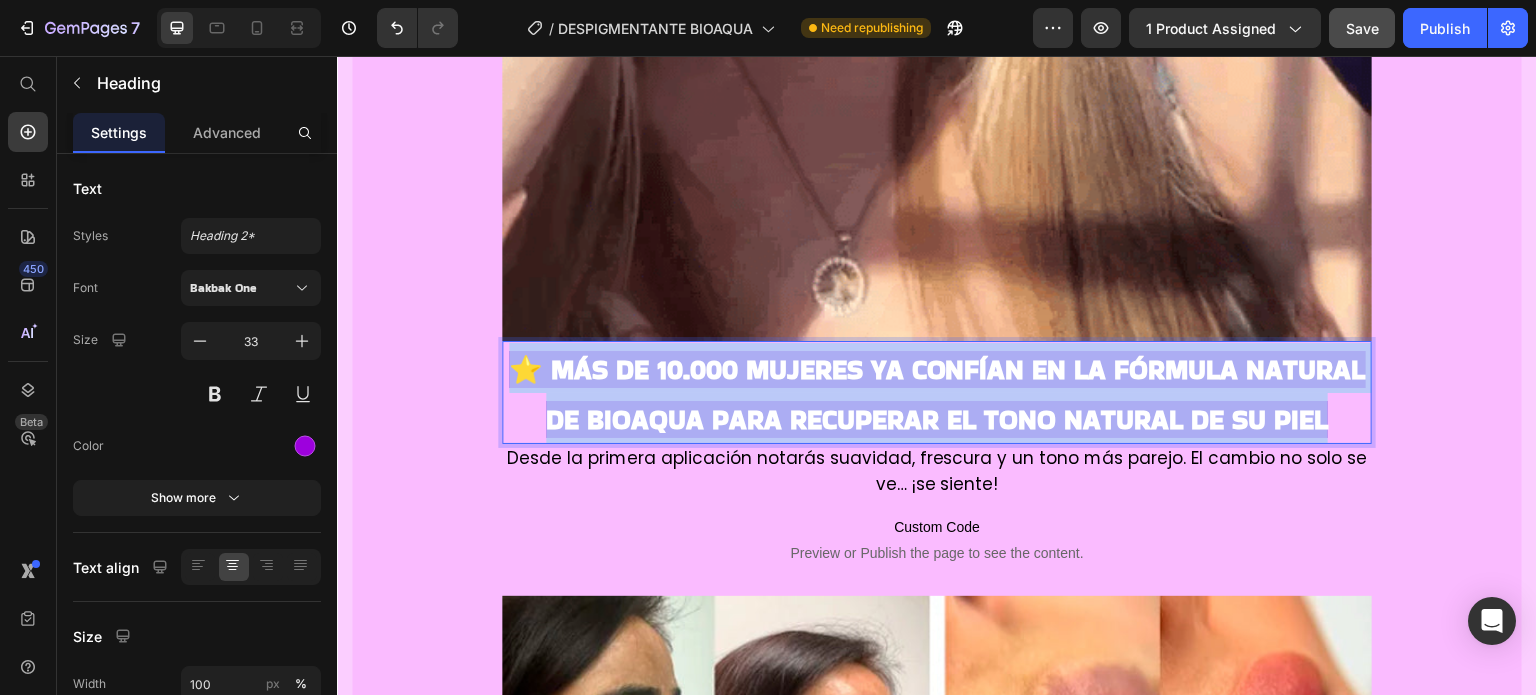 click on "⭐ Más de 10.000 mujeres ya confían en la fórmula natural de Bioaqua para recuperar el tono natural de su piel" at bounding box center [937, 392] 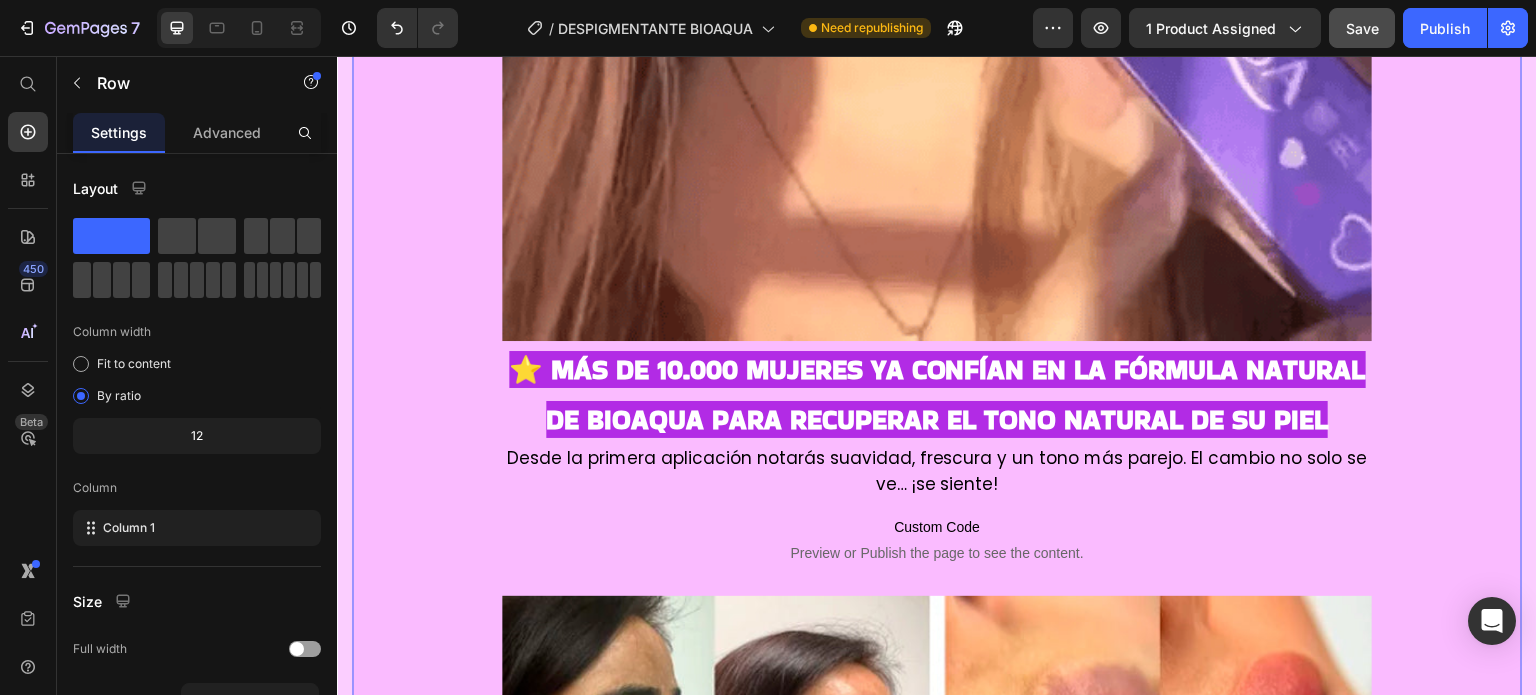 click on "Image ⁠⁠⁠⁠⁠⁠⁠  ¿Te gustaría decirle adiós a las manchas no deseadas en cualquier zona del cuerpo?👌 Heading Nuestro Despigmentante Bioaqua está aquí para hacer tus sueños realidad. Formulado con ingredientes naturales, suaves y efectivos, te ayudará a despedirte de las manchas y revelar la belleza natural de tu piel. Zonas que antes ocultabas, ahora podrás lucir con confianza.  Text block Row Image ⁠⁠⁠⁠⁠⁠⁠ ⭐ Más de 10.000 mujeres ya confían en la fórmula natural de Bioaqua para recuperar el tono natural de su piel Heading Desde la primera aplicación notarás suavidad, frescura y un tono más parejo. El cambio no solo se ve… ¡se siente! Text block
Custom Code
Preview or Publish the page to see the content. Custom Code Image Image
Custom Code
Preview or Publish the page to see the content. Custom Code Por que lo amaras ❤️ Heading ✅ Aclara zonas como axilas, muslos, zona V y más ✅ Elimina manchas oscuras desde la raíz Row Row" at bounding box center [937, 2342] 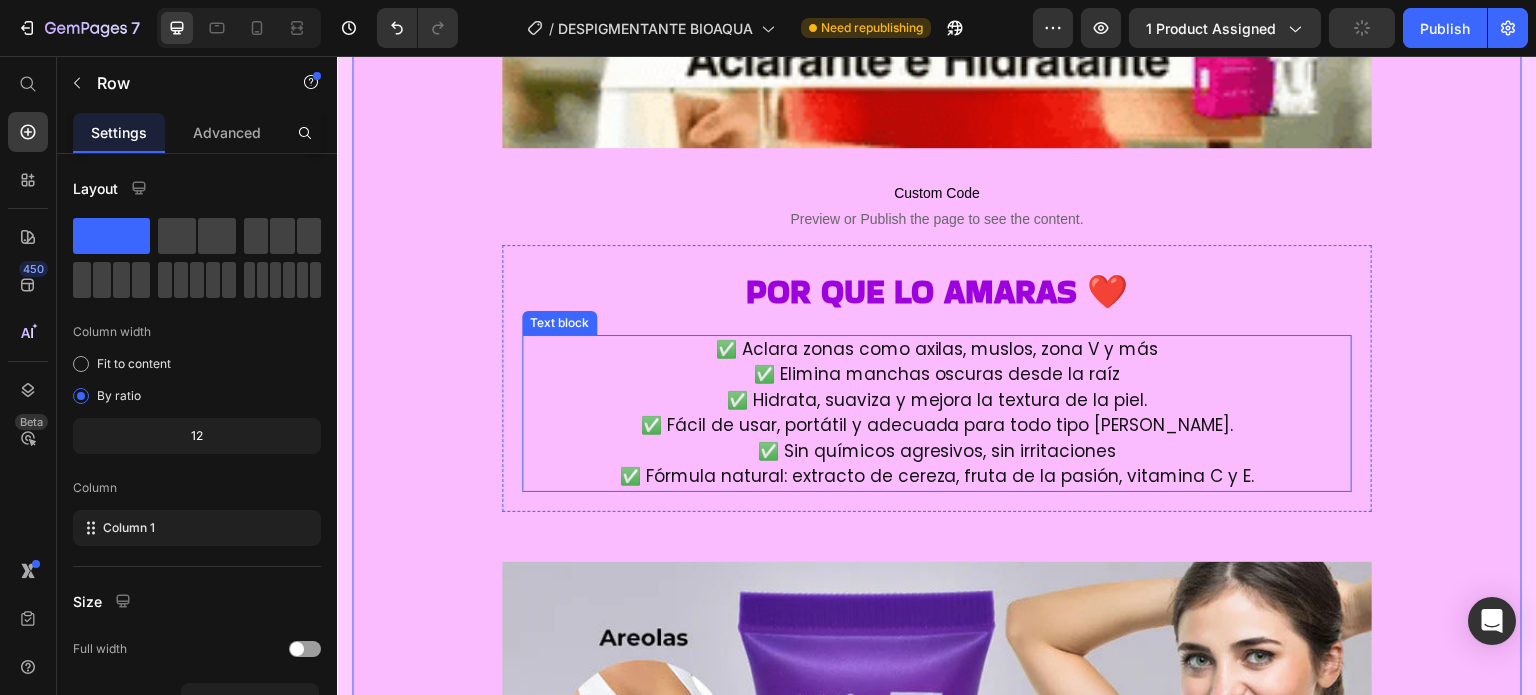 scroll, scrollTop: 5400, scrollLeft: 0, axis: vertical 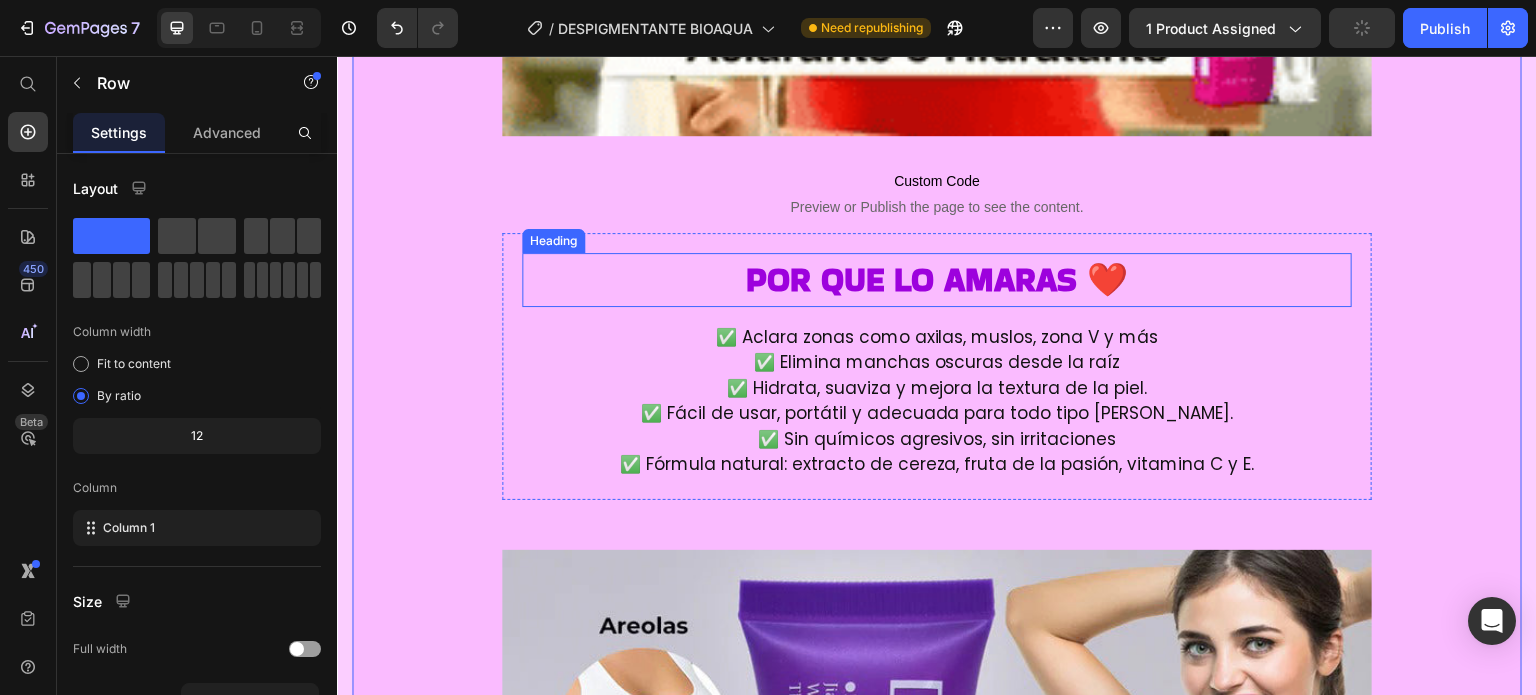 click on "Por que lo amaras ❤️" at bounding box center [937, 279] 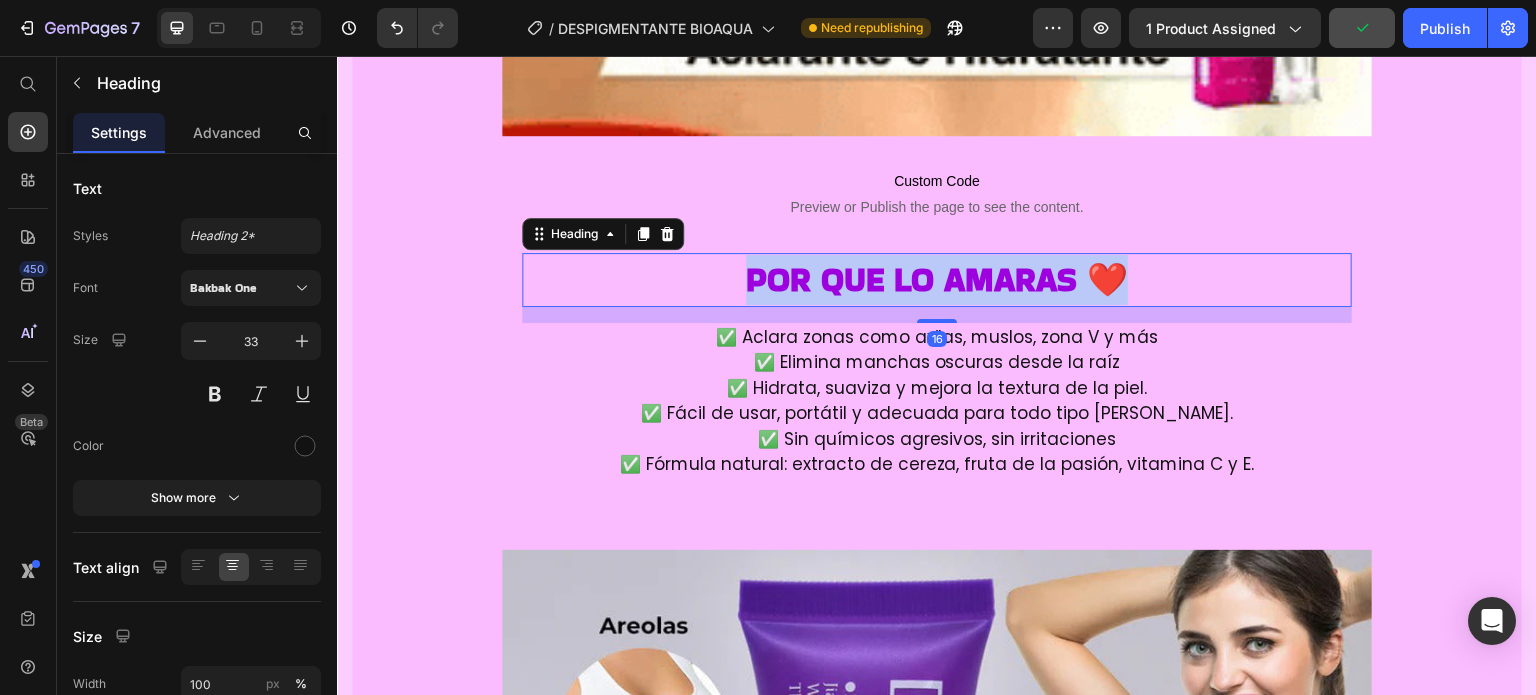 click on "Por que lo amaras ❤️" at bounding box center [937, 279] 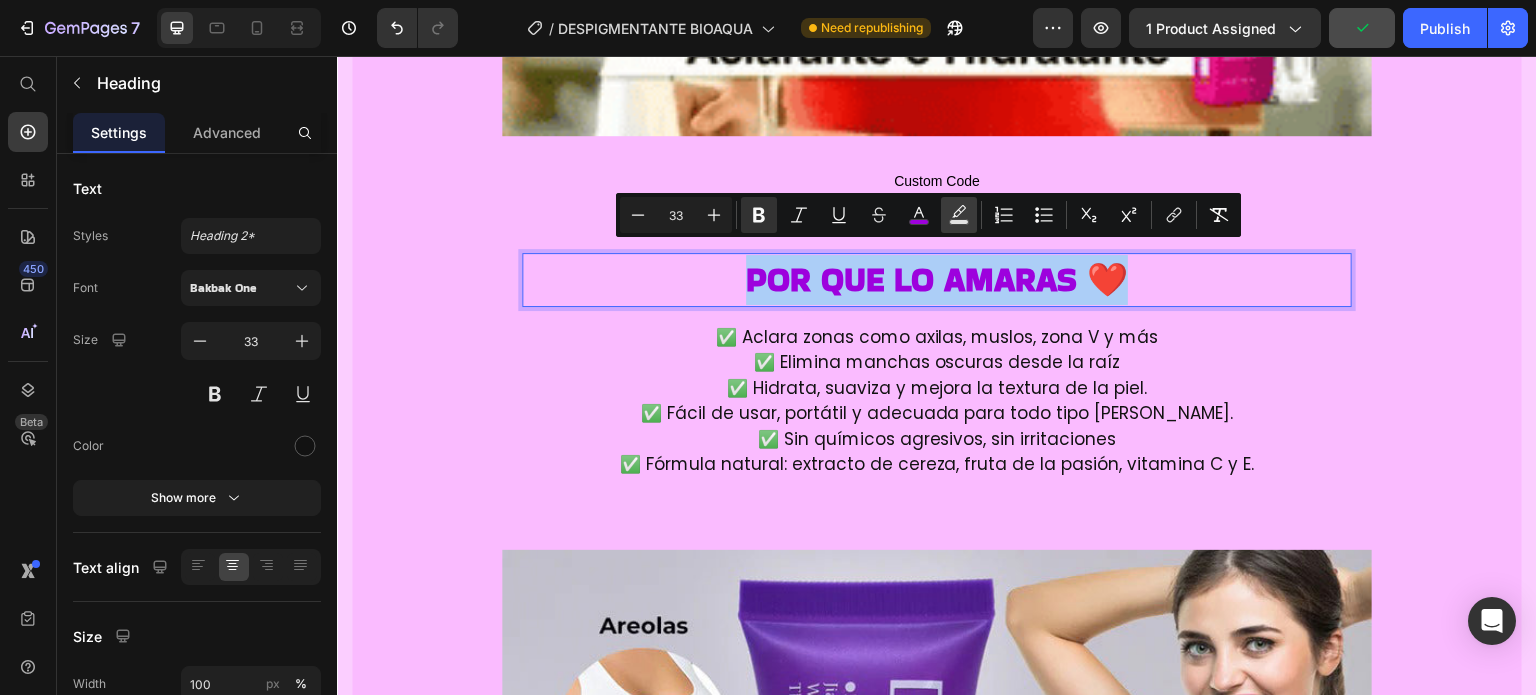 click on "Text Background Color" at bounding box center [959, 215] 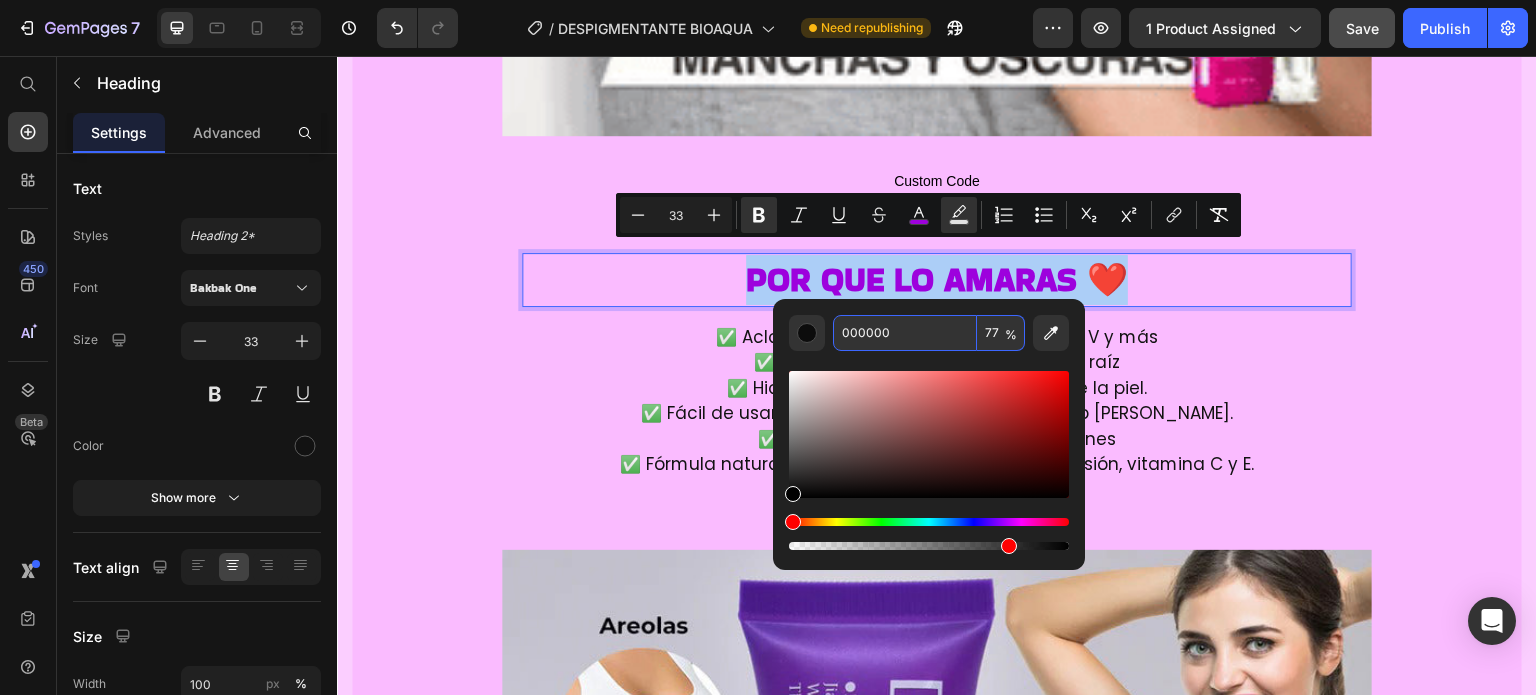 click on "000000" at bounding box center (905, 333) 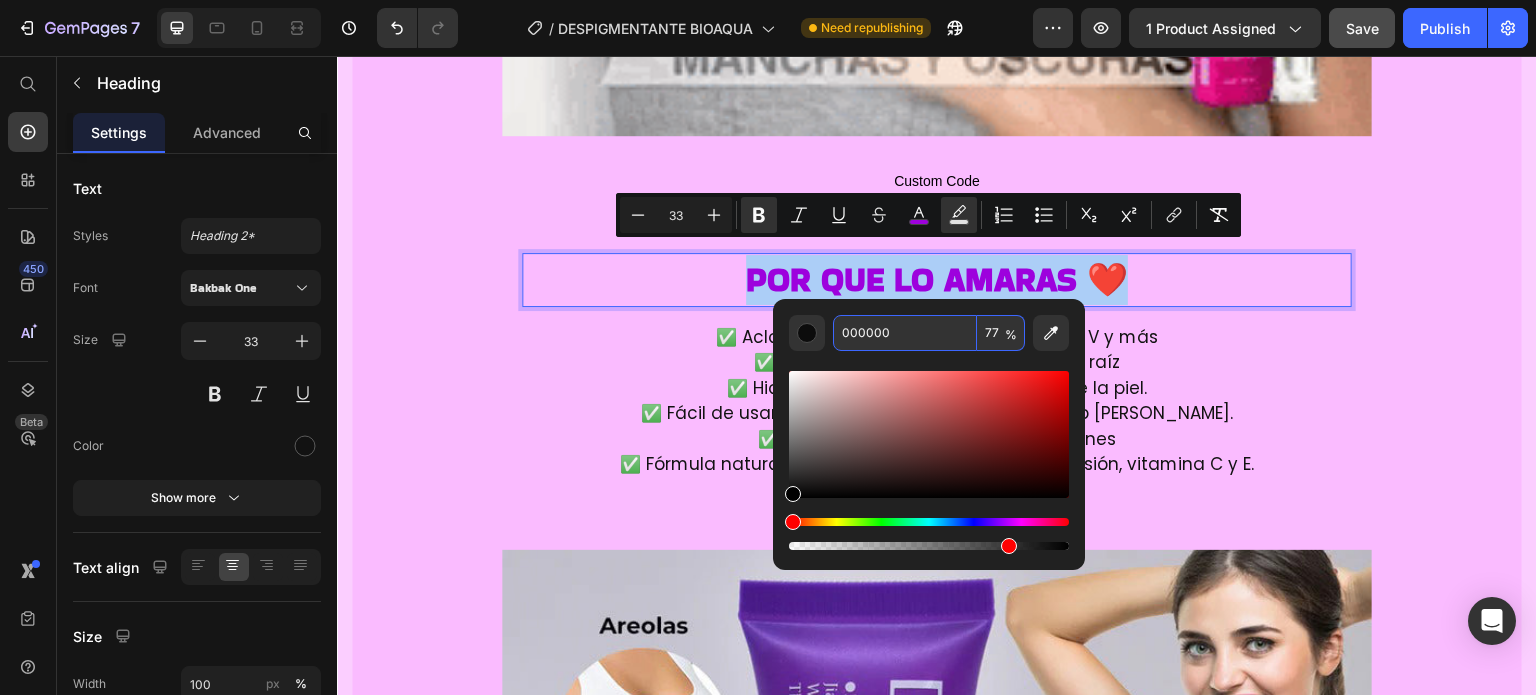 paste on "9D01DD" 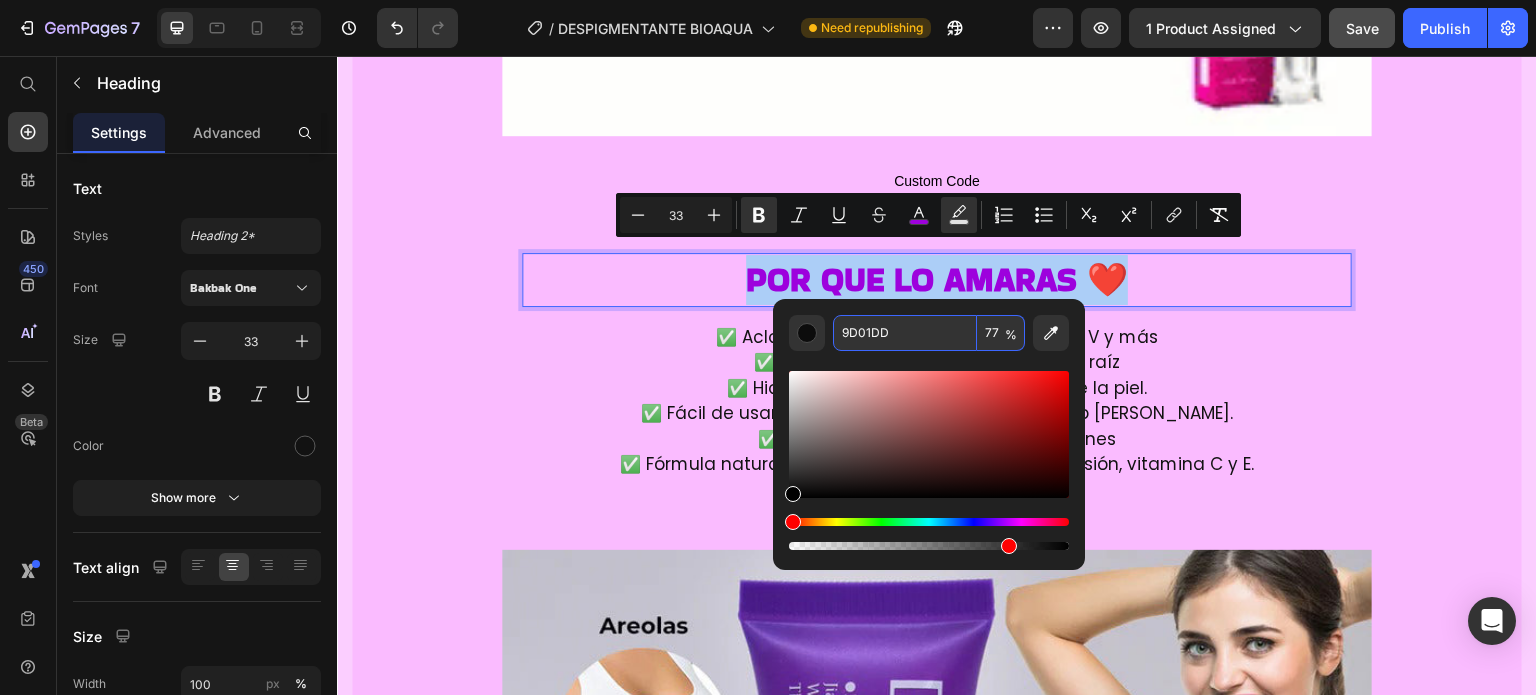 type on "9D01DD" 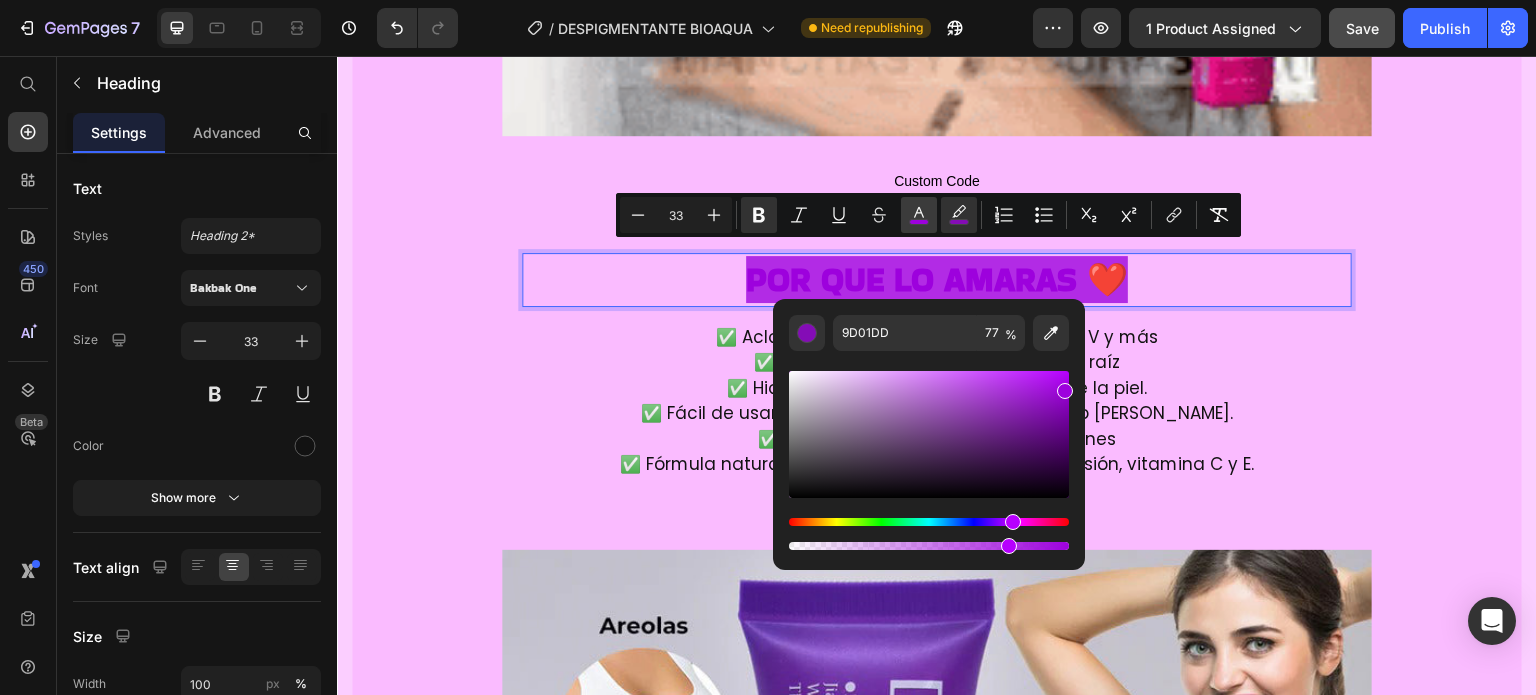 click 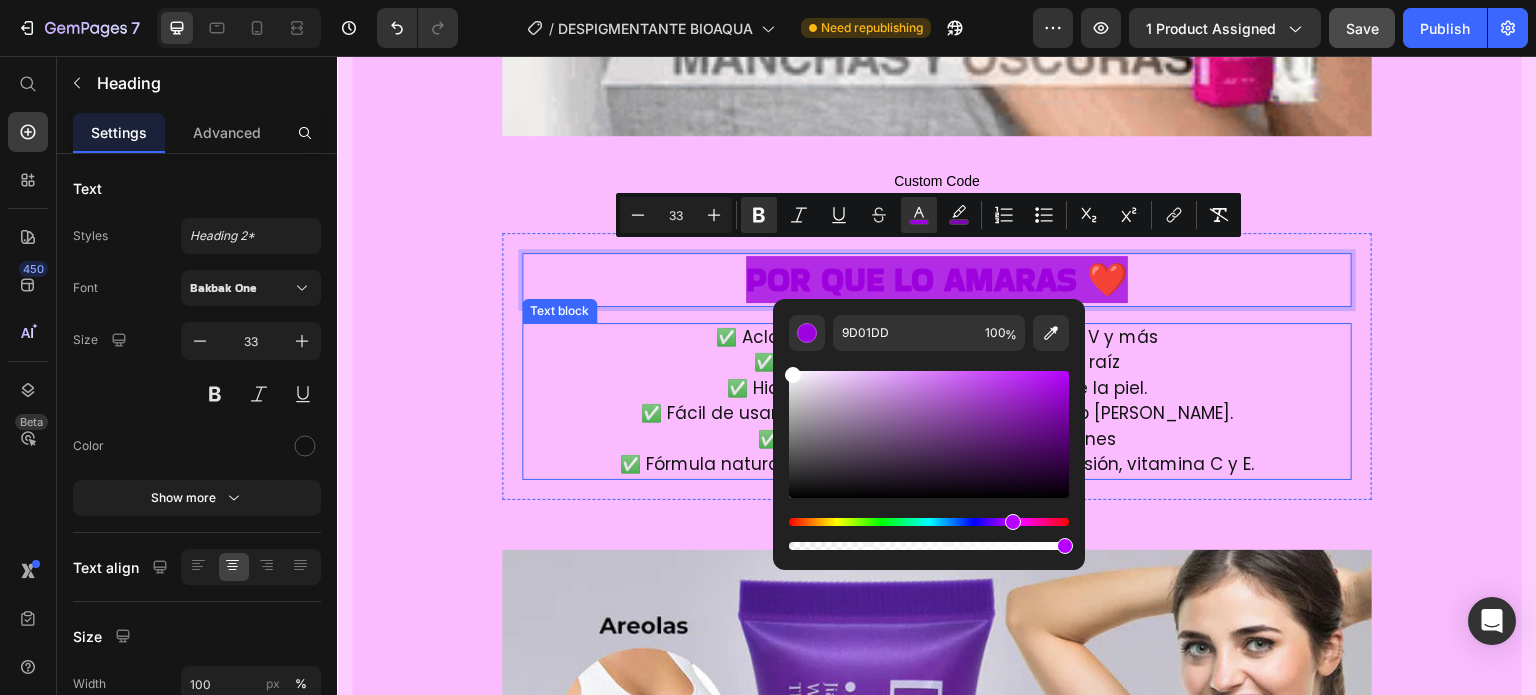 drag, startPoint x: 1193, startPoint y: 479, endPoint x: 1156, endPoint y: 374, distance: 111.32835 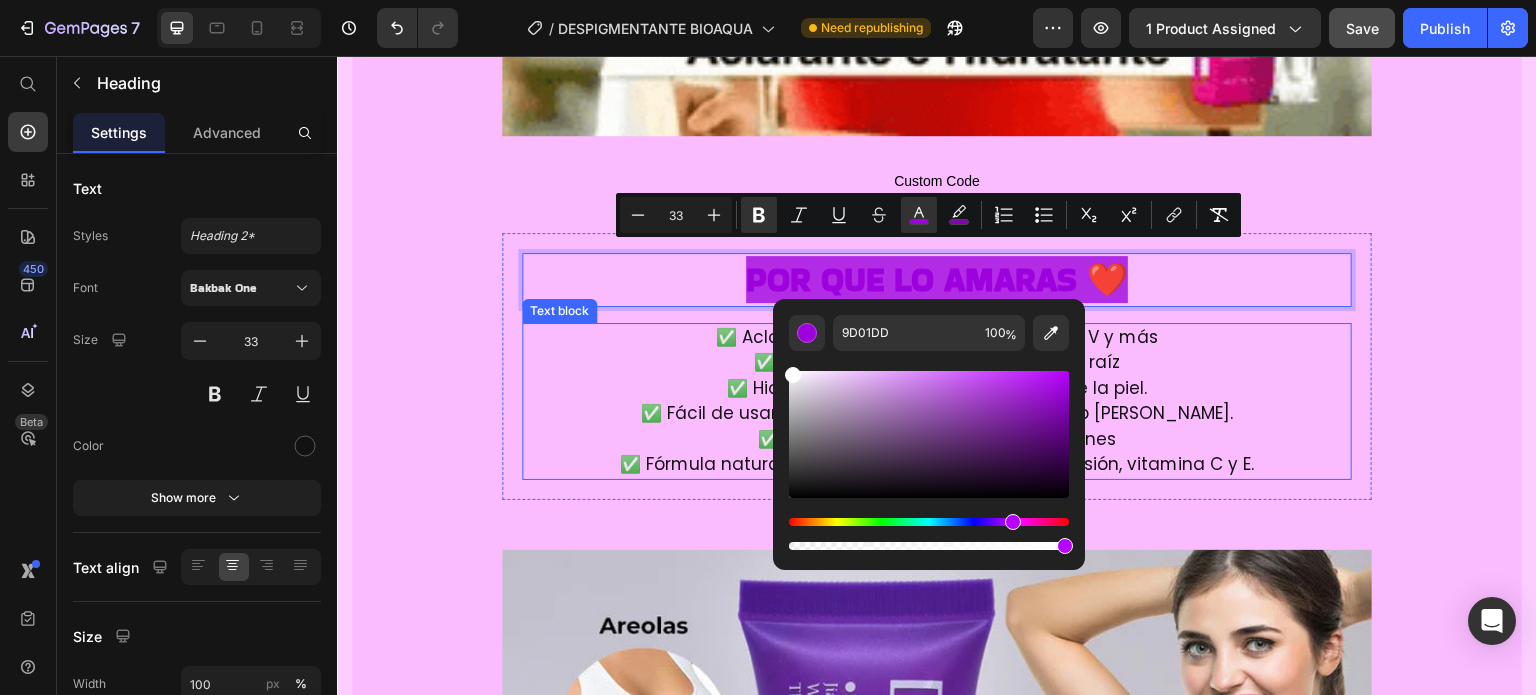 type on "FFFFFF" 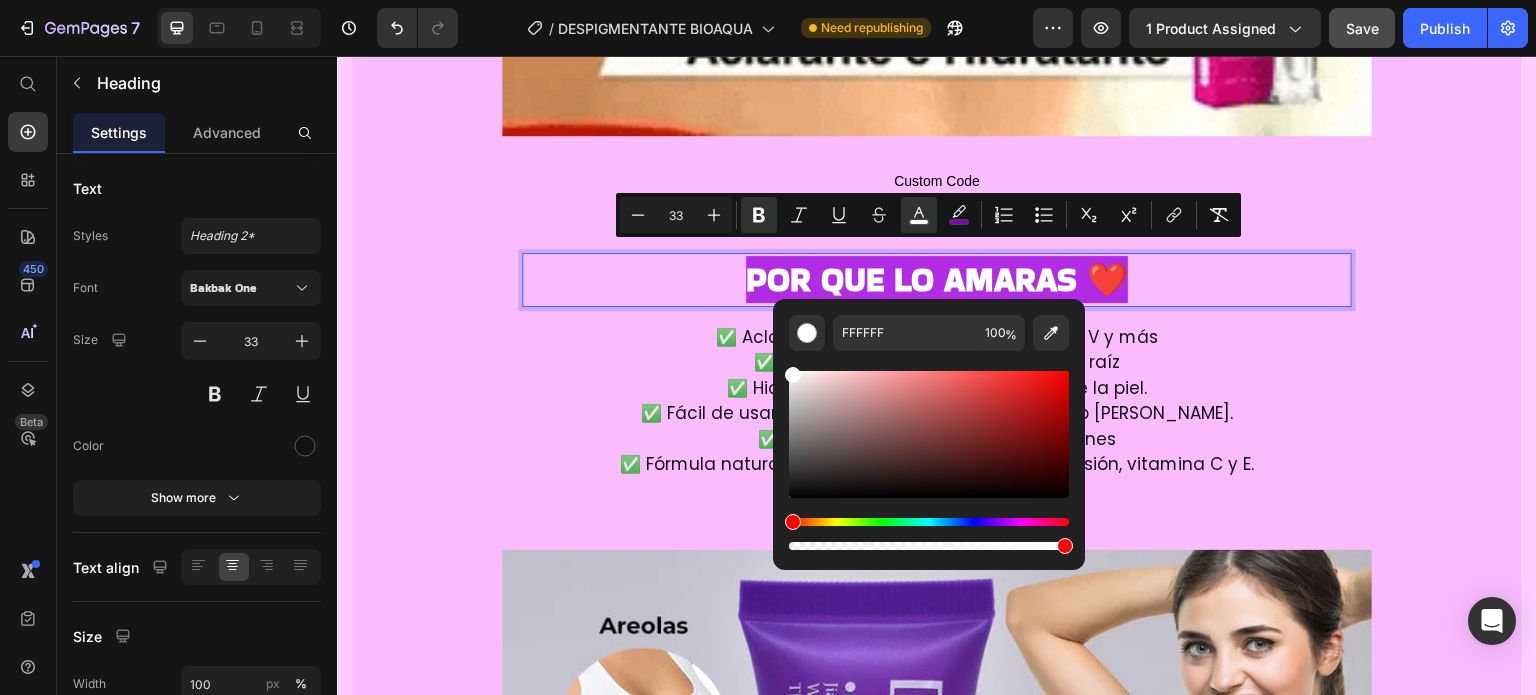 click on "Por que lo amaras ❤️" at bounding box center [937, 279] 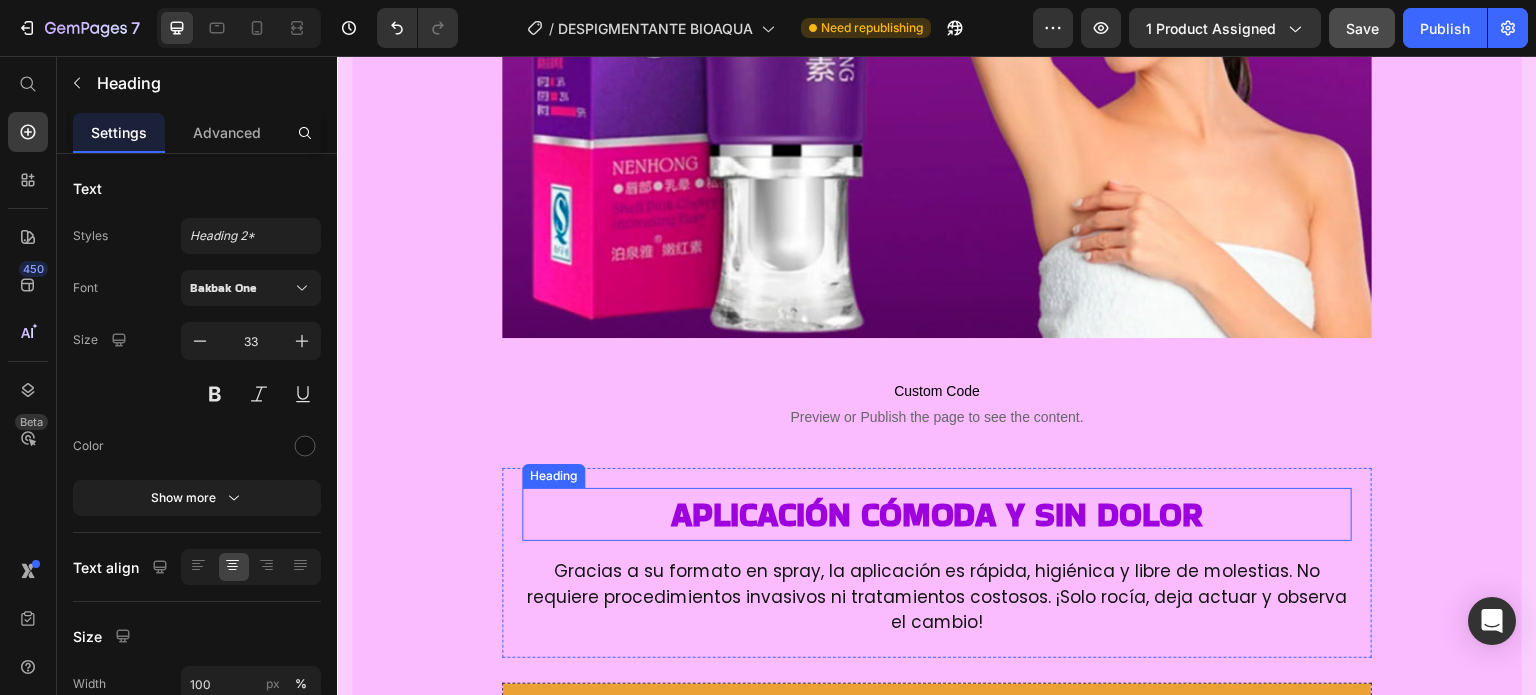 scroll, scrollTop: 7600, scrollLeft: 0, axis: vertical 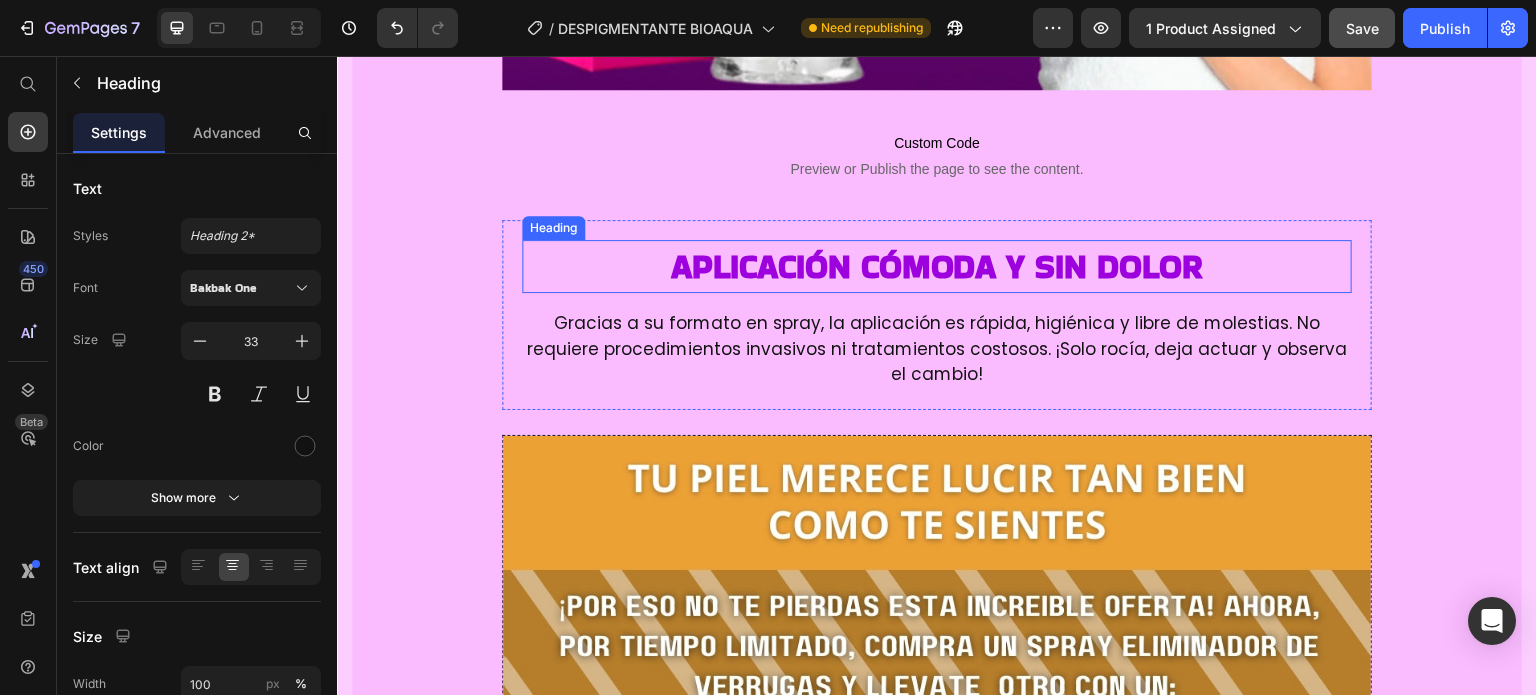 click on "Aplicación cómoda y sin dolor" at bounding box center (937, 266) 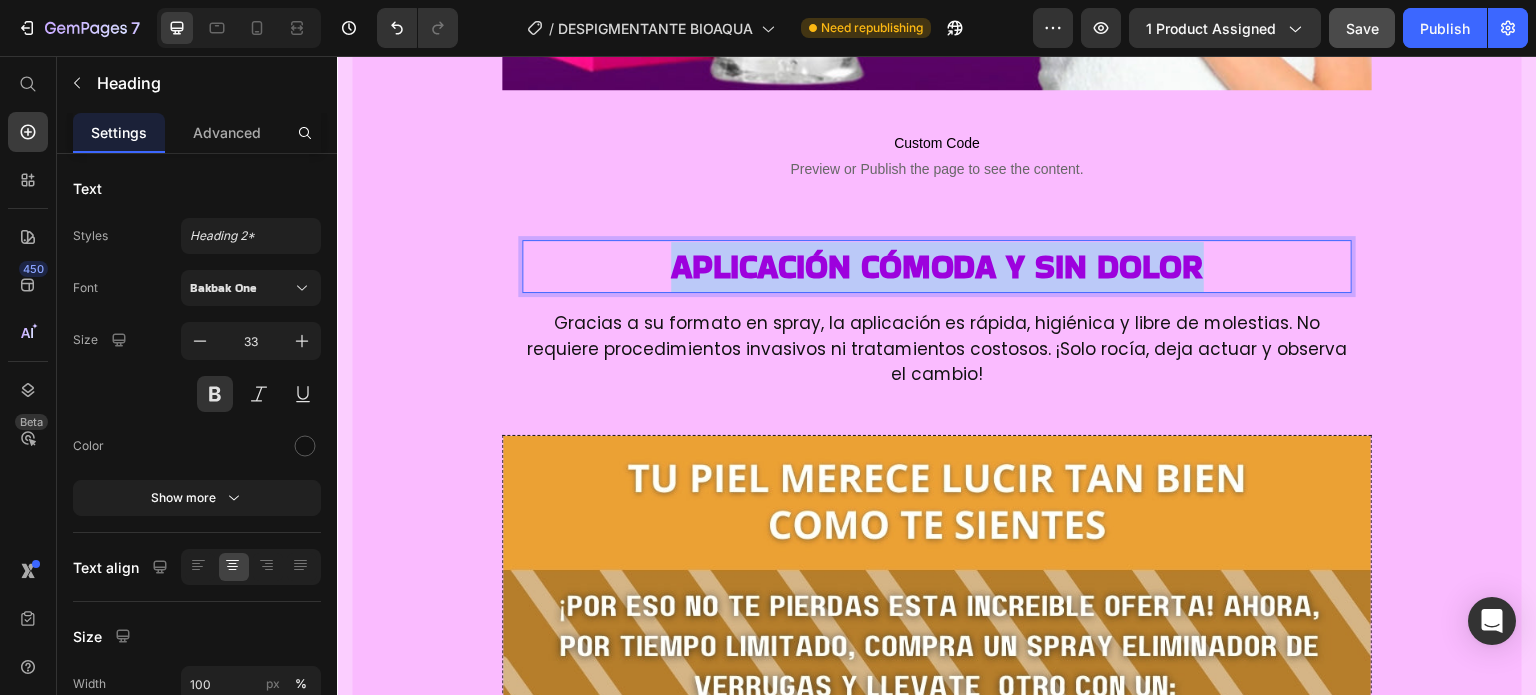 click on "Aplicación cómoda y sin dolor" at bounding box center (937, 266) 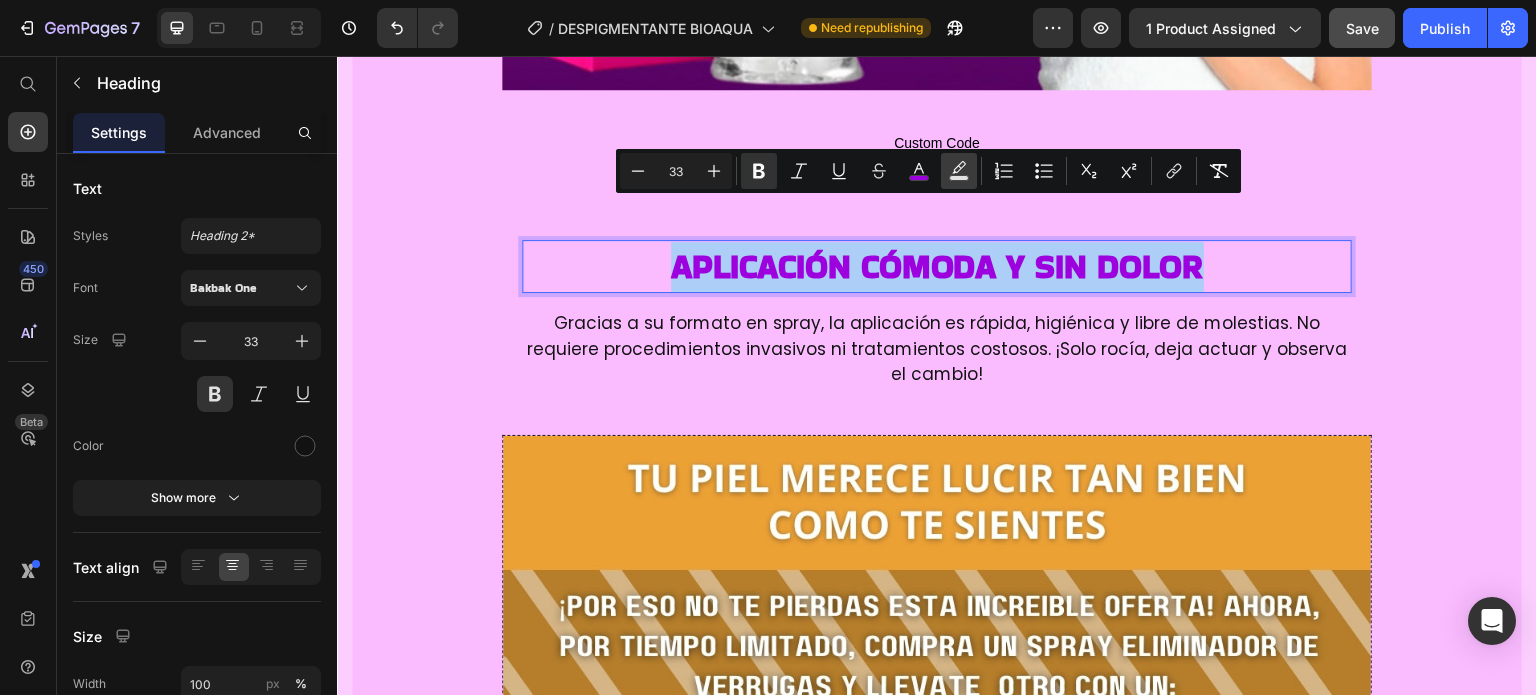 click 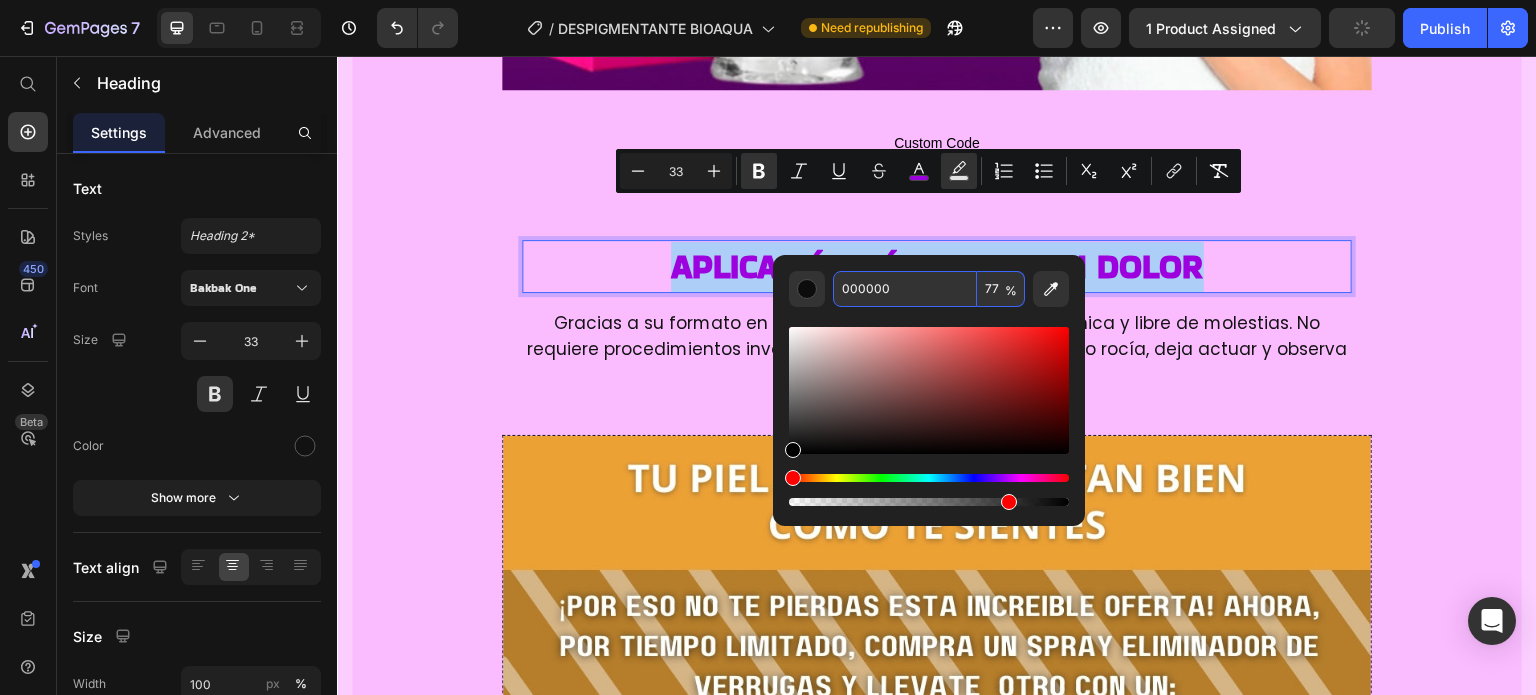 click on "000000" at bounding box center [905, 289] 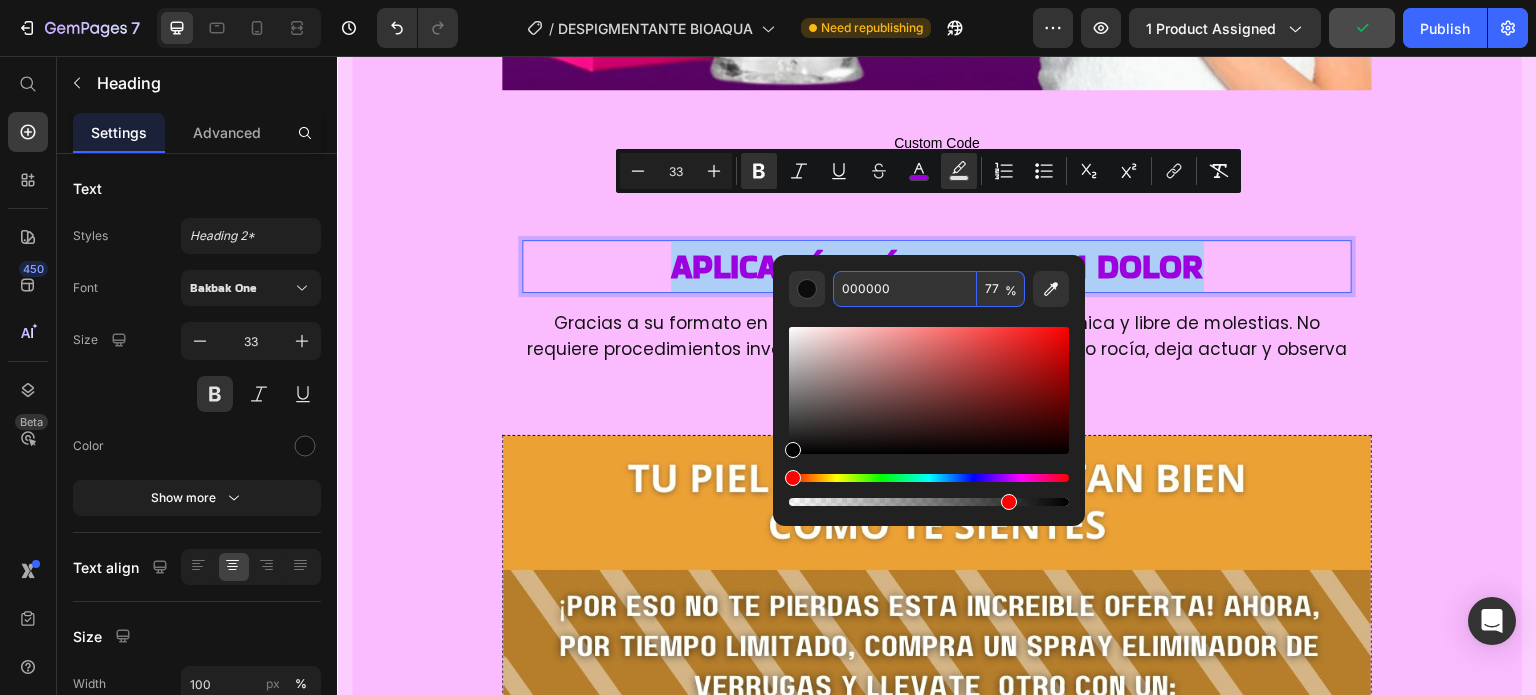 paste on "9D01DD" 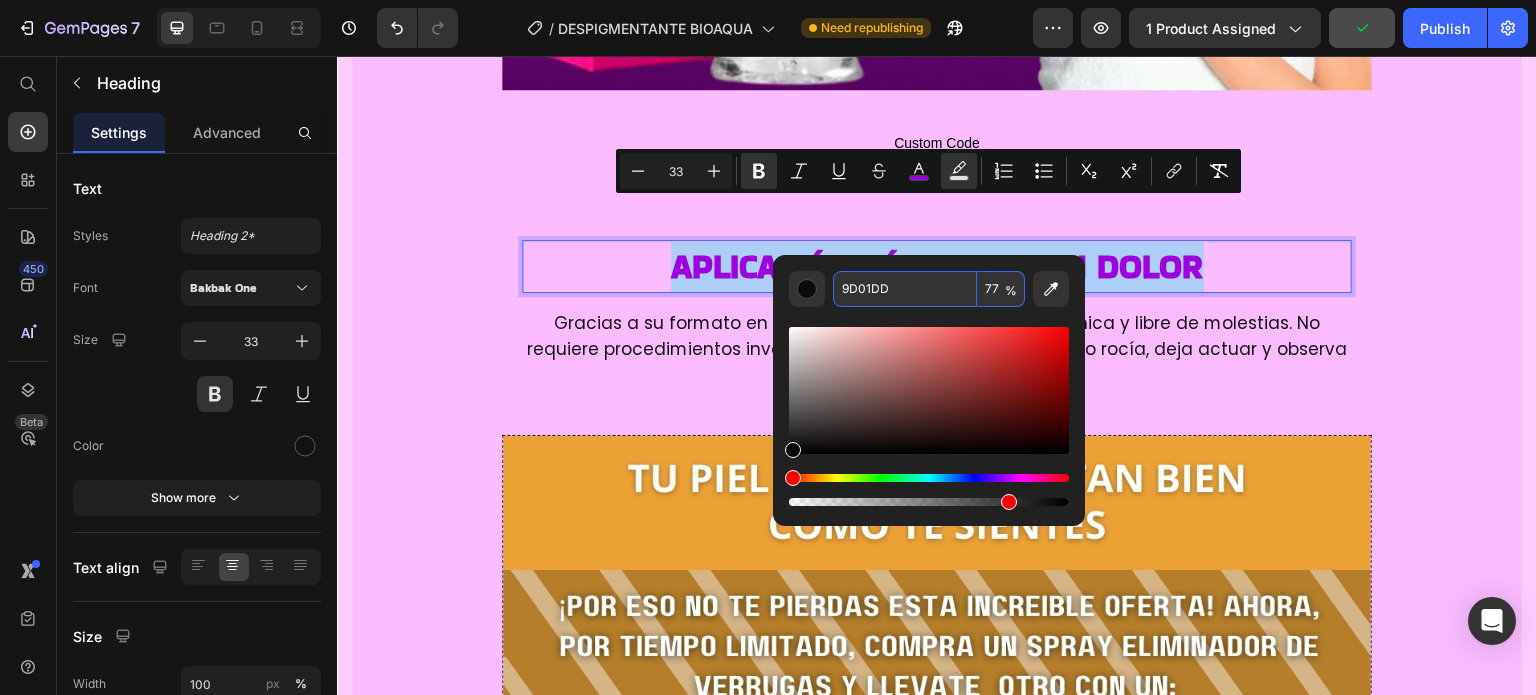 type on "9D01DD" 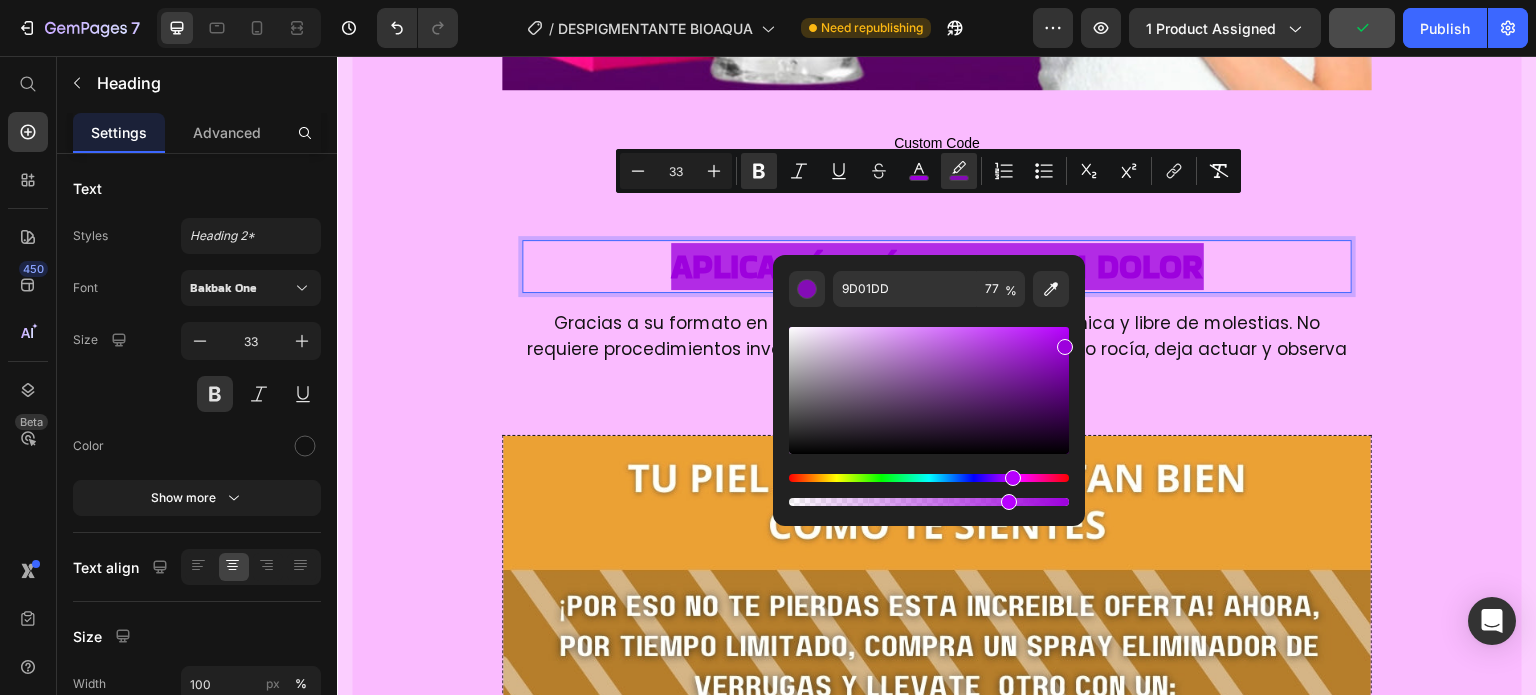 drag, startPoint x: 914, startPoint y: 162, endPoint x: 920, endPoint y: 189, distance: 27.658634 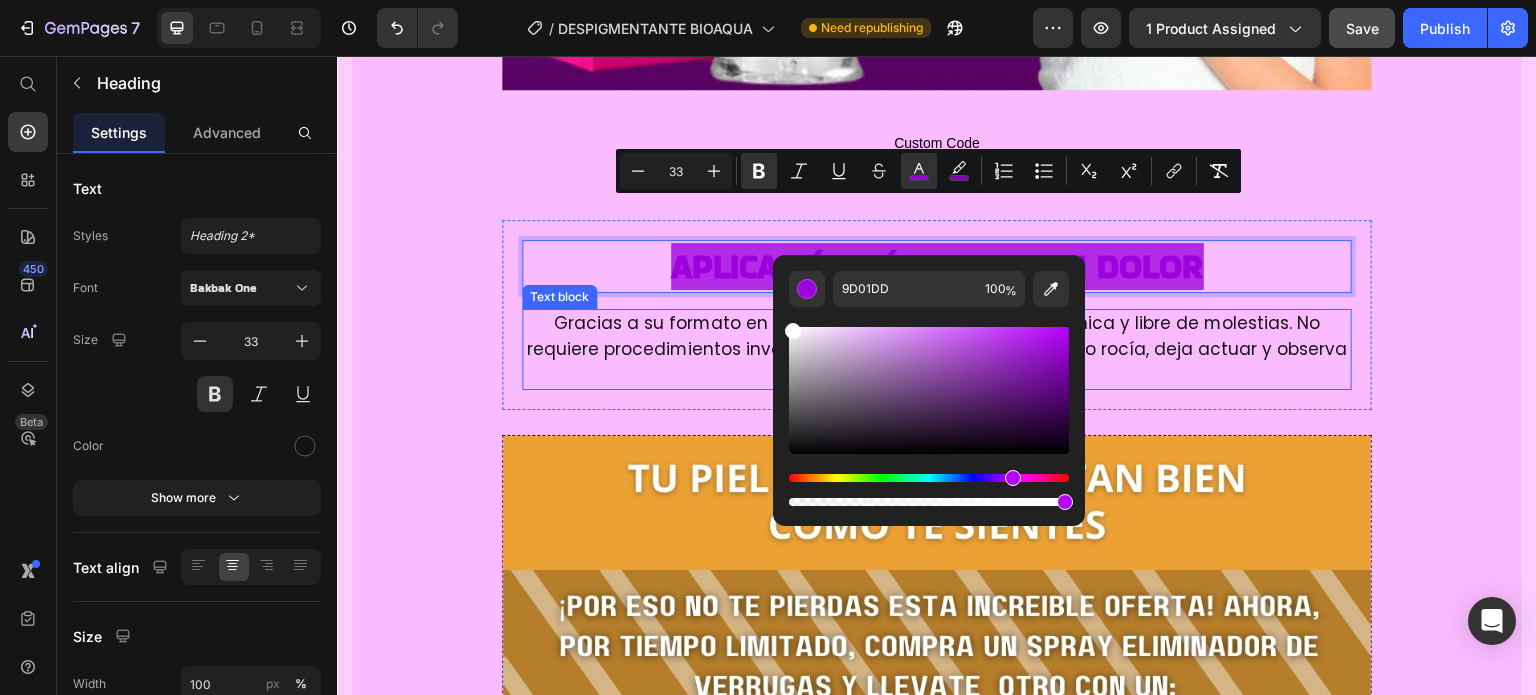 drag, startPoint x: 1163, startPoint y: 395, endPoint x: 1326, endPoint y: 348, distance: 169.6408 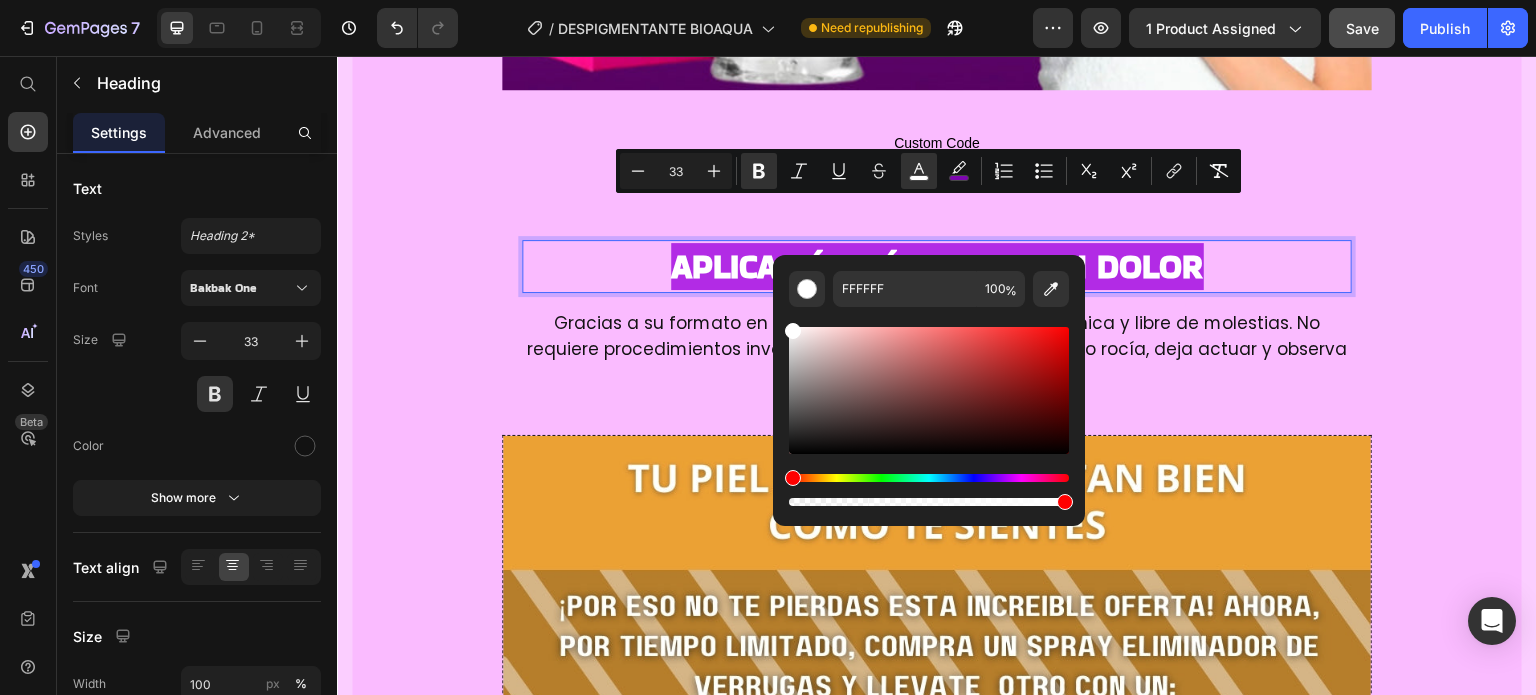click on "Aplicación cómoda y sin dolor" at bounding box center (937, 266) 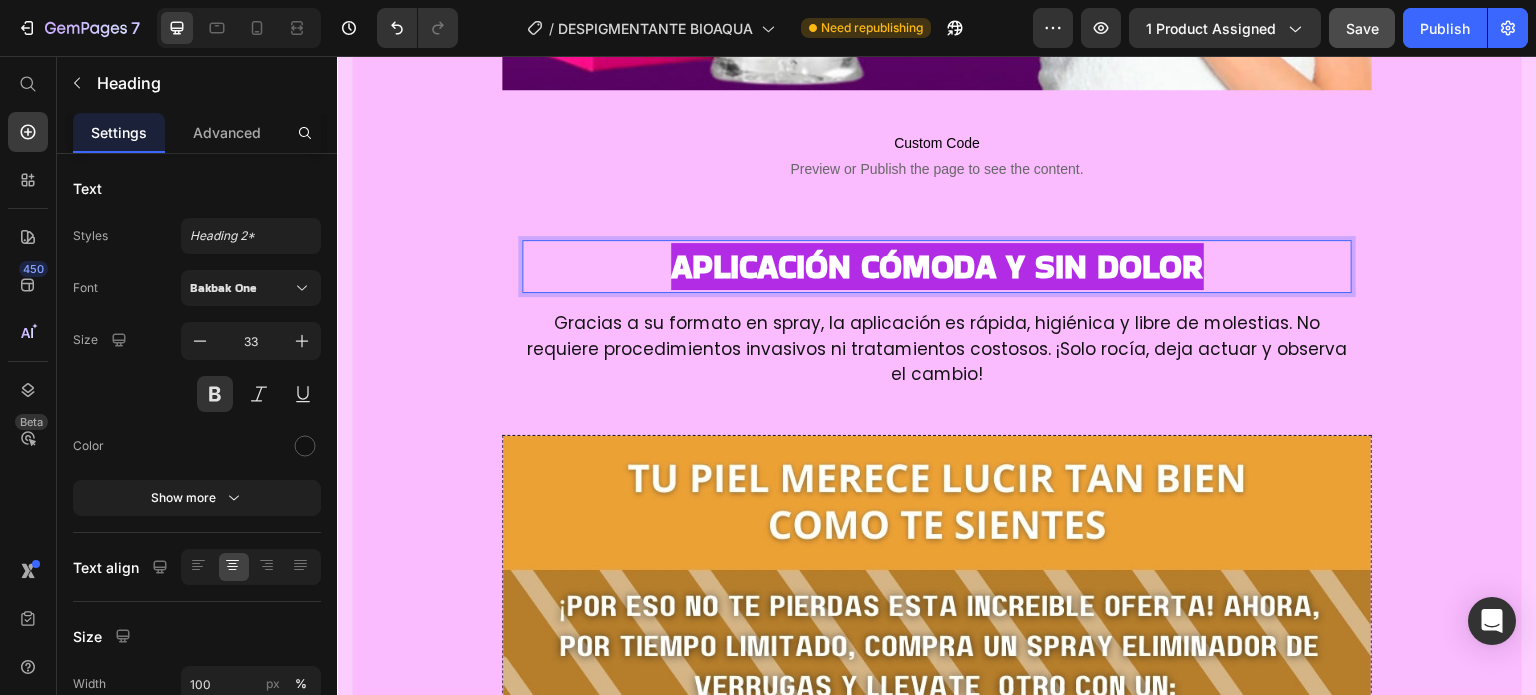 click on "Aplicación cómoda y sin dolor" at bounding box center [937, 267] 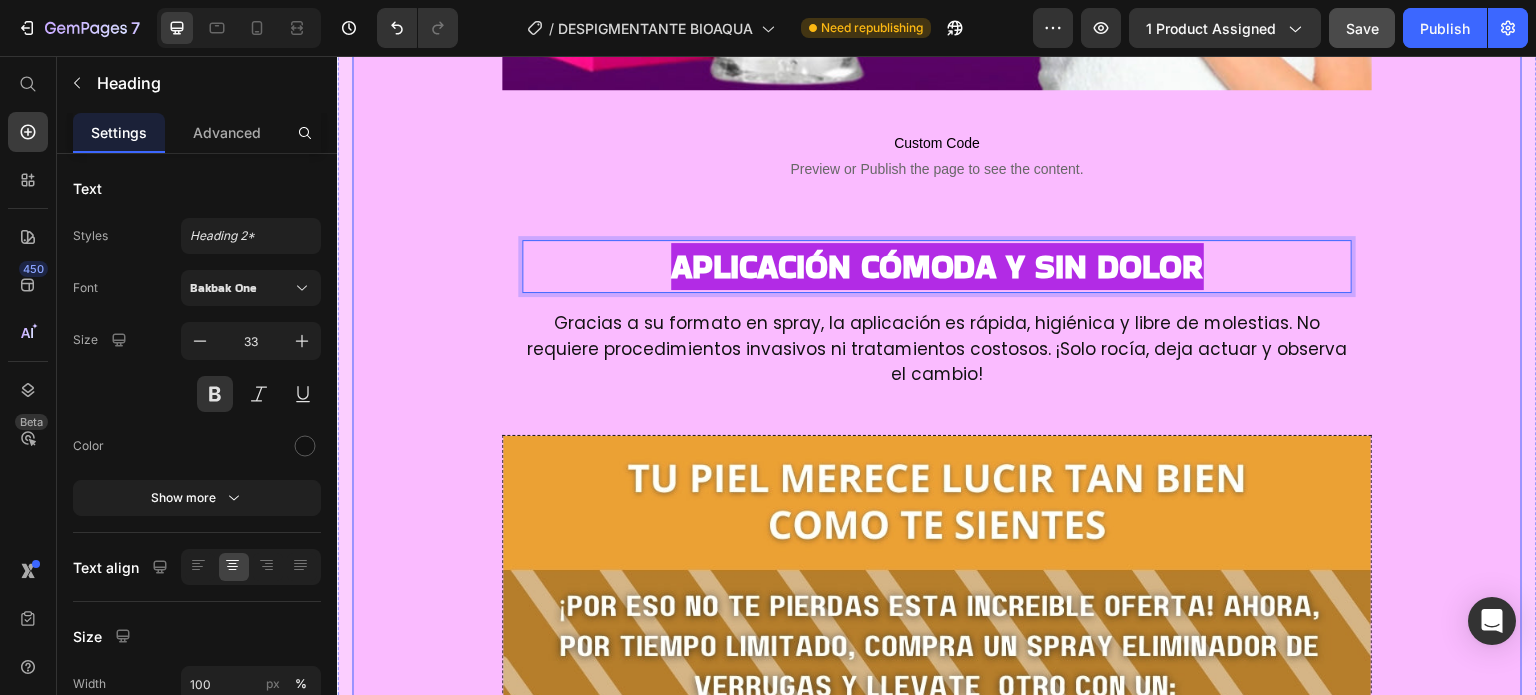 click on "Image ⁠⁠⁠⁠⁠⁠⁠  ¿Te gustaría decirle adiós a las manchas no deseadas en cualquier zona del cuerpo?👌 Heading Nuestro Despigmentante Bioaqua está aquí para hacer tus sueños realidad. Formulado con ingredientes naturales, suaves y efectivos, te ayudará a despedirte de las manchas y revelar la belleza natural de tu piel. Zonas que antes ocultabas, ahora podrás lucir con confianza.  Text block Row Image ⁠⁠⁠⁠⁠⁠⁠ ⭐ Más de 10.000 mujeres ya confían en la fórmula natural de Bioaqua para recuperar el tono natural de su piel Heading Desde la primera aplicación notarás suavidad, frescura y un tono más parejo. El cambio no solo se ve… ¡se siente! Text block
Custom Code
Preview or Publish the page to see the content. Custom Code Image Image
Custom Code
Preview or Publish the page to see the content. Custom Code ⁠⁠⁠⁠⁠⁠⁠  Por que lo amaras ❤️ Heading ✅ Aclara zonas como axilas, muslos, zona V y más Text block Row Image Image" at bounding box center [937, -1188] 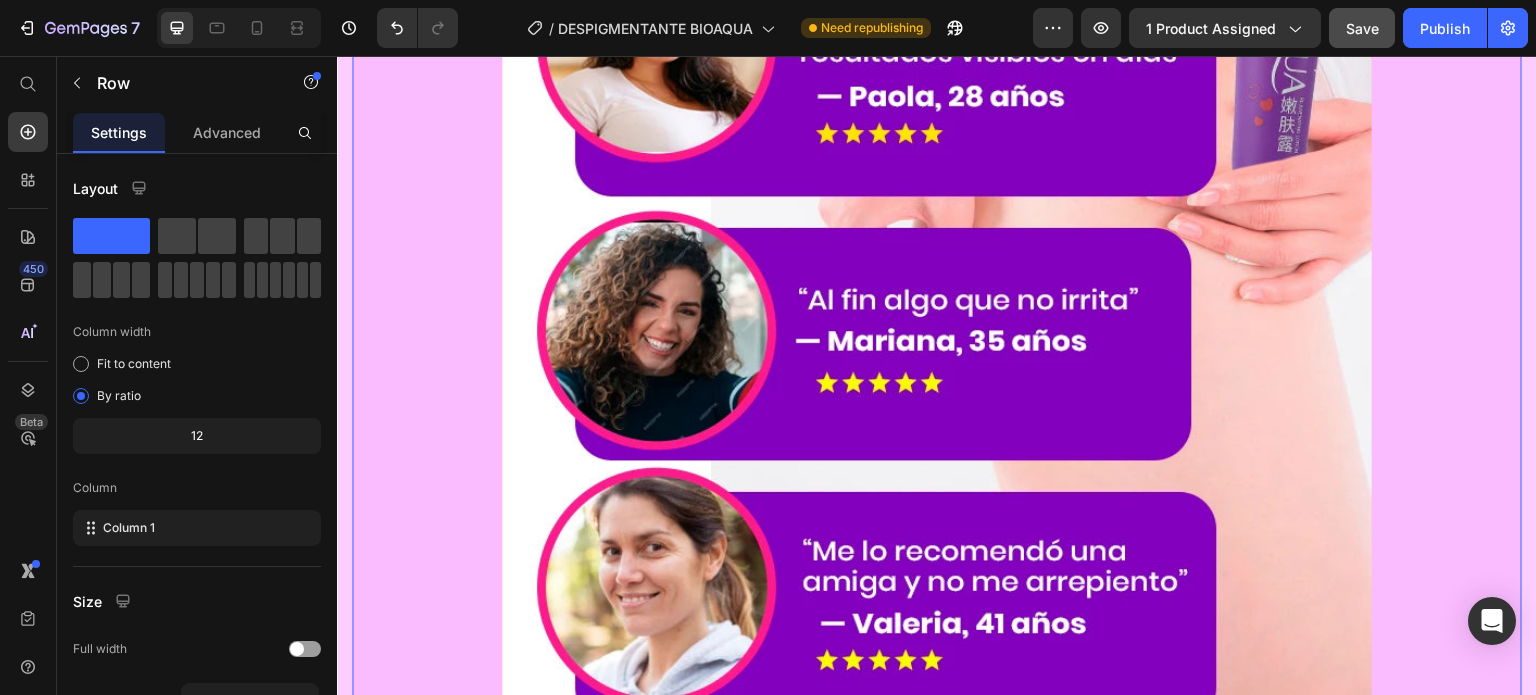 scroll, scrollTop: 10300, scrollLeft: 0, axis: vertical 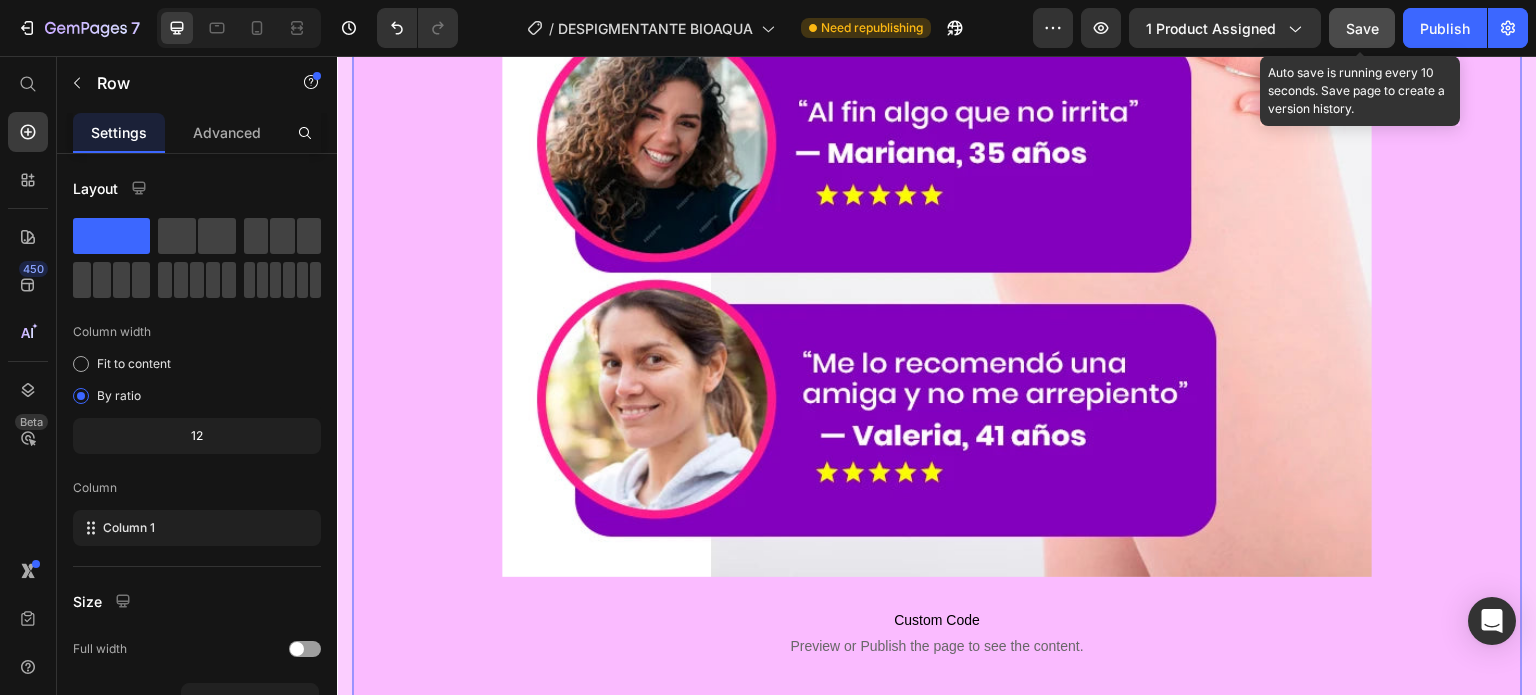 click on "Save" 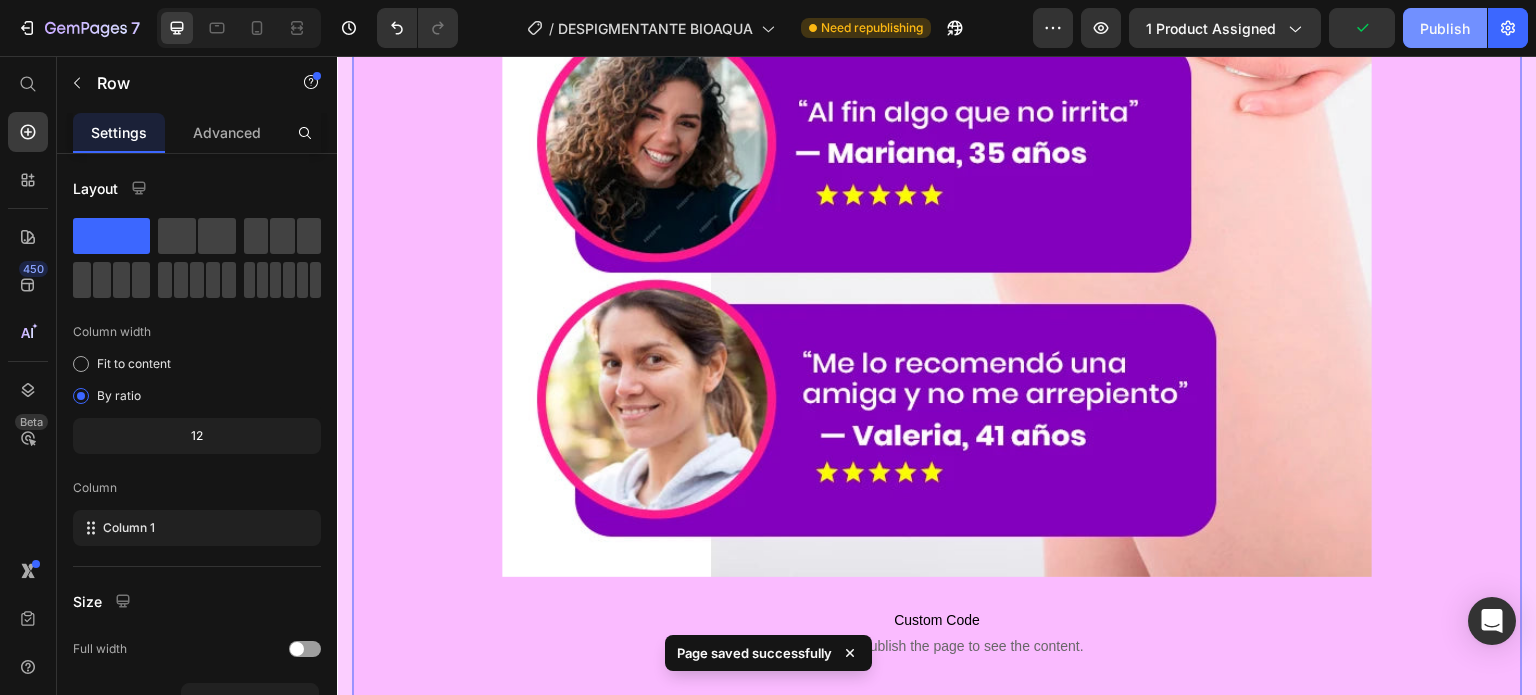 click on "Publish" 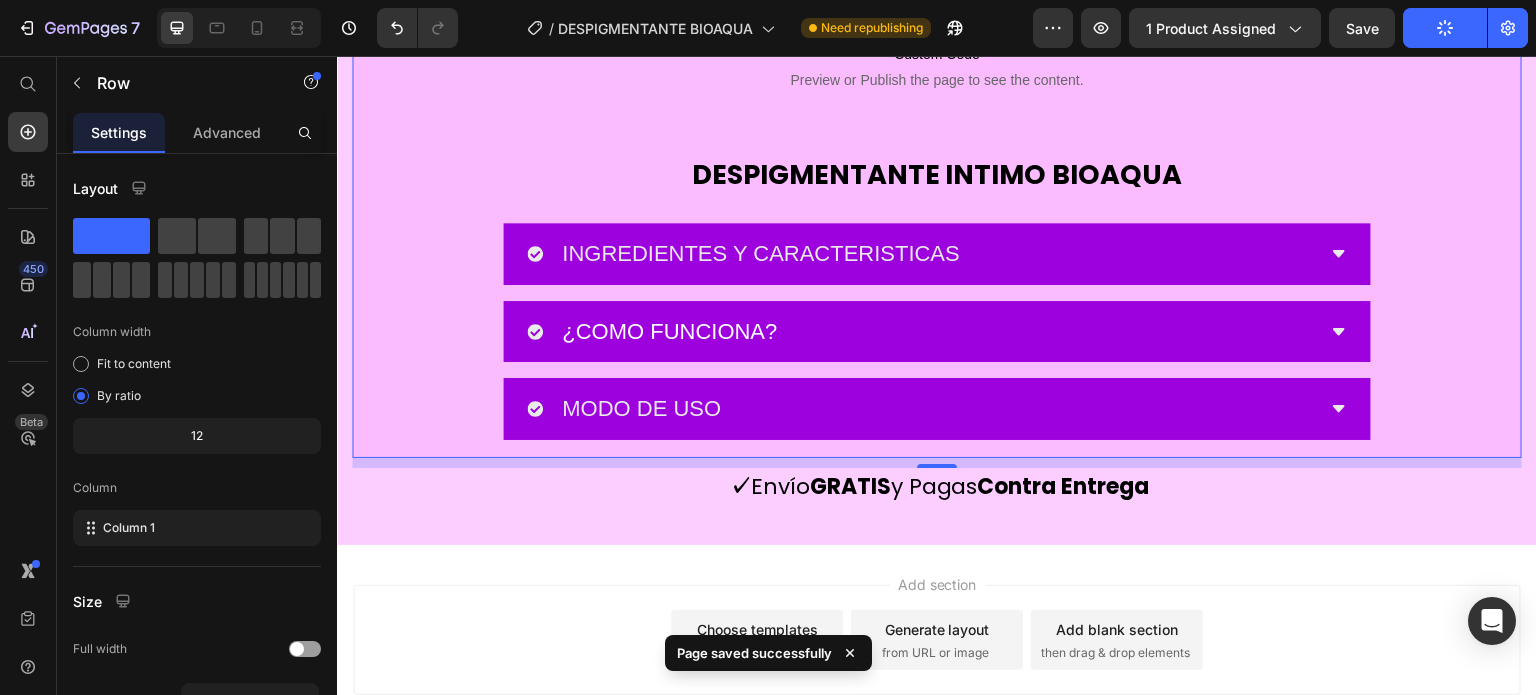scroll, scrollTop: 10666, scrollLeft: 0, axis: vertical 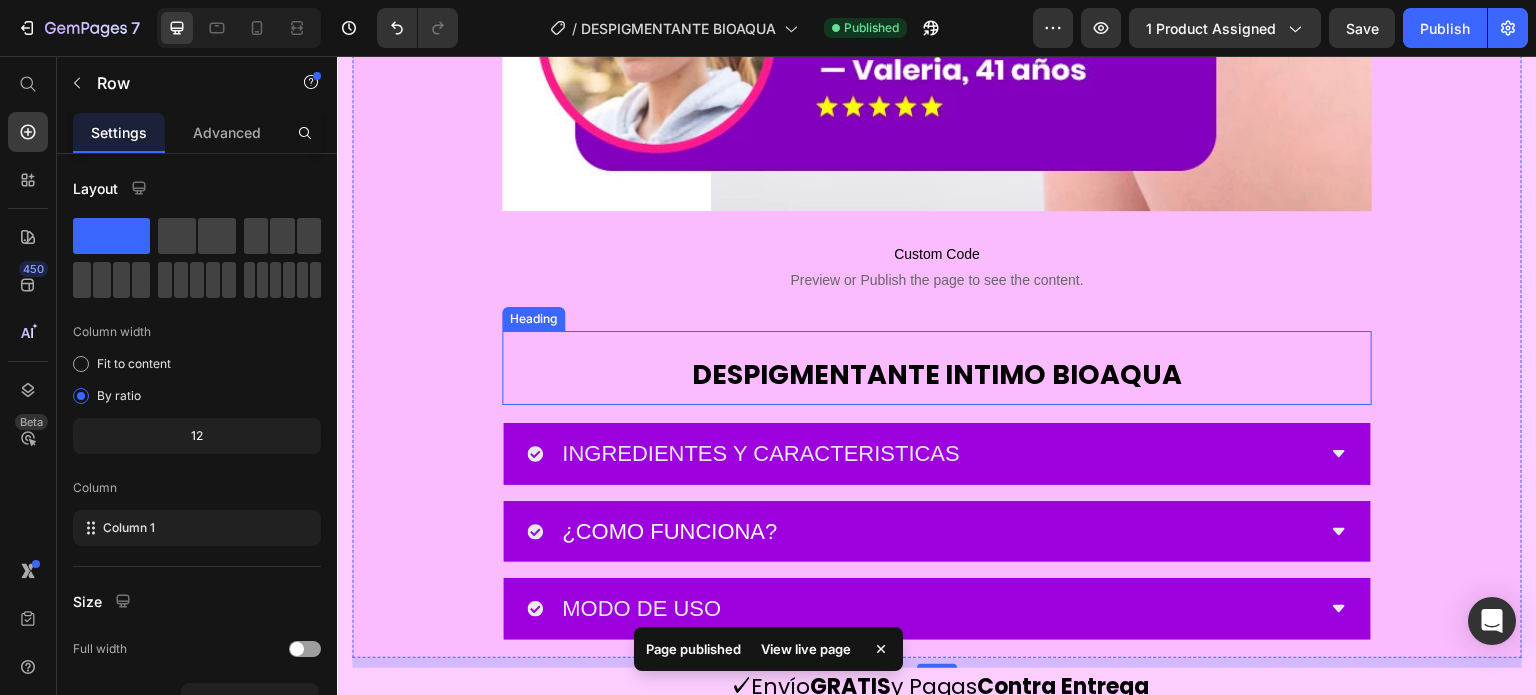 click on "DESPIGMENTANTE INTIMO BIOAQUA" at bounding box center (937, 368) 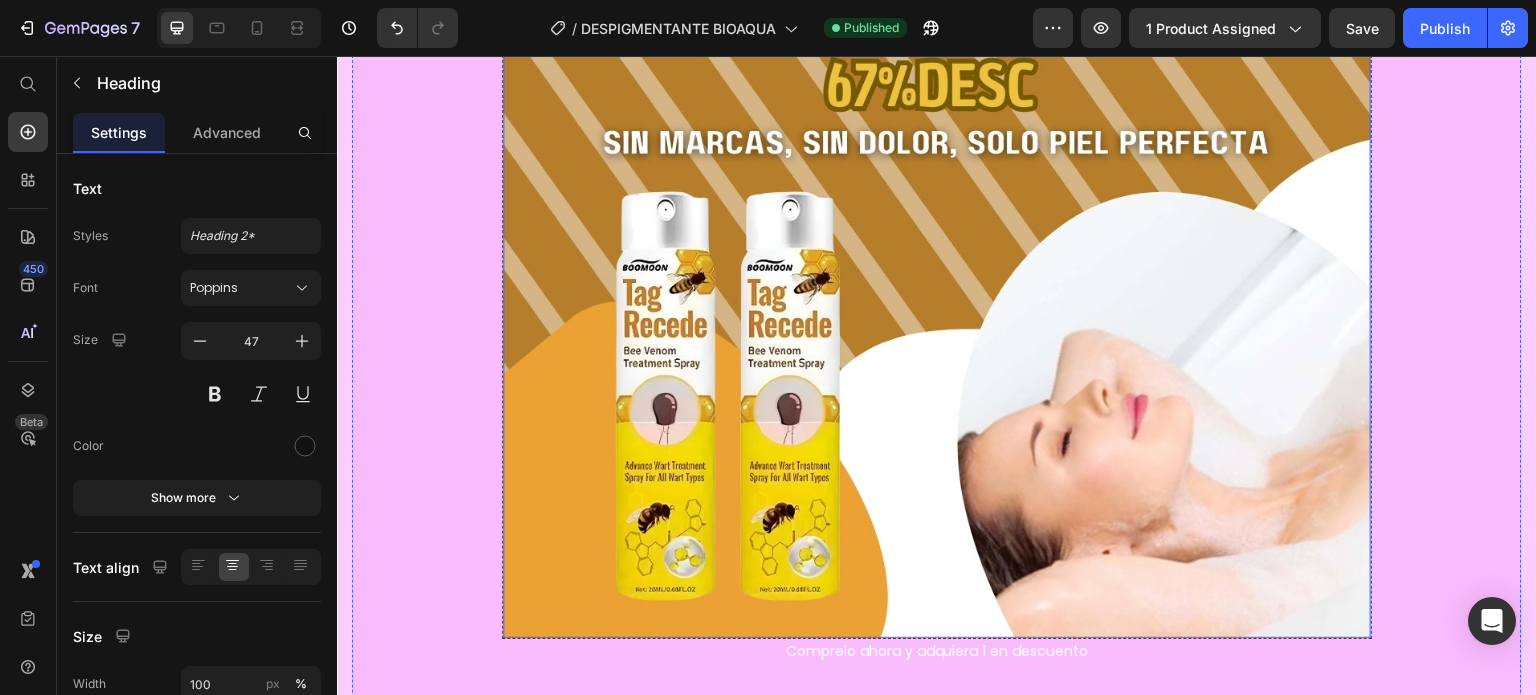 scroll, scrollTop: 7966, scrollLeft: 0, axis: vertical 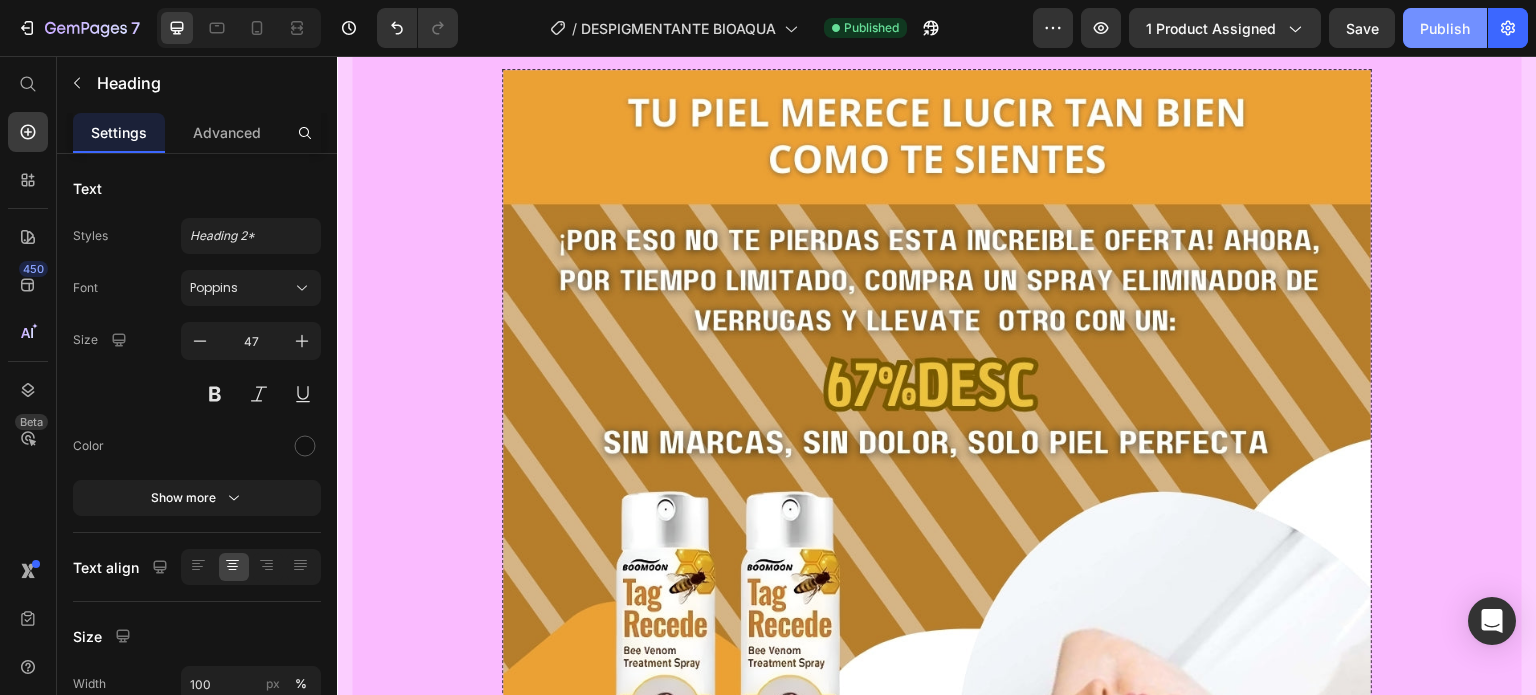 click on "Publish" at bounding box center [1445, 28] 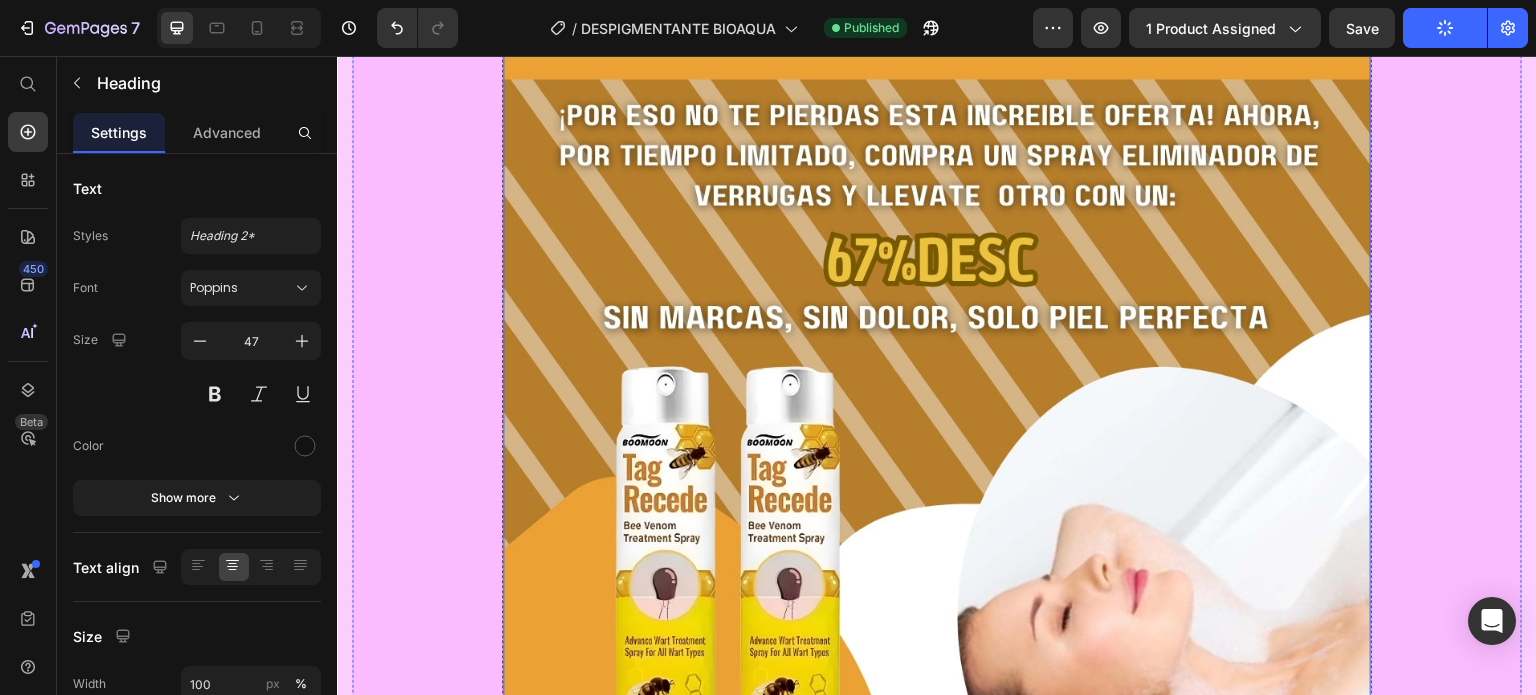 scroll, scrollTop: 8266, scrollLeft: 0, axis: vertical 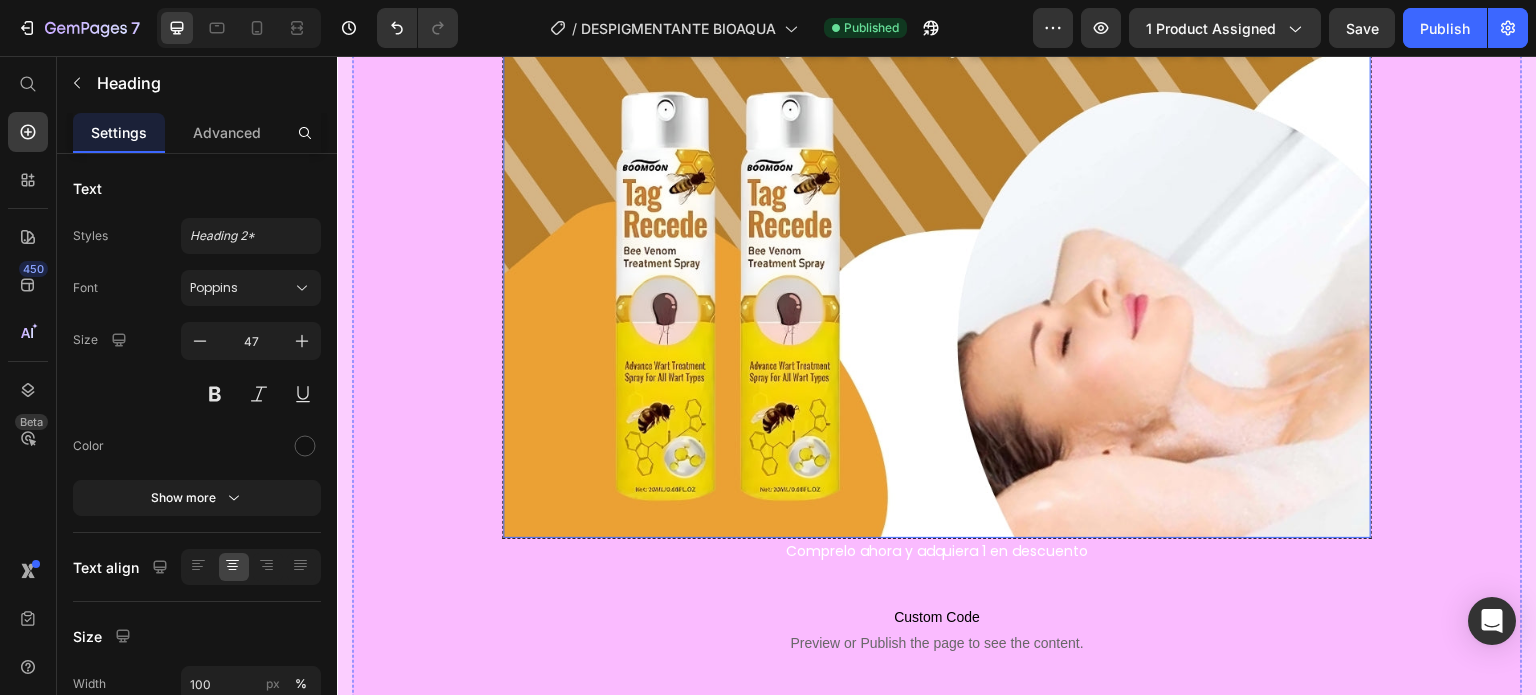 click at bounding box center [937, 104] 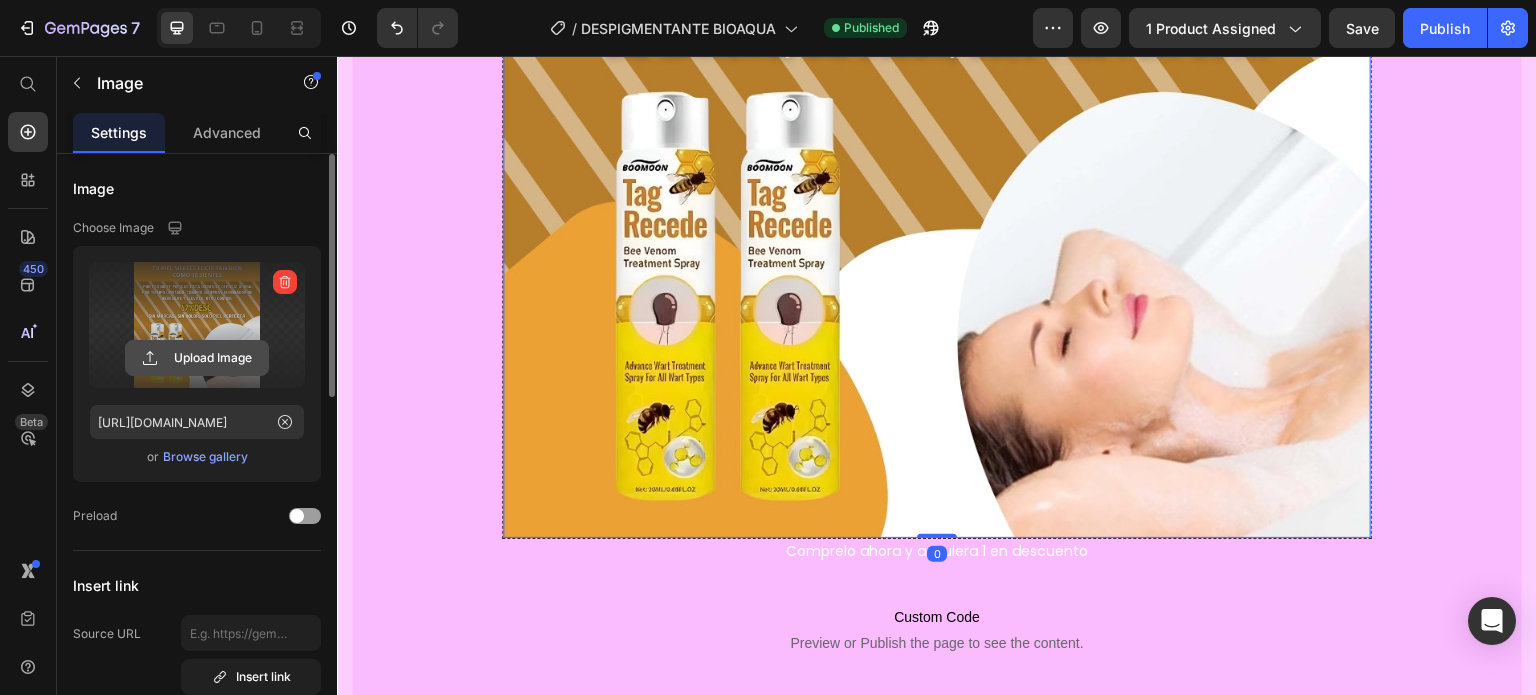 click 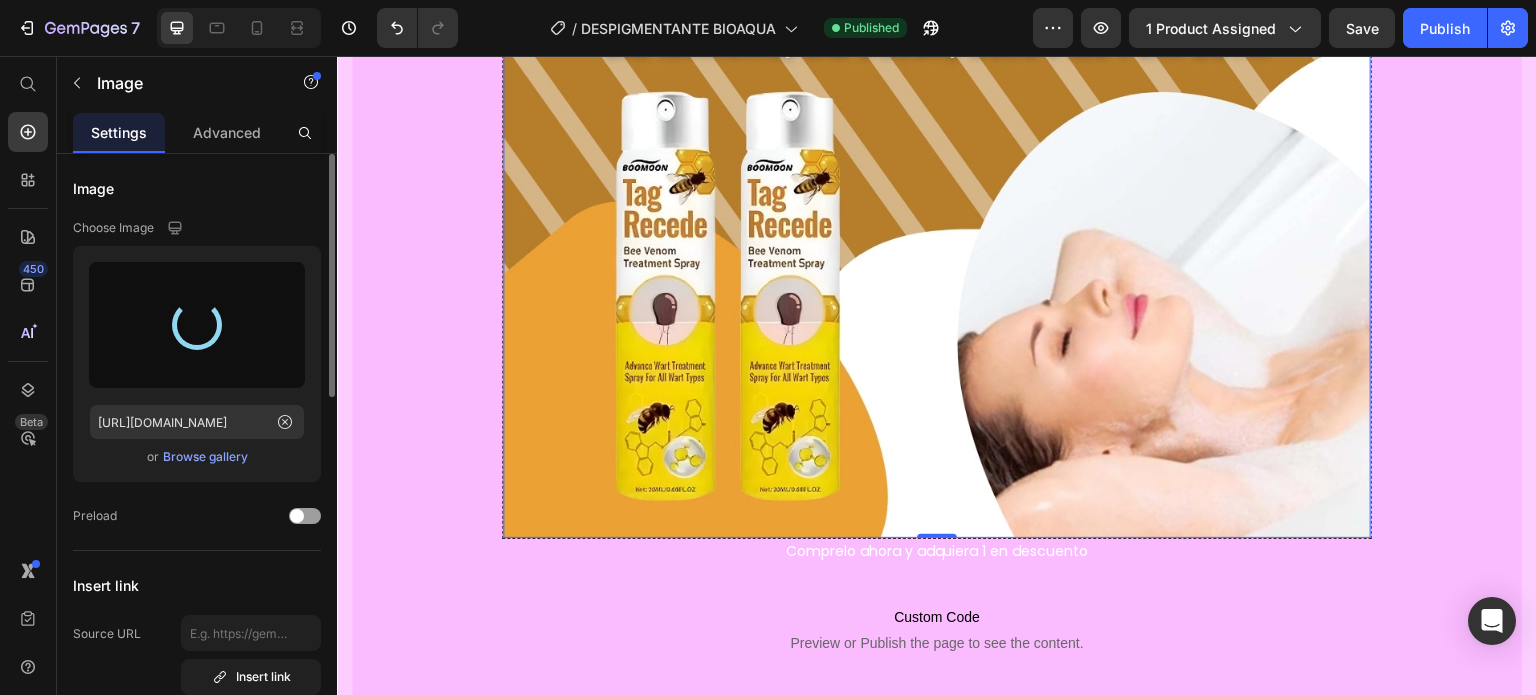 type on "https://cdn.shopify.com/s/files/1/0626/8629/8221/files/gempages_573385732450681606-073609ab-2a42-4e6c-9867-ab77b1c78fbb.jpg" 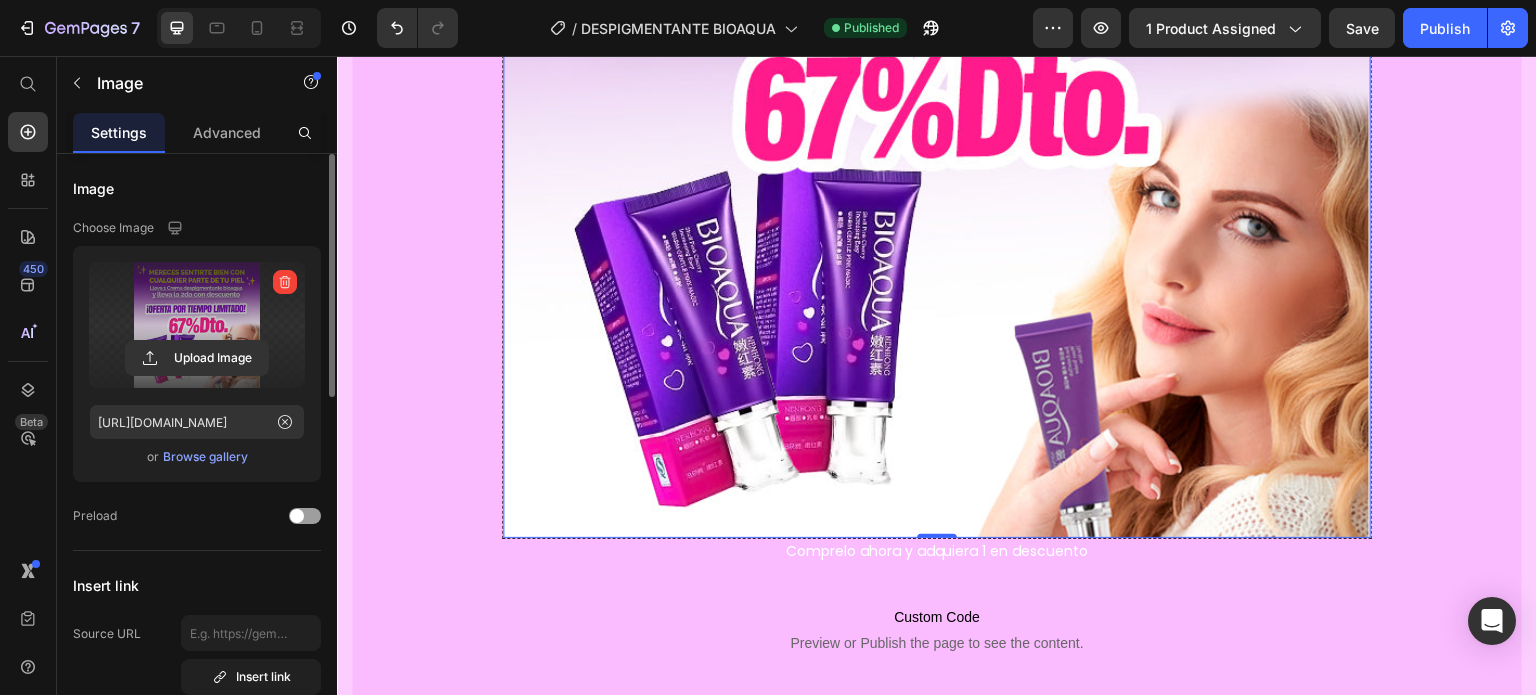 click on "0" at bounding box center [937, 554] 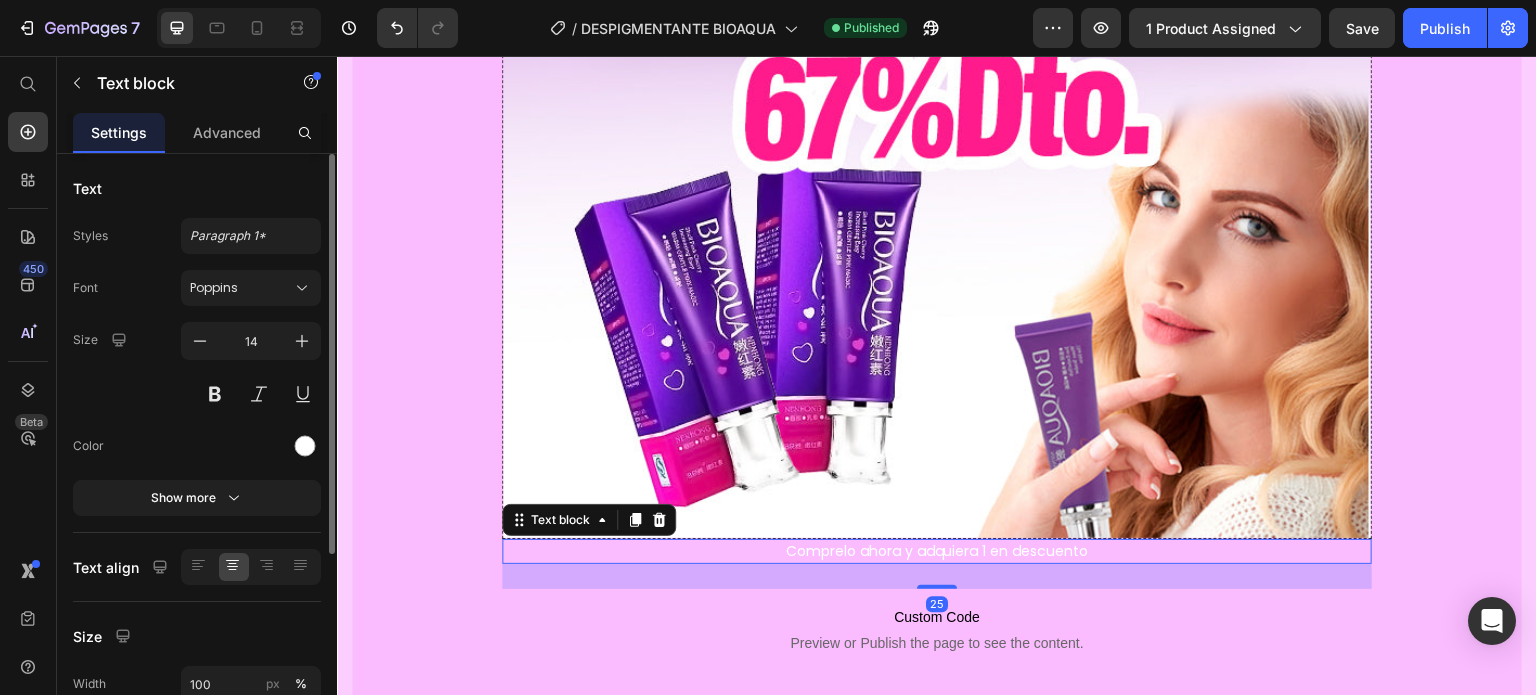 click on "Comprelo ahora y adquiera 1 en descuento" at bounding box center [937, 551] 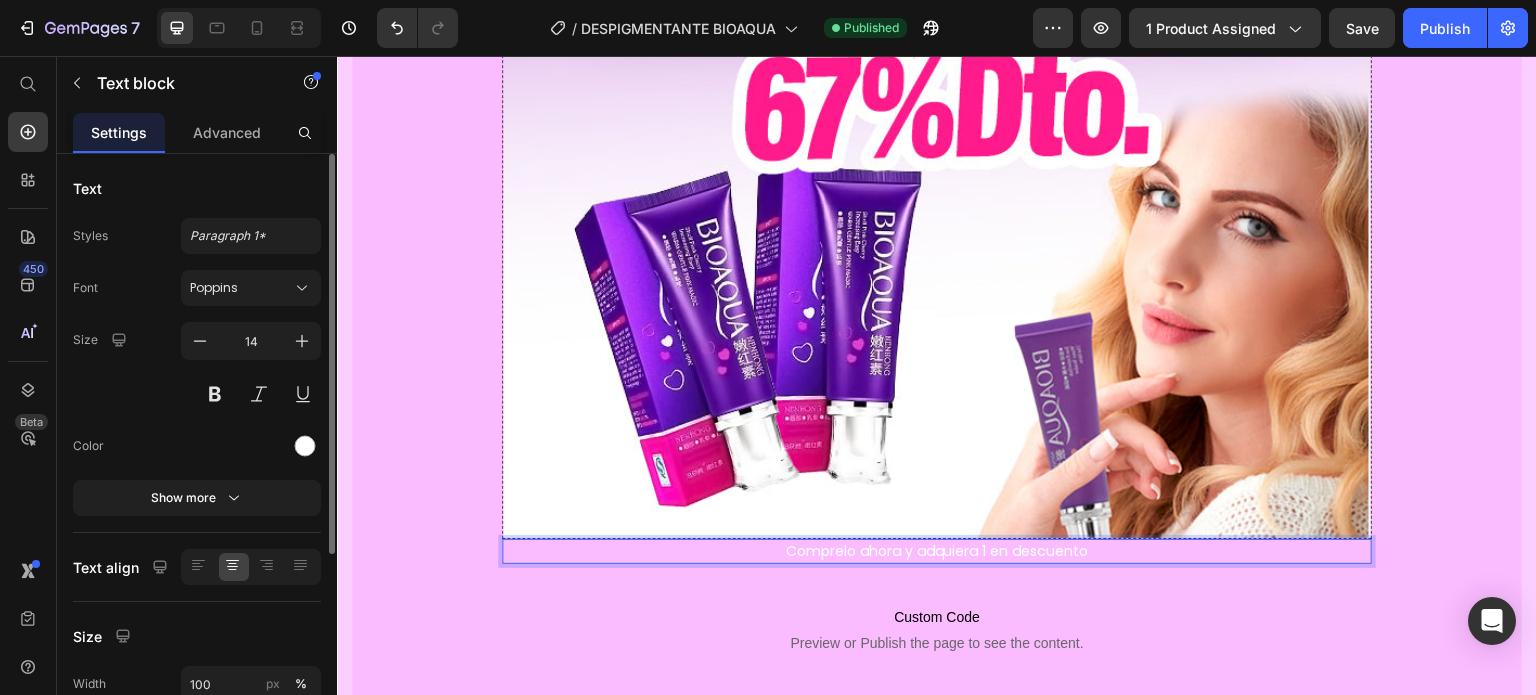 click on "Comprelo ahora y adquiera 1 en descuento" at bounding box center [937, 551] 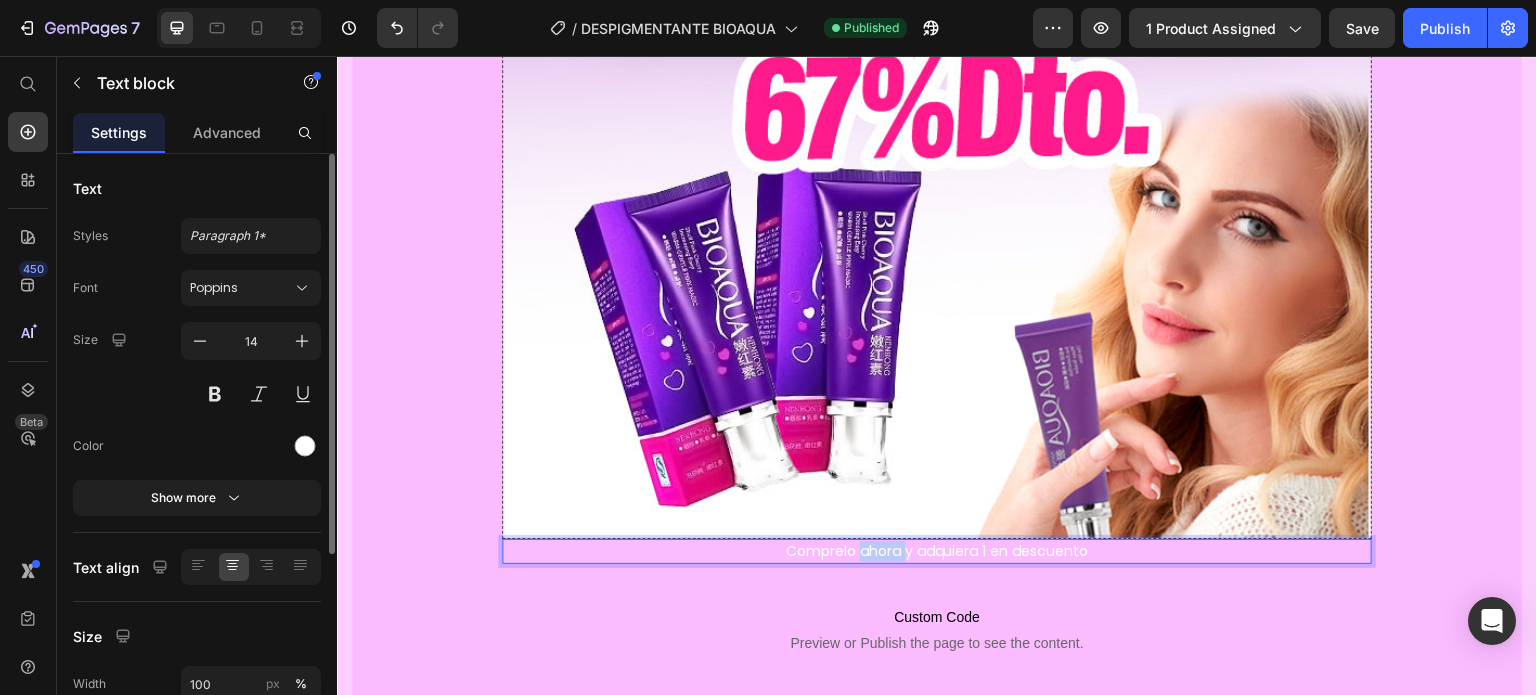 click on "Comprelo ahora y adquiera 1 en descuento" at bounding box center [937, 551] 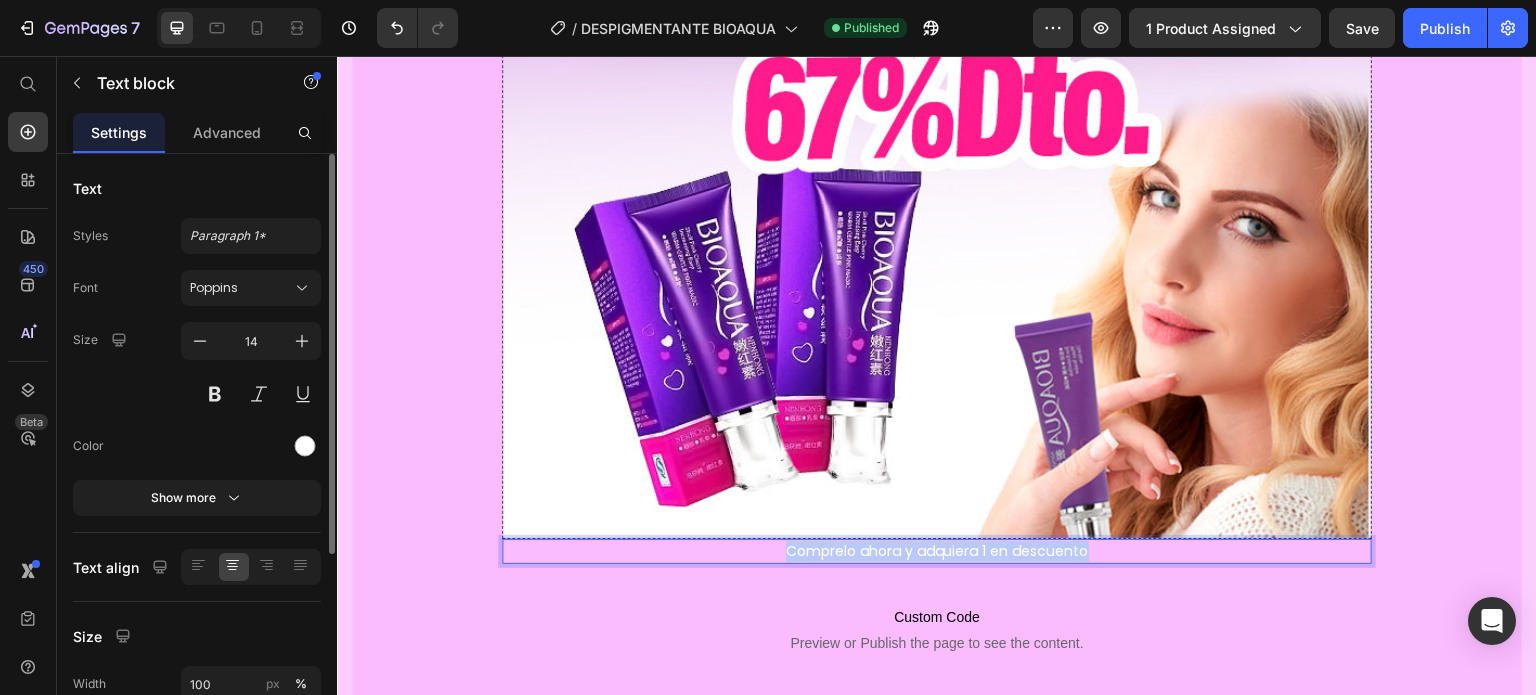 click on "Comprelo ahora y adquiera 1 en descuento" at bounding box center [937, 551] 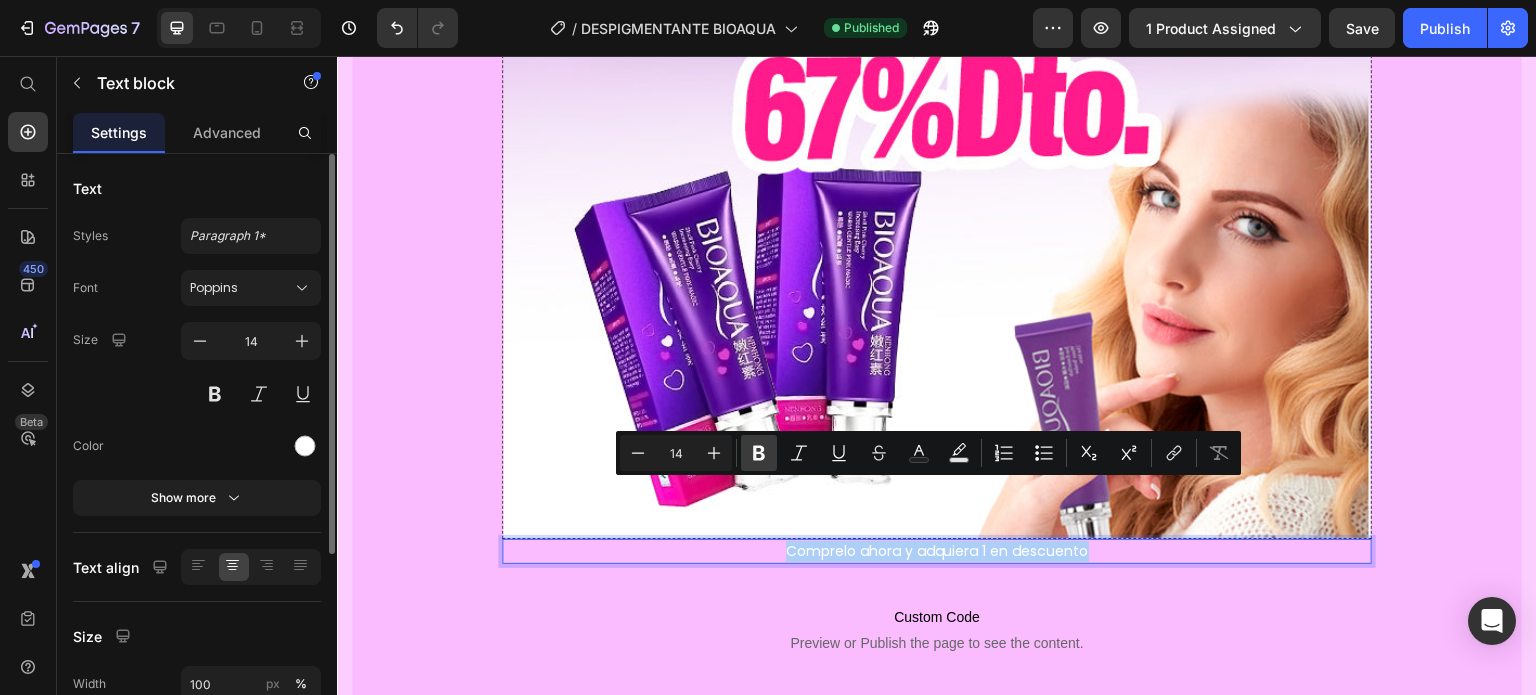 click on "Bold" at bounding box center (759, 453) 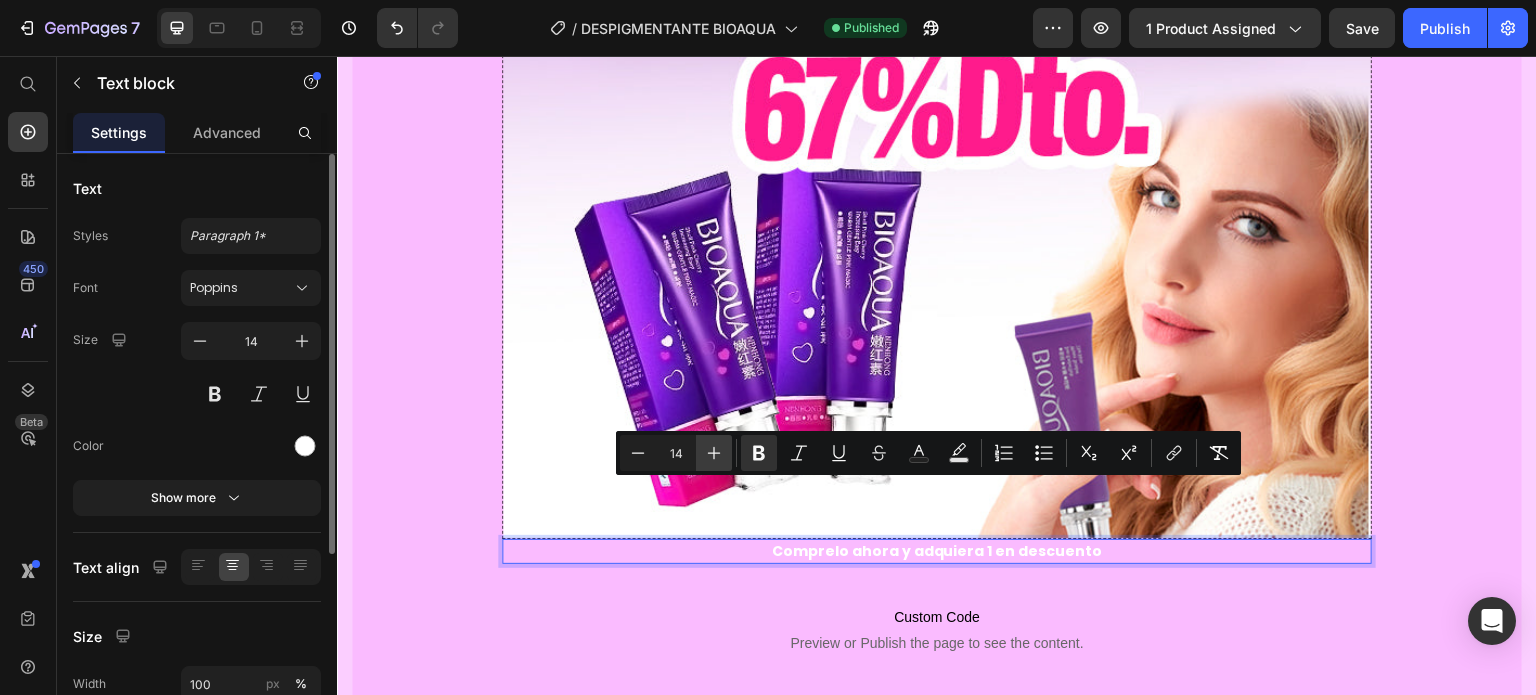 click 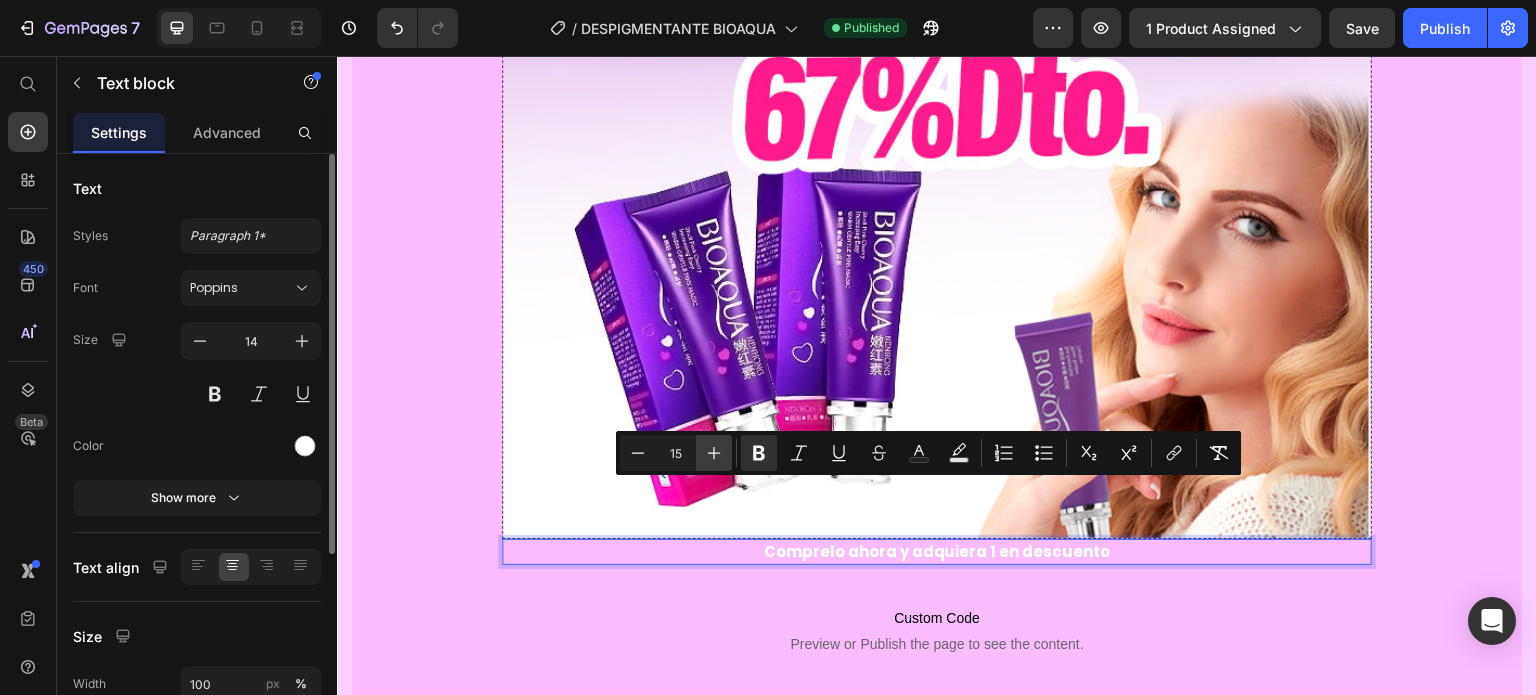 click 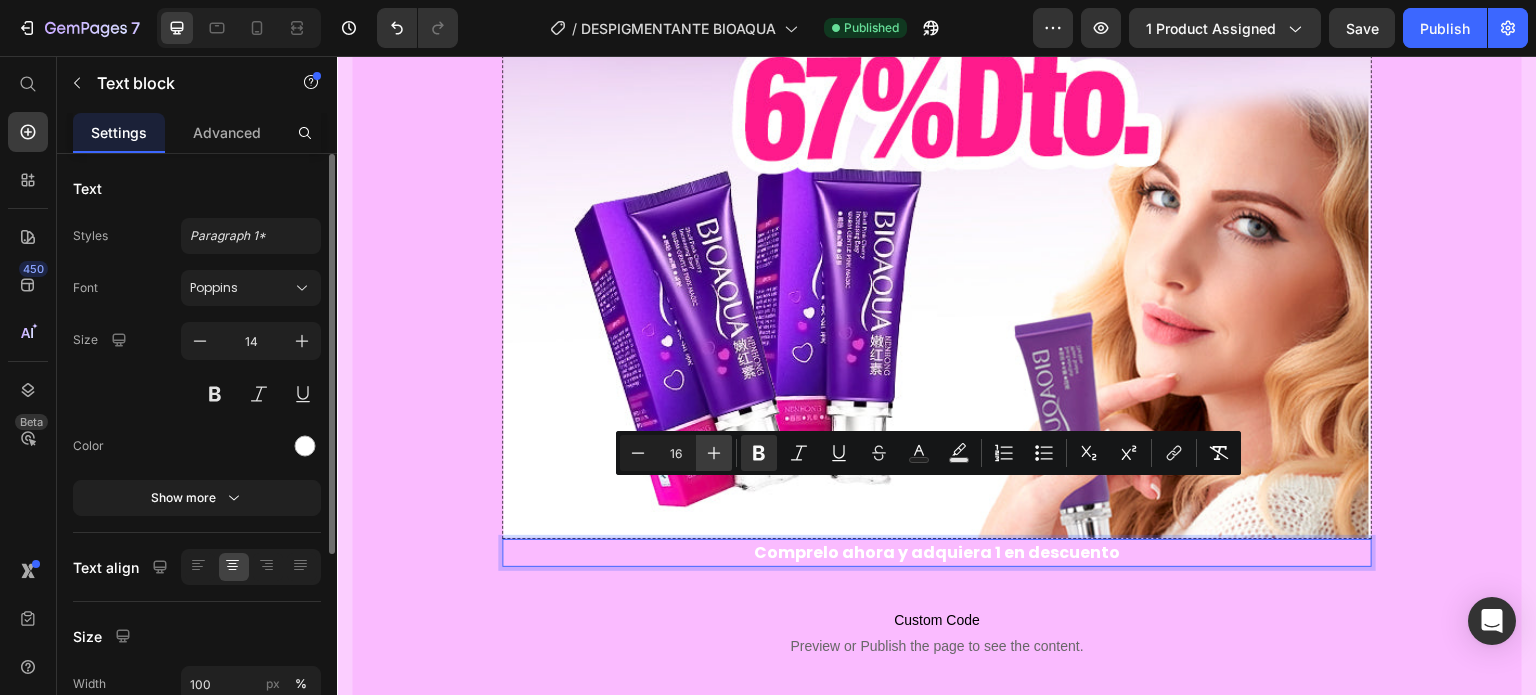 click 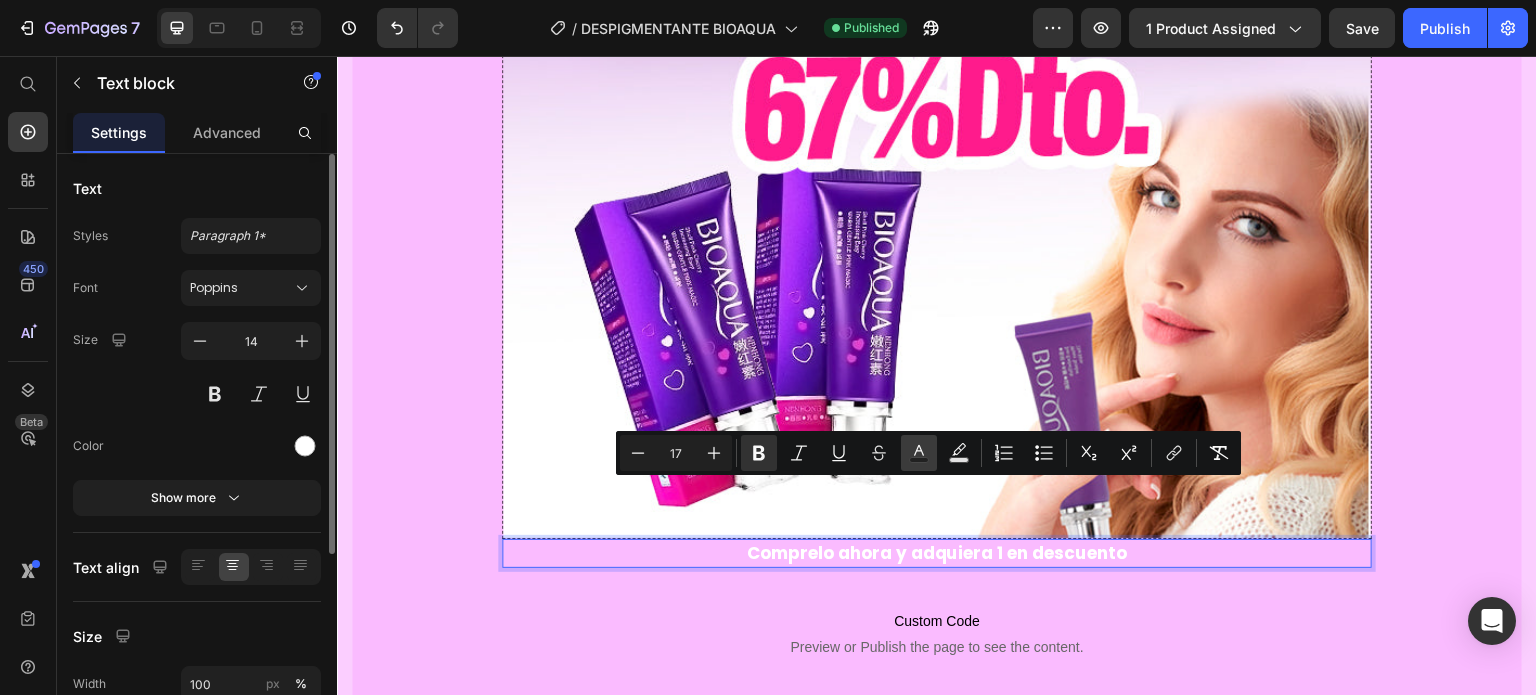 click 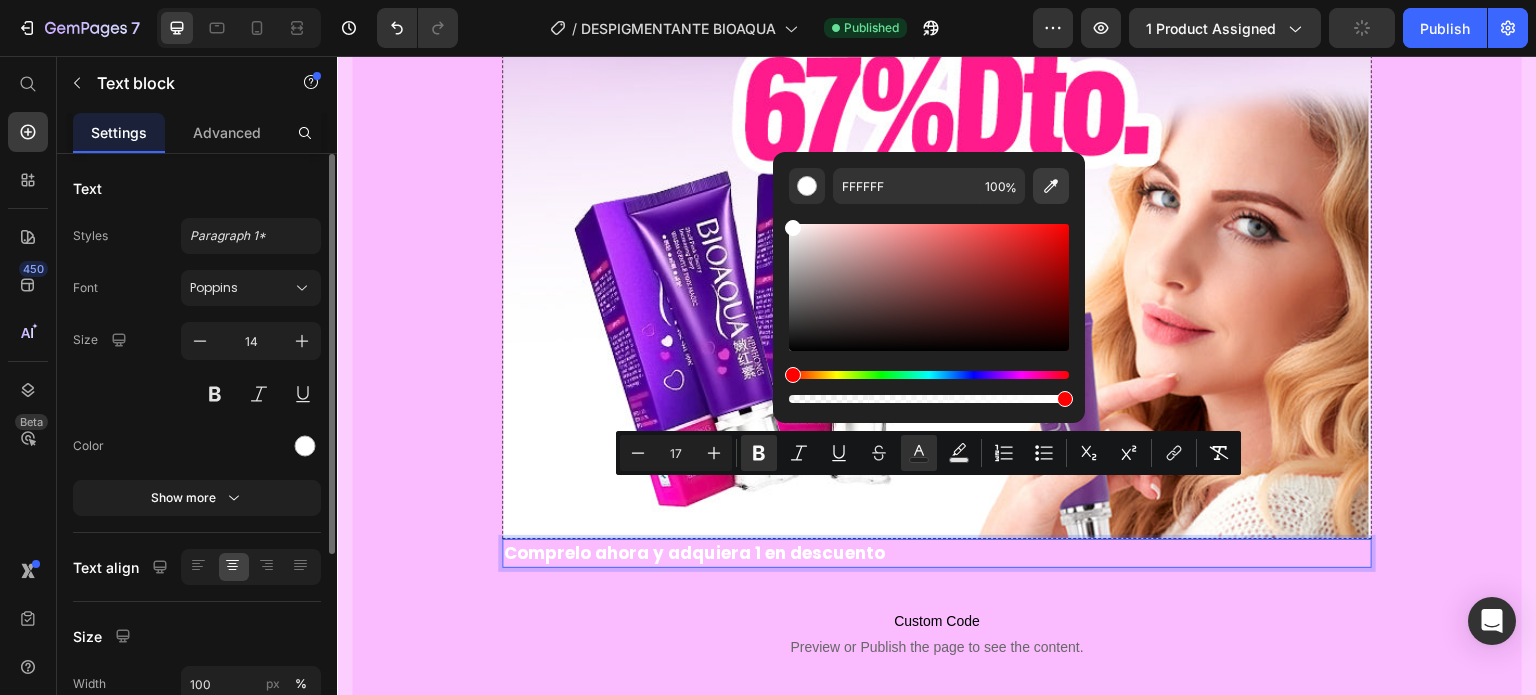 click at bounding box center [1051, 186] 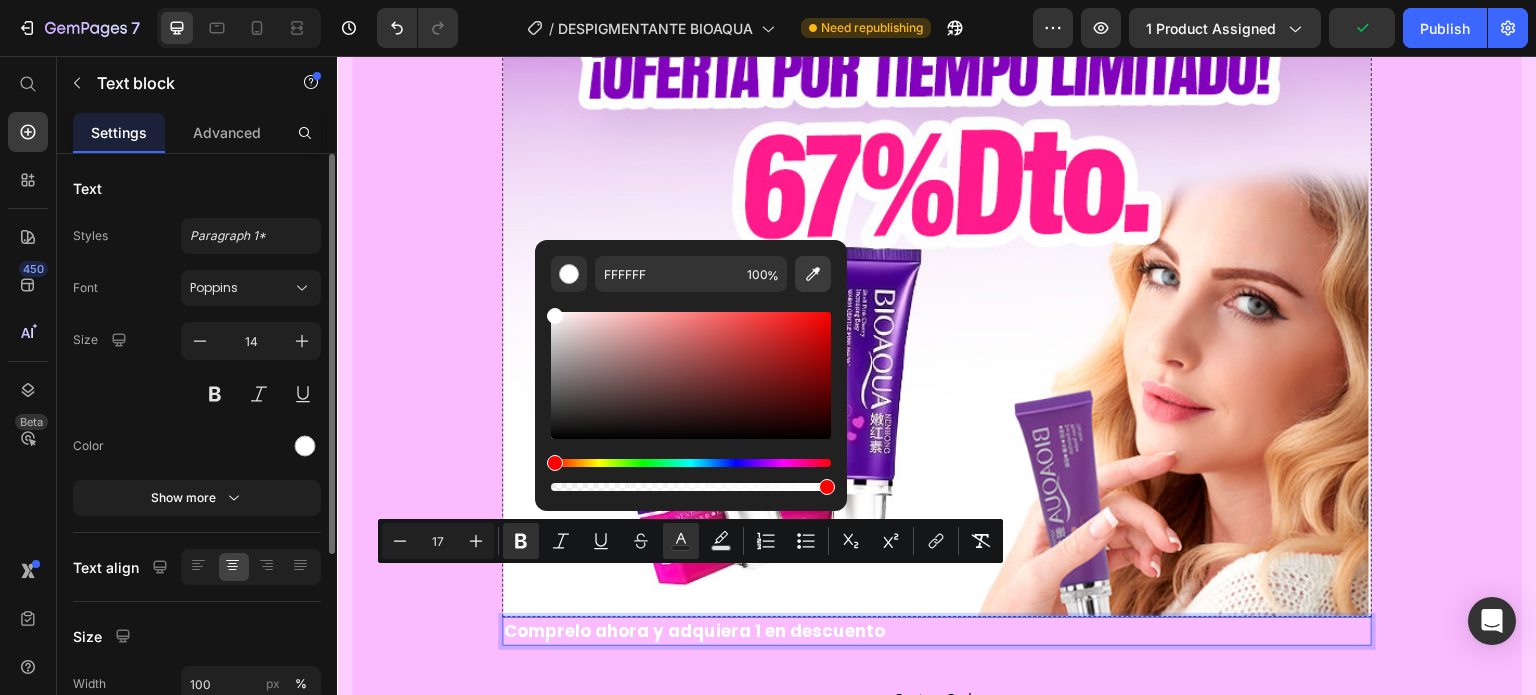 scroll, scrollTop: 8266, scrollLeft: 0, axis: vertical 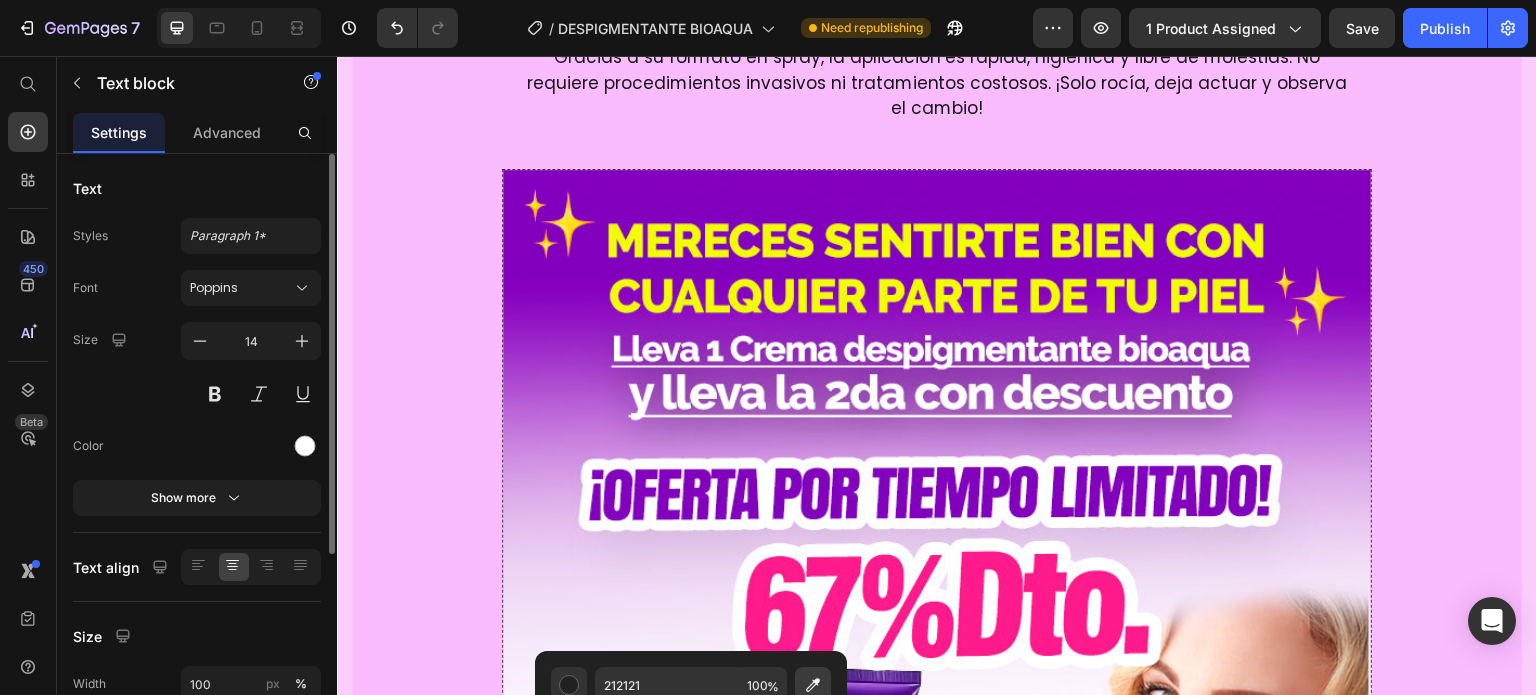 click 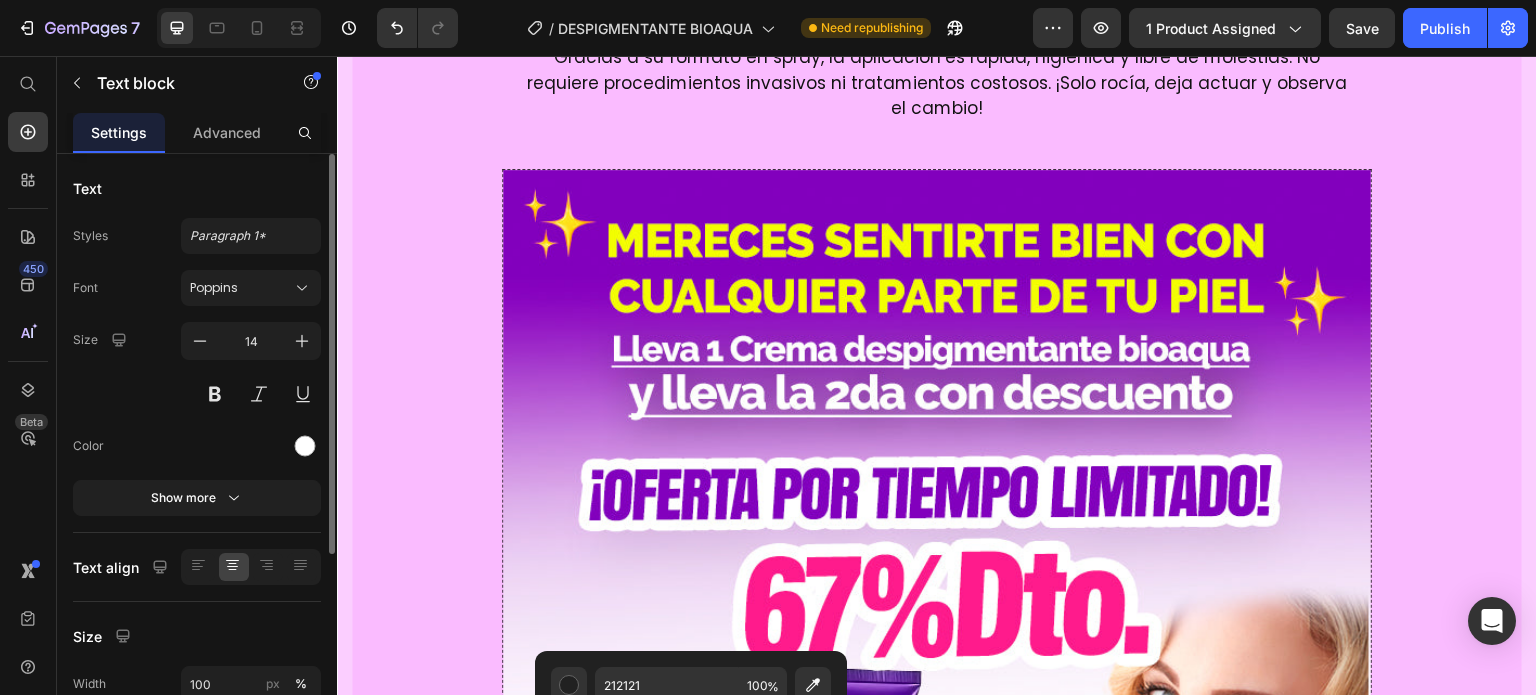 type on "8300BE" 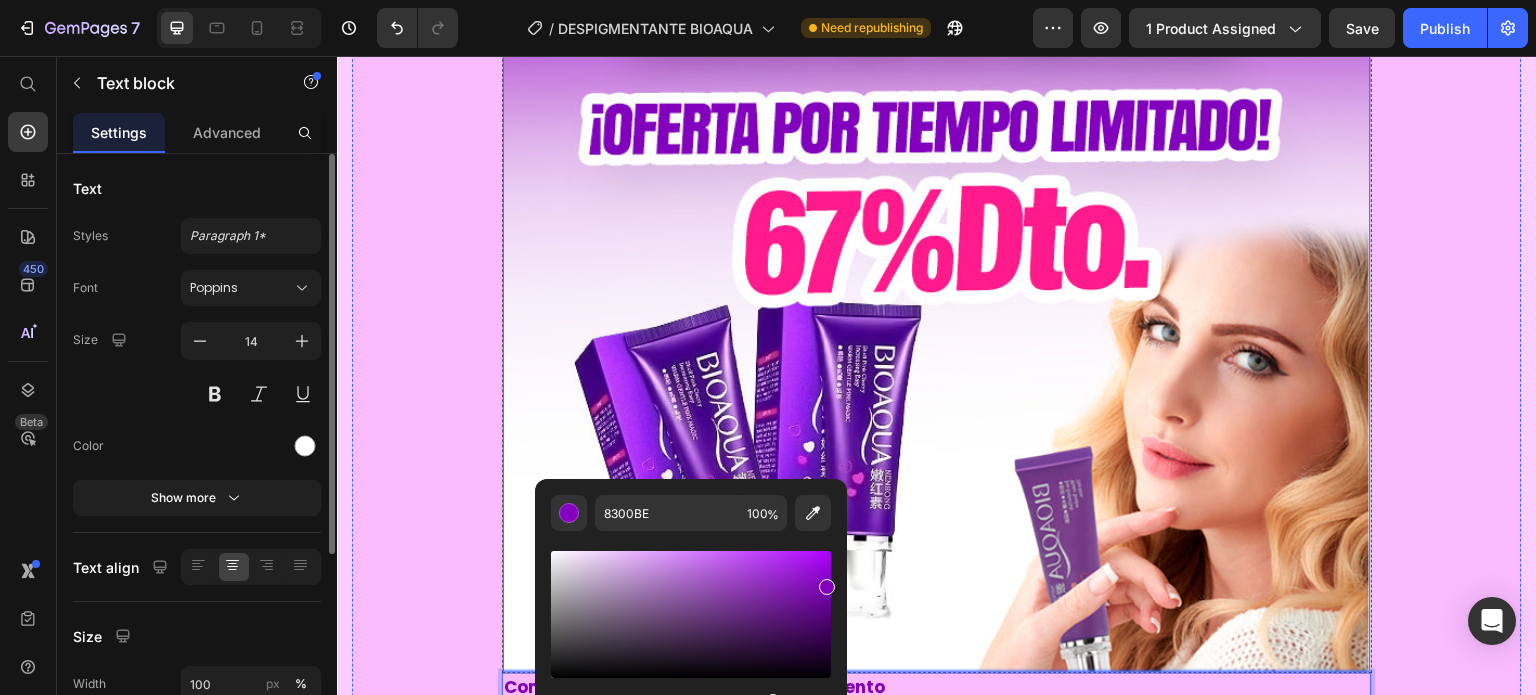 scroll, scrollTop: 8366, scrollLeft: 0, axis: vertical 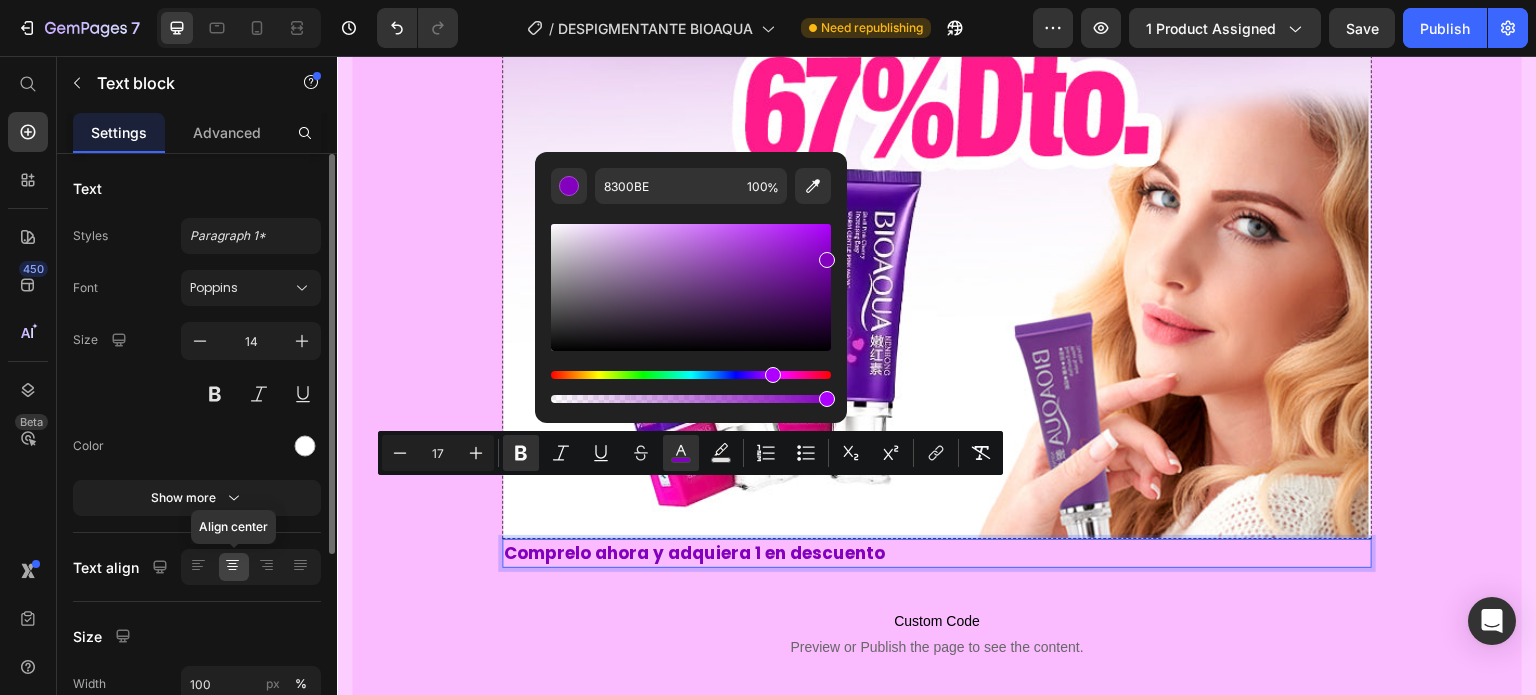click 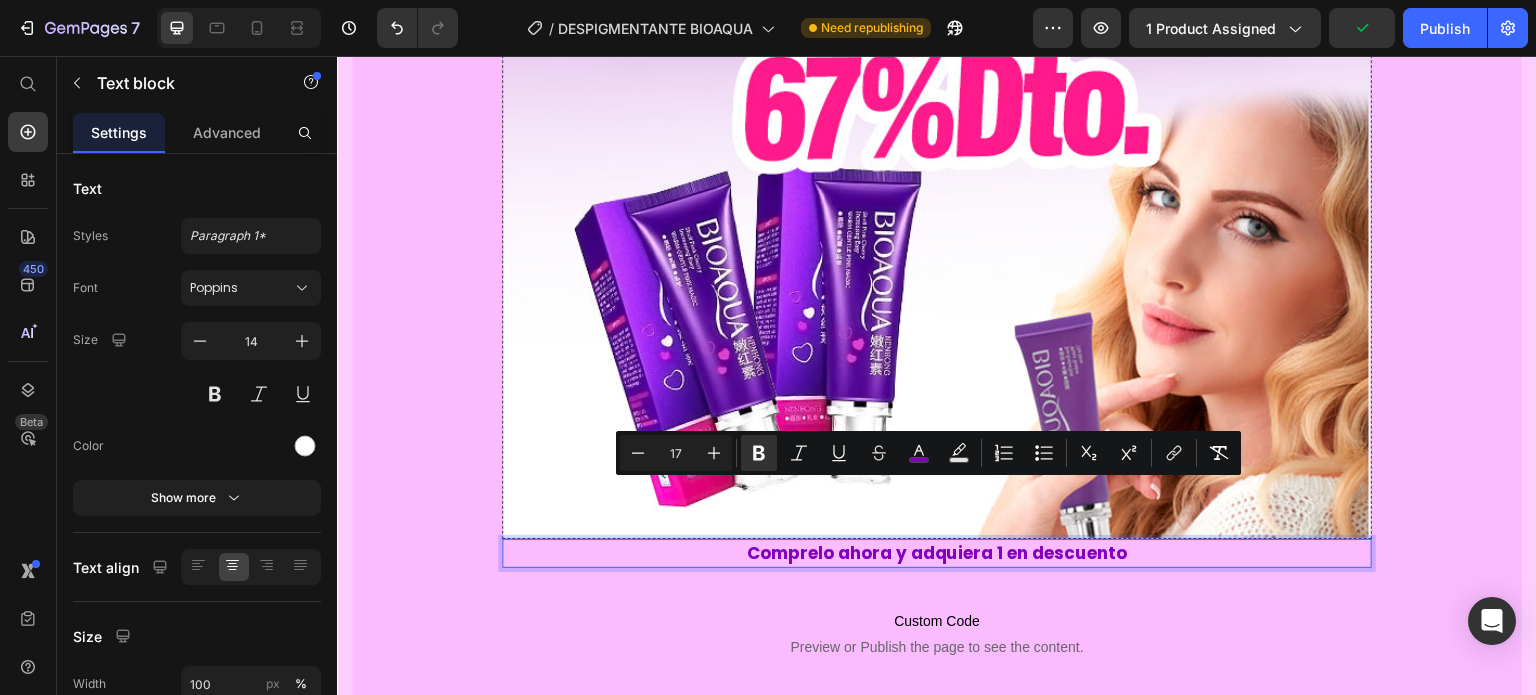 click on "Comprelo ahora y adquiera 1 en descuento" at bounding box center [937, 553] 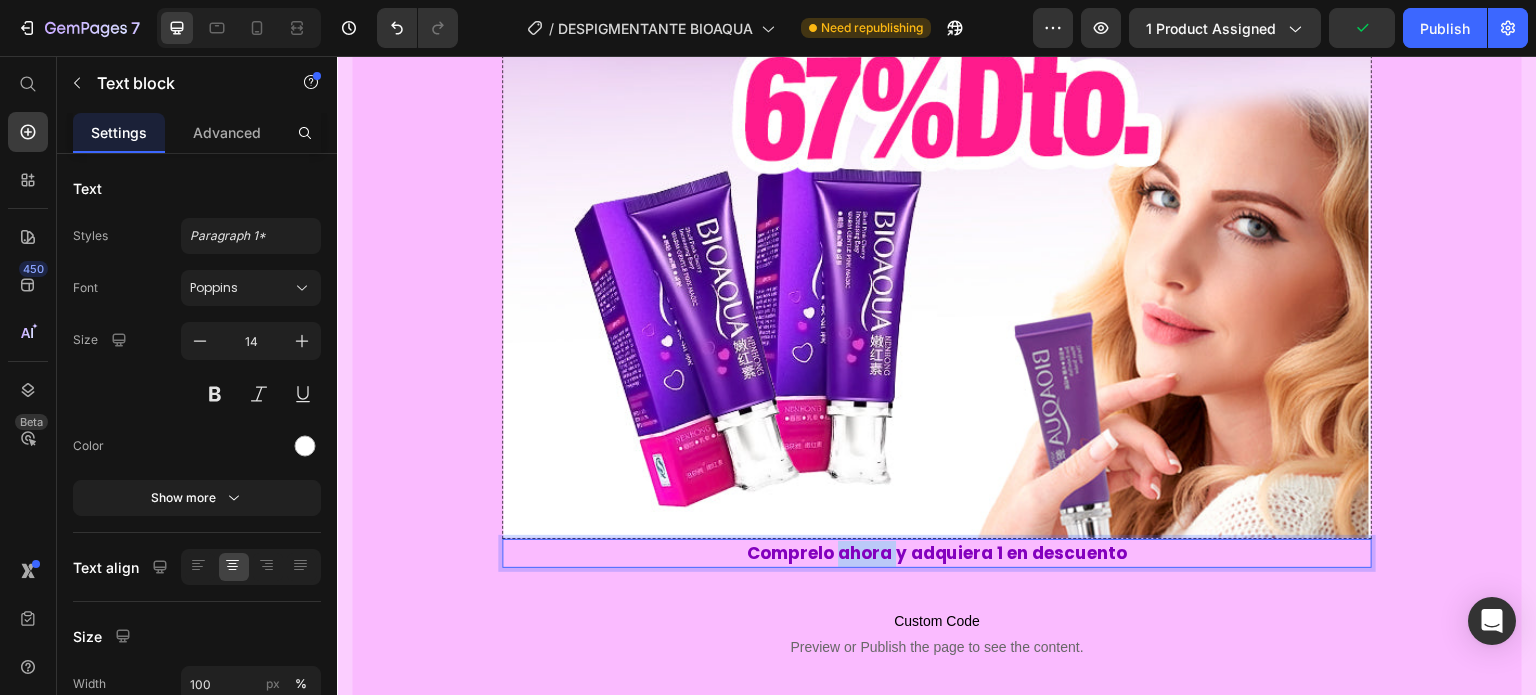 click on "Comprelo ahora y adquiera 1 en descuento" at bounding box center [937, 553] 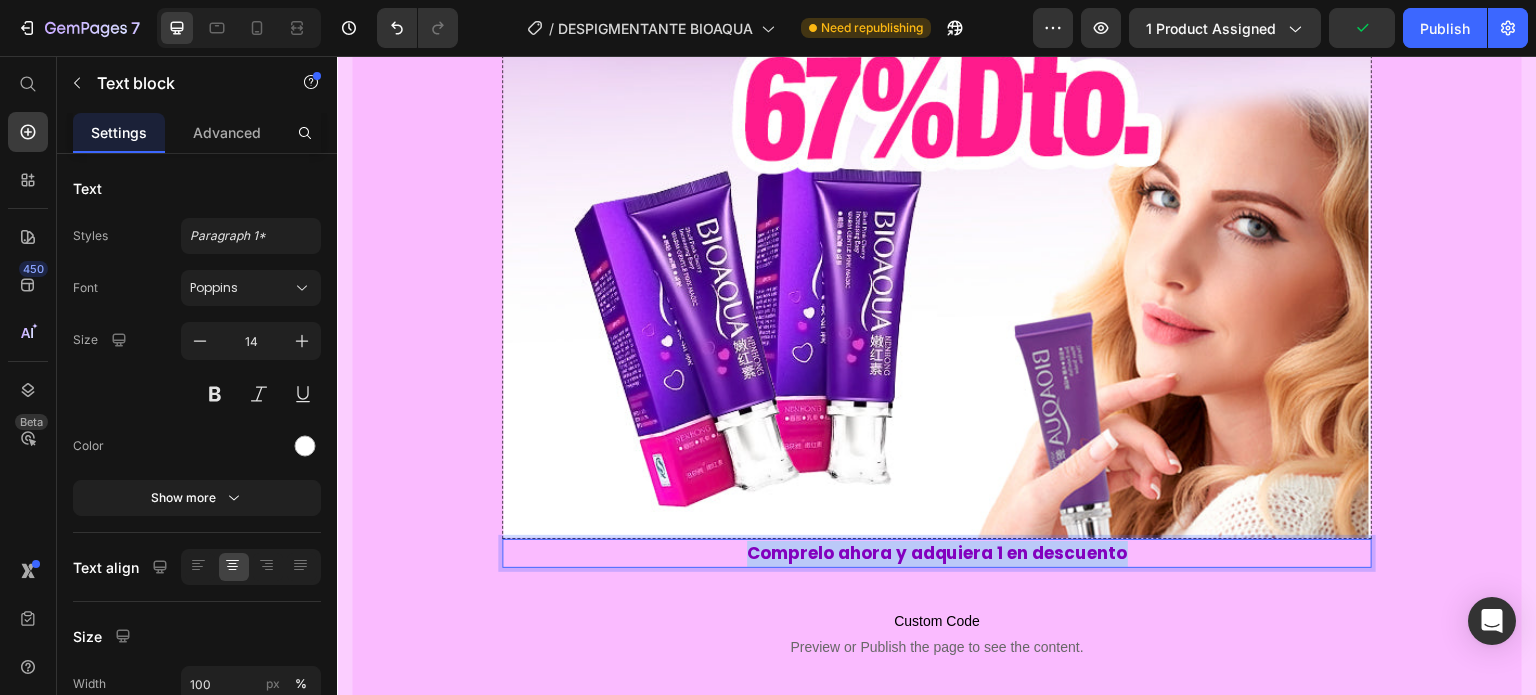 click on "Comprelo ahora y adquiera 1 en descuento" at bounding box center (937, 553) 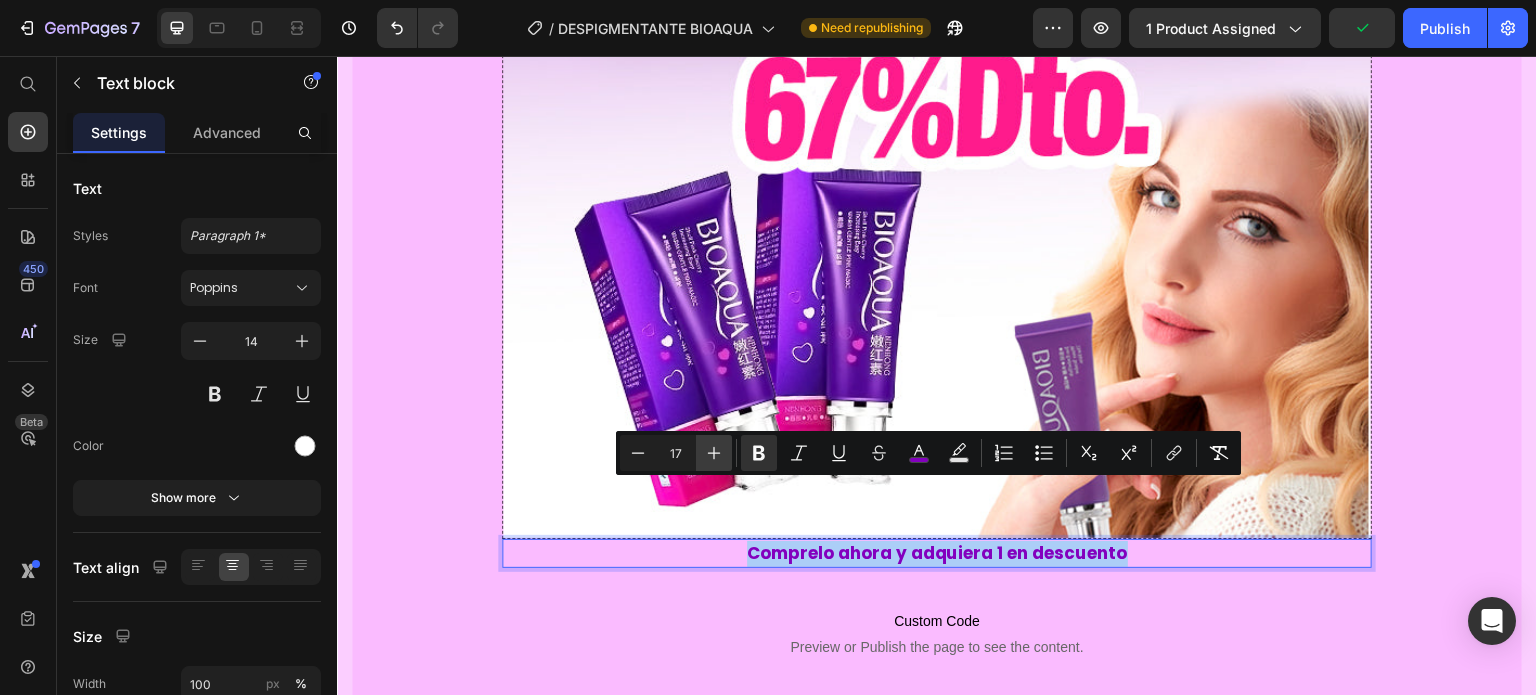 click 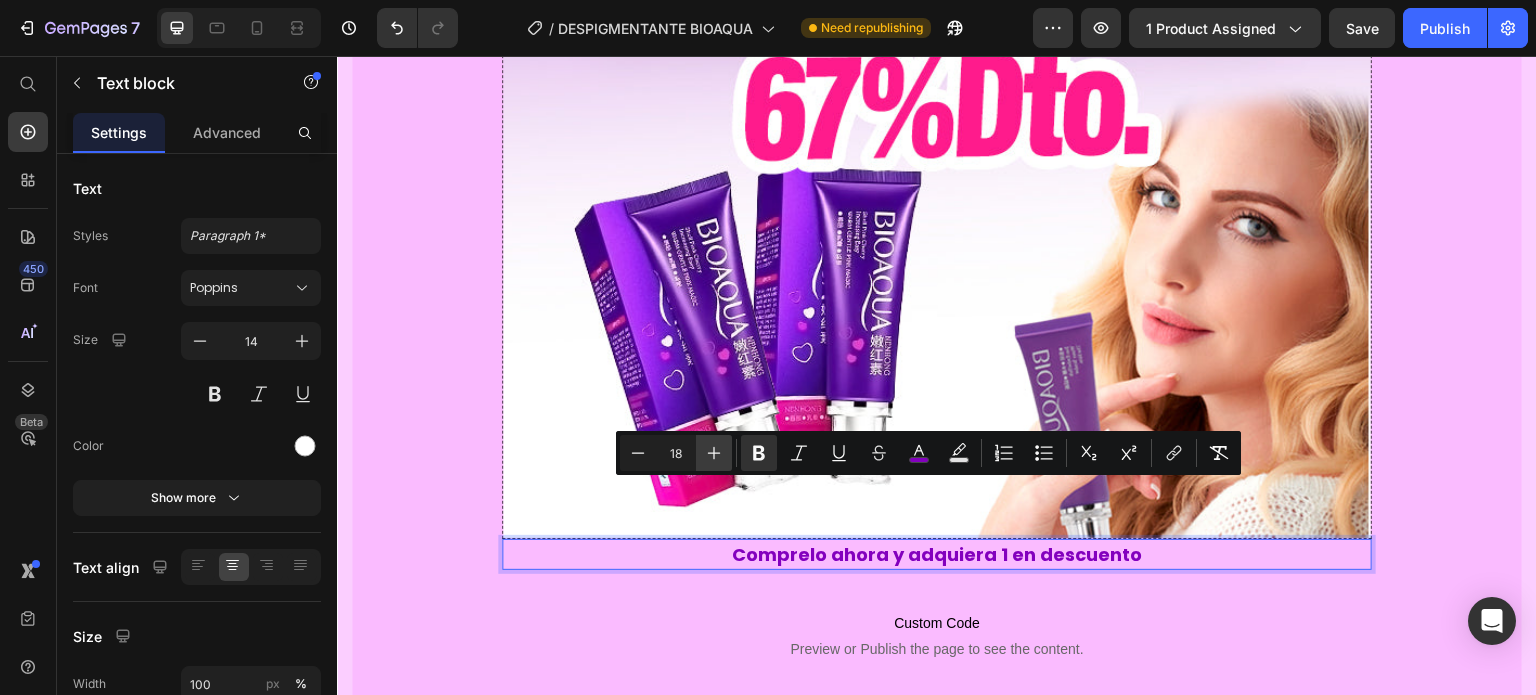 click 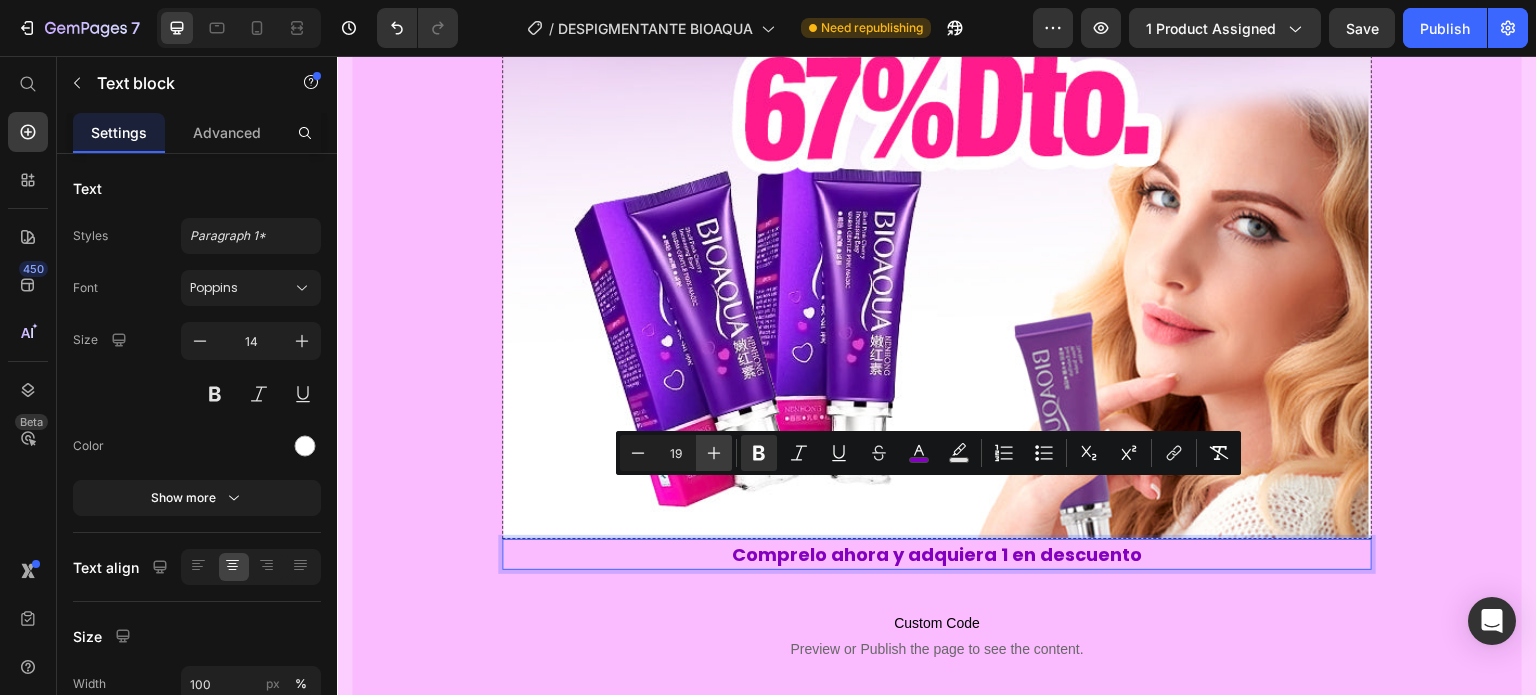 click 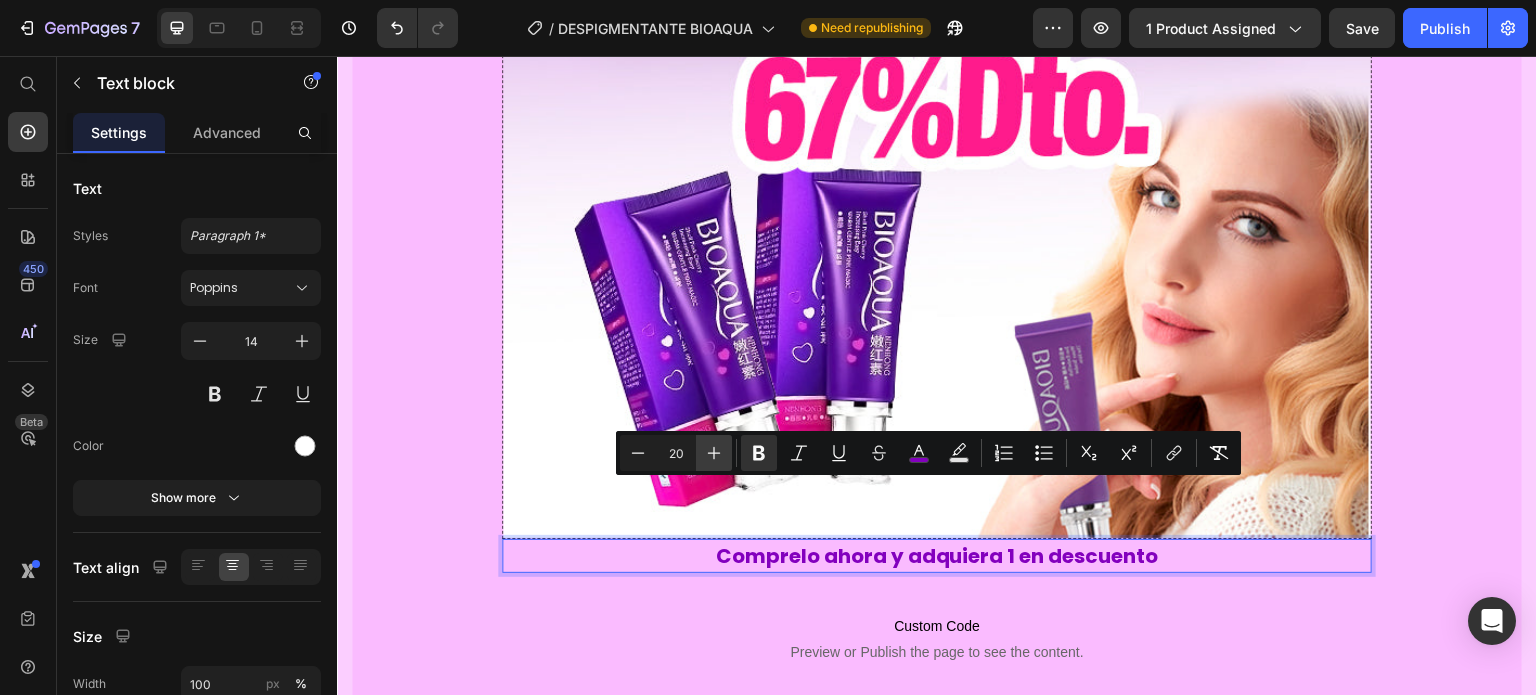 click 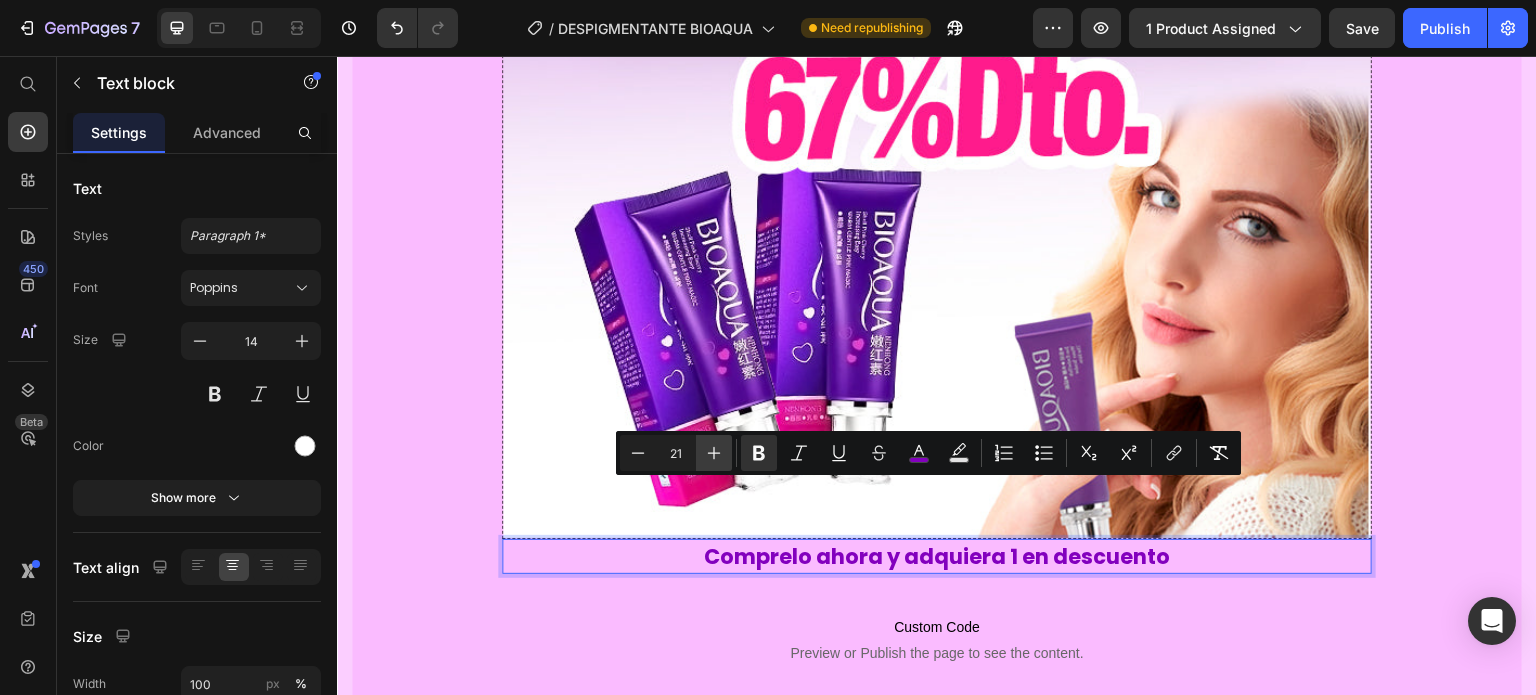 click 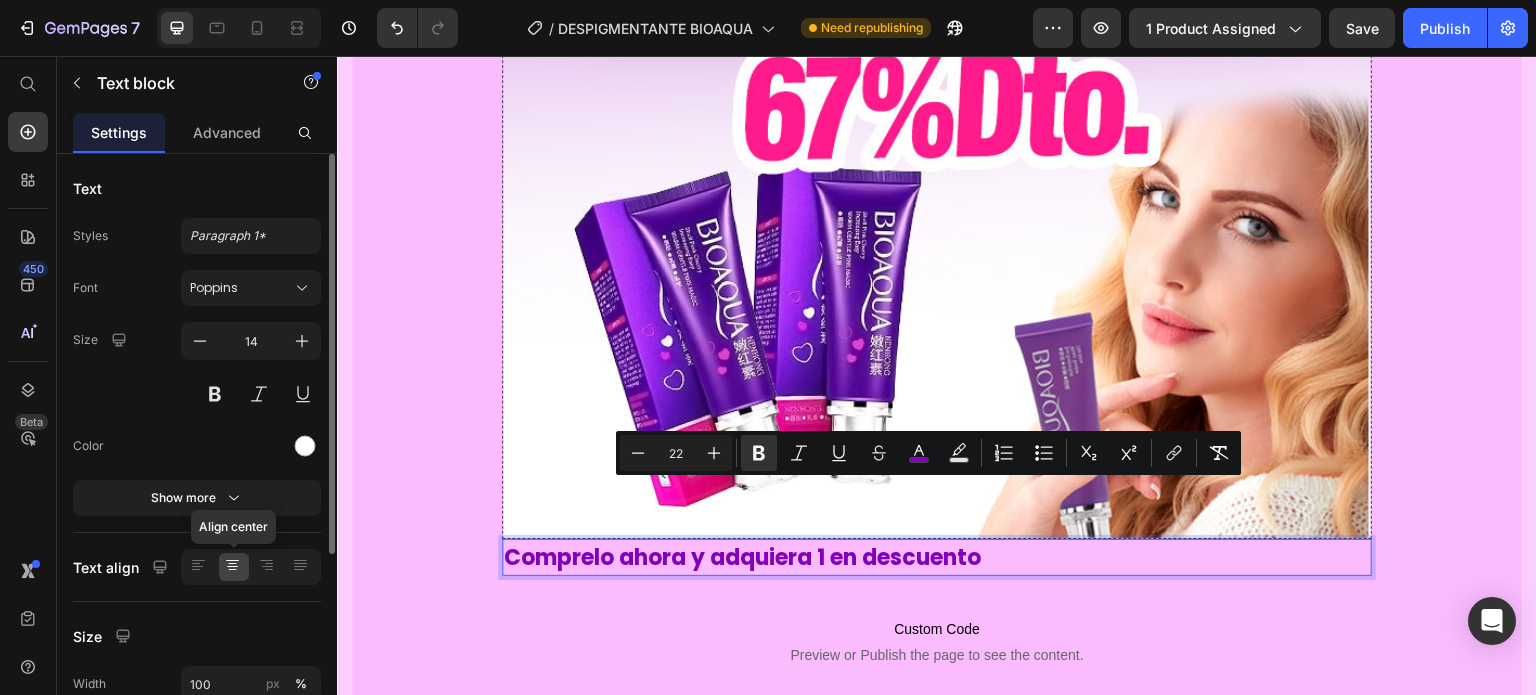 click 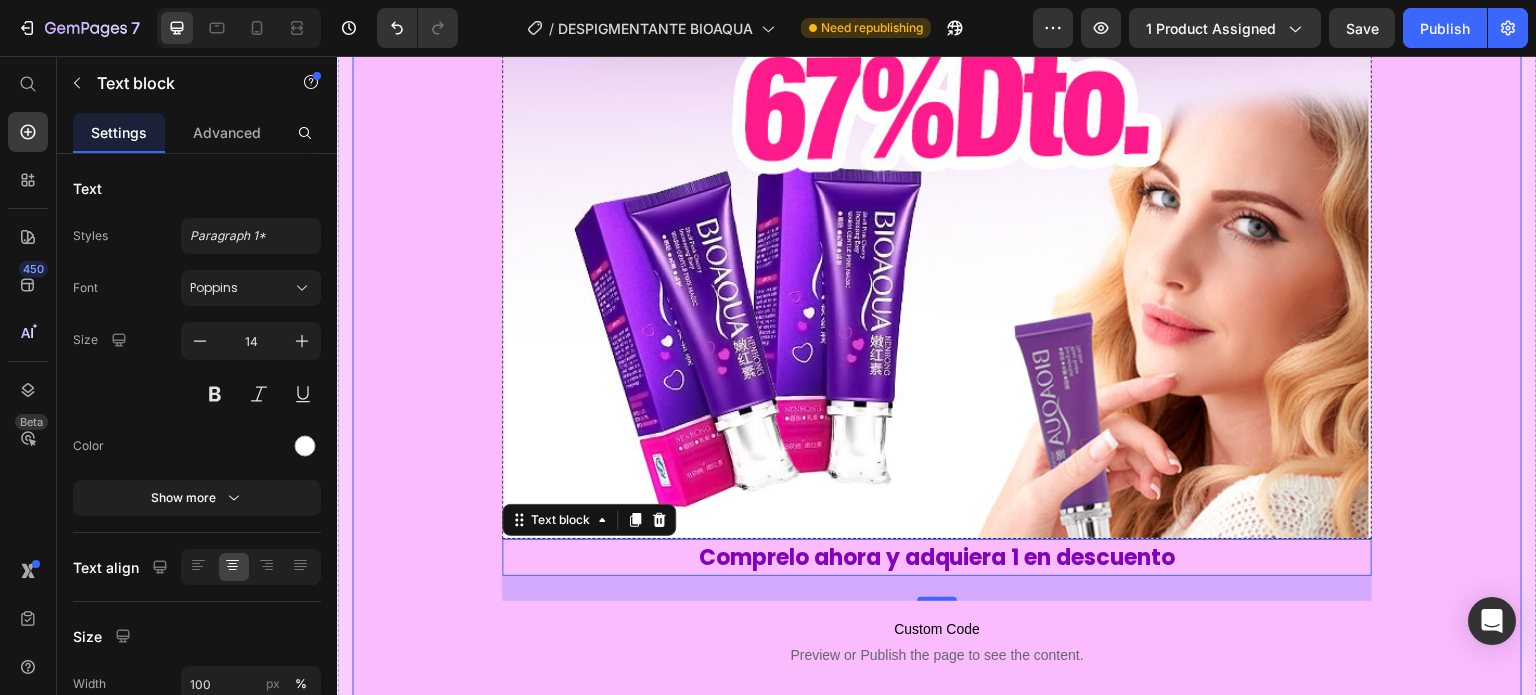 click on "Image ⁠⁠⁠⁠⁠⁠⁠  ¿Te gustaría decirle adiós a las manchas no deseadas en cualquier zona del cuerpo?👌 Heading Nuestro Despigmentante Bioaqua está aquí para hacer tus sueños realidad. Formulado con ingredientes naturales, suaves y efectivos, te ayudará a despedirte de las manchas y revelar la belleza natural de tu piel. Zonas que antes ocultabas, ahora podrás lucir con confianza.  Text block Row Image ⁠⁠⁠⁠⁠⁠⁠ ⭐ Más de 10.000 mujeres ya confían en la fórmula natural de Bioaqua para recuperar el tono natural de su piel Heading Desde la primera aplicación notarás suavidad, frescura y un tono más parejo. El cambio no solo se ve… ¡se siente! Text block
Custom Code
Preview or Publish the page to see the content. Custom Code Image Image
Custom Code
Preview or Publish the page to see the content. Custom Code ⁠⁠⁠⁠⁠⁠⁠  Por que lo amaras ❤️ Heading ✅ Aclara zonas como axilas, muslos, zona V y más Text block Row Image Image" at bounding box center [937, -1948] 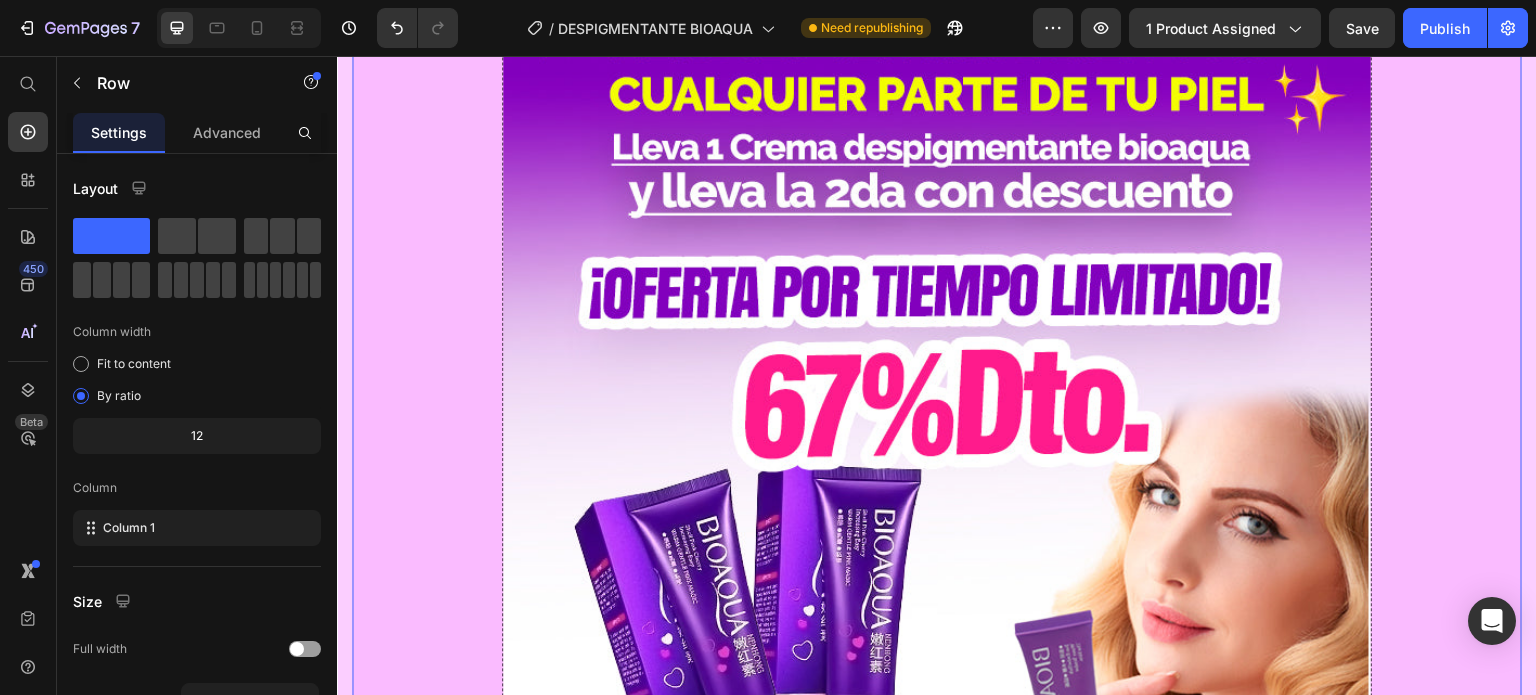 scroll, scrollTop: 8066, scrollLeft: 0, axis: vertical 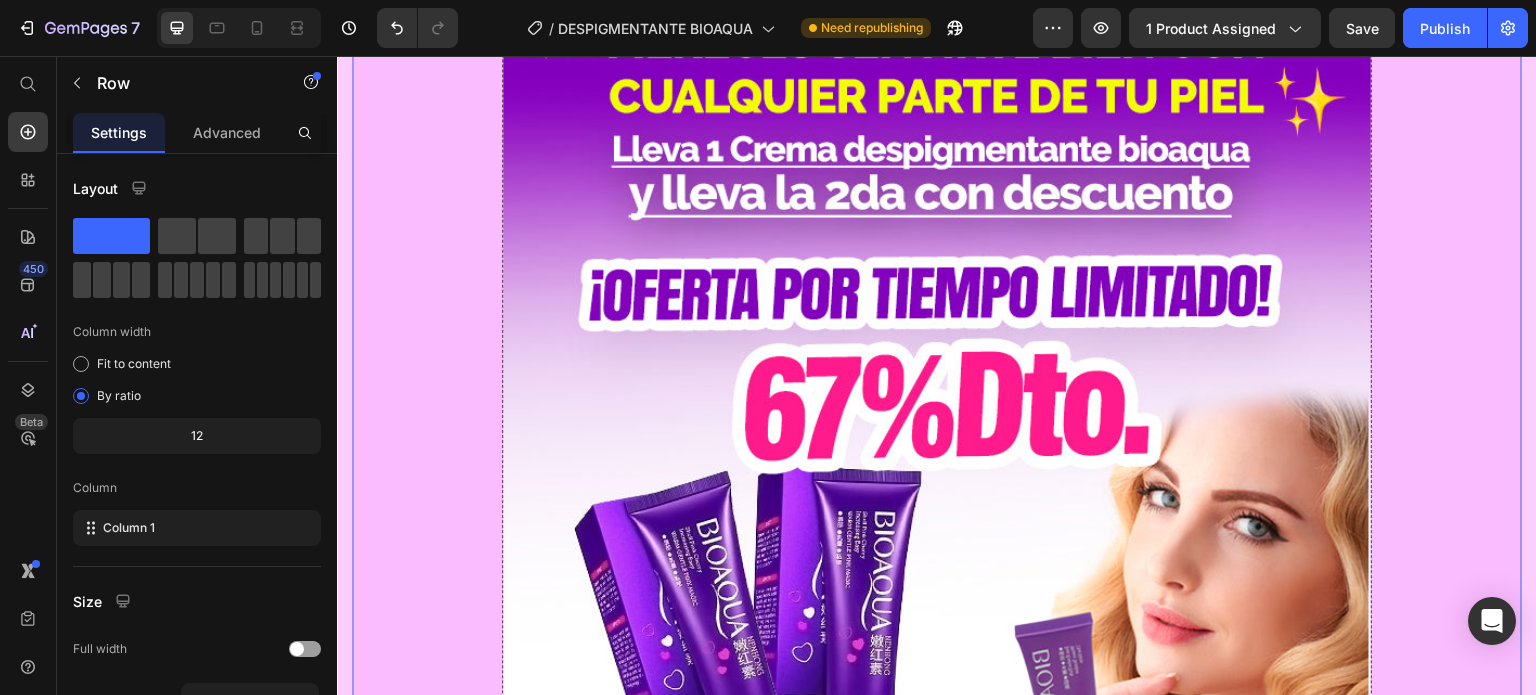 click on "Image ⁠⁠⁠⁠⁠⁠⁠  ¿Te gustaría decirle adiós a las manchas no deseadas en cualquier zona del cuerpo?👌 Heading Nuestro Despigmentante Bioaqua está aquí para hacer tus sueños realidad. Formulado con ingredientes naturales, suaves y efectivos, te ayudará a despedirte de las manchas y revelar la belleza natural de tu piel. Zonas que antes ocultabas, ahora podrás lucir con confianza.  Text block Row Image ⁠⁠⁠⁠⁠⁠⁠ ⭐ Más de 10.000 mujeres ya confían en la fórmula natural de Bioaqua para recuperar el tono natural de su piel Heading Desde la primera aplicación notarás suavidad, frescura y un tono más parejo. El cambio no solo se ve… ¡se siente! Text block
Custom Code
Preview or Publish the page to see the content. Custom Code Image Image
Custom Code
Preview or Publish the page to see the content. Custom Code ⁠⁠⁠⁠⁠⁠⁠  Por que lo amaras ❤️ Heading ✅ Aclara zonas como axilas, muslos, zona V y más Text block Row Image Image" at bounding box center [937, -1648] 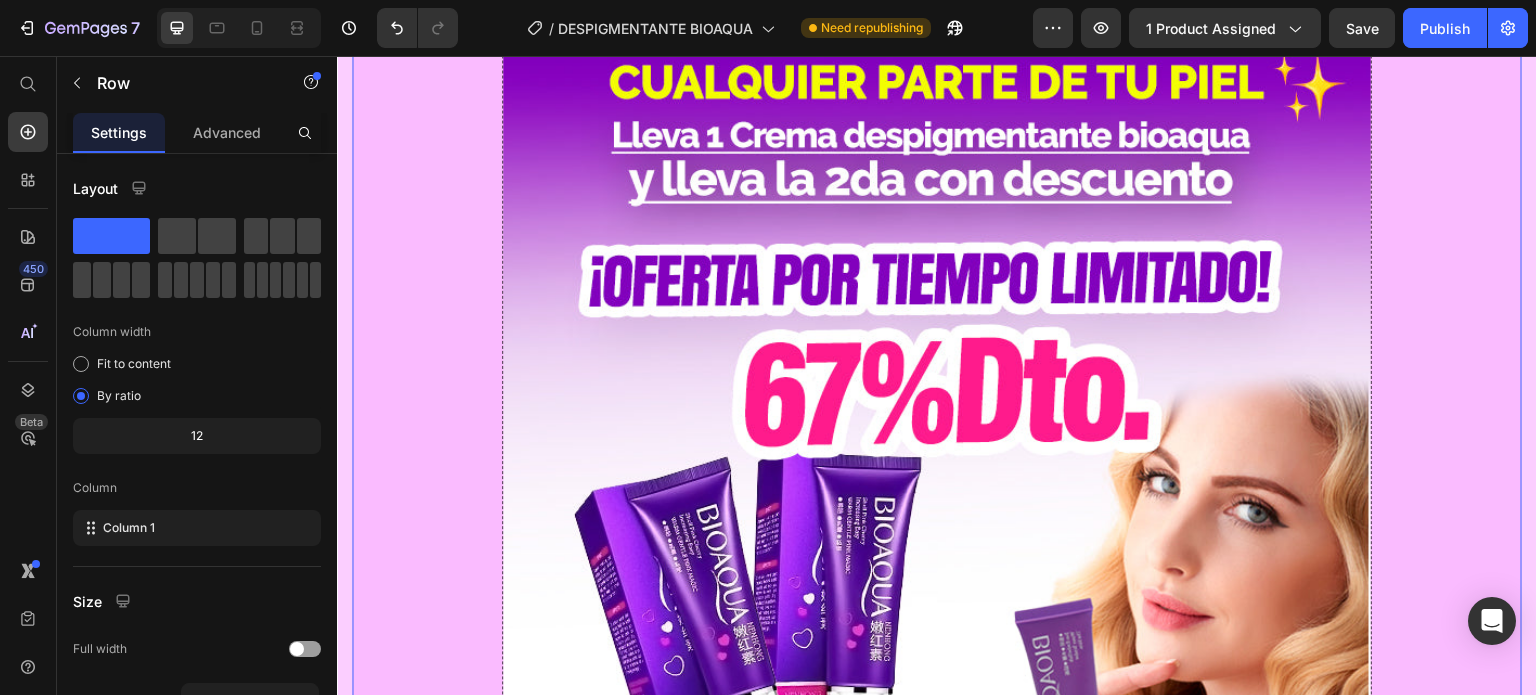 scroll, scrollTop: 8466, scrollLeft: 0, axis: vertical 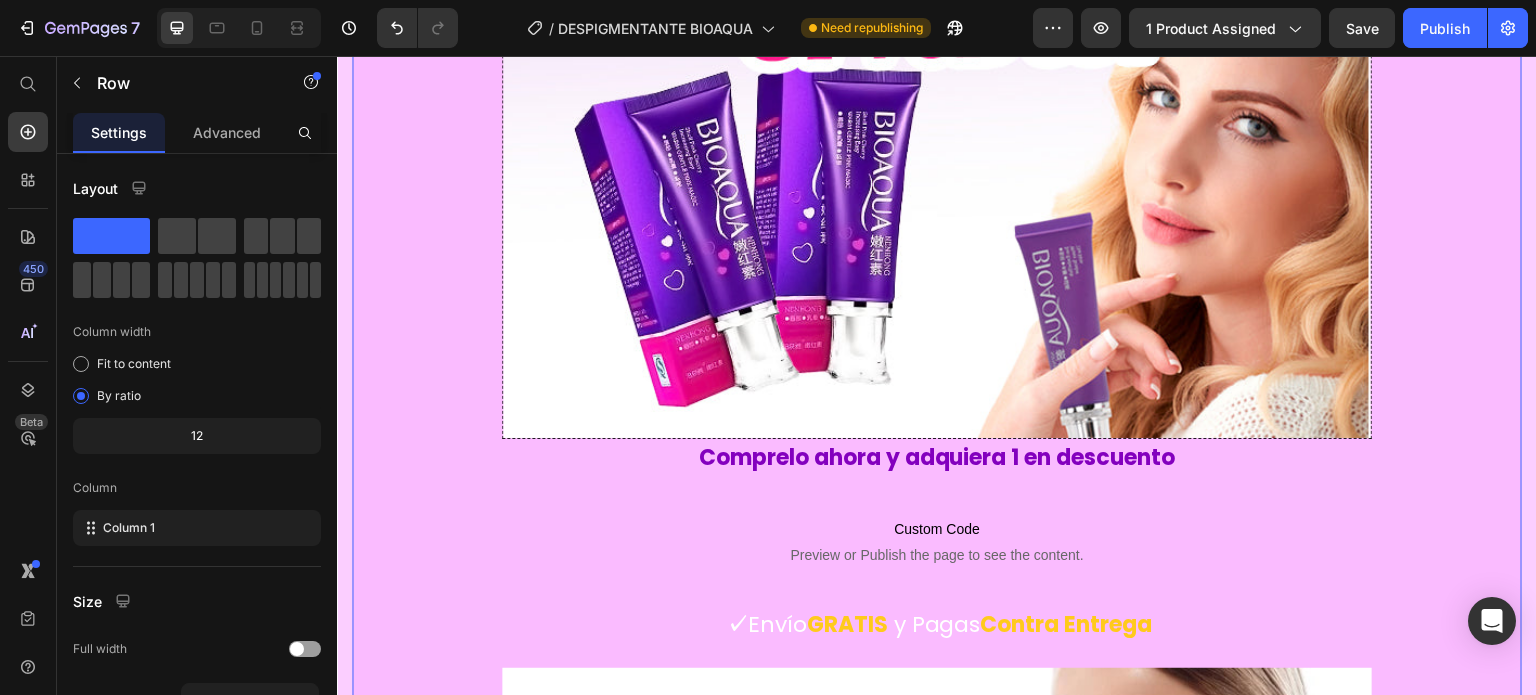 click on "Image ⁠⁠⁠⁠⁠⁠⁠  ¿Te gustaría decirle adiós a las manchas no deseadas en cualquier zona del cuerpo?👌 Heading Nuestro Despigmentante Bioaqua está aquí para hacer tus sueños realidad. Formulado con ingredientes naturales, suaves y efectivos, te ayudará a despedirte de las manchas y revelar la belleza natural de tu piel. Zonas que antes ocultabas, ahora podrás lucir con confianza.  Text block Row Image ⁠⁠⁠⁠⁠⁠⁠ ⭐ Más de 10.000 mujeres ya confían en la fórmula natural de Bioaqua para recuperar el tono natural de su piel Heading Desde la primera aplicación notarás suavidad, frescura y un tono más parejo. El cambio no solo se ve… ¡se siente! Text block
Custom Code
Preview or Publish the page to see the content. Custom Code Image Image
Custom Code
Preview or Publish the page to see the content. Custom Code ⁠⁠⁠⁠⁠⁠⁠  Por que lo amaras ❤️ Heading ✅ Aclara zonas como axilas, muslos, zona V y más Text block Row Image Image" at bounding box center [937, -2048] 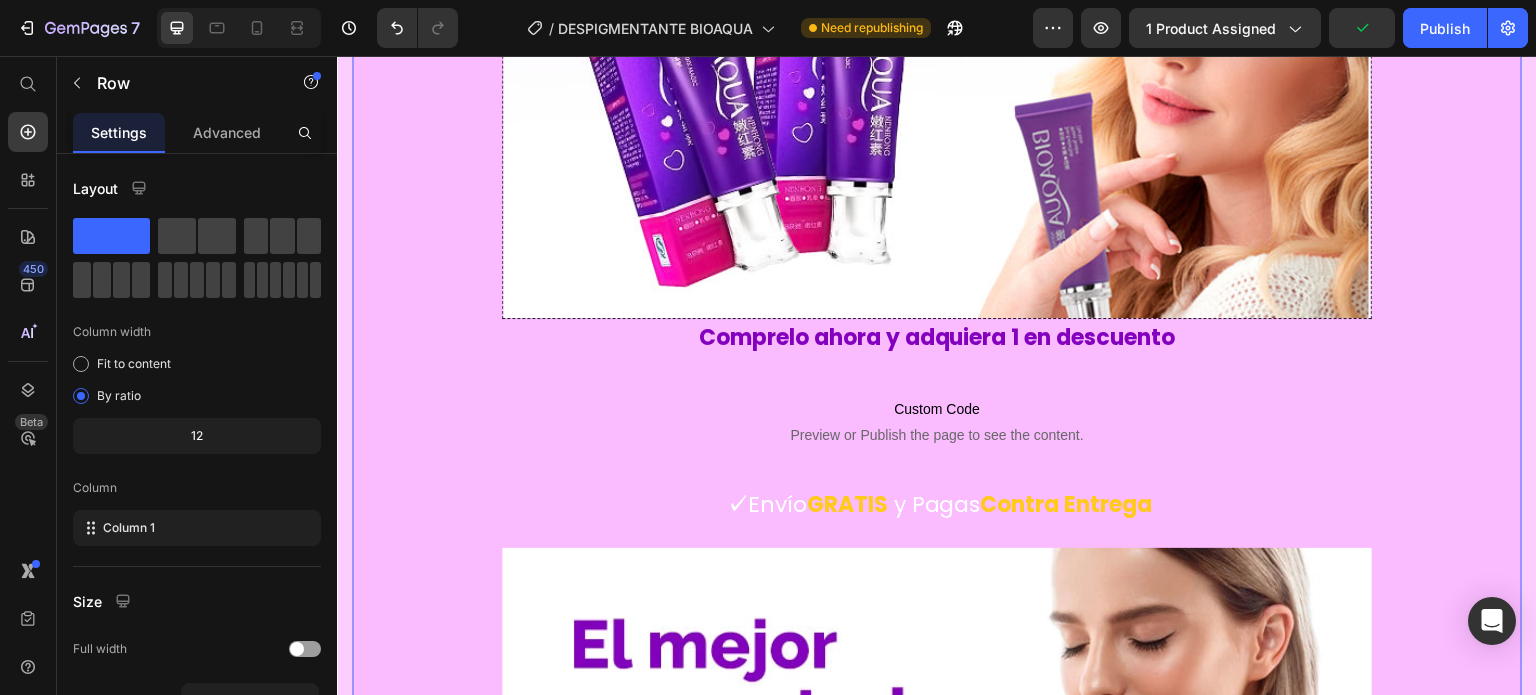 scroll, scrollTop: 8466, scrollLeft: 0, axis: vertical 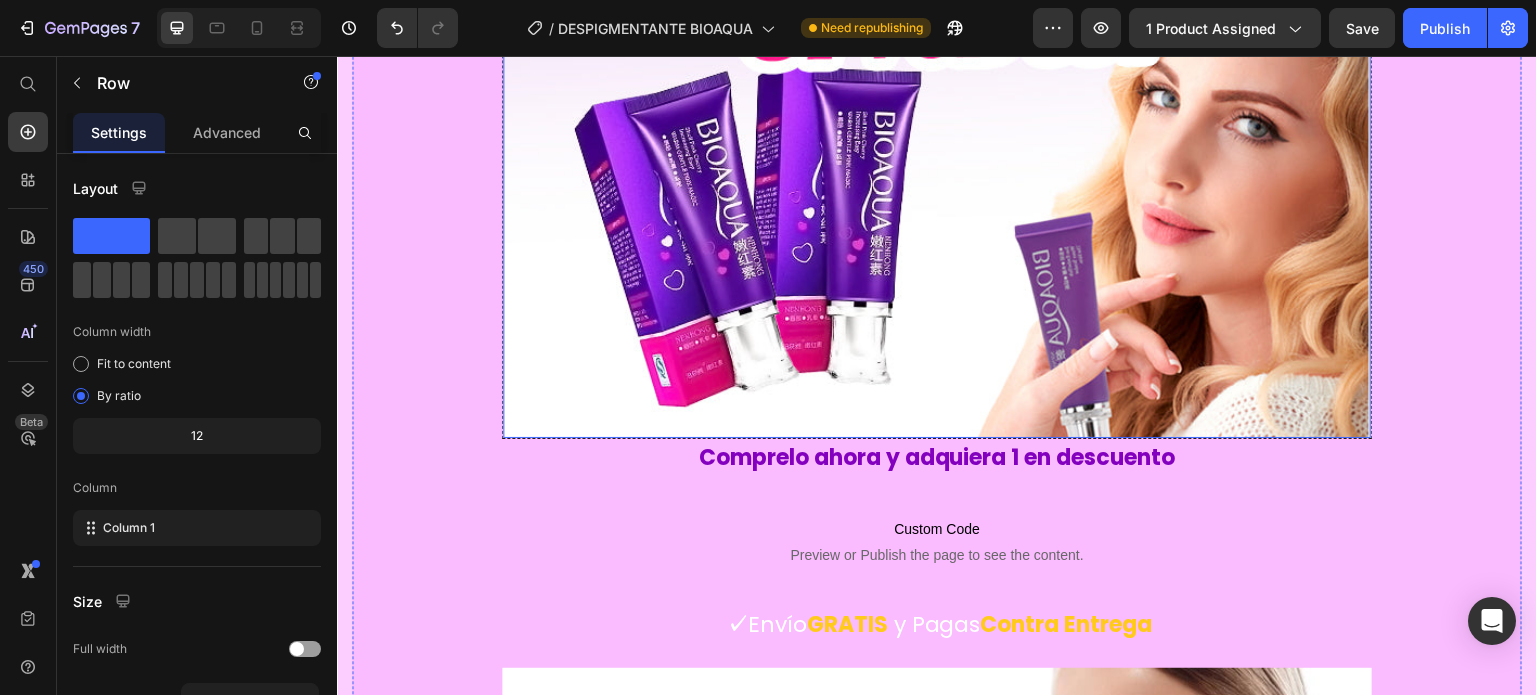 click at bounding box center (937, 4) 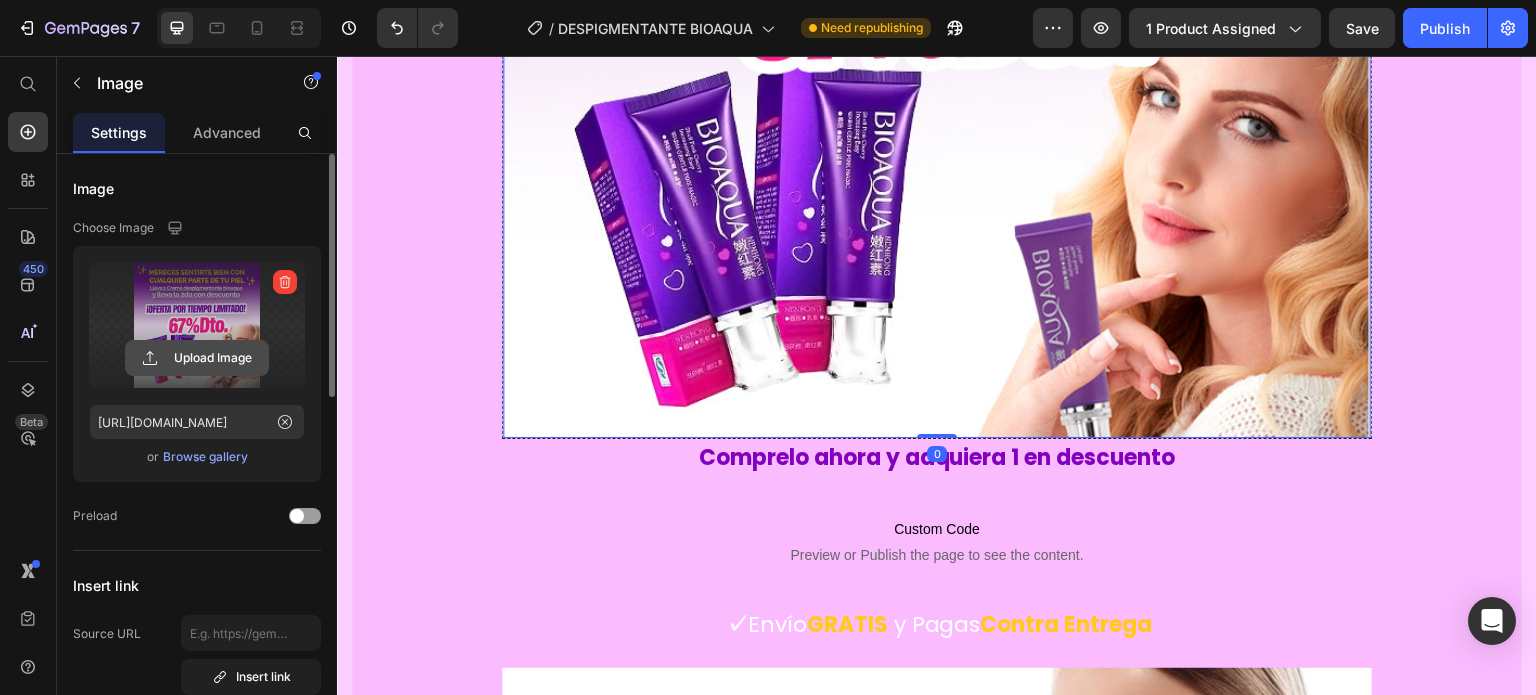 click 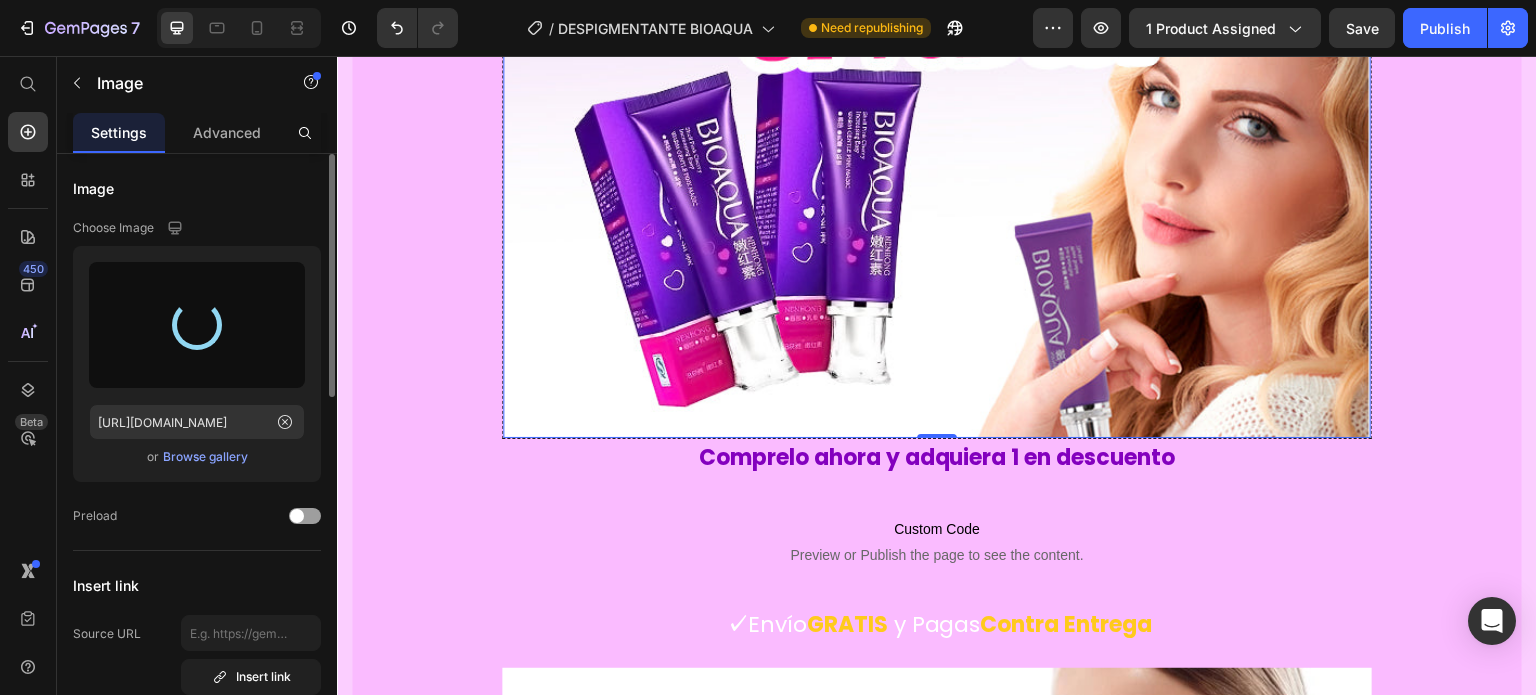 type on "https://cdn.shopify.com/s/files/1/0626/8629/8221/files/gempages_573385732450681606-5034bd2b-29c8-452b-85ae-577b9c4cde0b.webp" 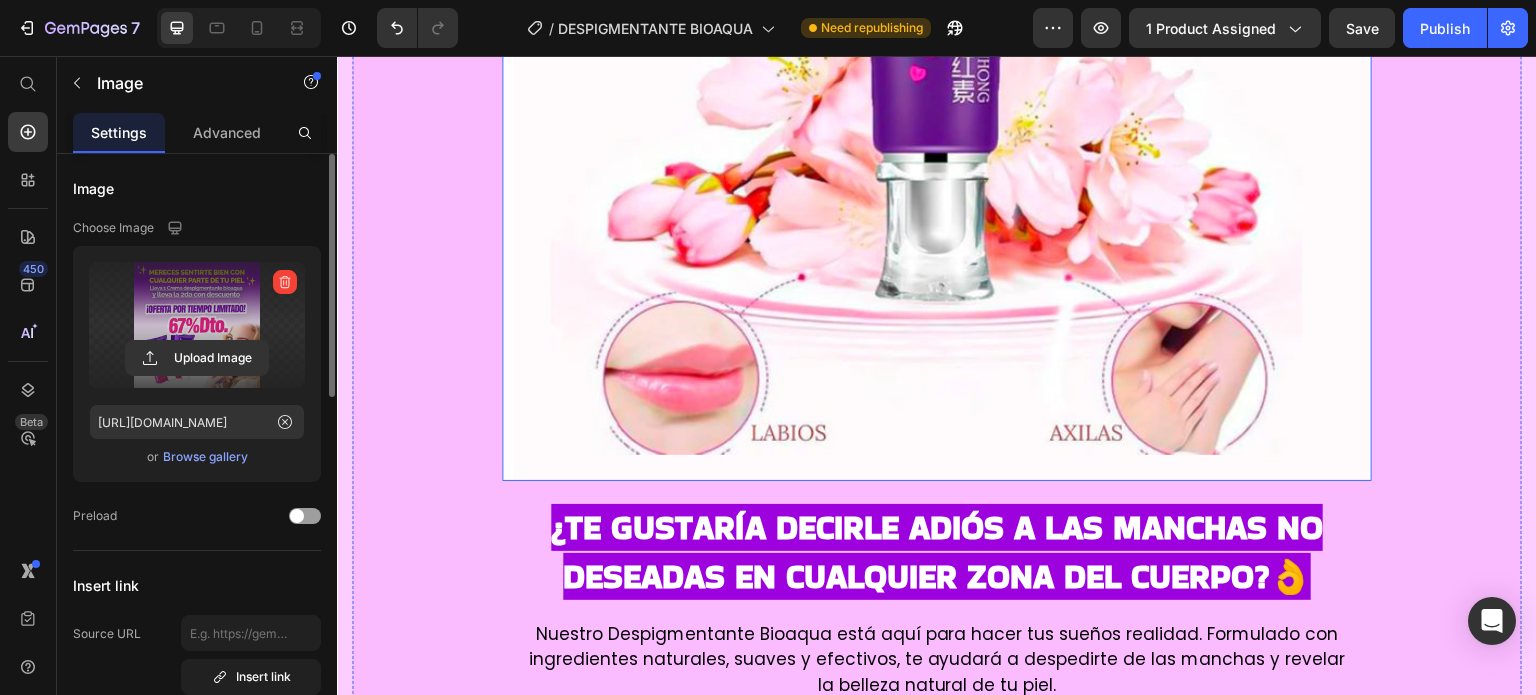scroll, scrollTop: 1766, scrollLeft: 0, axis: vertical 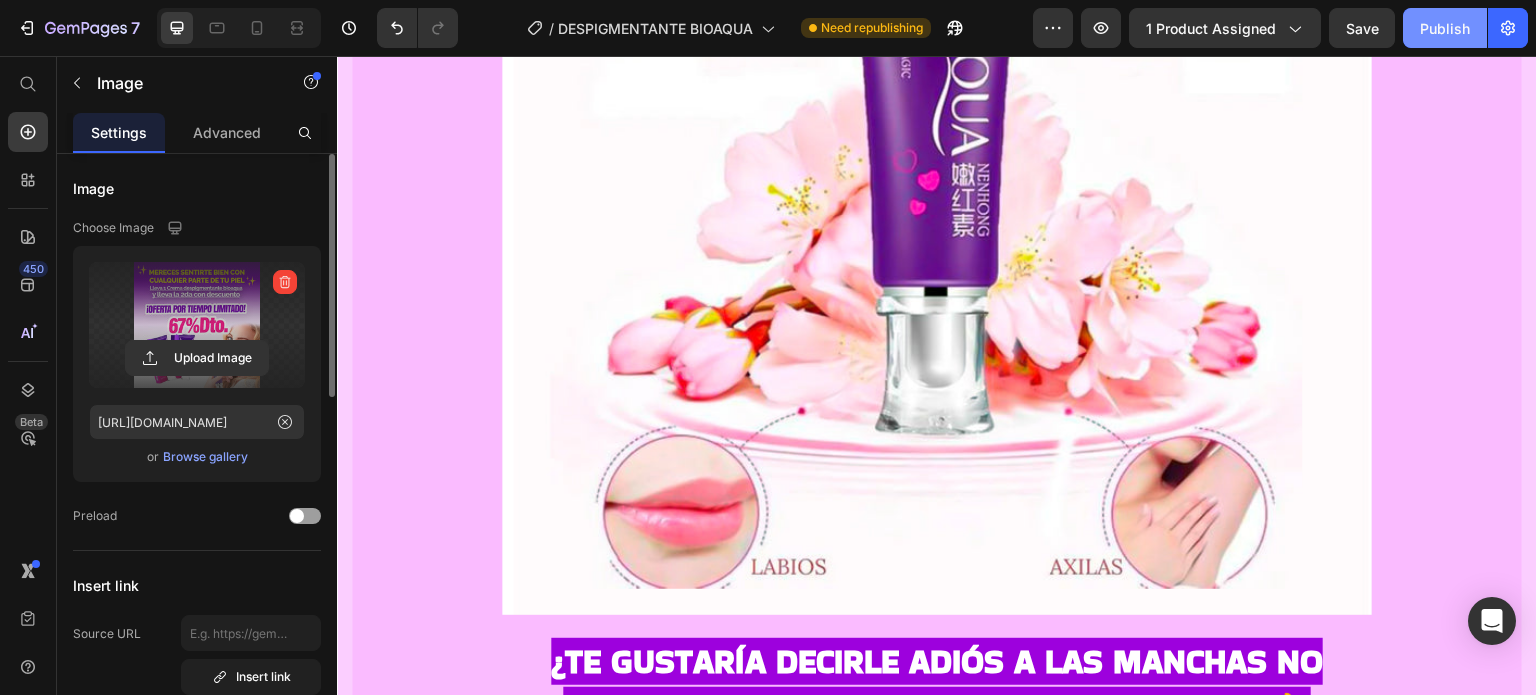 click on "Publish" at bounding box center [1445, 28] 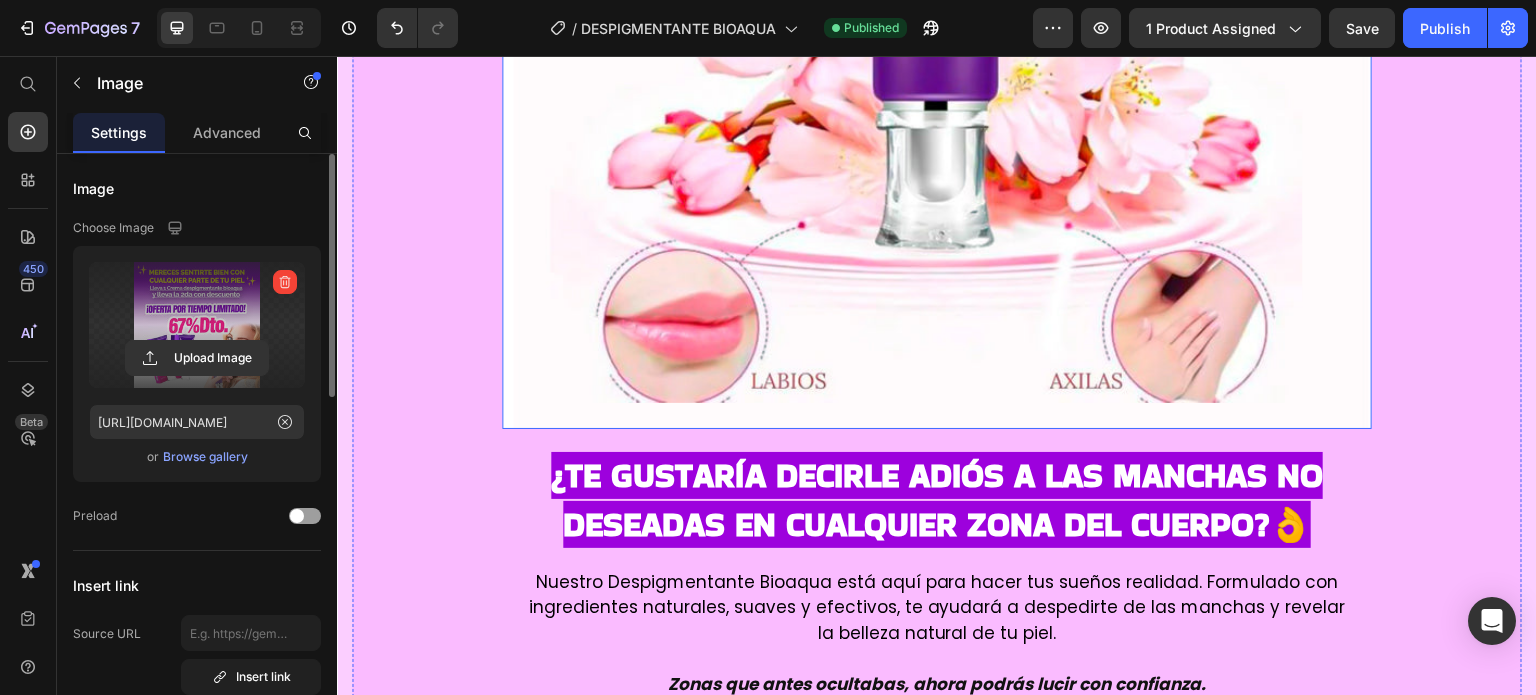 scroll, scrollTop: 2166, scrollLeft: 0, axis: vertical 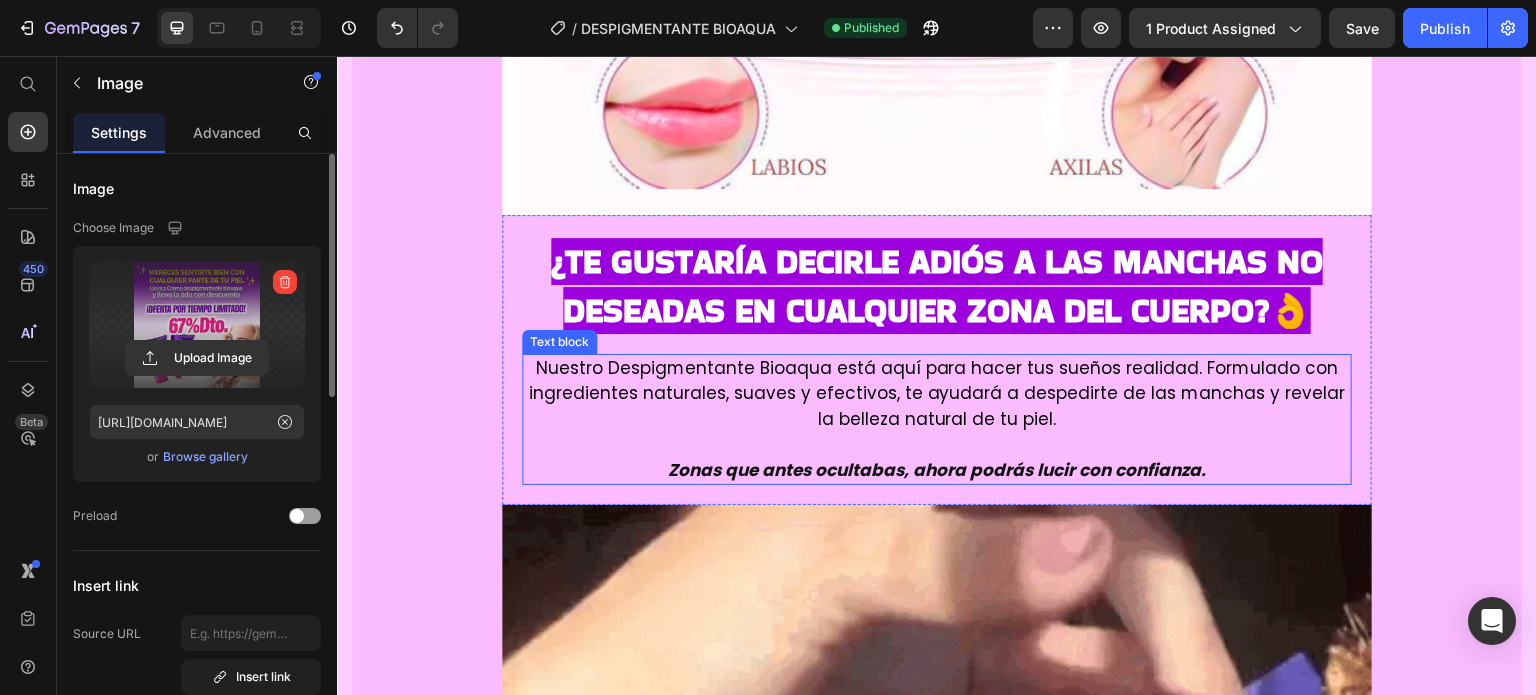 click on "Nuestro Despigmentante Bioaqua está aquí para hacer tus sueños realidad. Formulado con ingredientes naturales, suaves y efectivos, te ayudará a despedirte de las manchas y revelar la belleza natural de tu piel." at bounding box center (937, 393) 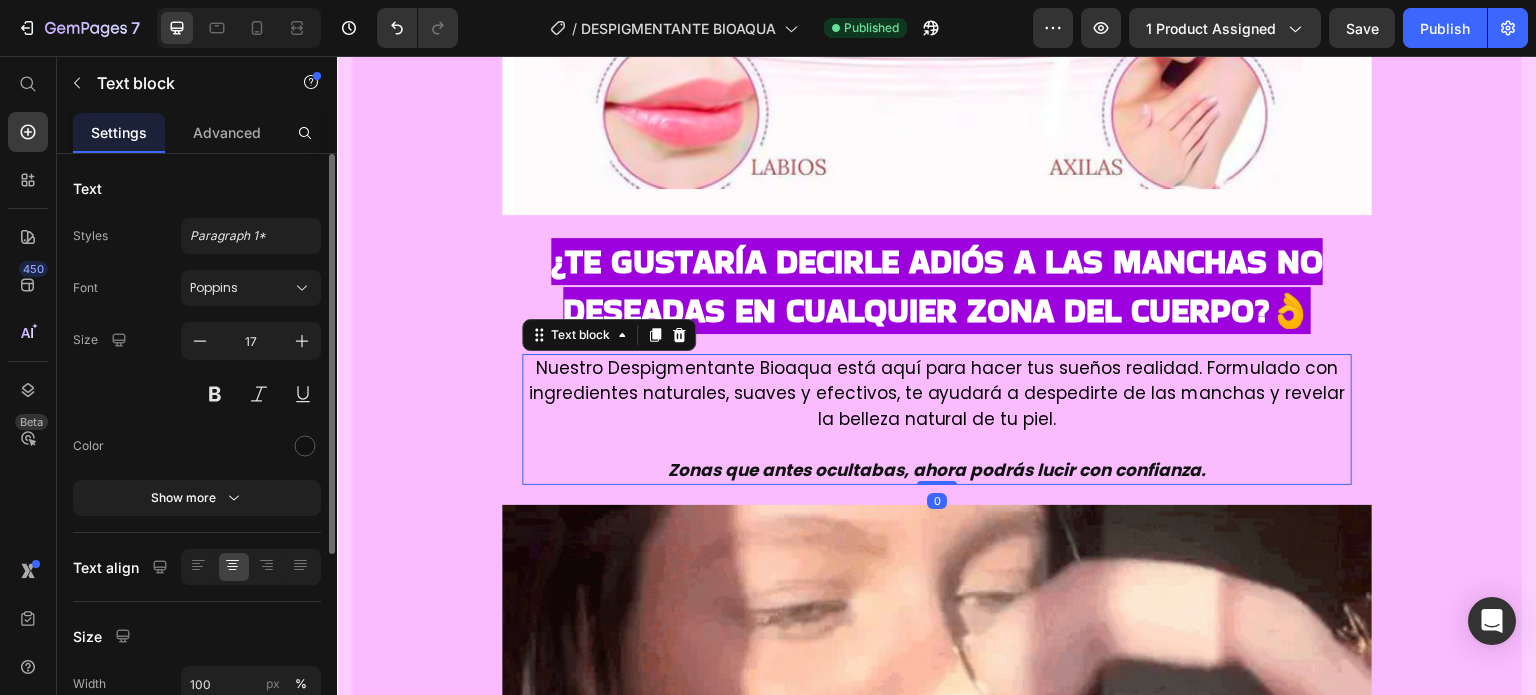 click on "Nuestro Despigmentante Bioaqua está aquí para hacer tus sueños realidad. Formulado con ingredientes naturales, suaves y efectivos, te ayudará a despedirte de las manchas y revelar la belleza natural de tu piel." at bounding box center [937, 393] 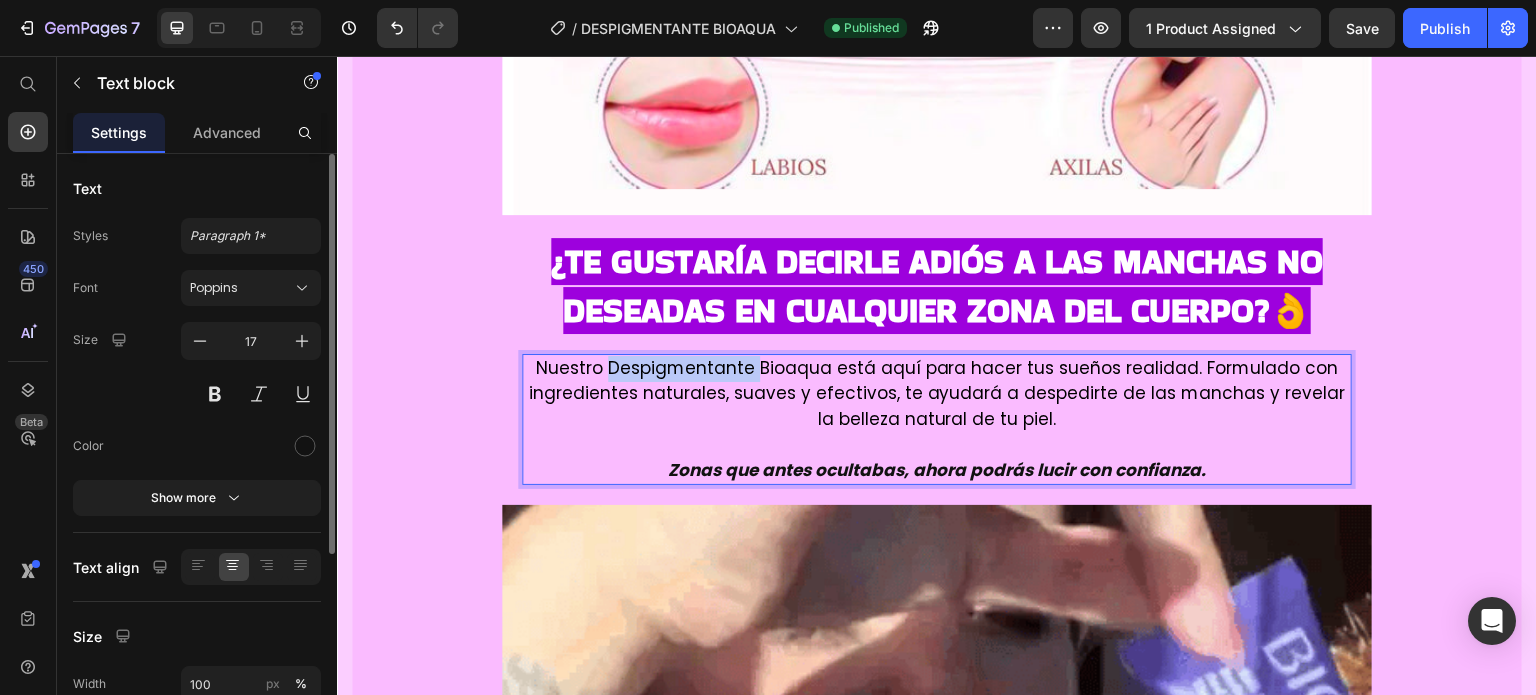 click on "Nuestro Despigmentante Bioaqua está aquí para hacer tus sueños realidad. Formulado con ingredientes naturales, suaves y efectivos, te ayudará a despedirte de las manchas y revelar la belleza natural de tu piel." at bounding box center [937, 393] 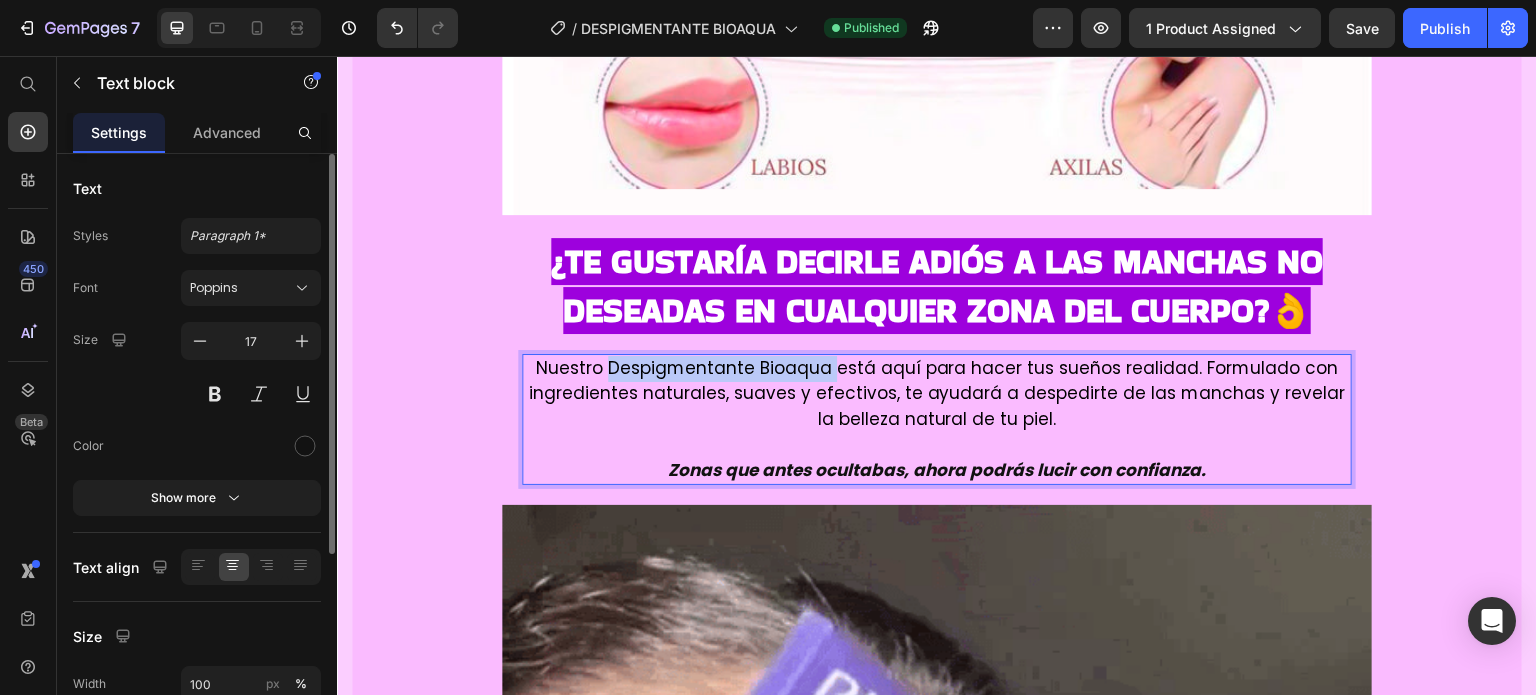 click on "Nuestro Despigmentante Bioaqua está aquí para hacer tus sueños realidad. Formulado con ingredientes naturales, suaves y efectivos, te ayudará a despedirte de las manchas y revelar la belleza natural de tu piel." at bounding box center (937, 393) 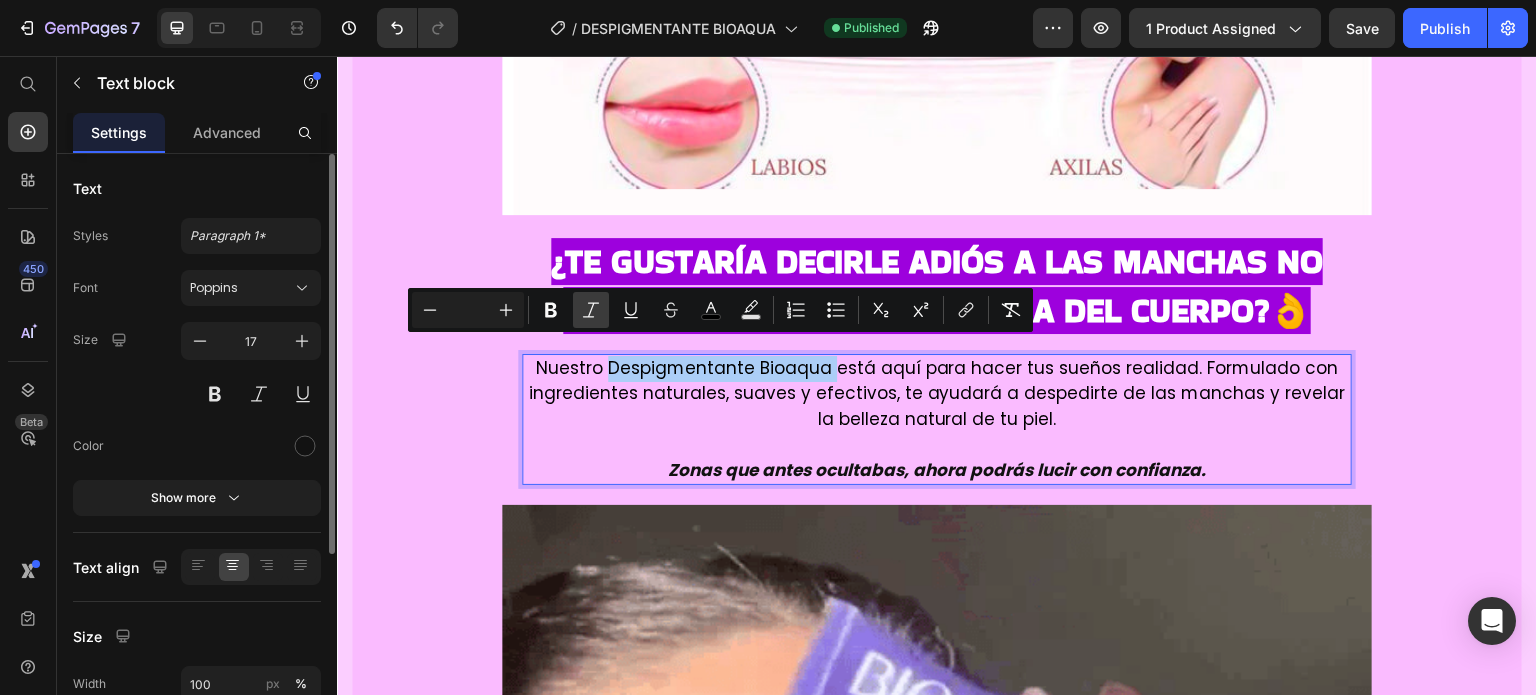 click on "Italic" at bounding box center (591, 310) 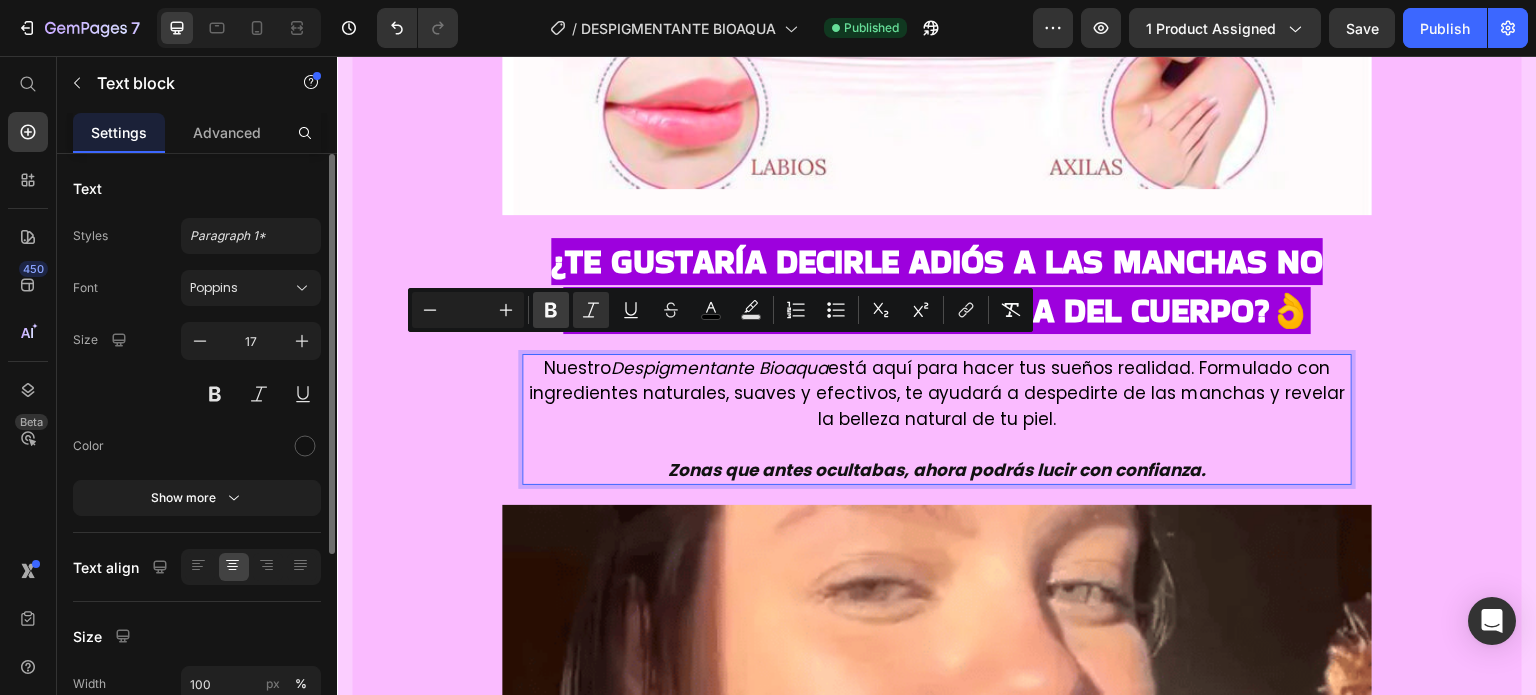 click on "Bold" at bounding box center [551, 310] 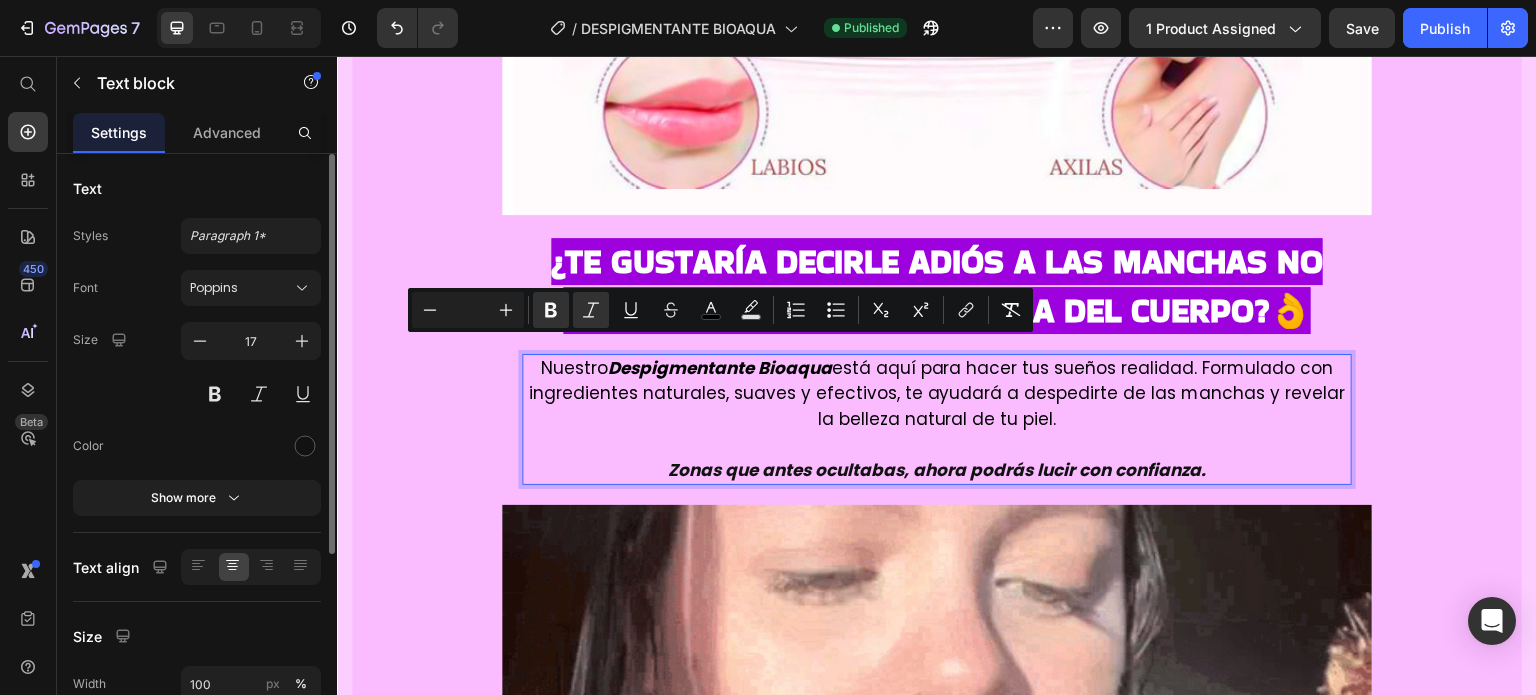 click on "Nuestro  Despigmentante Bioaqua  está aquí para hacer tus sueños realidad. Formulado con ingredientes naturales, suaves y efectivos, te ayudará a despedirte de las manchas y revelar la belleza natural de tu piel." at bounding box center [937, 394] 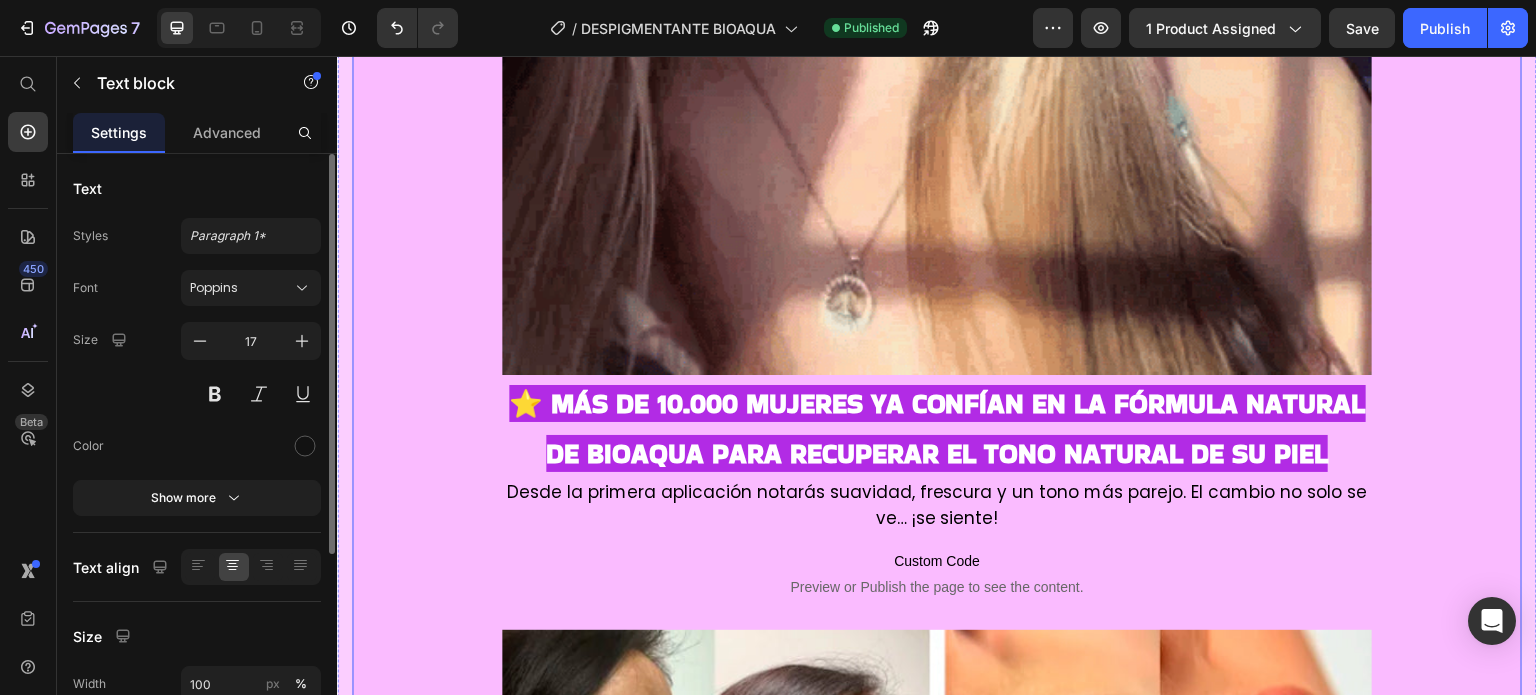 scroll, scrollTop: 3266, scrollLeft: 0, axis: vertical 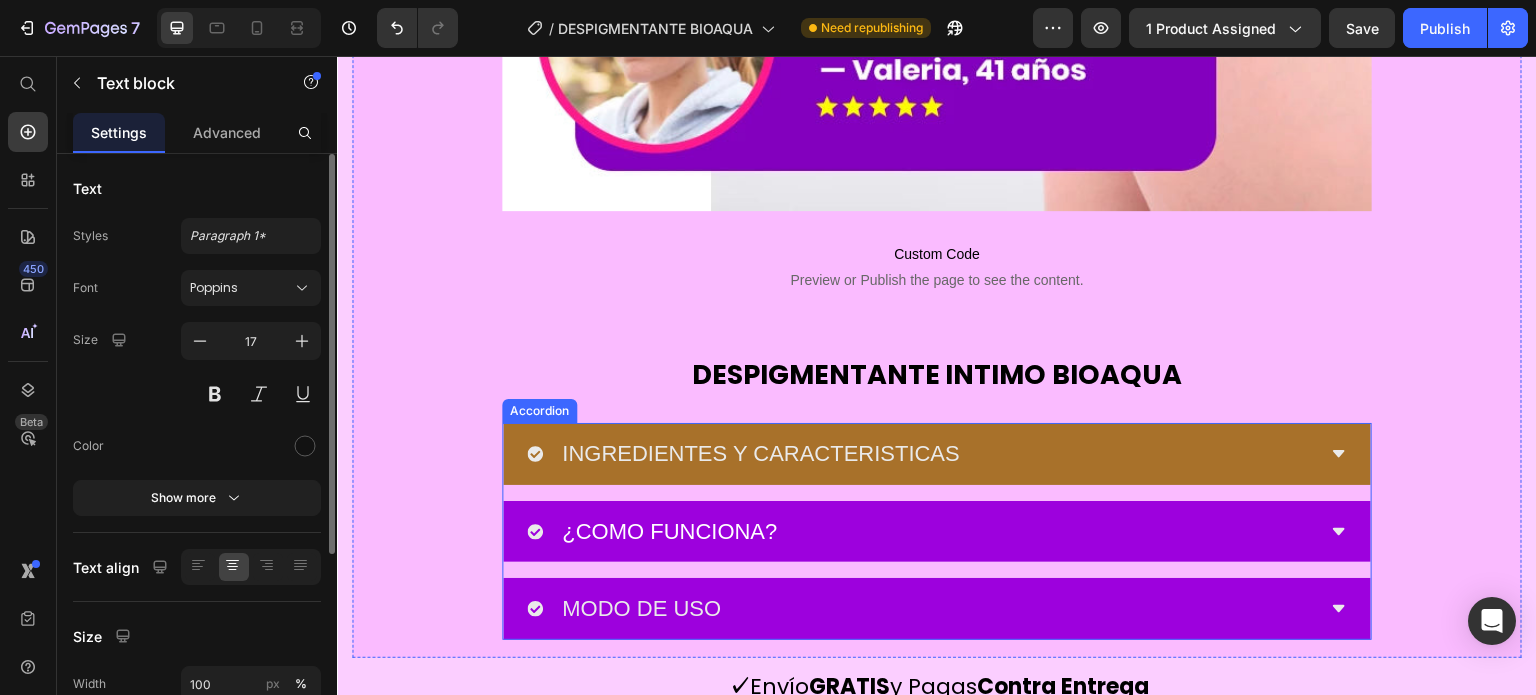 click on "INGREDIENTES Y CARACTERISTICAS" at bounding box center (761, 454) 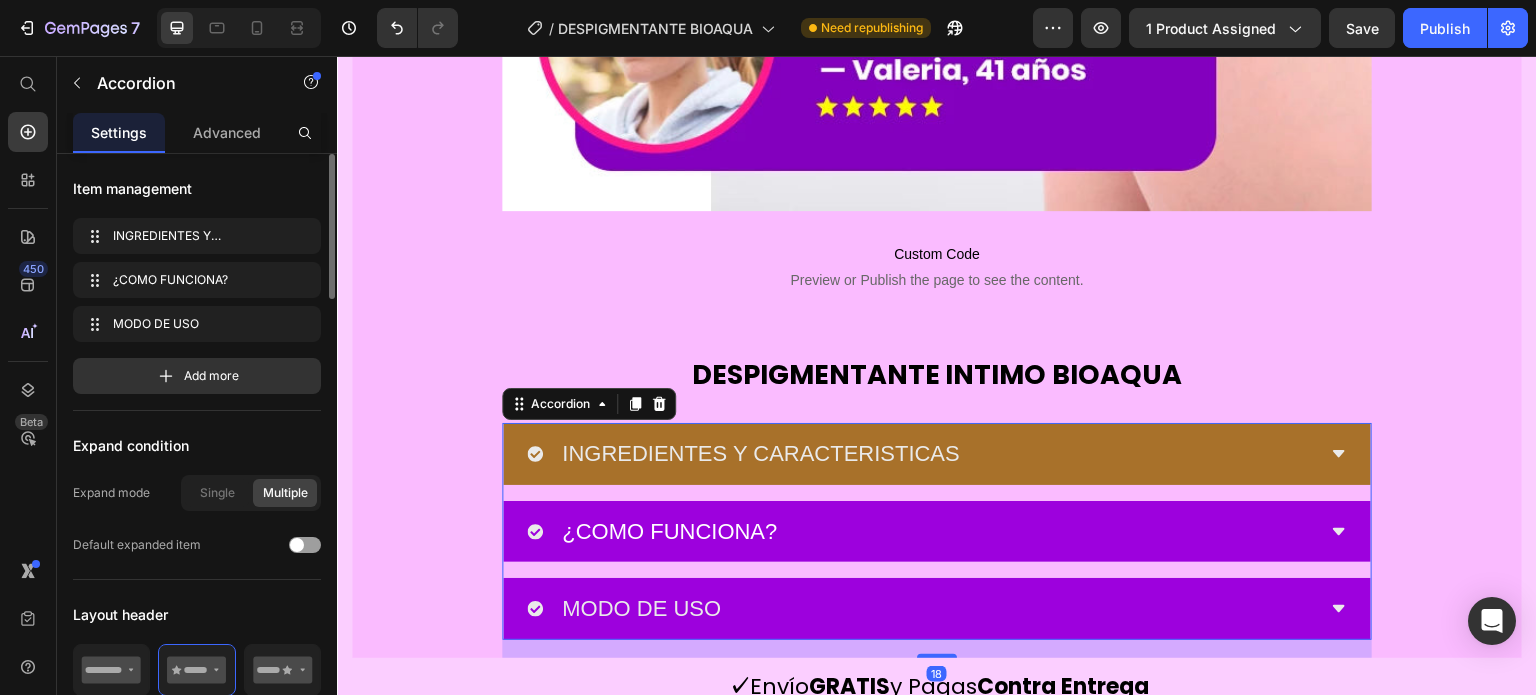 click on "INGREDIENTES Y CARACTERISTICAS" at bounding box center (921, 454) 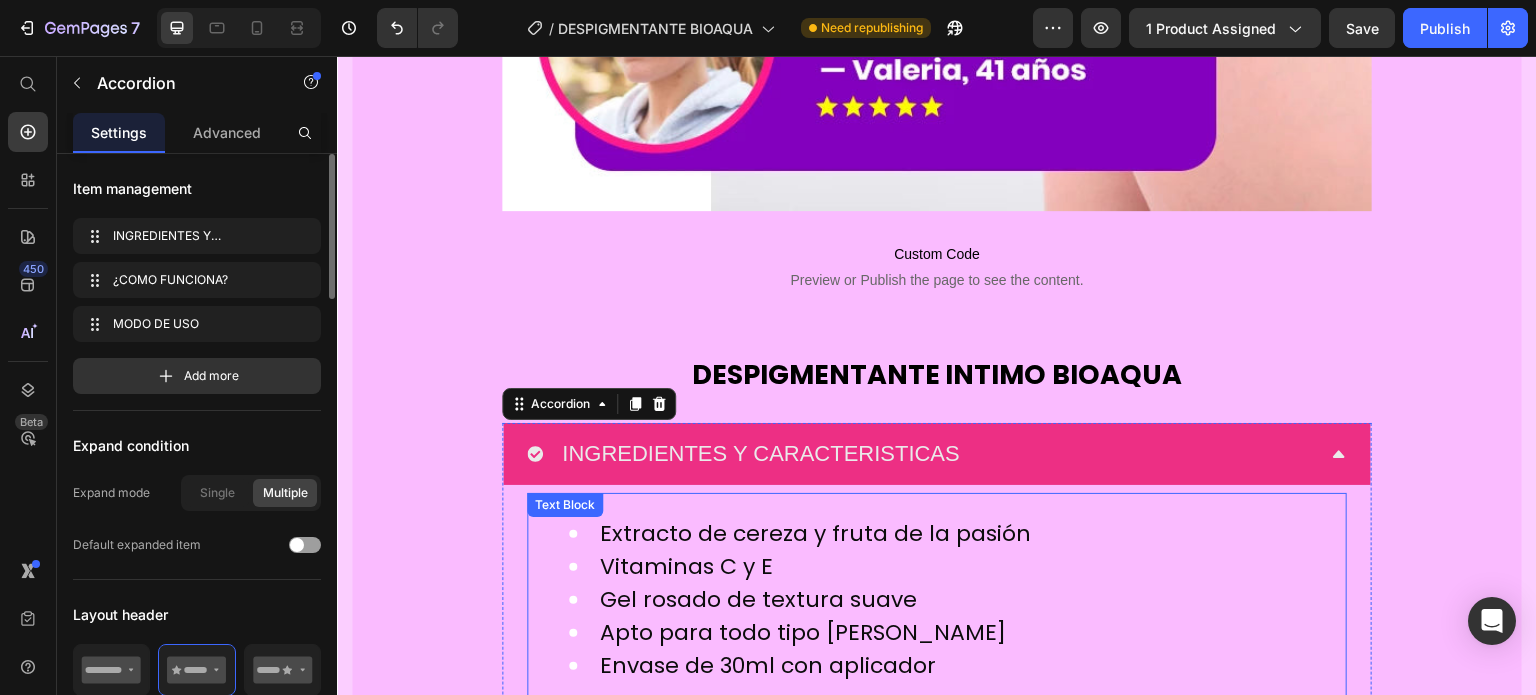 click on "Envase de 30ml con aplicador" at bounding box center (957, 665) 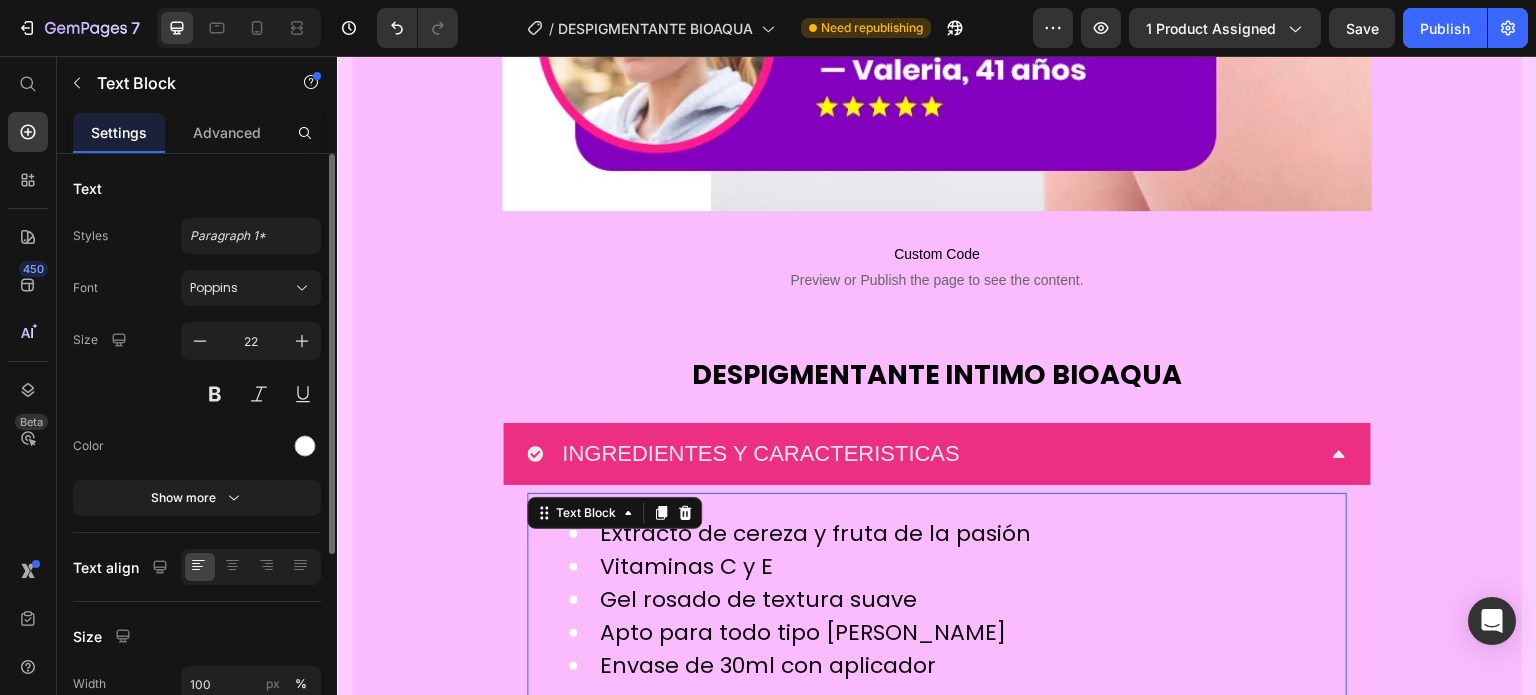 click on "Envase de 30ml con aplicador" at bounding box center [768, 665] 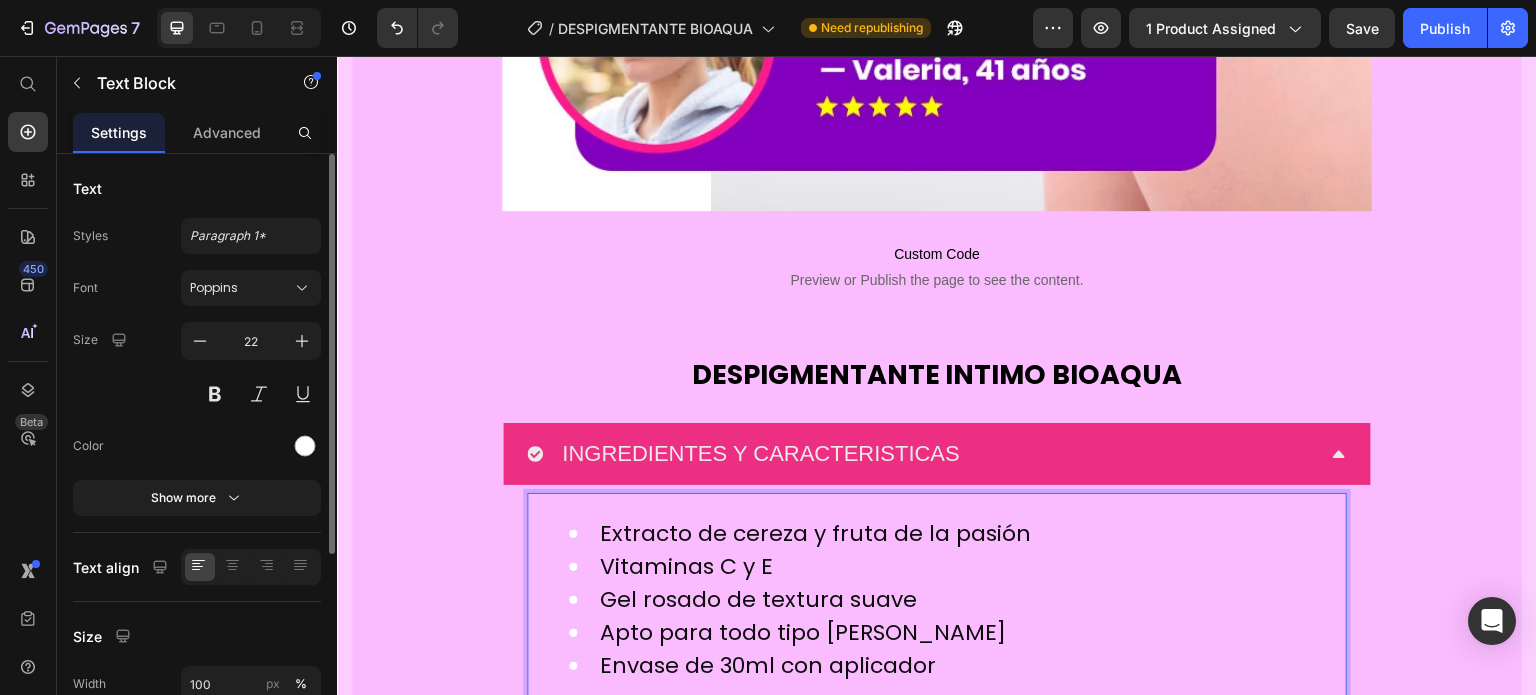 click on "Envase de 30ml con aplicador" at bounding box center [768, 665] 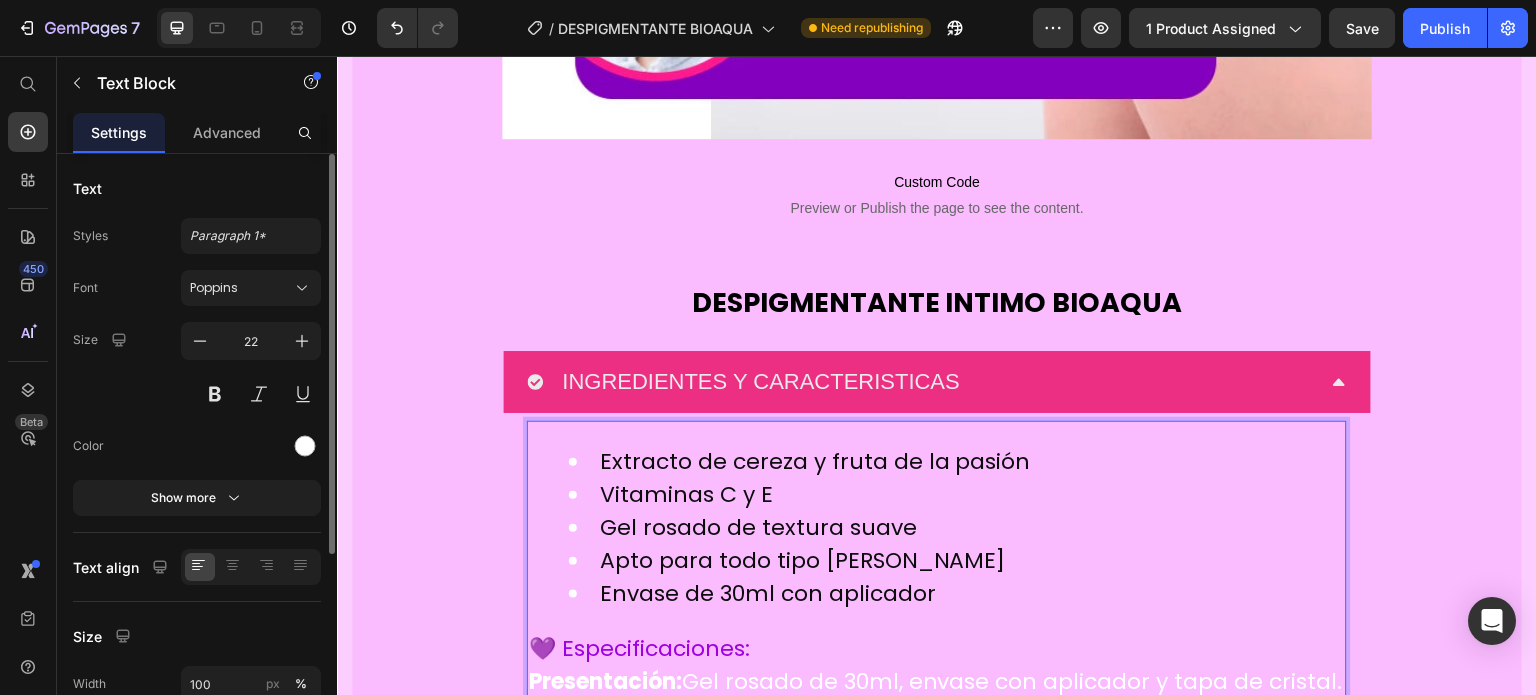 scroll, scrollTop: 10783, scrollLeft: 0, axis: vertical 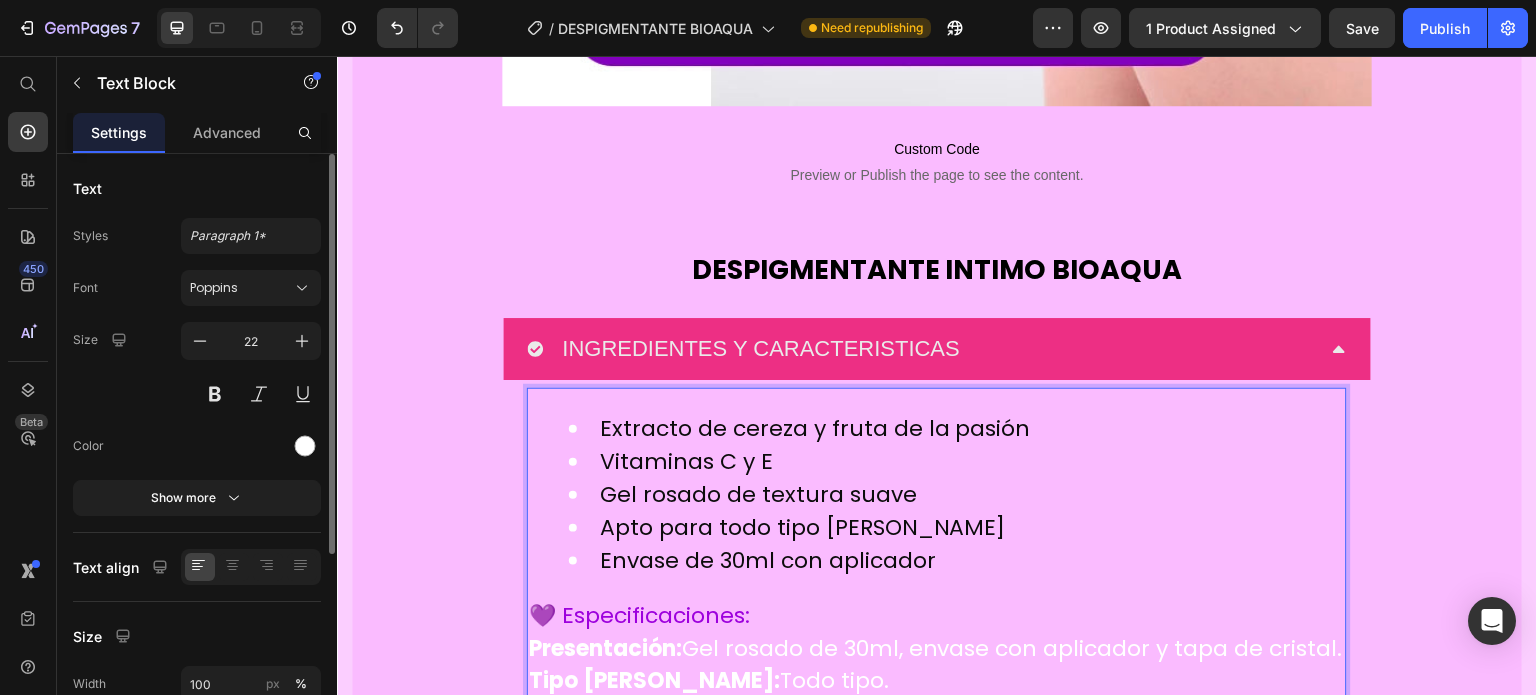 click on "Presentación:" at bounding box center [605, 648] 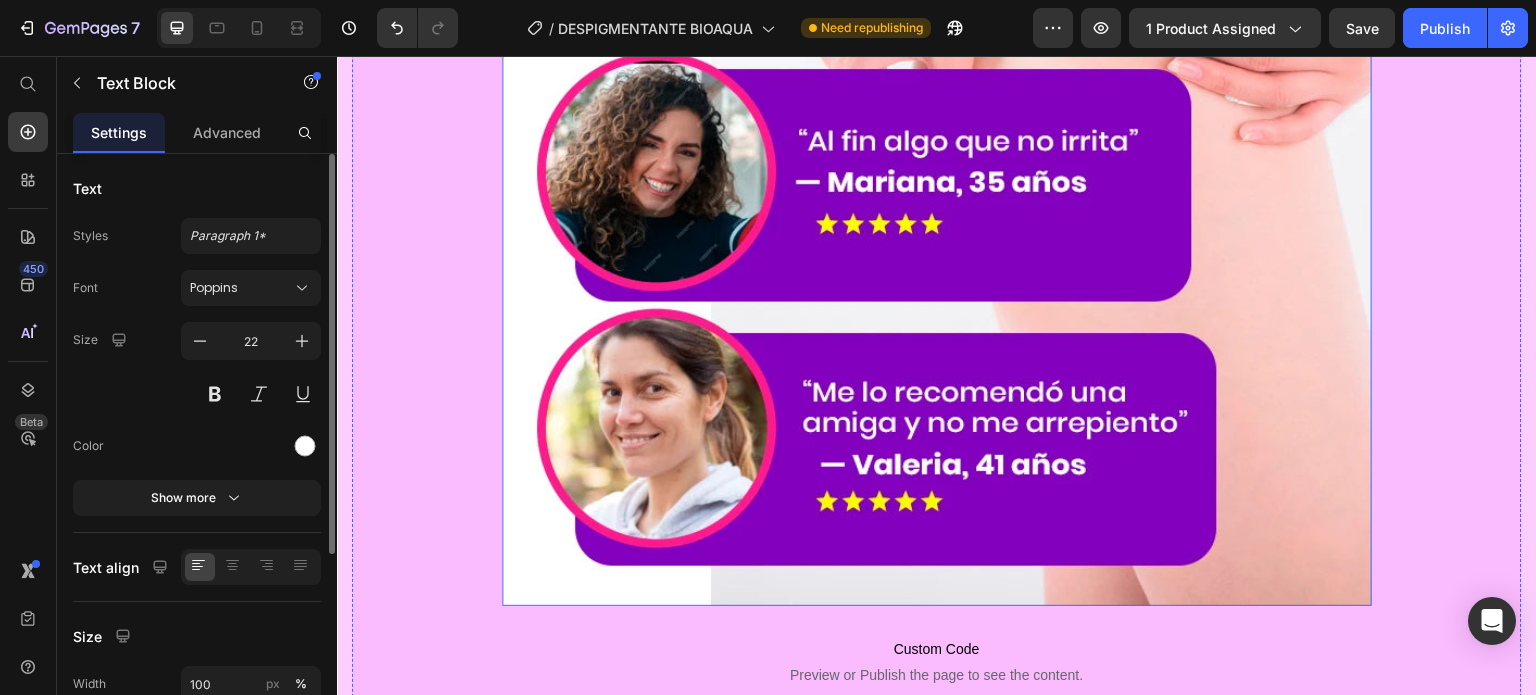 scroll, scrollTop: 9983, scrollLeft: 0, axis: vertical 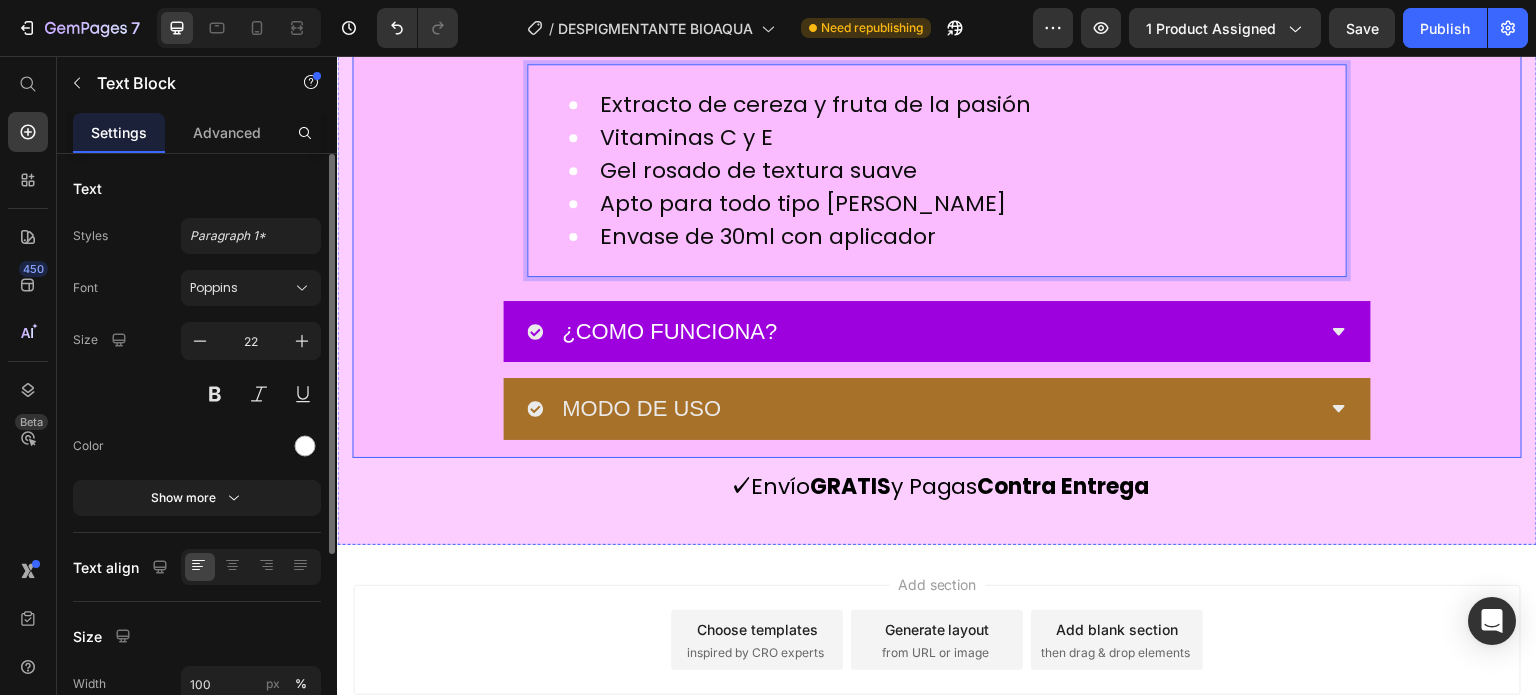 click on "MODO DE USO" at bounding box center [921, 409] 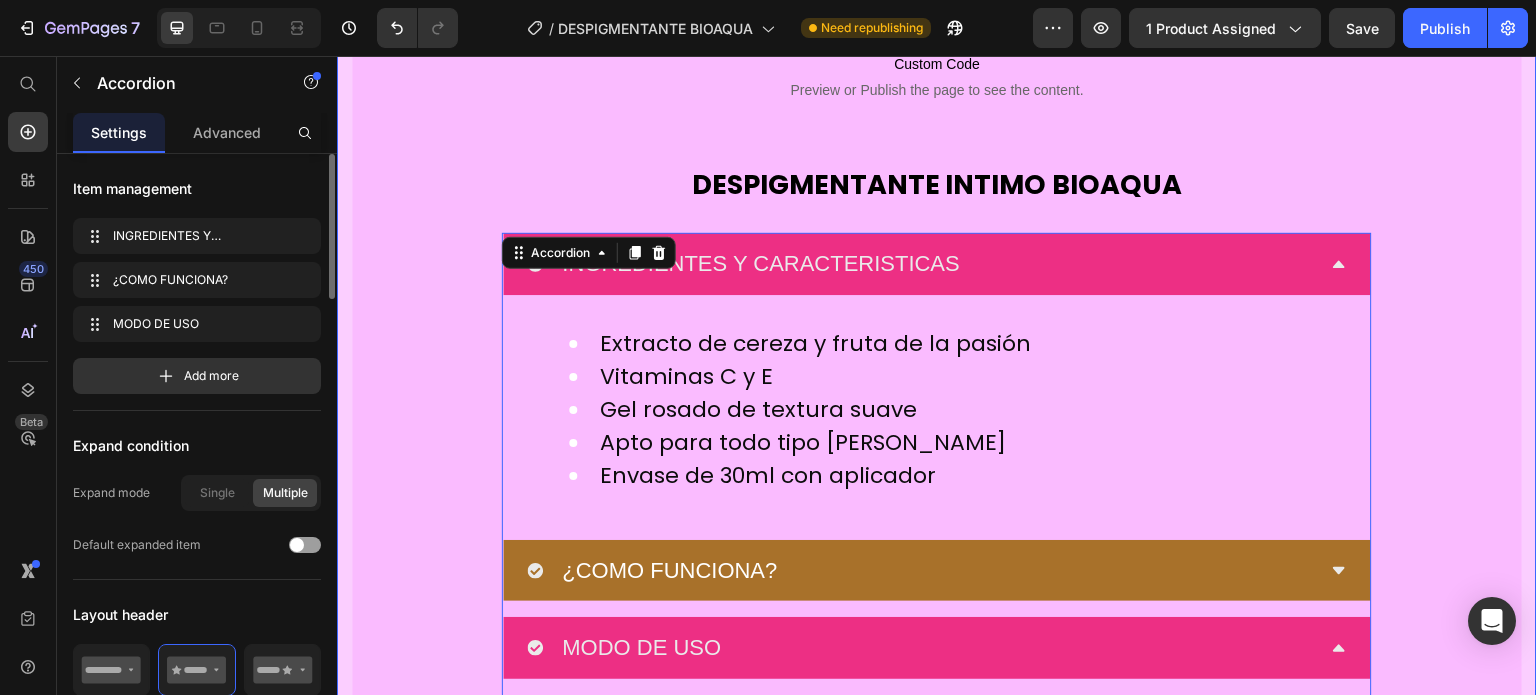 scroll, scrollTop: 10859, scrollLeft: 0, axis: vertical 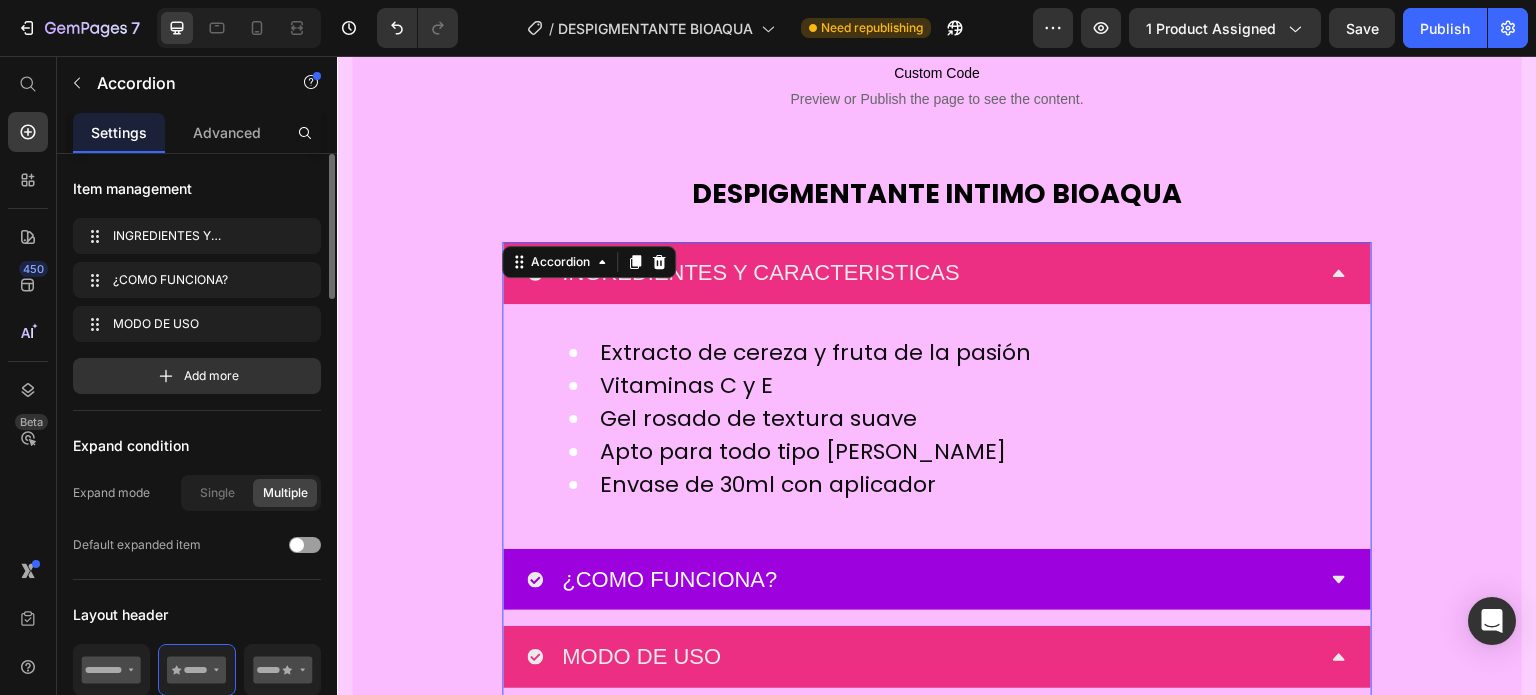 click on "MODO DE USO" at bounding box center (921, 657) 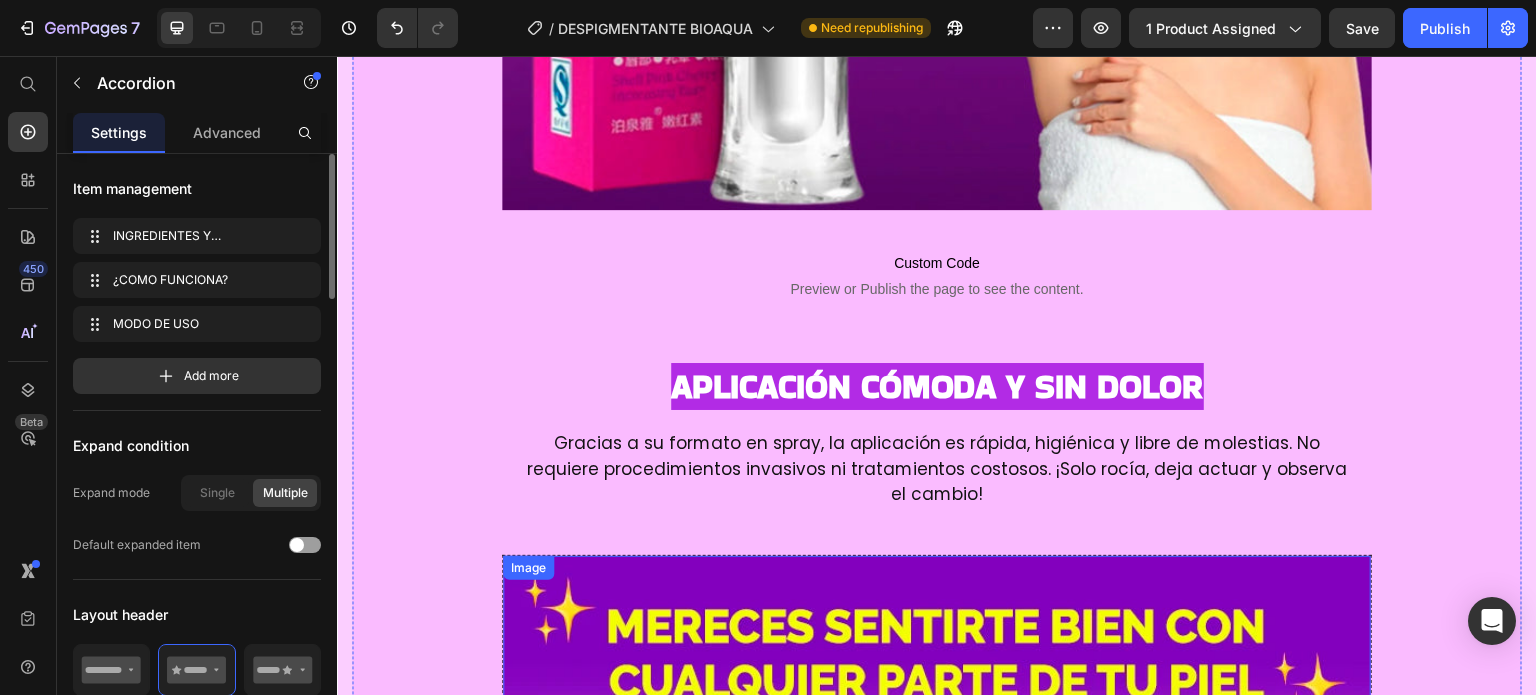scroll, scrollTop: 7259, scrollLeft: 0, axis: vertical 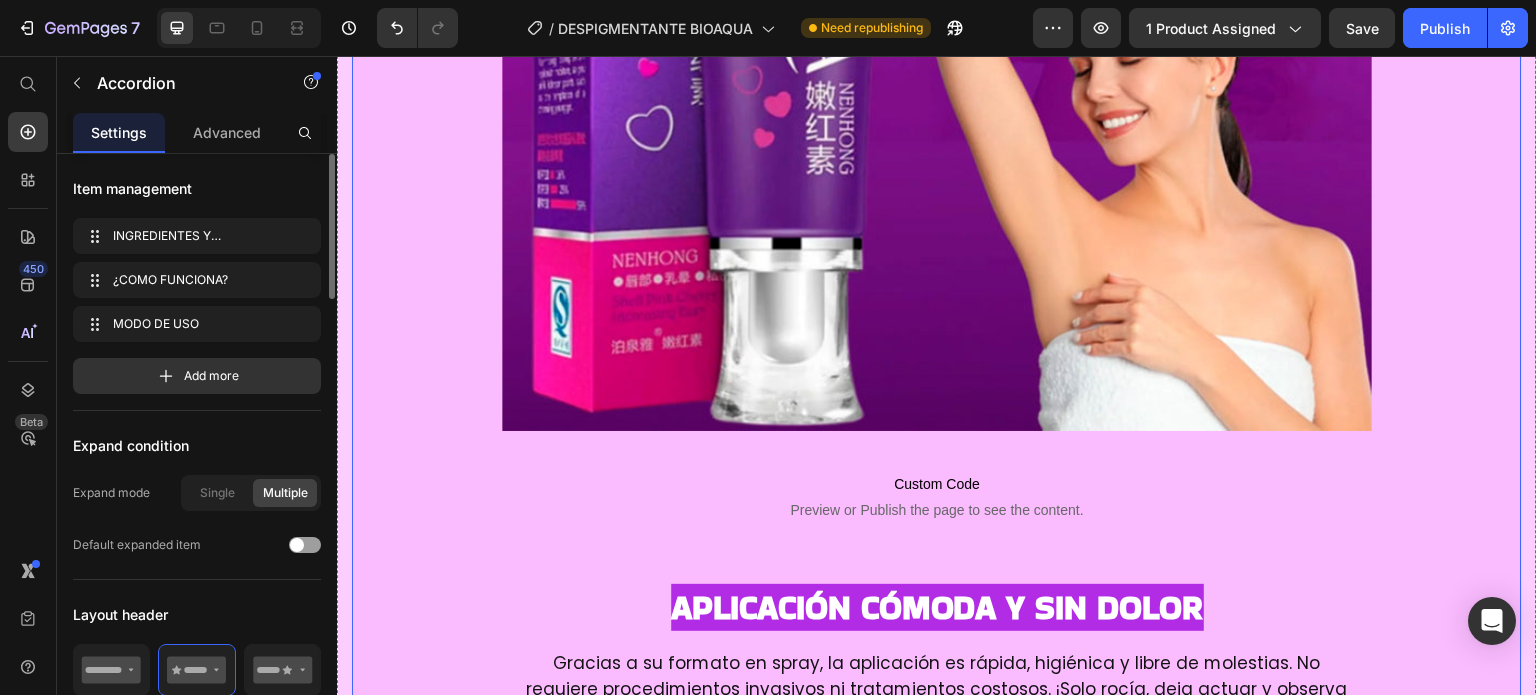 click on "Aplicación cómoda y sin dolor" at bounding box center [937, 607] 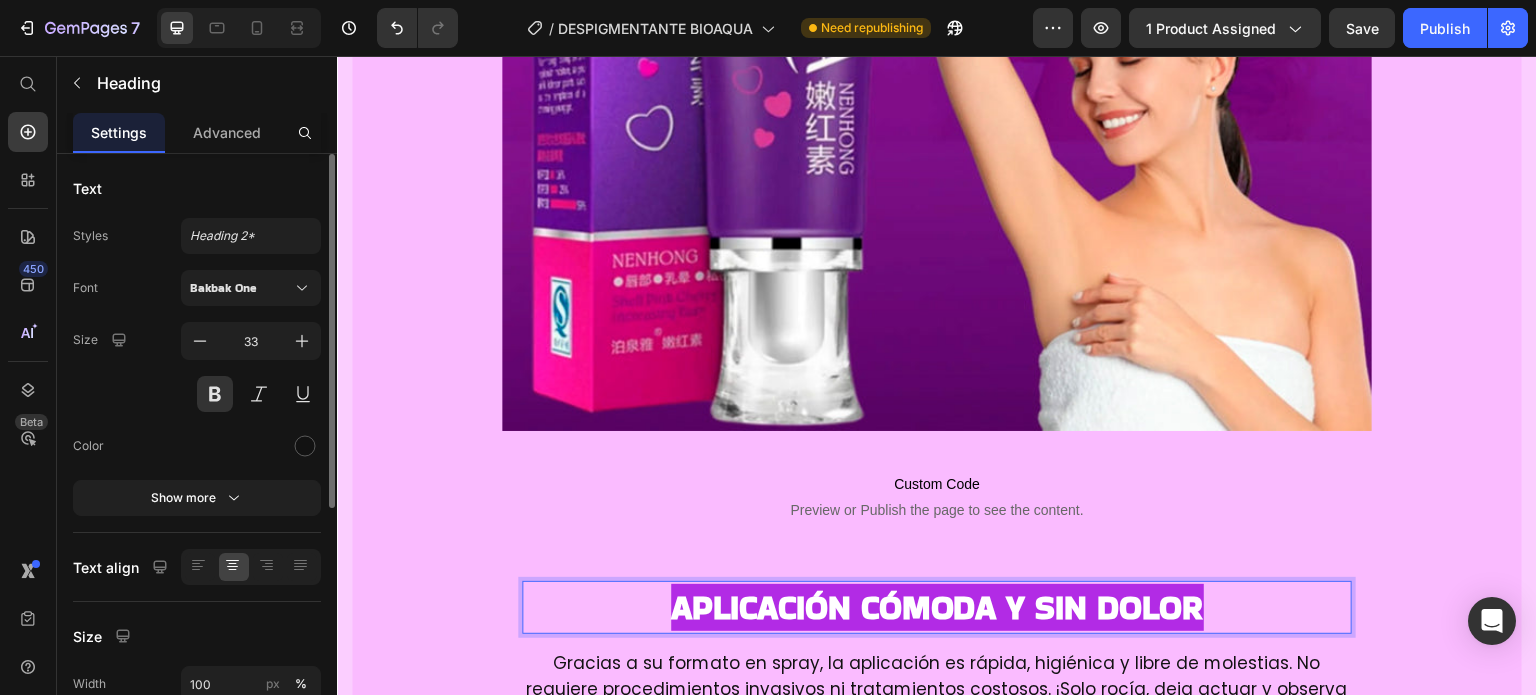 click on "Aplicación cómoda y sin dolor" at bounding box center [937, 607] 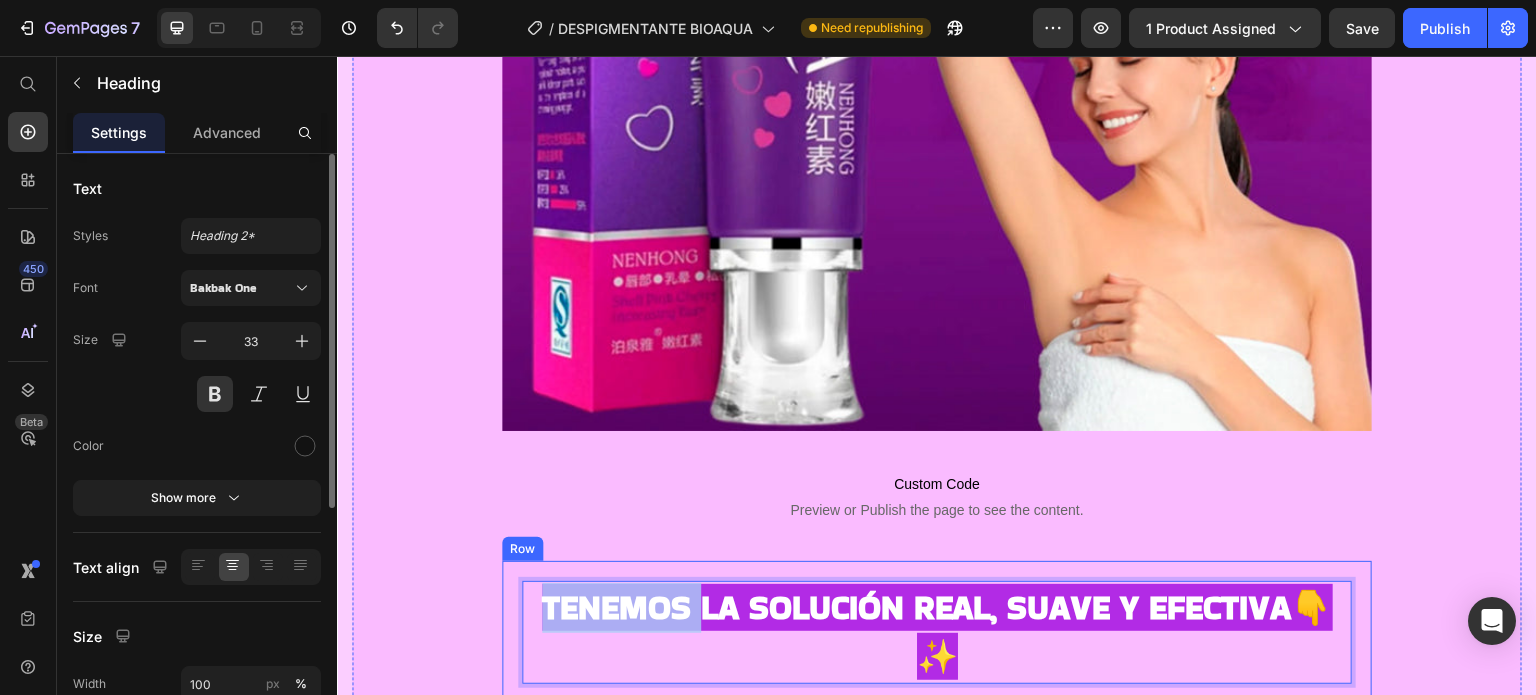 drag, startPoint x: 689, startPoint y: 564, endPoint x: 516, endPoint y: 541, distance: 174.5222 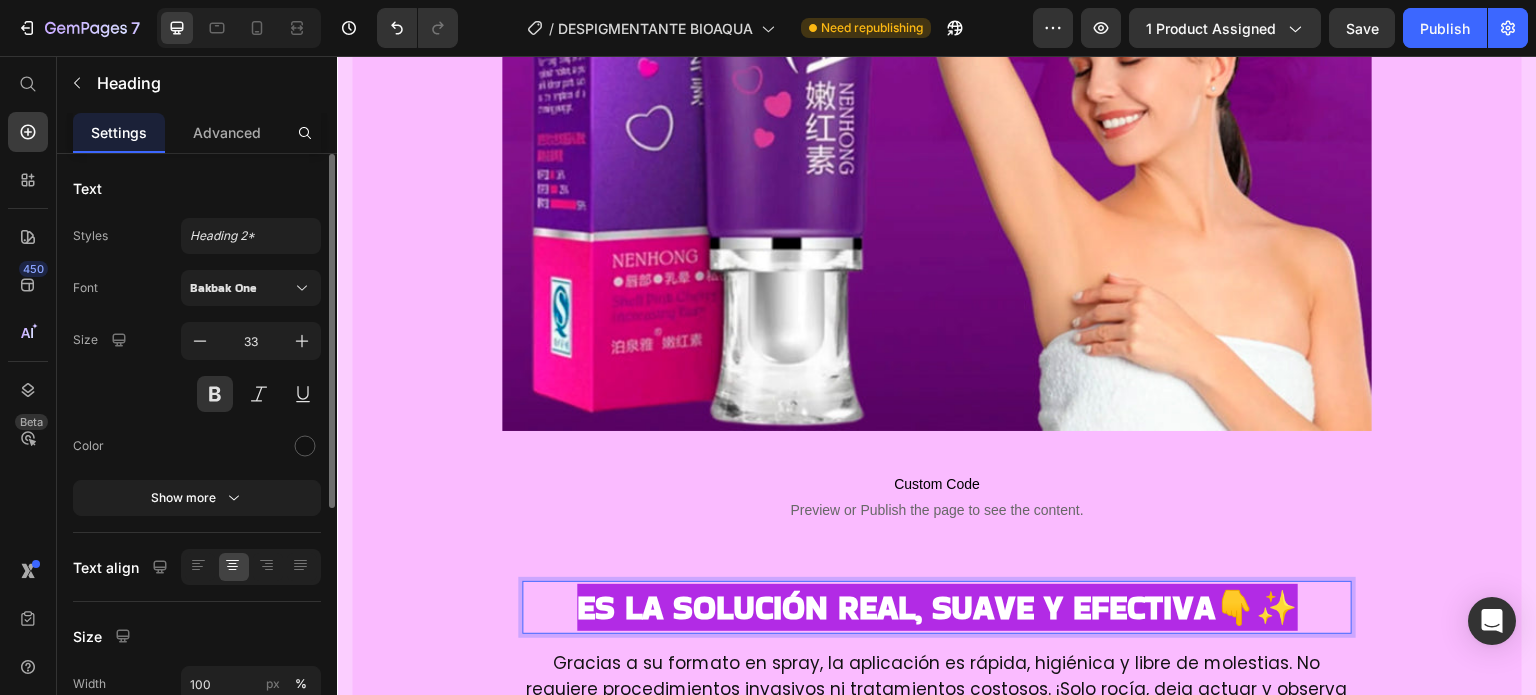 click on "Es la solución real, suave y efectiva👇✨" at bounding box center [937, 607] 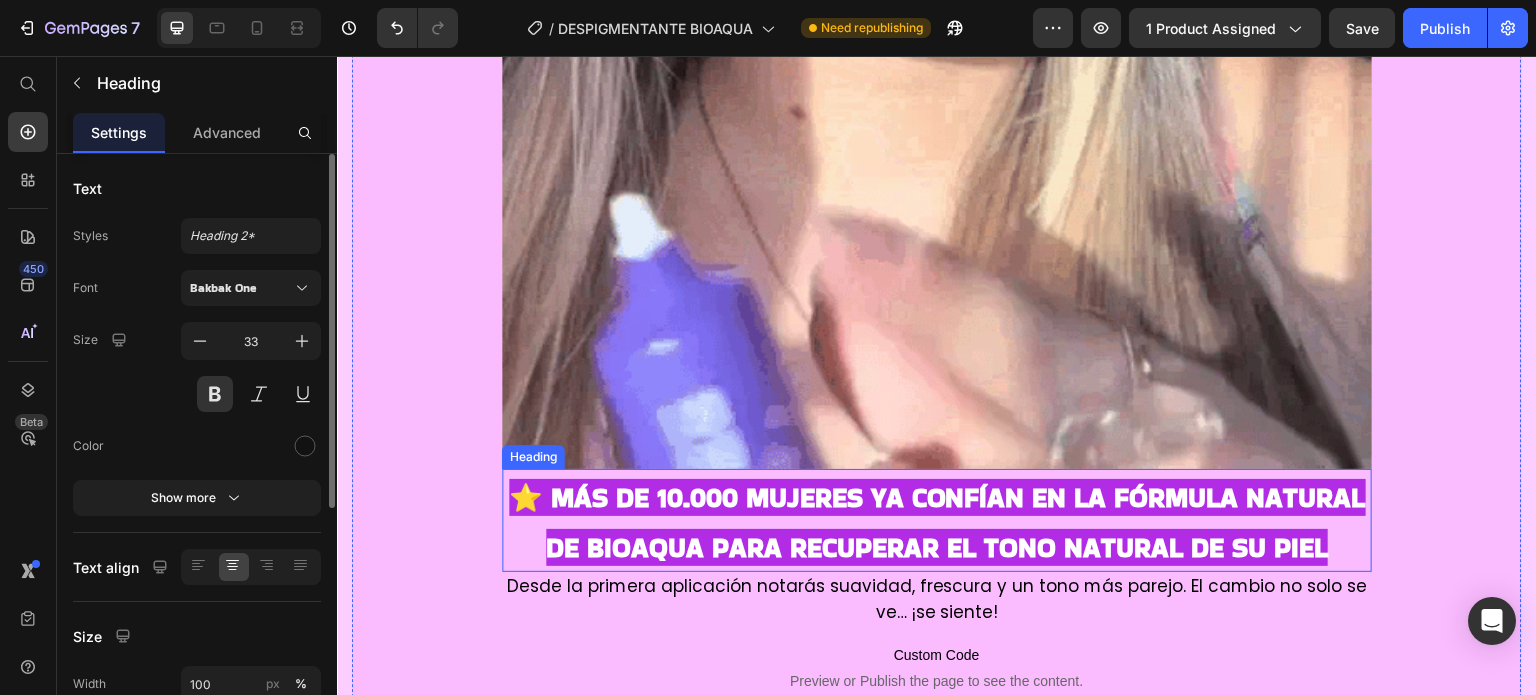 scroll, scrollTop: 3359, scrollLeft: 0, axis: vertical 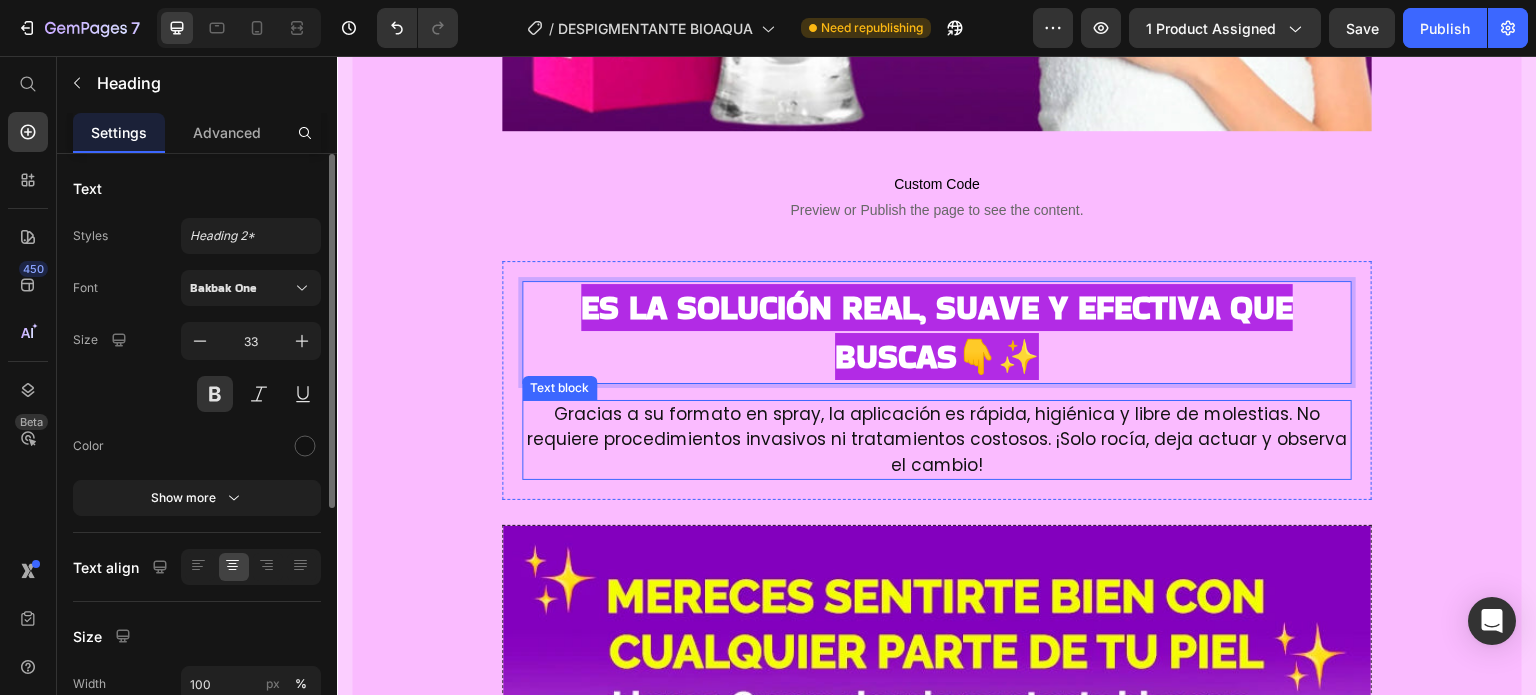 click on "Gracias a su formato en spray, la aplicación es rápida, higiénica y libre de molestias. No requiere procedimientos invasivos ni tratamientos costosos. ¡Solo rocía, deja actuar y observa el cambio!" at bounding box center (937, 440) 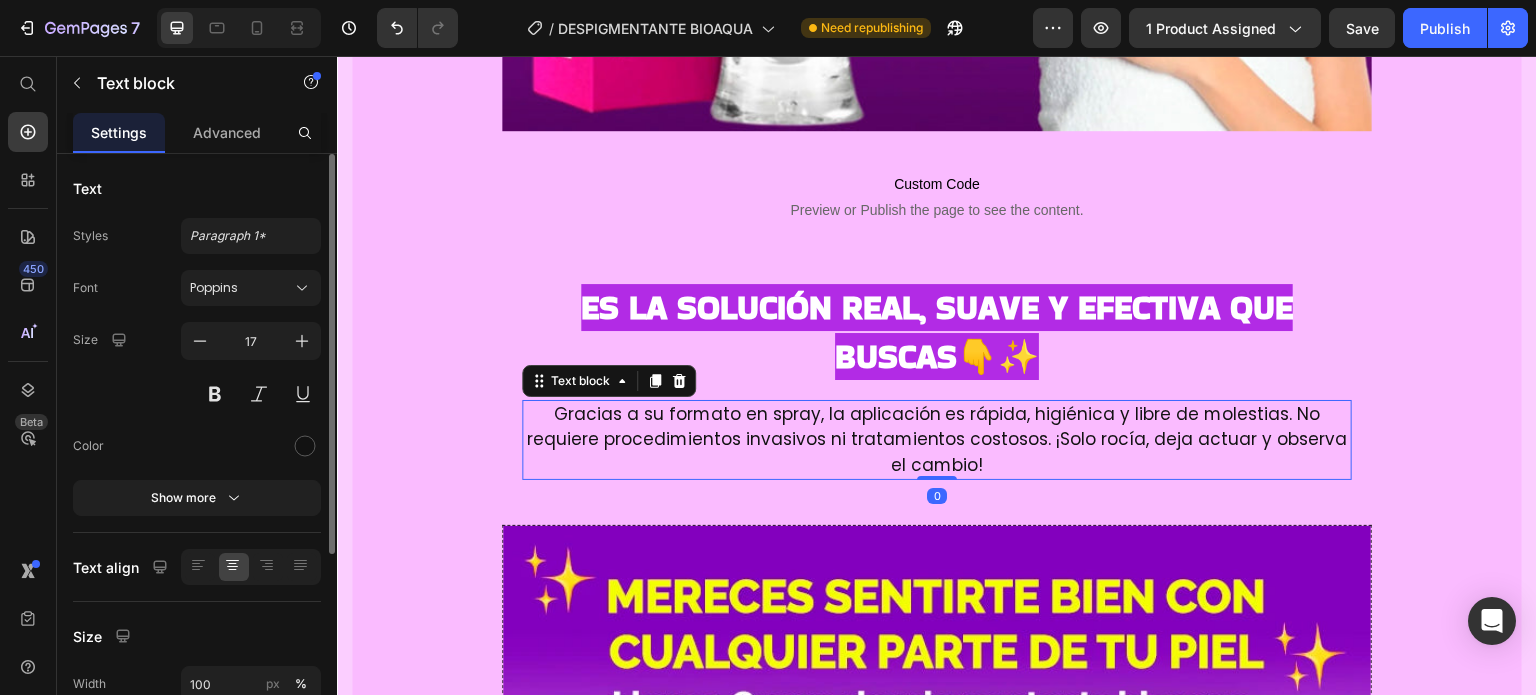click on "Gracias a su formato en spray, la aplicación es rápida, higiénica y libre de molestias. No requiere procedimientos invasivos ni tratamientos costosos. ¡Solo rocía, deja actuar y observa el cambio!" at bounding box center (937, 440) 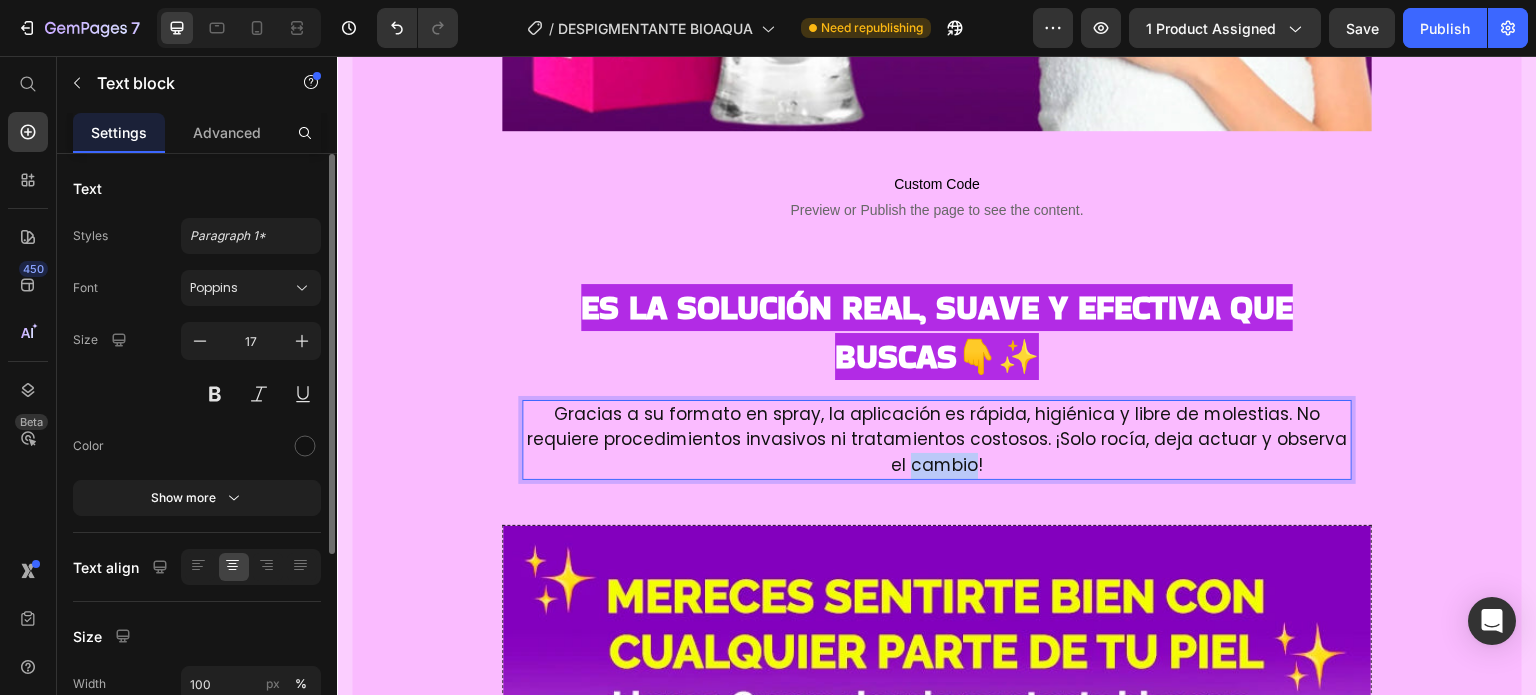 click on "Gracias a su formato en spray, la aplicación es rápida, higiénica y libre de molestias. No requiere procedimientos invasivos ni tratamientos costosos. ¡Solo rocía, deja actuar y observa el cambio!" at bounding box center [937, 440] 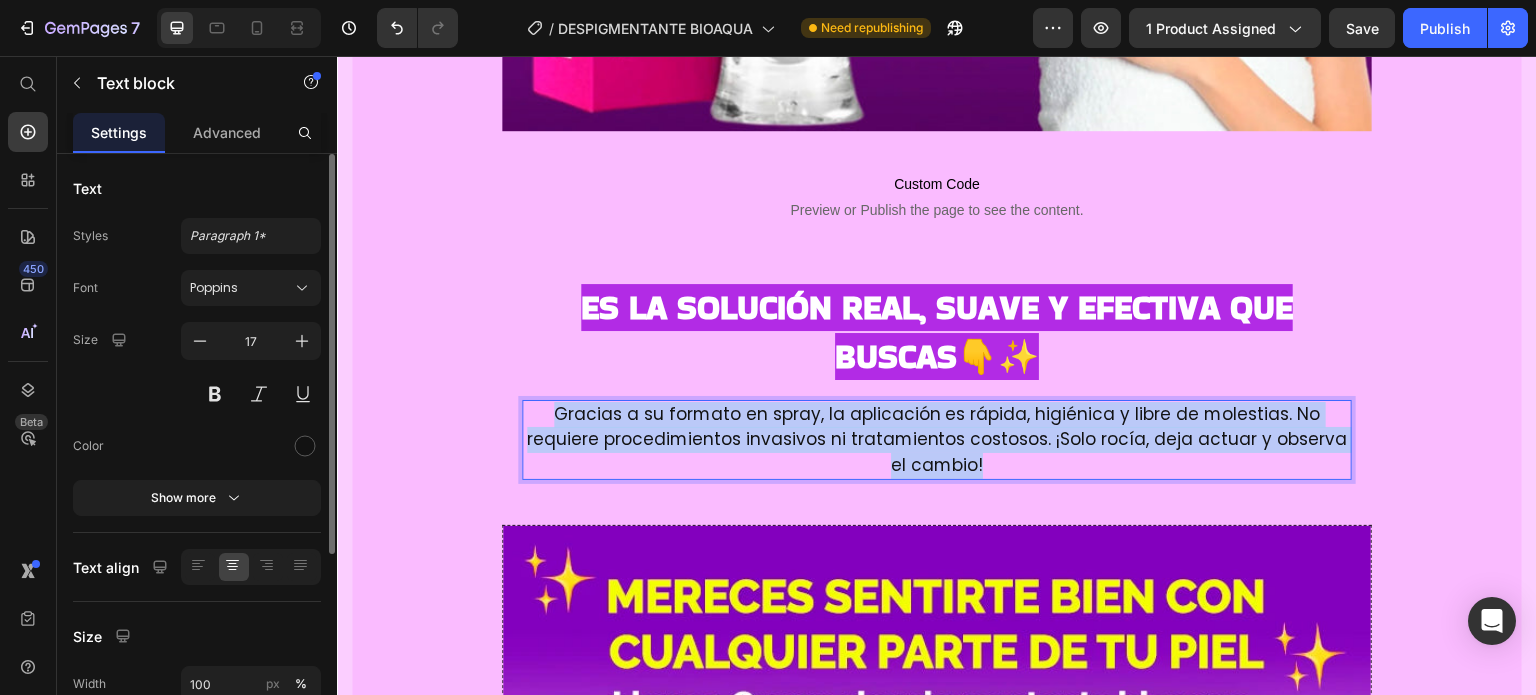 click on "Gracias a su formato en spray, la aplicación es rápida, higiénica y libre de molestias. No requiere procedimientos invasivos ni tratamientos costosos. ¡Solo rocía, deja actuar y observa el cambio!" at bounding box center (937, 440) 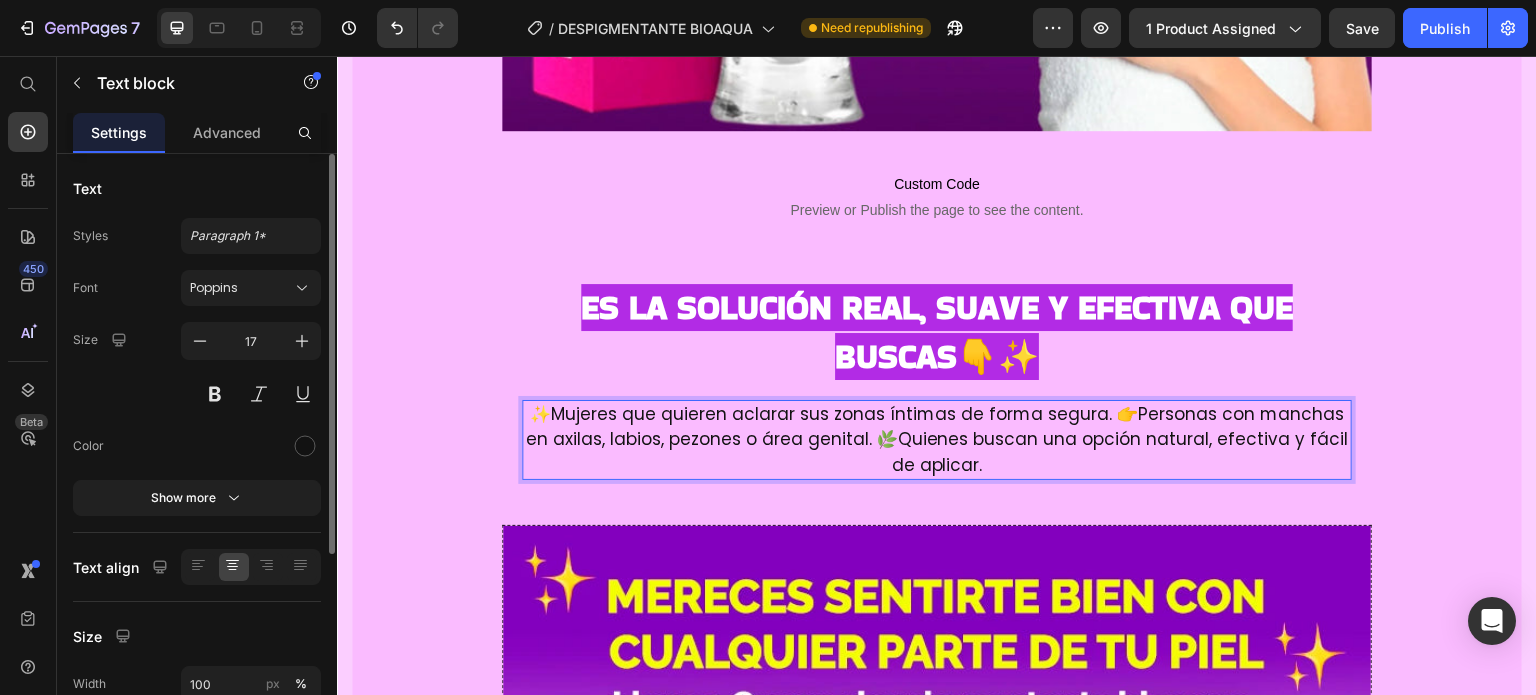 click on "✨Mujeres que quieren aclarar sus zonas íntimas de forma segura. 👉Personas con manchas en axilas, labios, pezones o área genital. 🌿Quienes buscan una opción natural, efectiva y fácil de aplicar." at bounding box center [937, 440] 